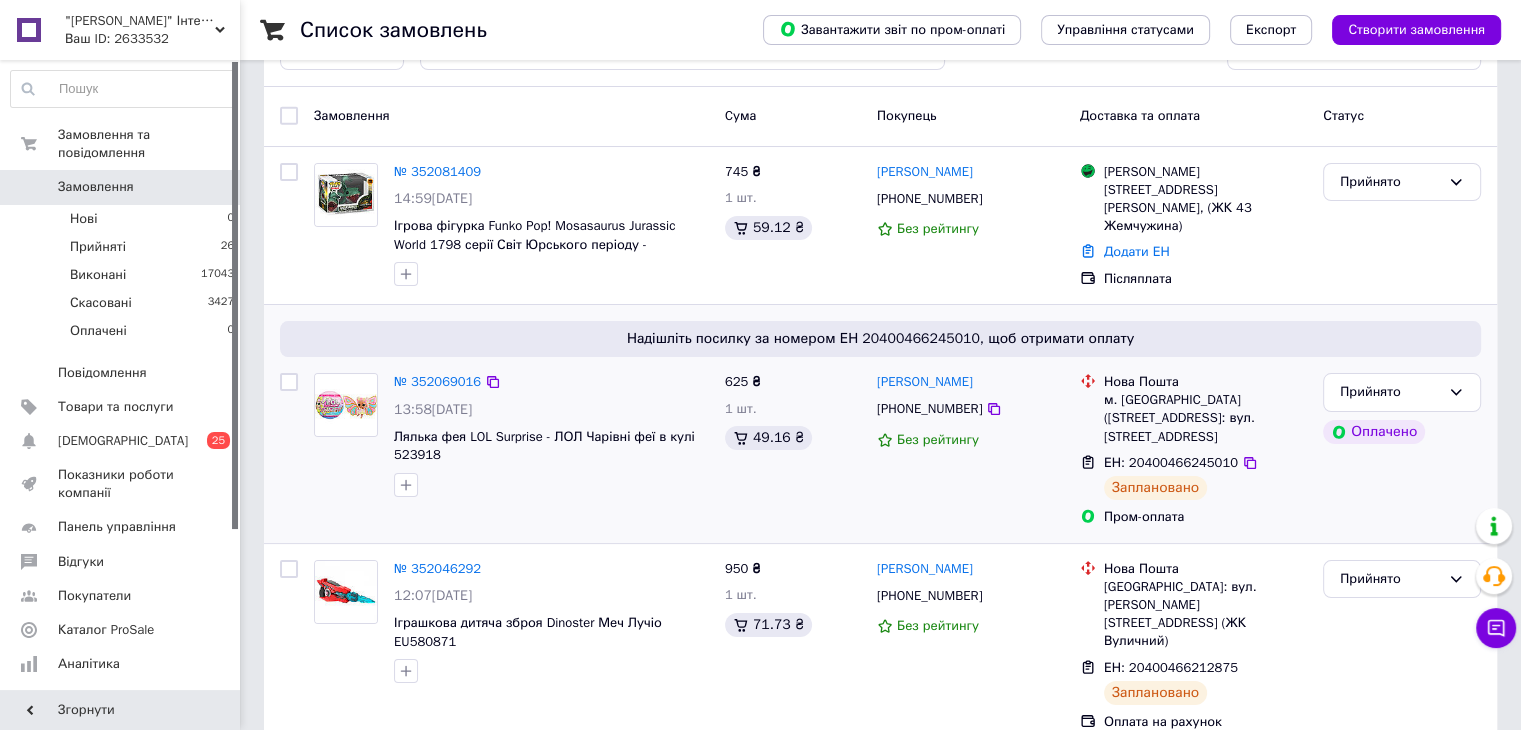 scroll, scrollTop: 100, scrollLeft: 0, axis: vertical 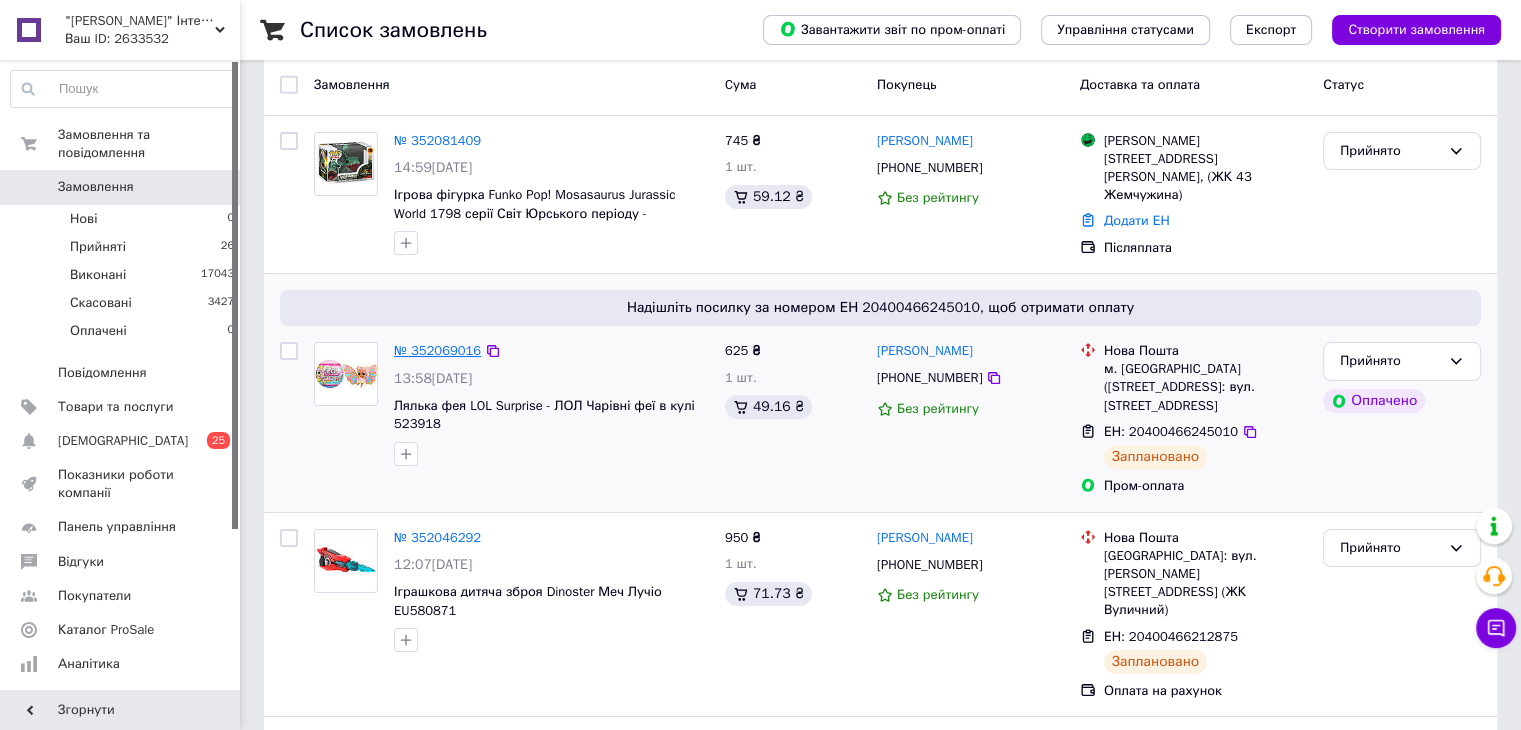 click on "№ 352069016" at bounding box center (437, 350) 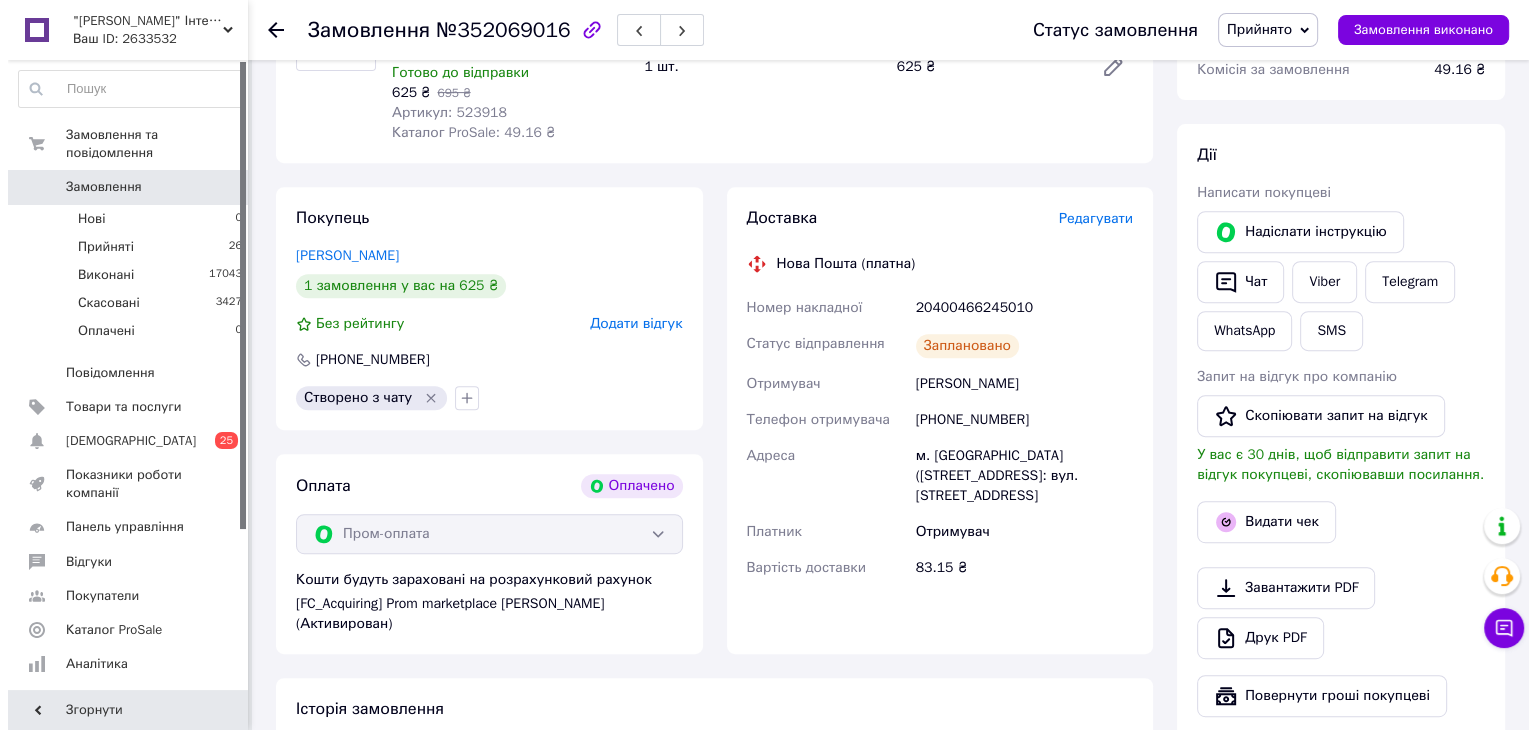 scroll, scrollTop: 800, scrollLeft: 0, axis: vertical 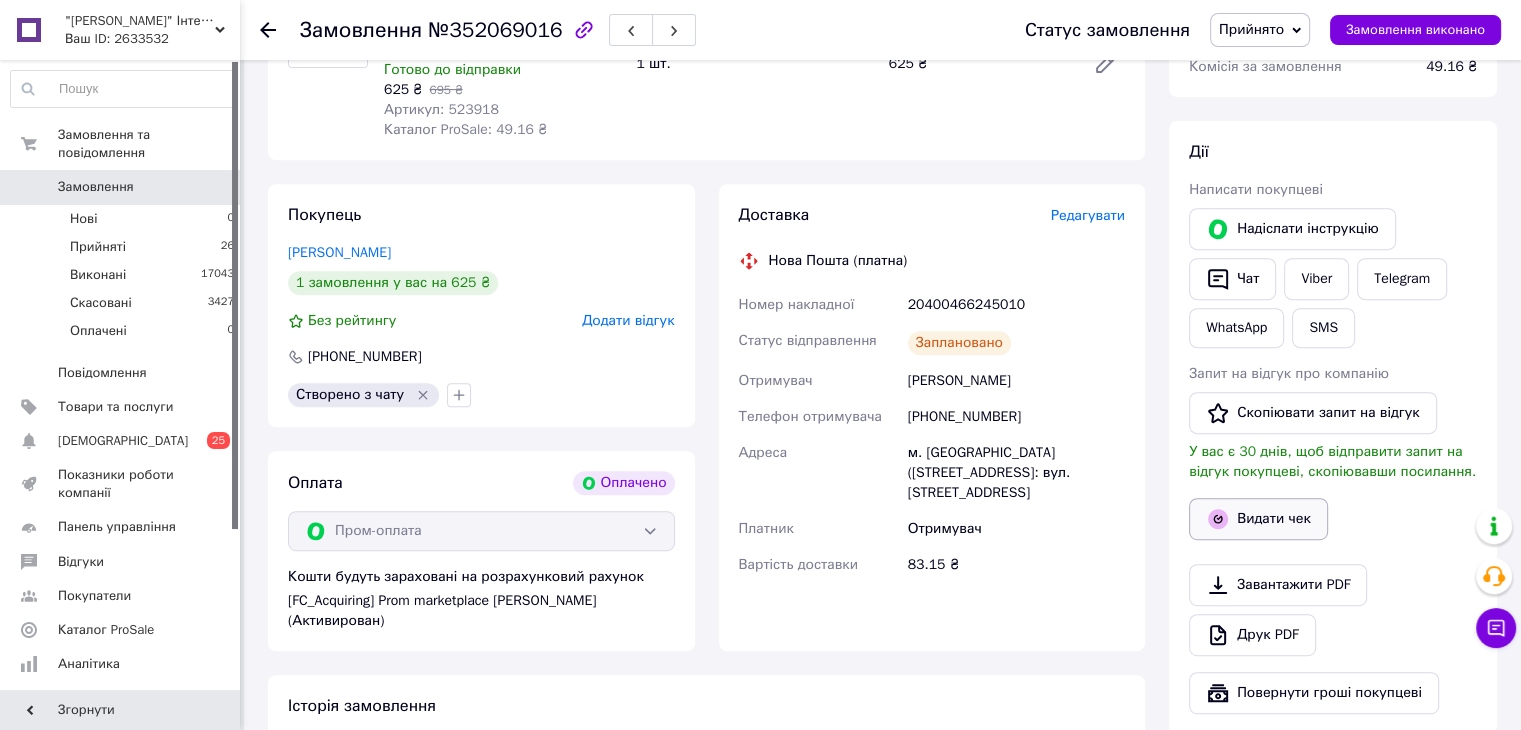 click on "Видати чек" at bounding box center [1258, 519] 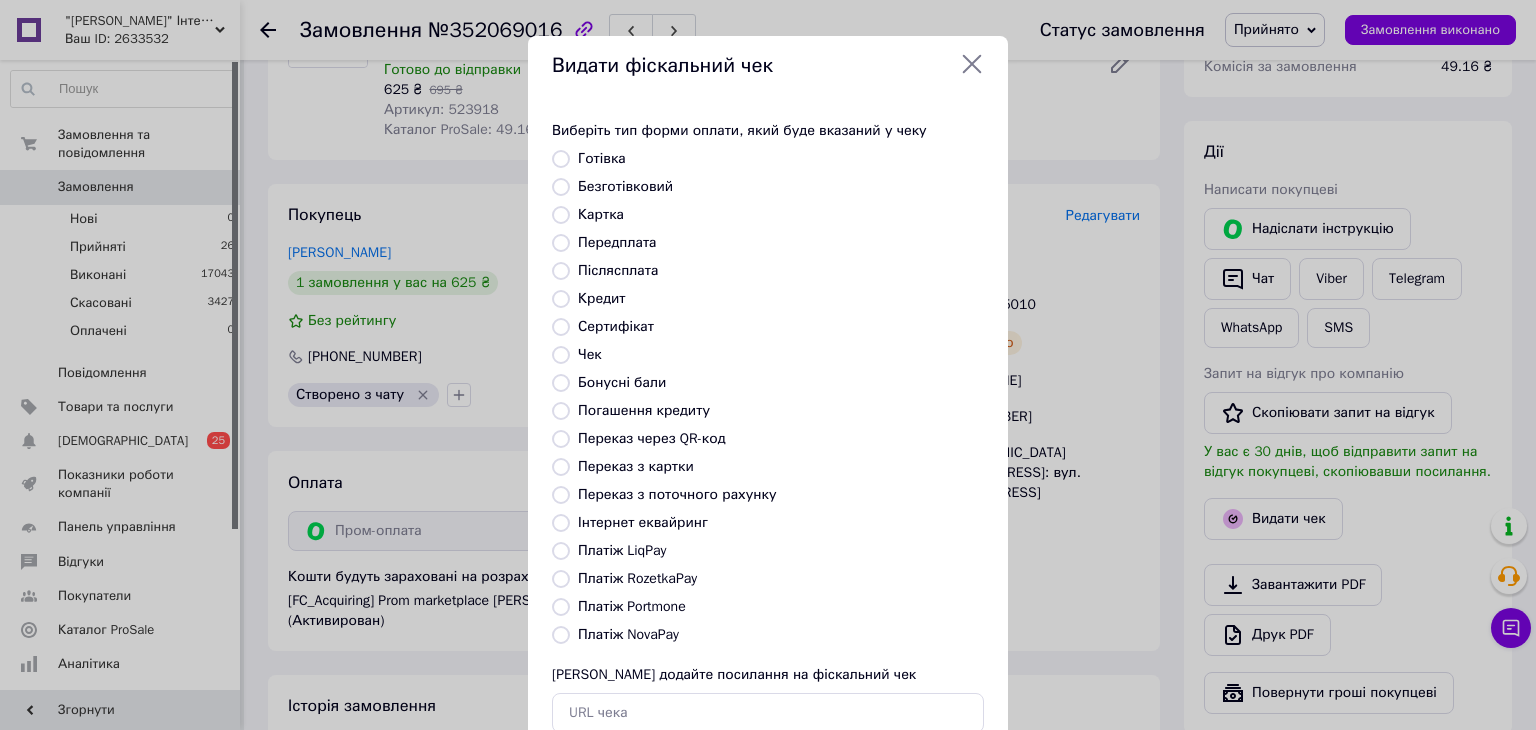 click on "Платіж RozetkaPay" at bounding box center [637, 578] 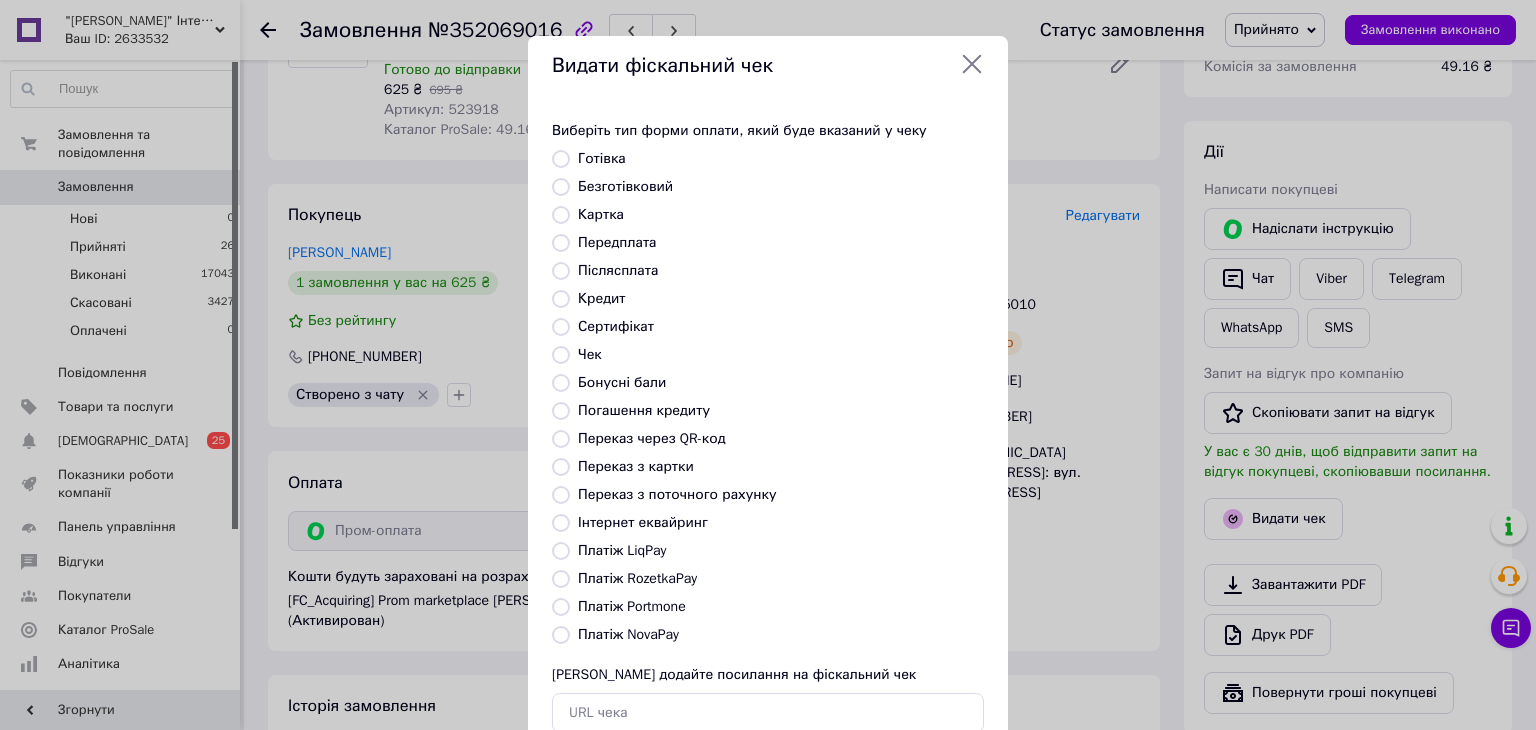 radio on "true" 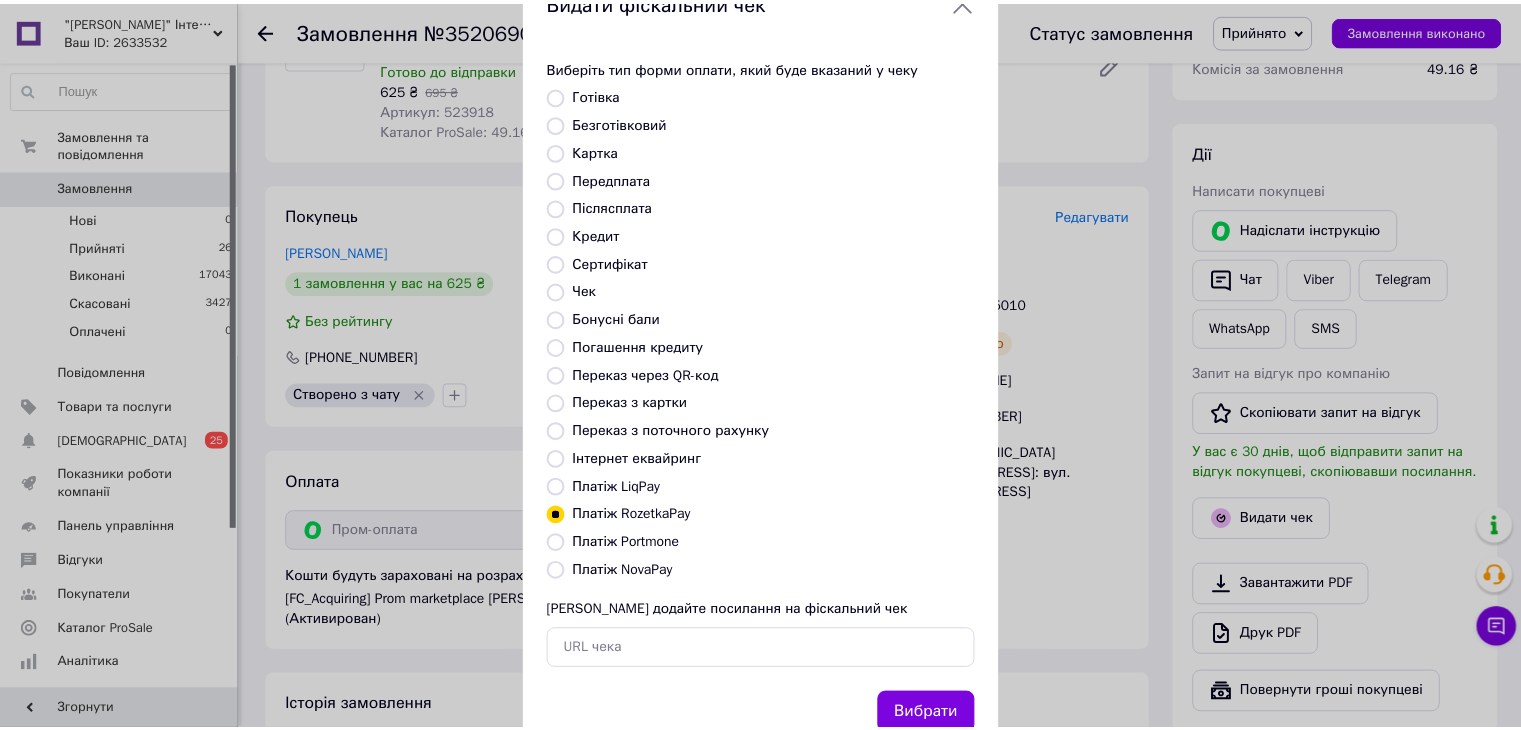 scroll, scrollTop: 128, scrollLeft: 0, axis: vertical 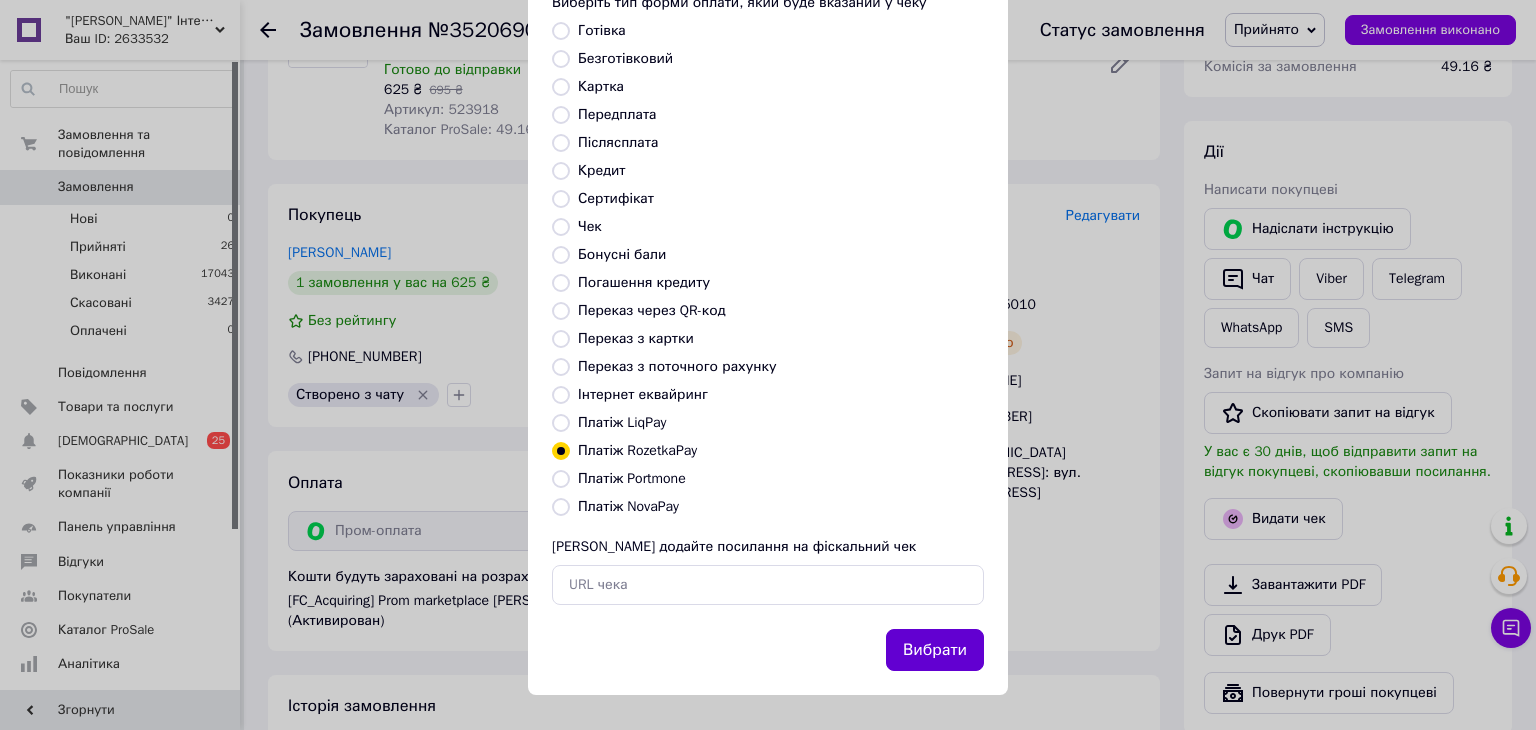 click on "Вибрати" at bounding box center [935, 650] 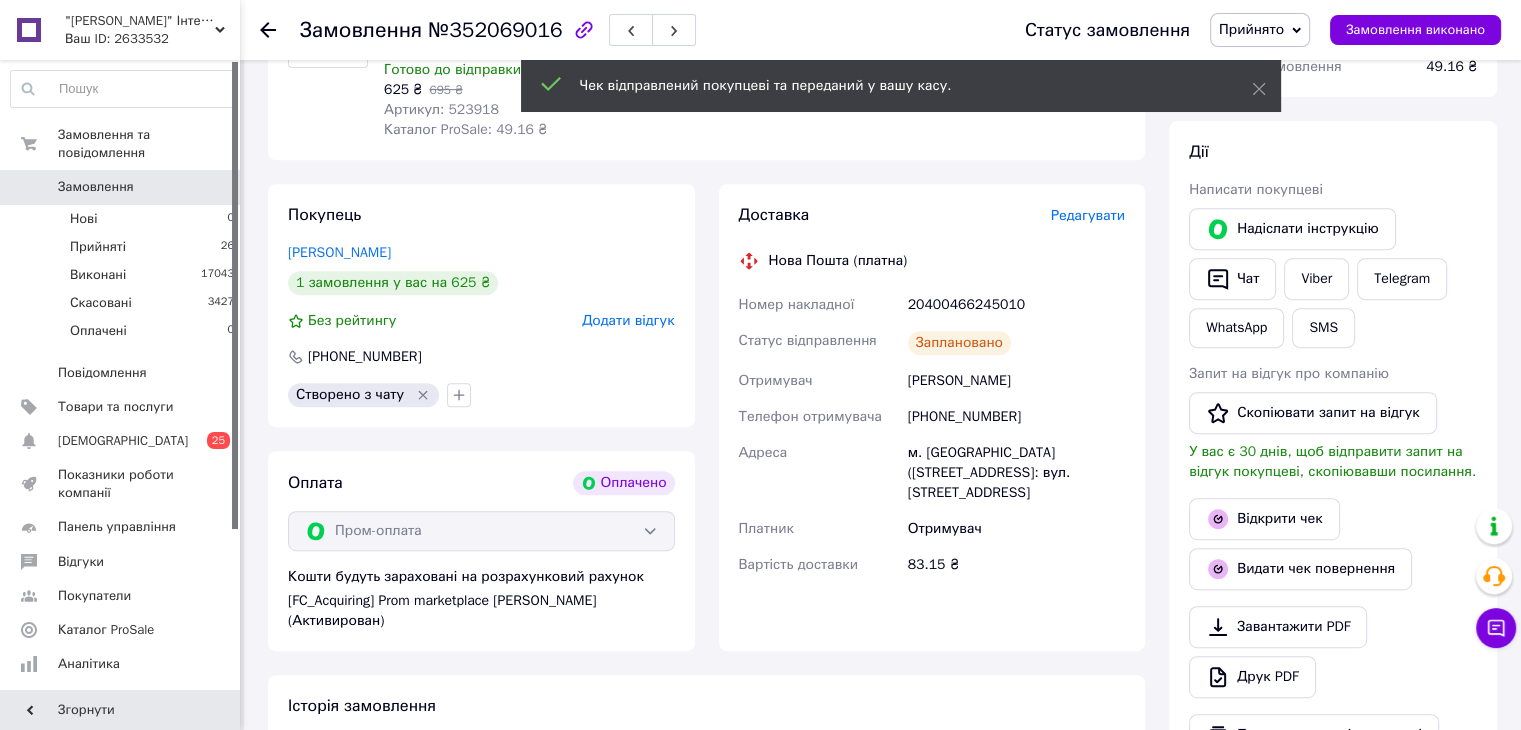 click 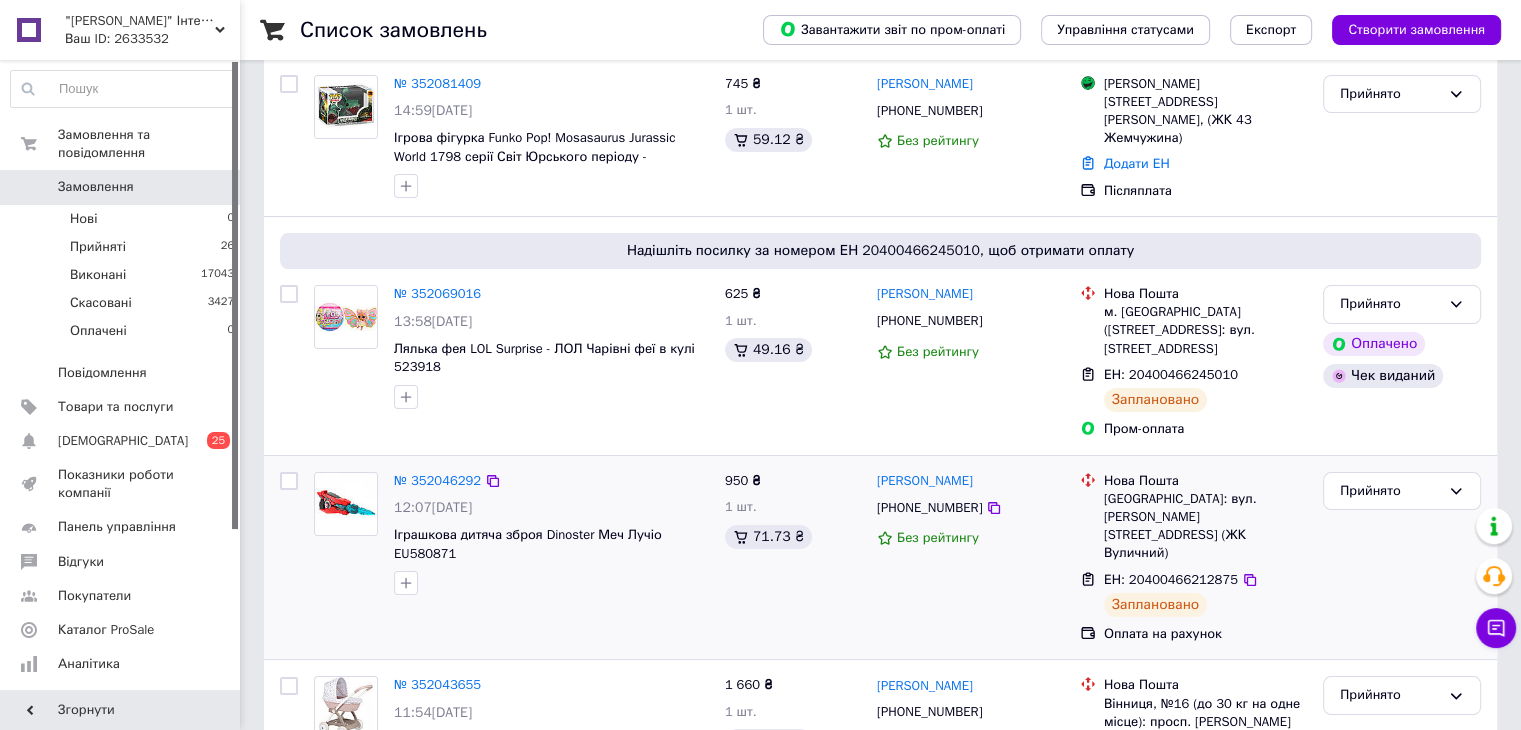 scroll, scrollTop: 200, scrollLeft: 0, axis: vertical 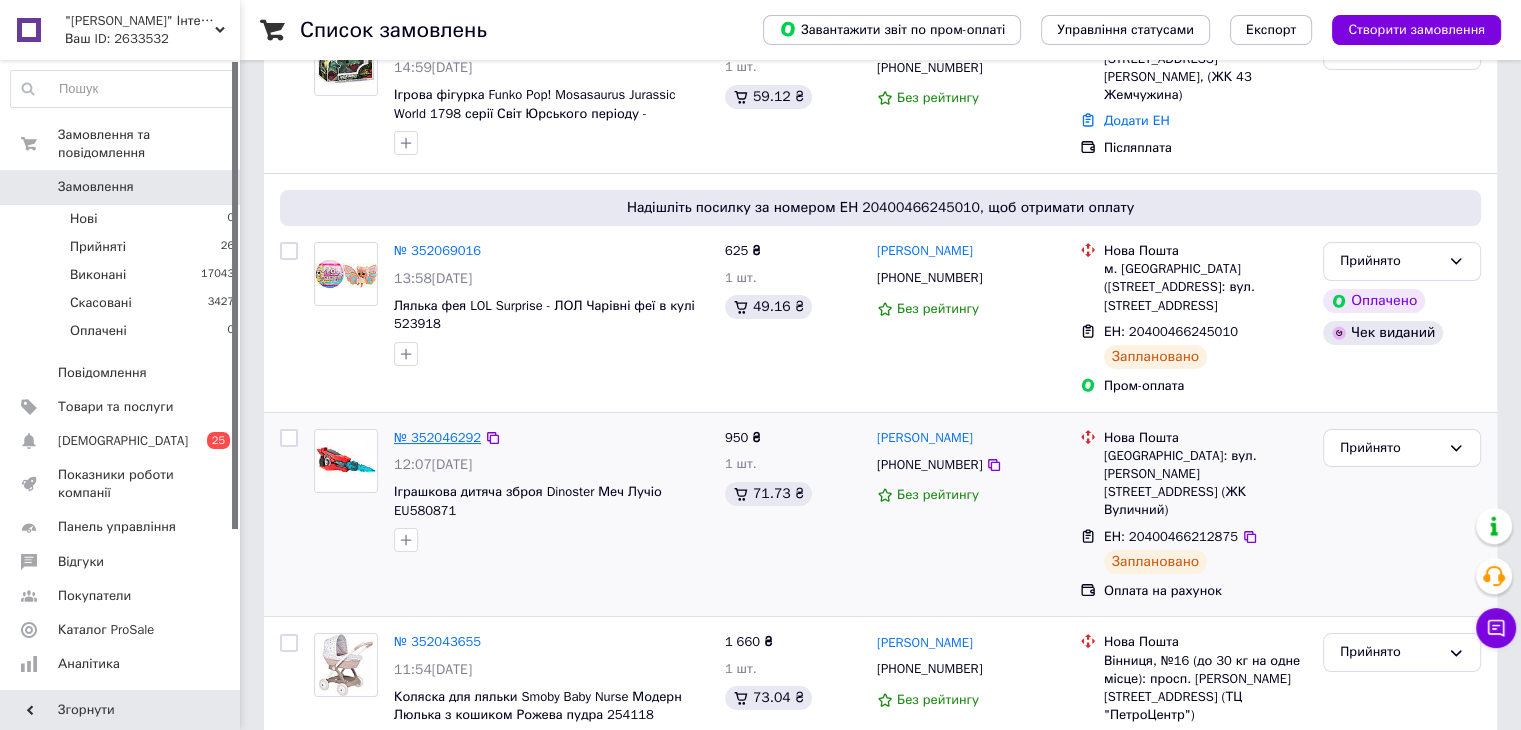 click on "№ 352046292" at bounding box center [437, 437] 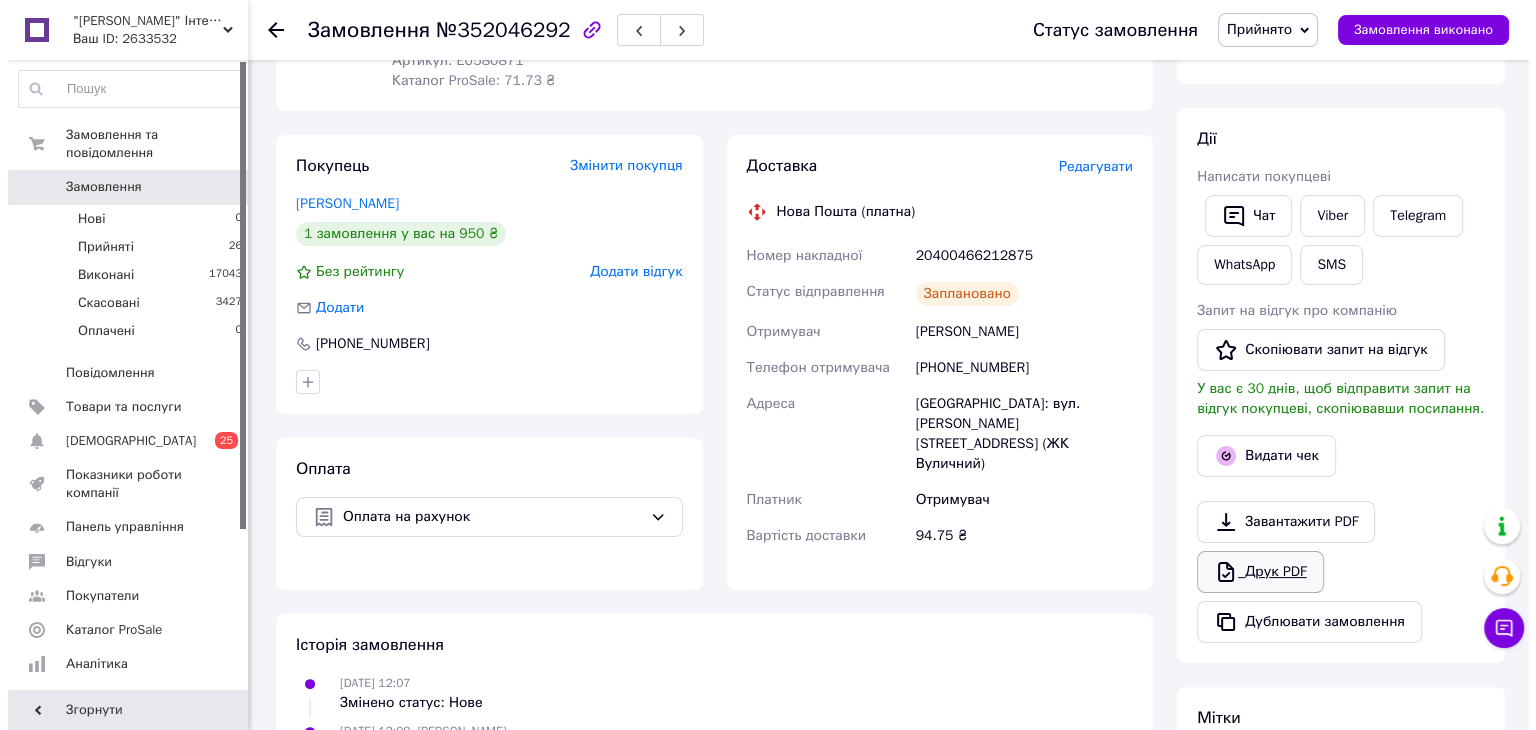 scroll, scrollTop: 400, scrollLeft: 0, axis: vertical 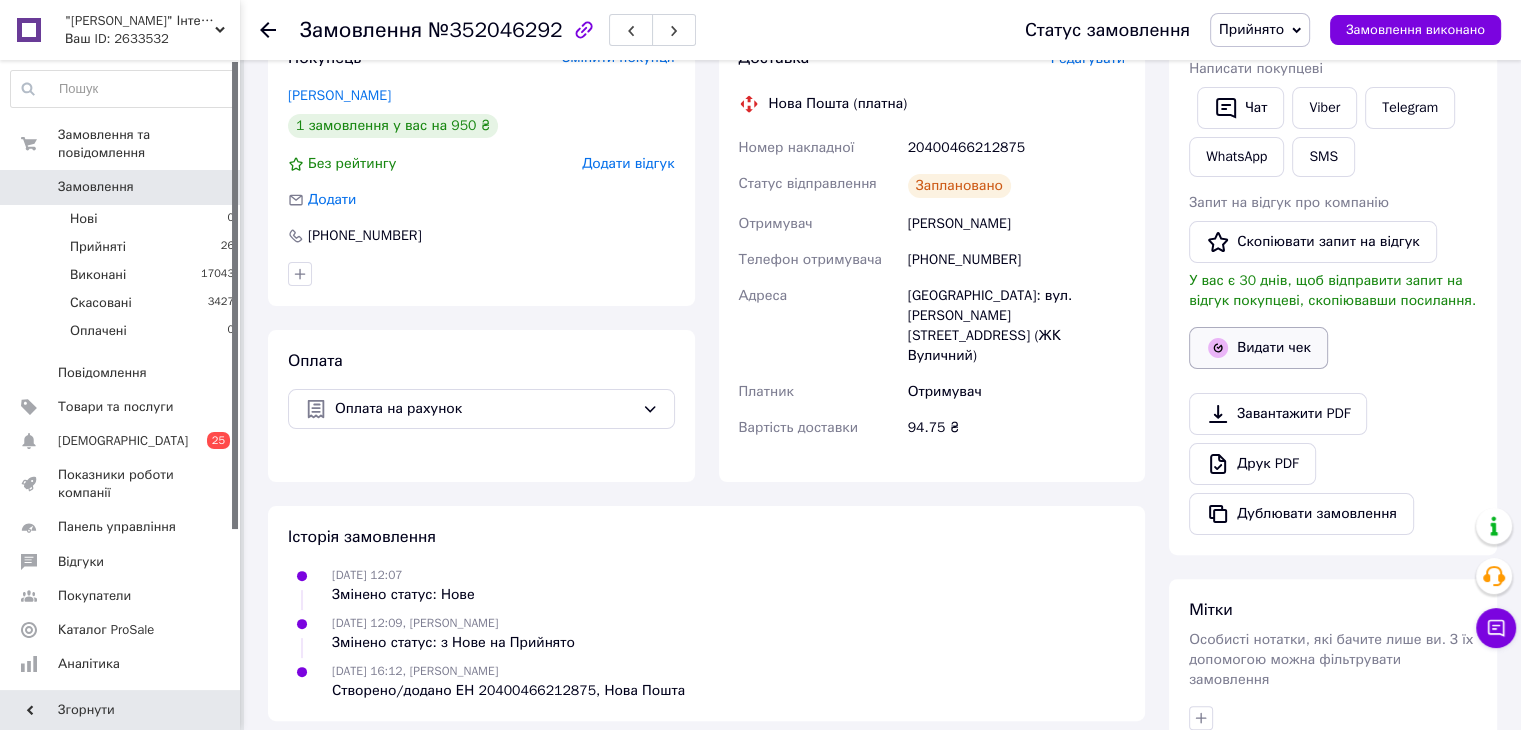 click on "Видати чек" at bounding box center [1258, 348] 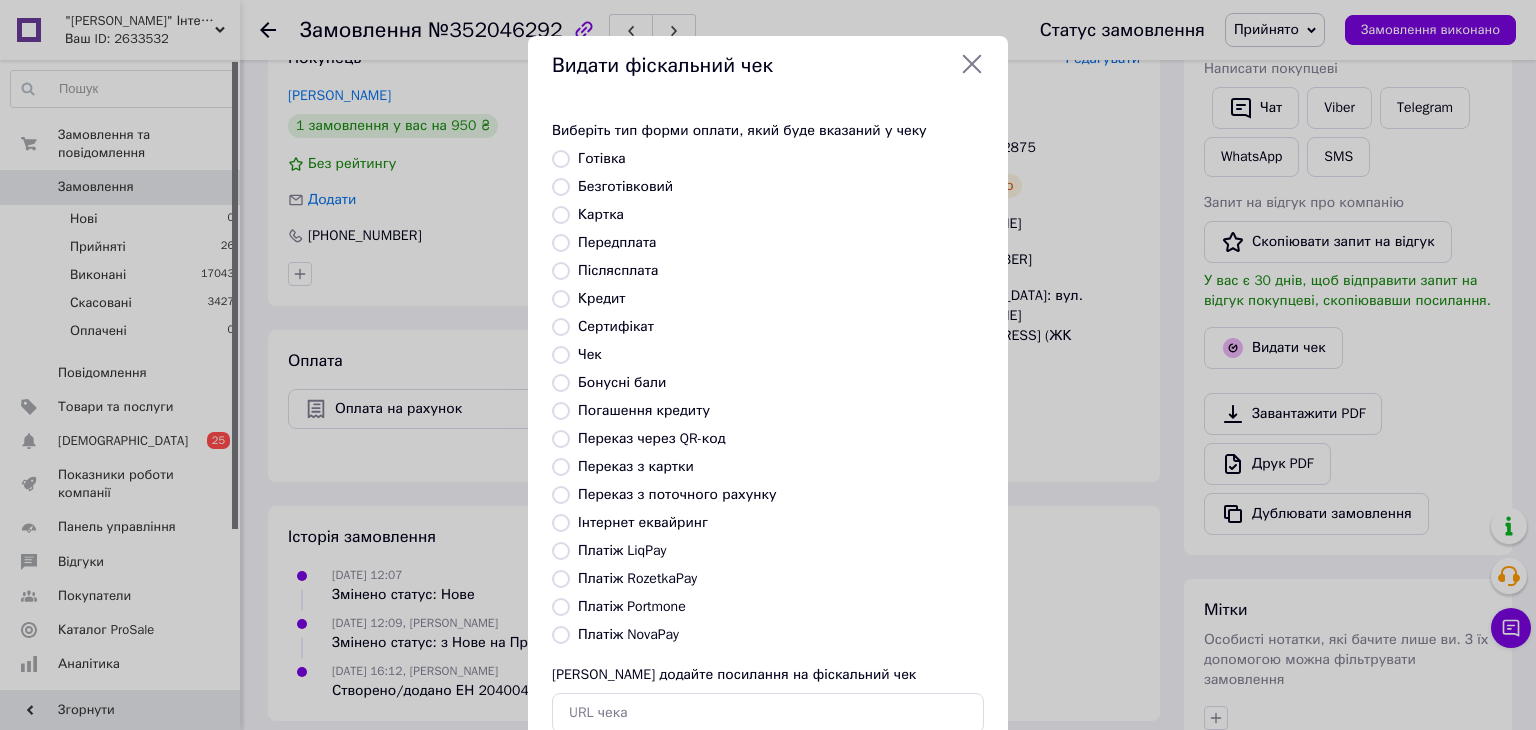 click on "Безготівковий" at bounding box center (625, 186) 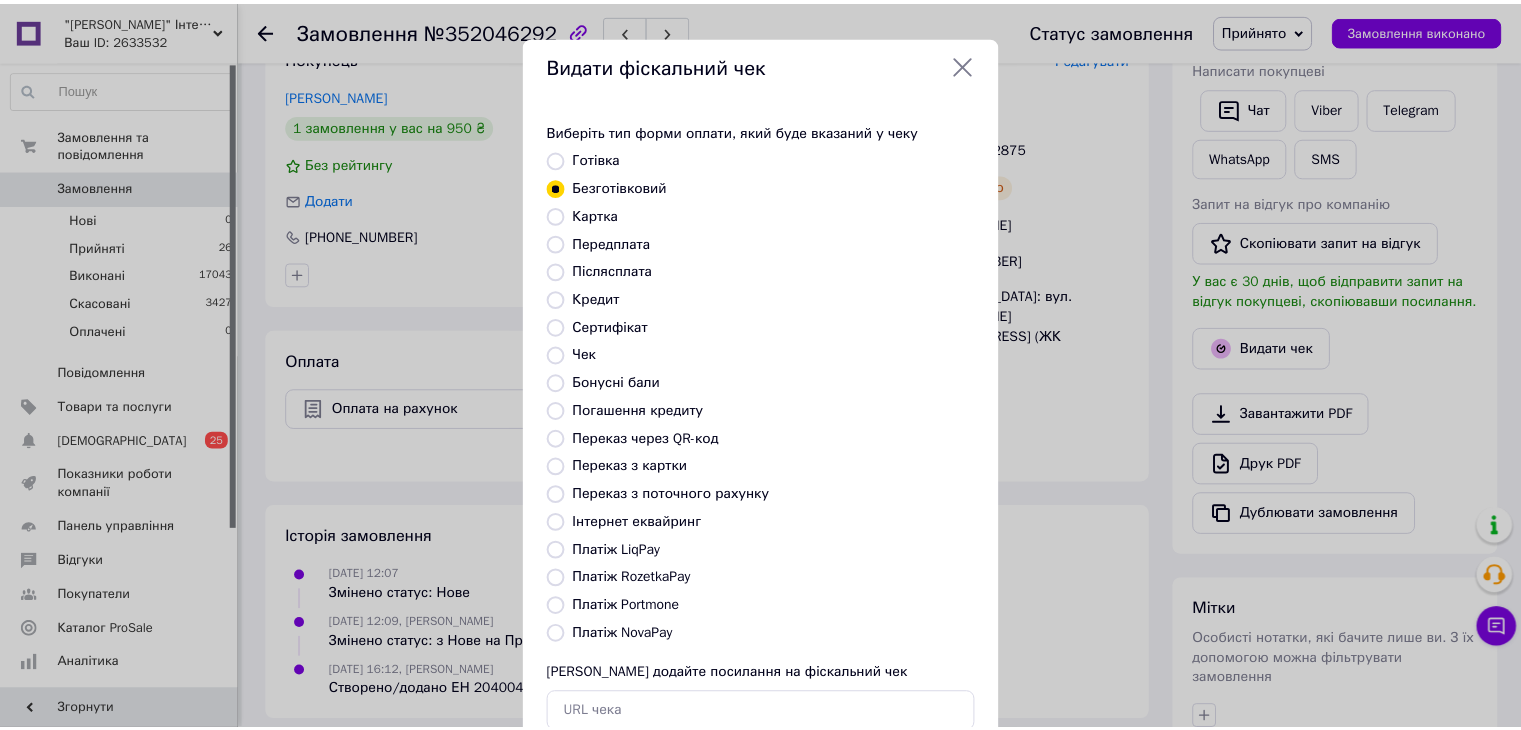 scroll, scrollTop: 128, scrollLeft: 0, axis: vertical 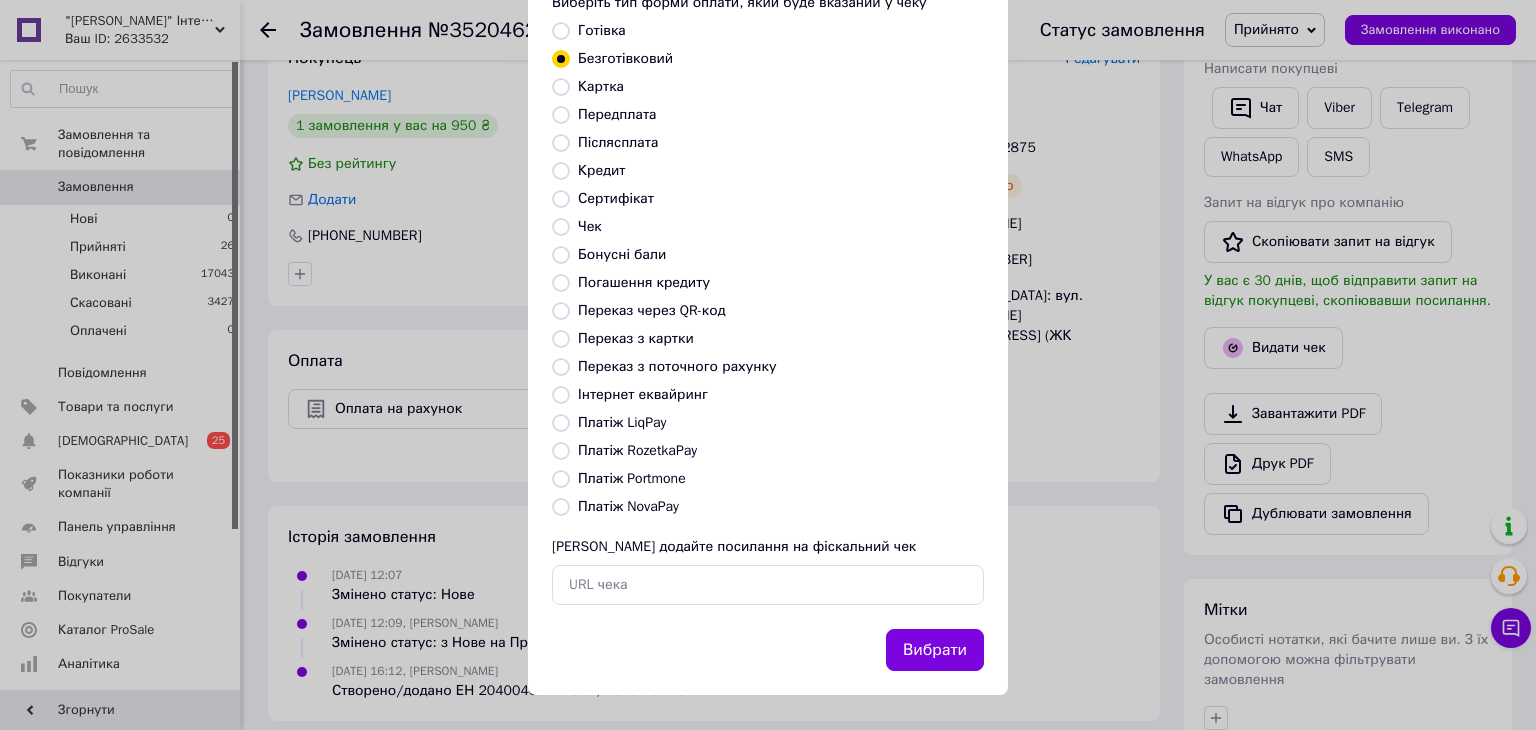 drag, startPoint x: 916, startPoint y: 642, endPoint x: 888, endPoint y: 661, distance: 33.83785 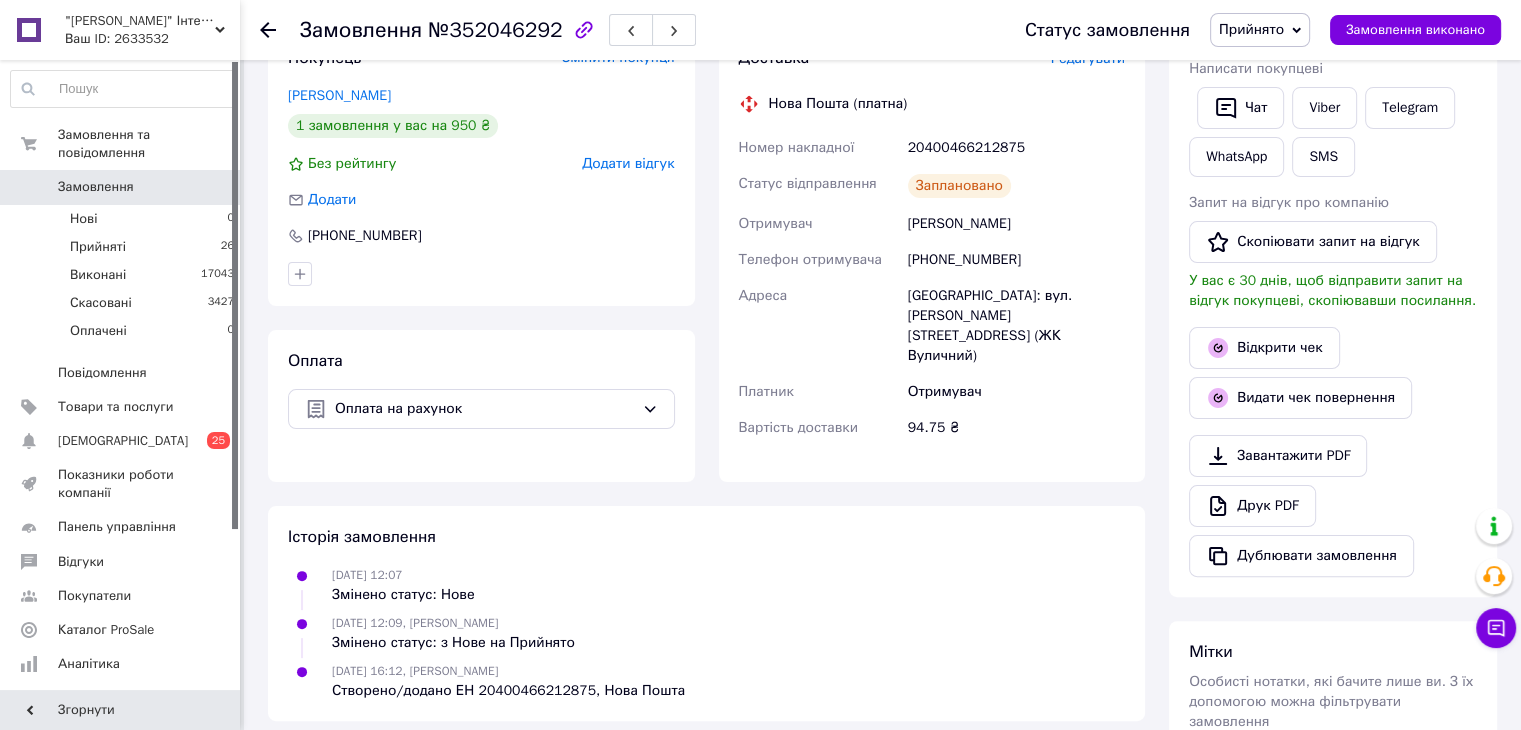 drag, startPoint x: 84, startPoint y: 395, endPoint x: 388, endPoint y: 382, distance: 304.27783 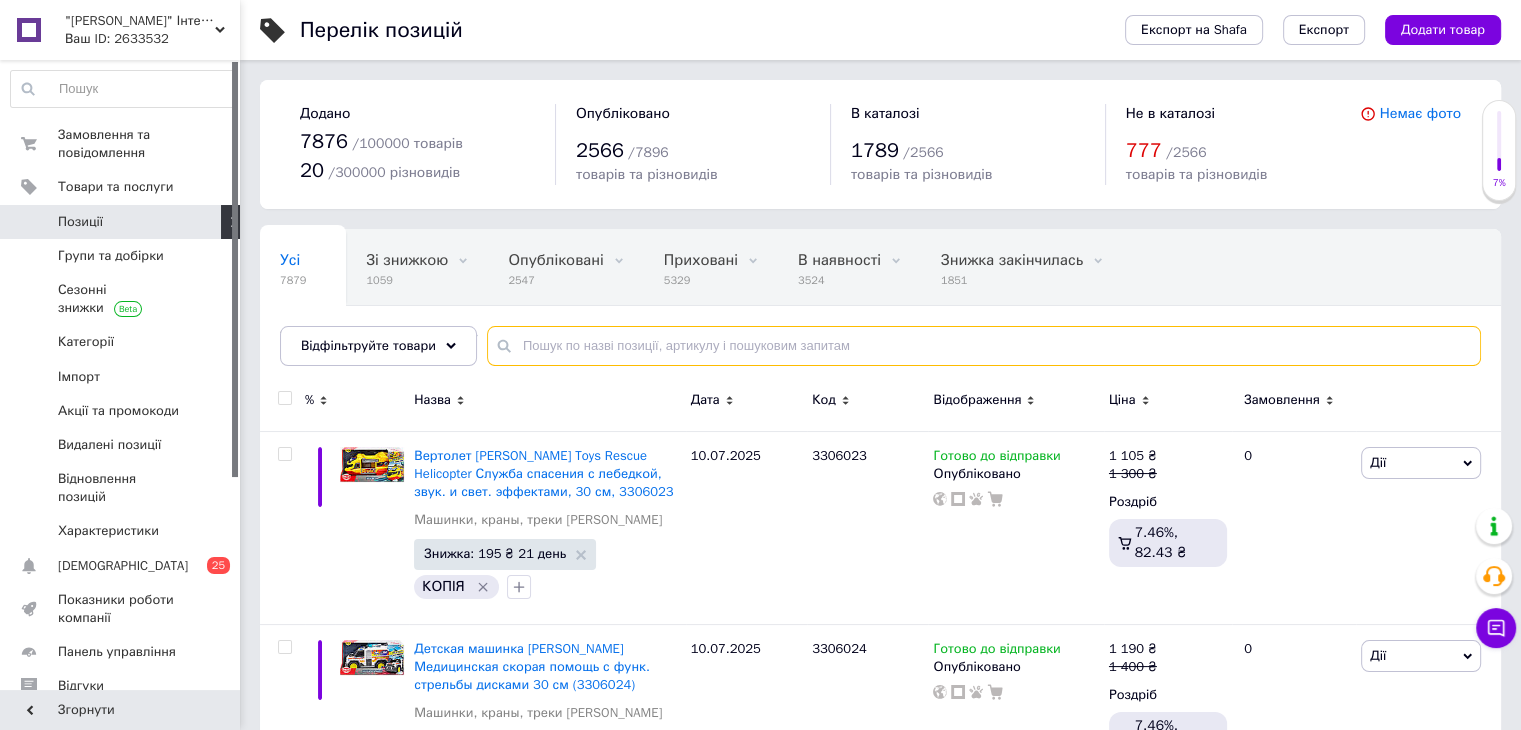 drag, startPoint x: 604, startPoint y: 349, endPoint x: 614, endPoint y: 338, distance: 14.866069 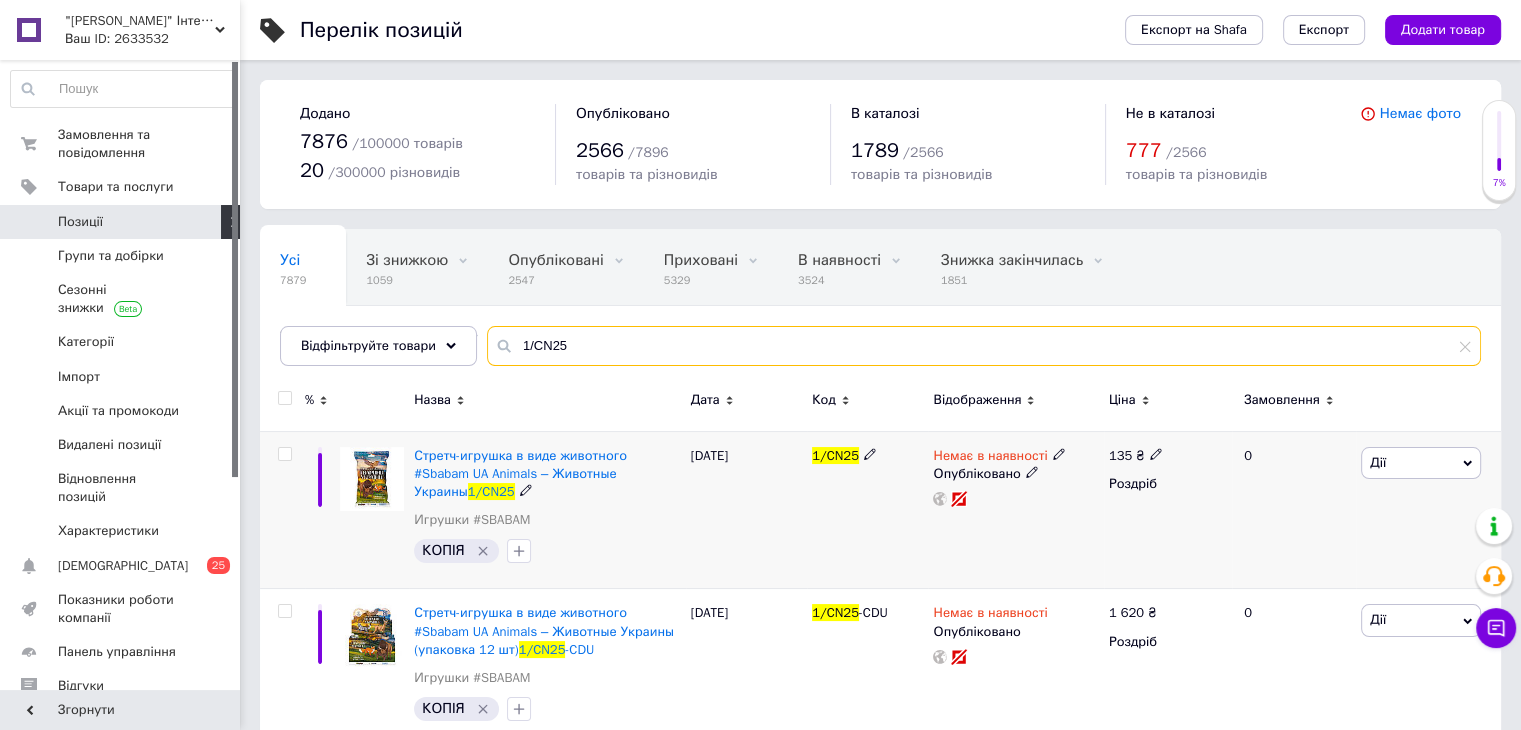 type on "1/CN25" 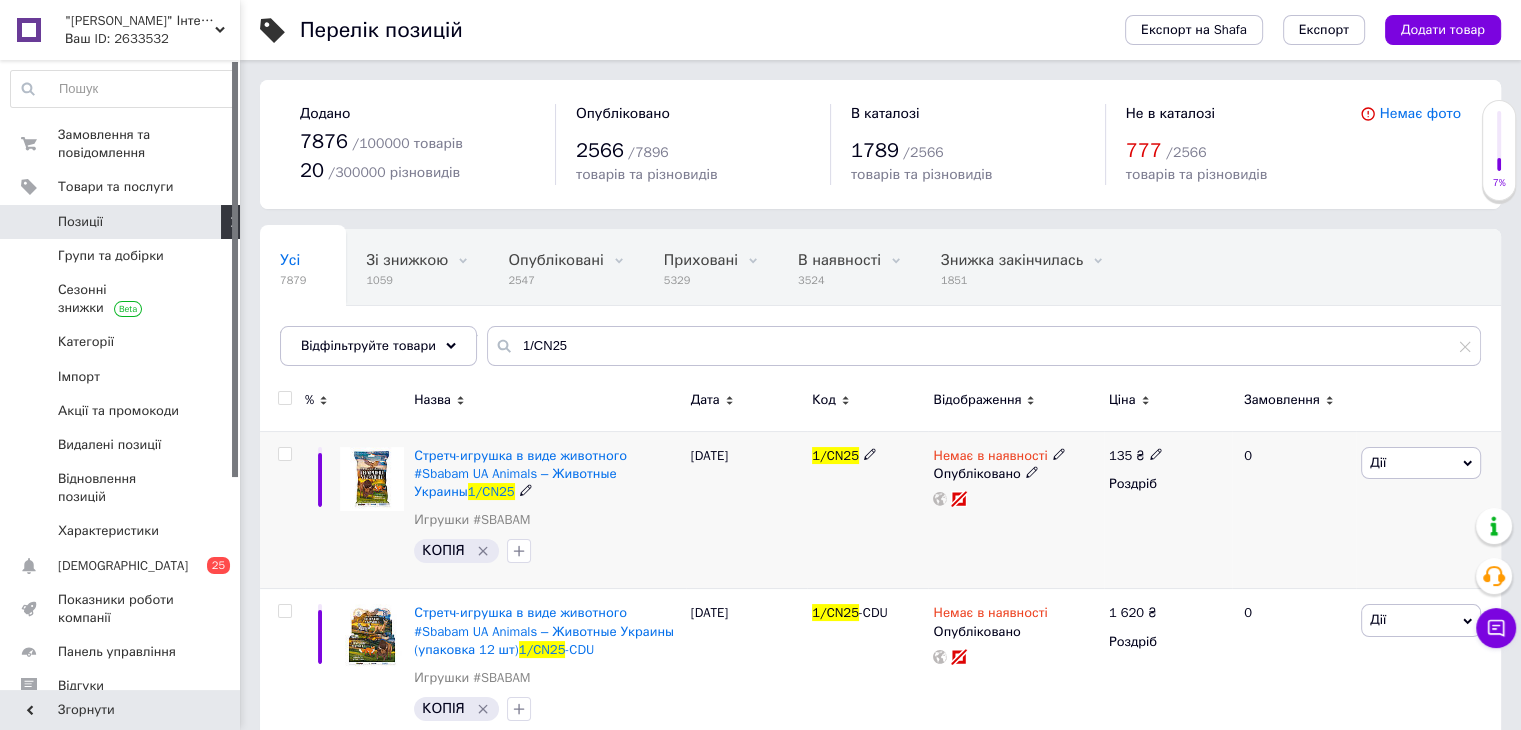 click 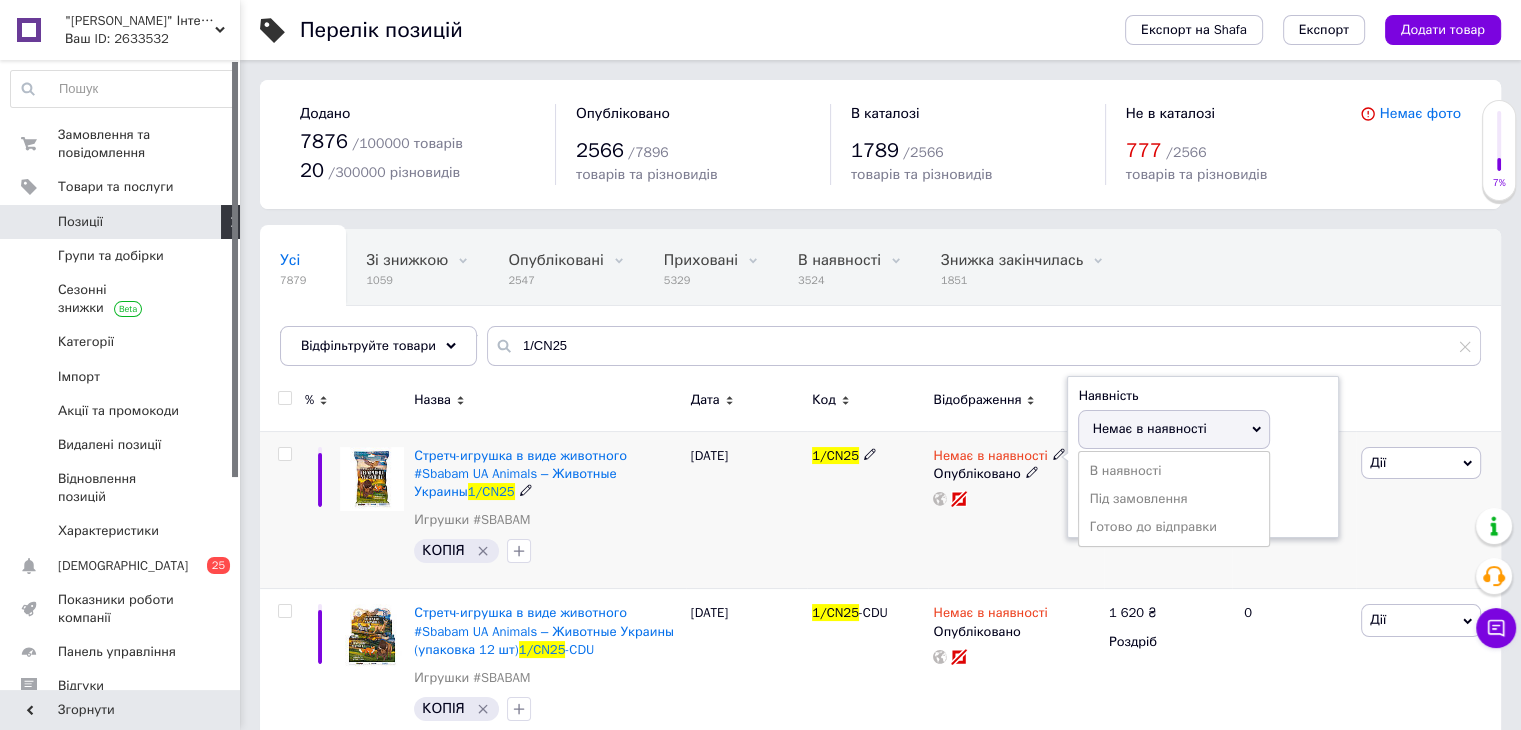 drag, startPoint x: 1116, startPoint y: 520, endPoint x: 1028, endPoint y: 558, distance: 95.85406 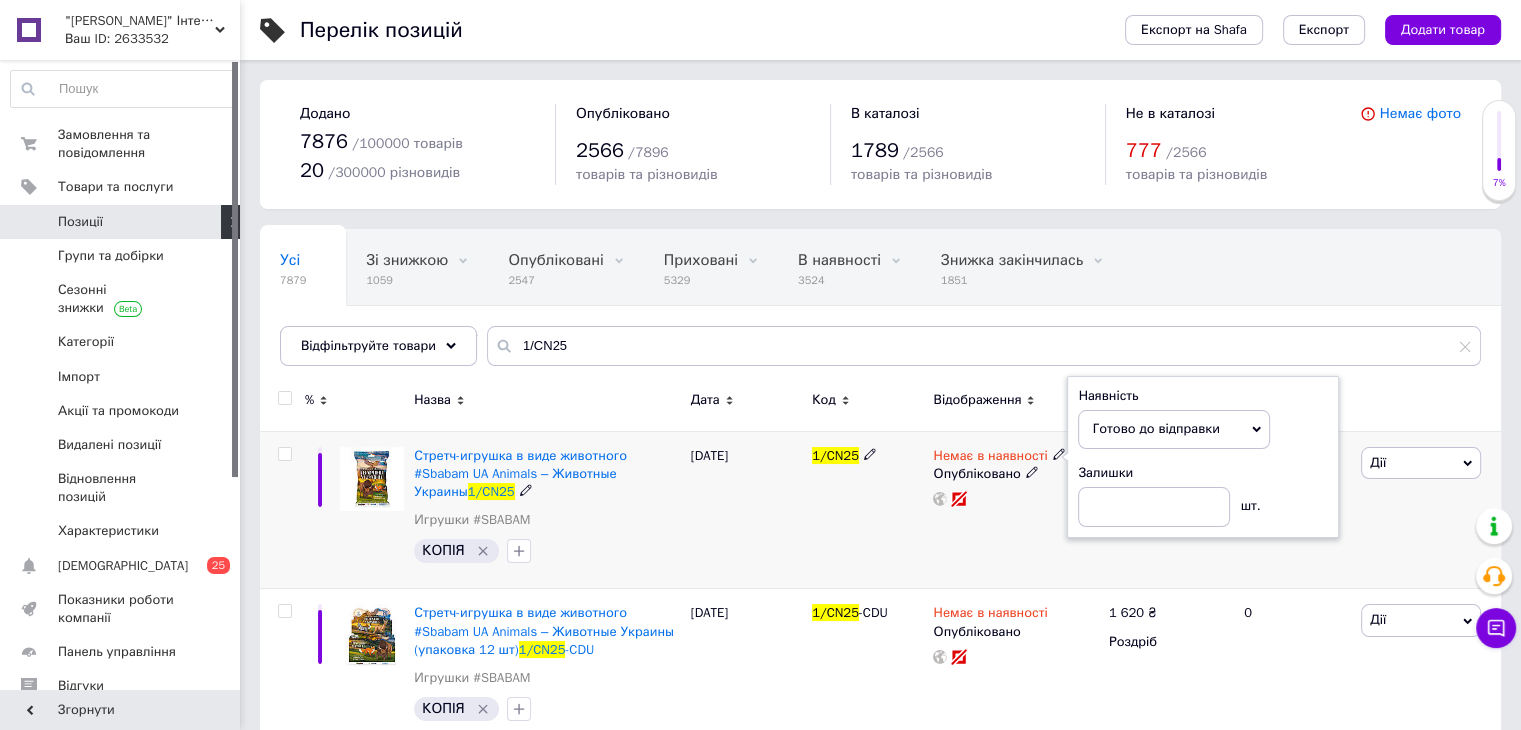 click on "Немає в наявності Наявність [PERSON_NAME] до відправки В наявності Немає в наявності Під замовлення Залишки шт. Опубліковано" at bounding box center [1015, 510] 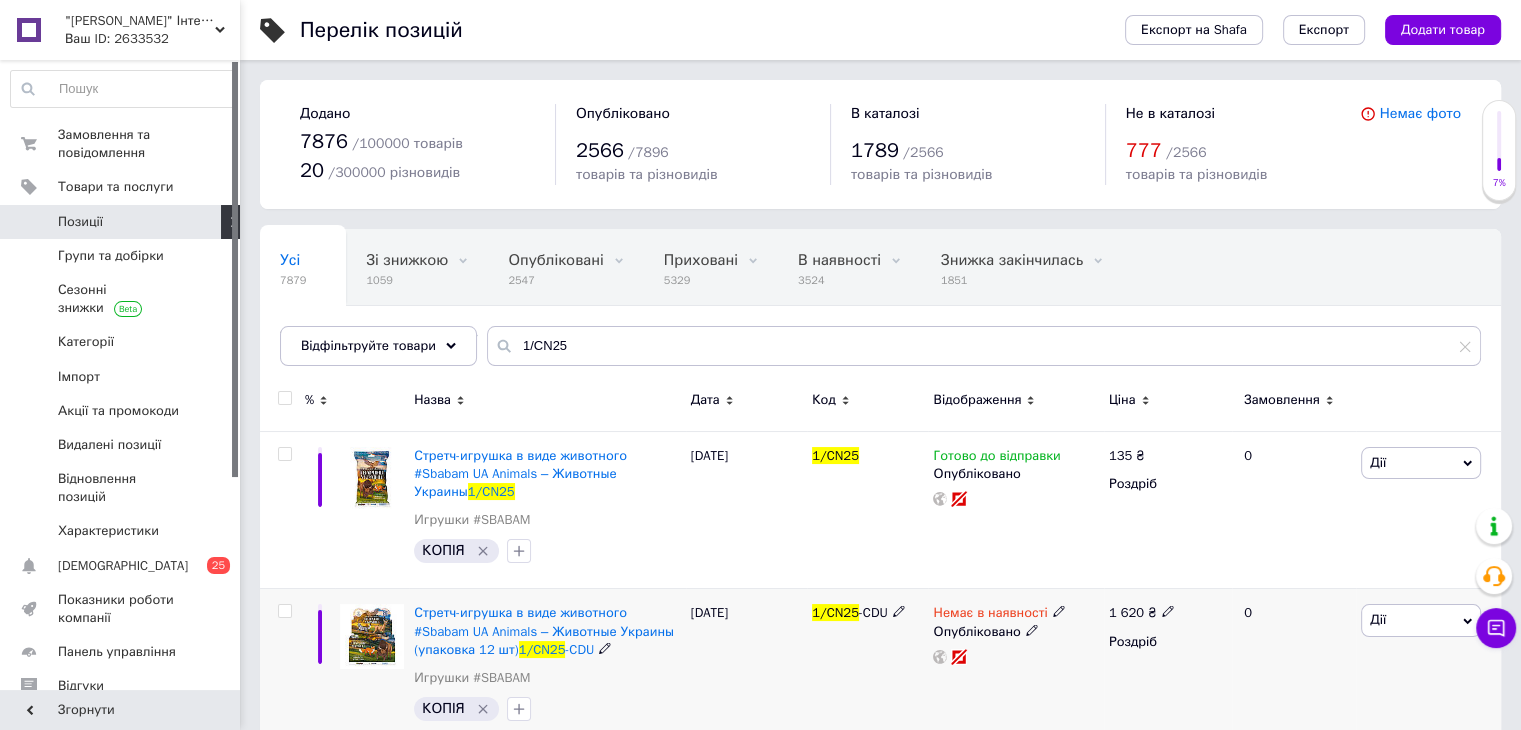 click 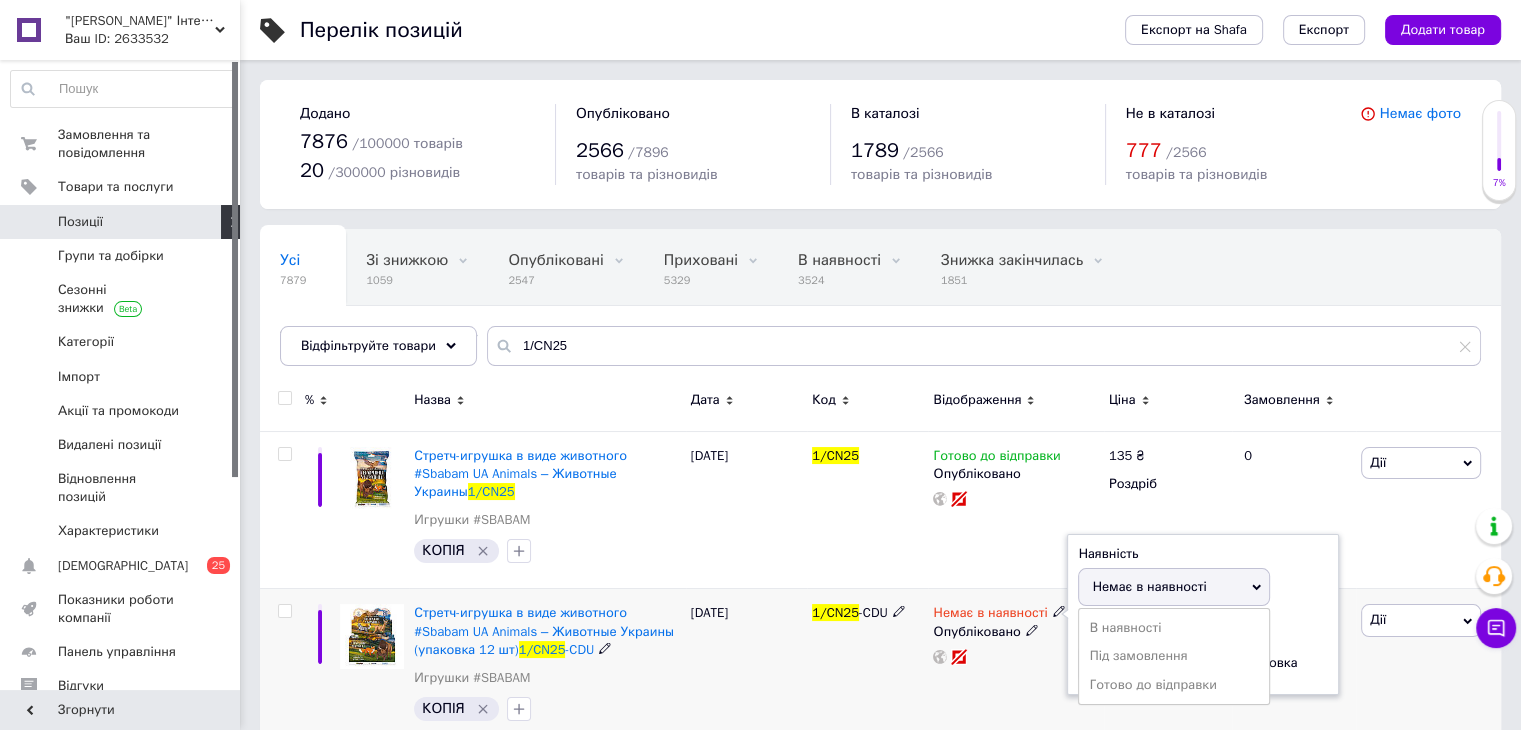 drag, startPoint x: 1100, startPoint y: 663, endPoint x: 1009, endPoint y: 703, distance: 99.40322 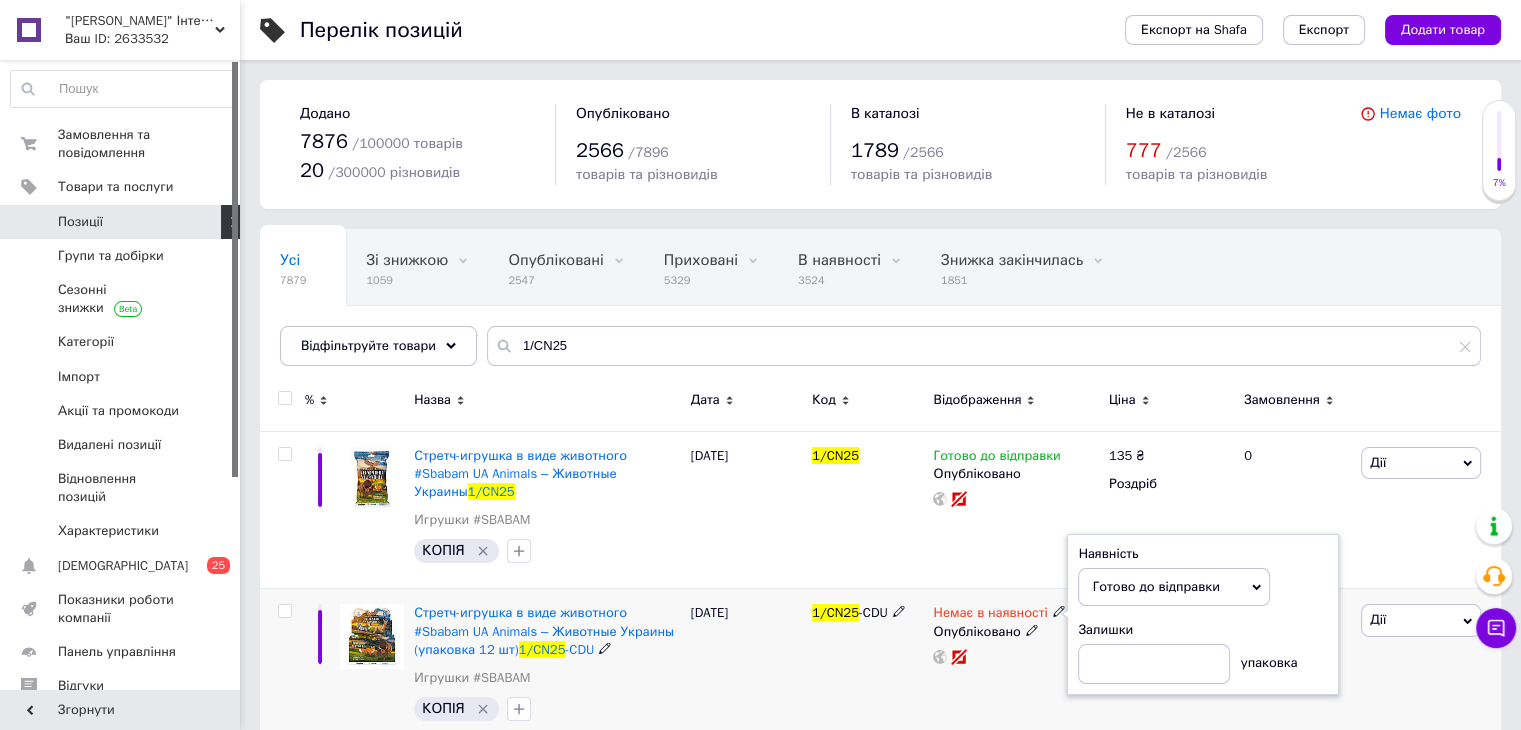 click on "Немає в наявності Наявність [PERSON_NAME] до відправки В наявності Немає в наявності Під замовлення Залишки упаковка Опубліковано" at bounding box center [1015, 668] 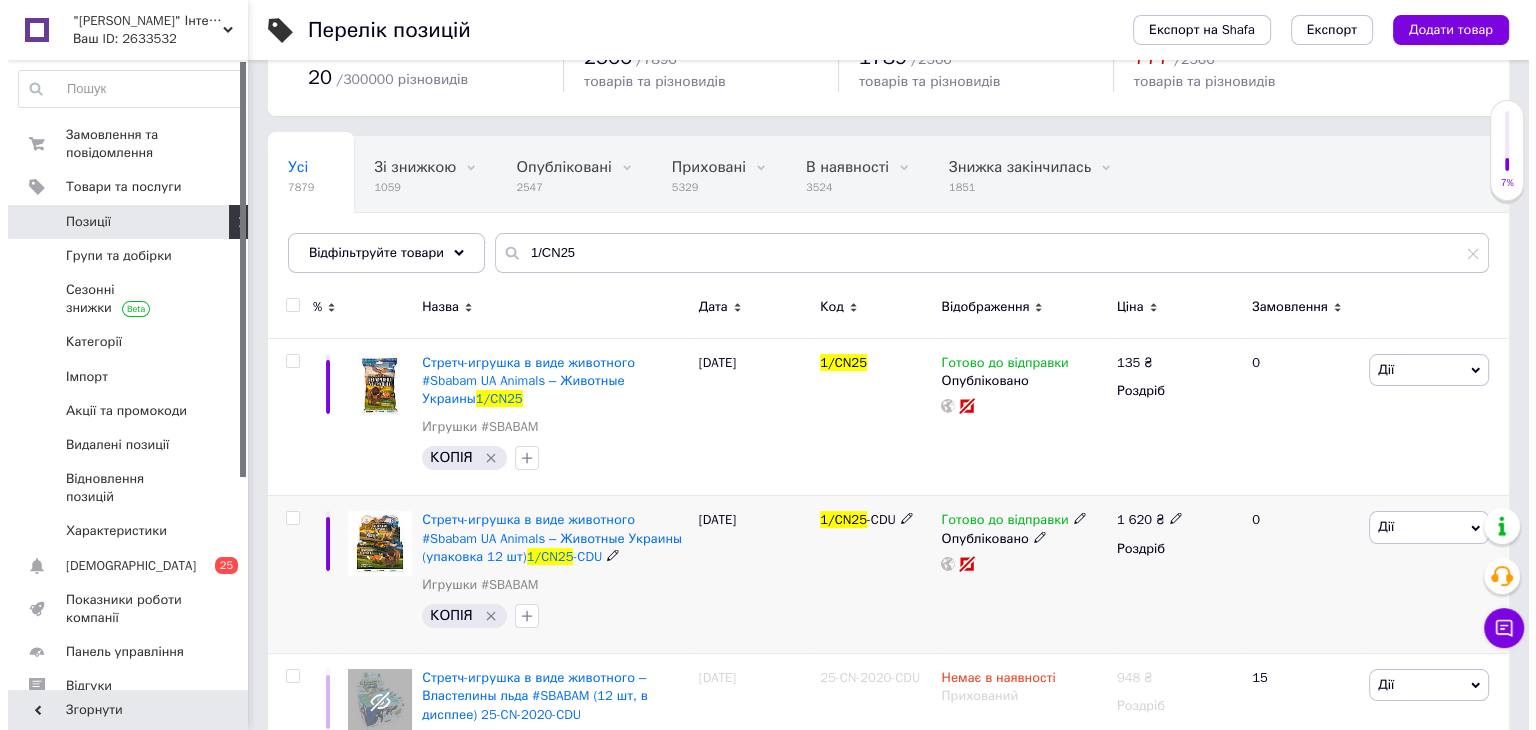 scroll, scrollTop: 210, scrollLeft: 0, axis: vertical 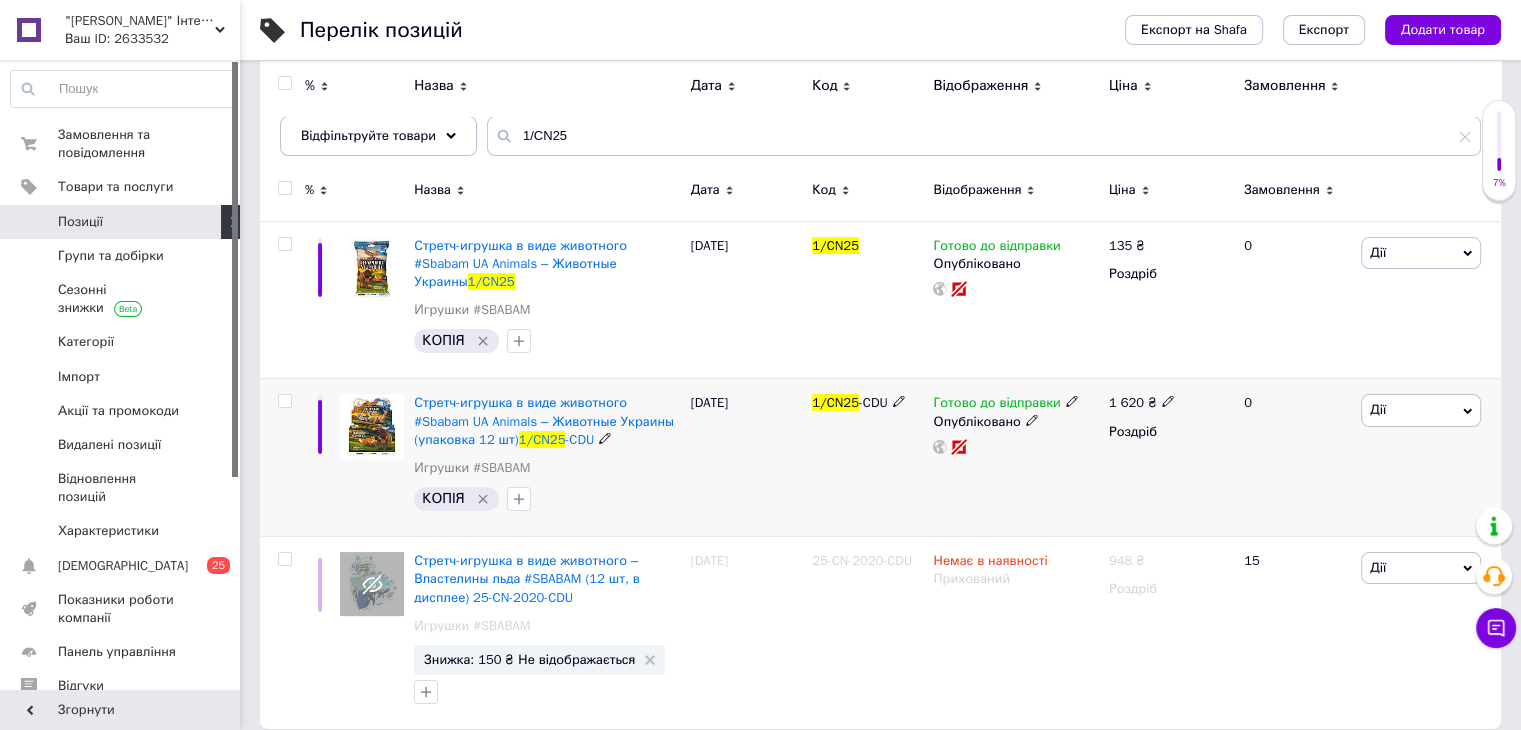 click at bounding box center [284, 401] 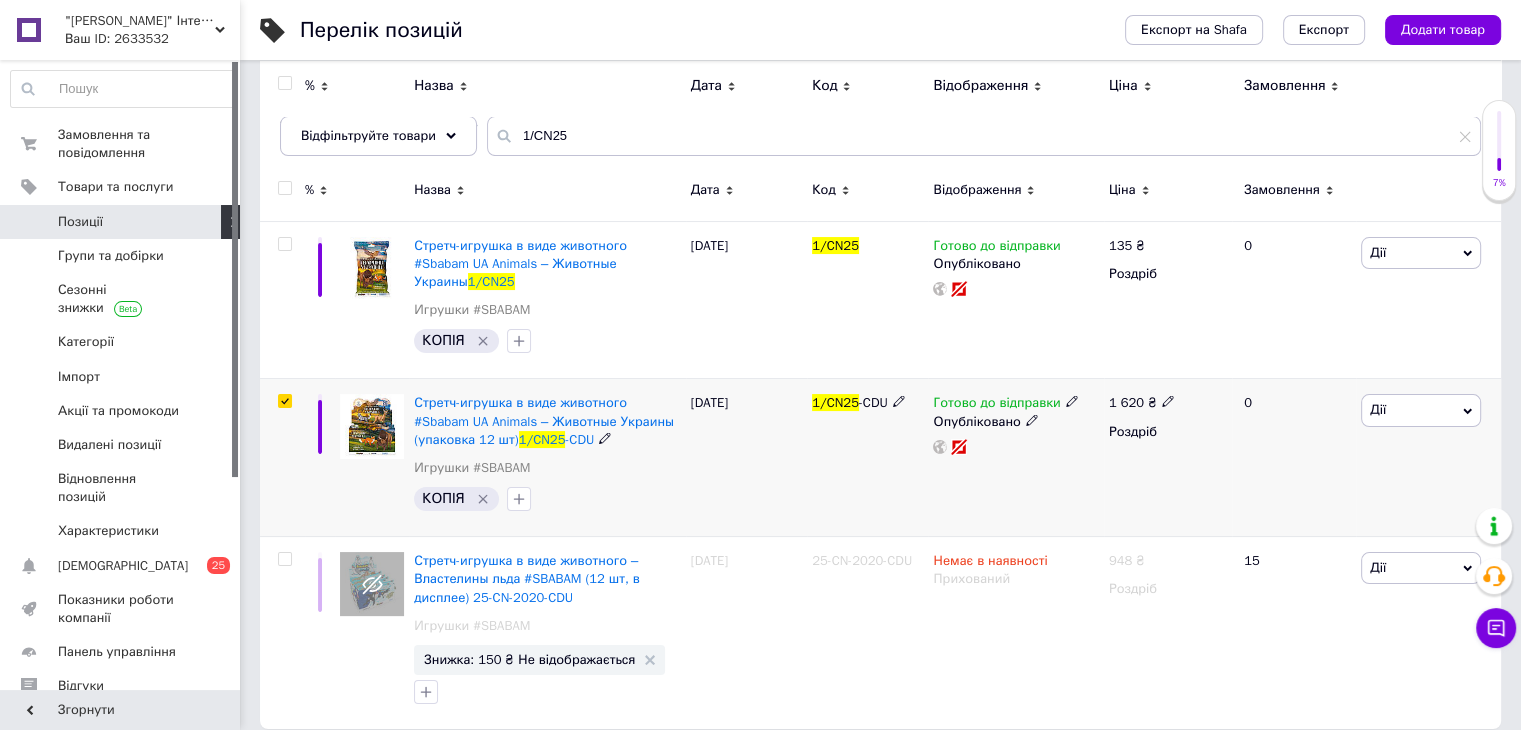 checkbox on "true" 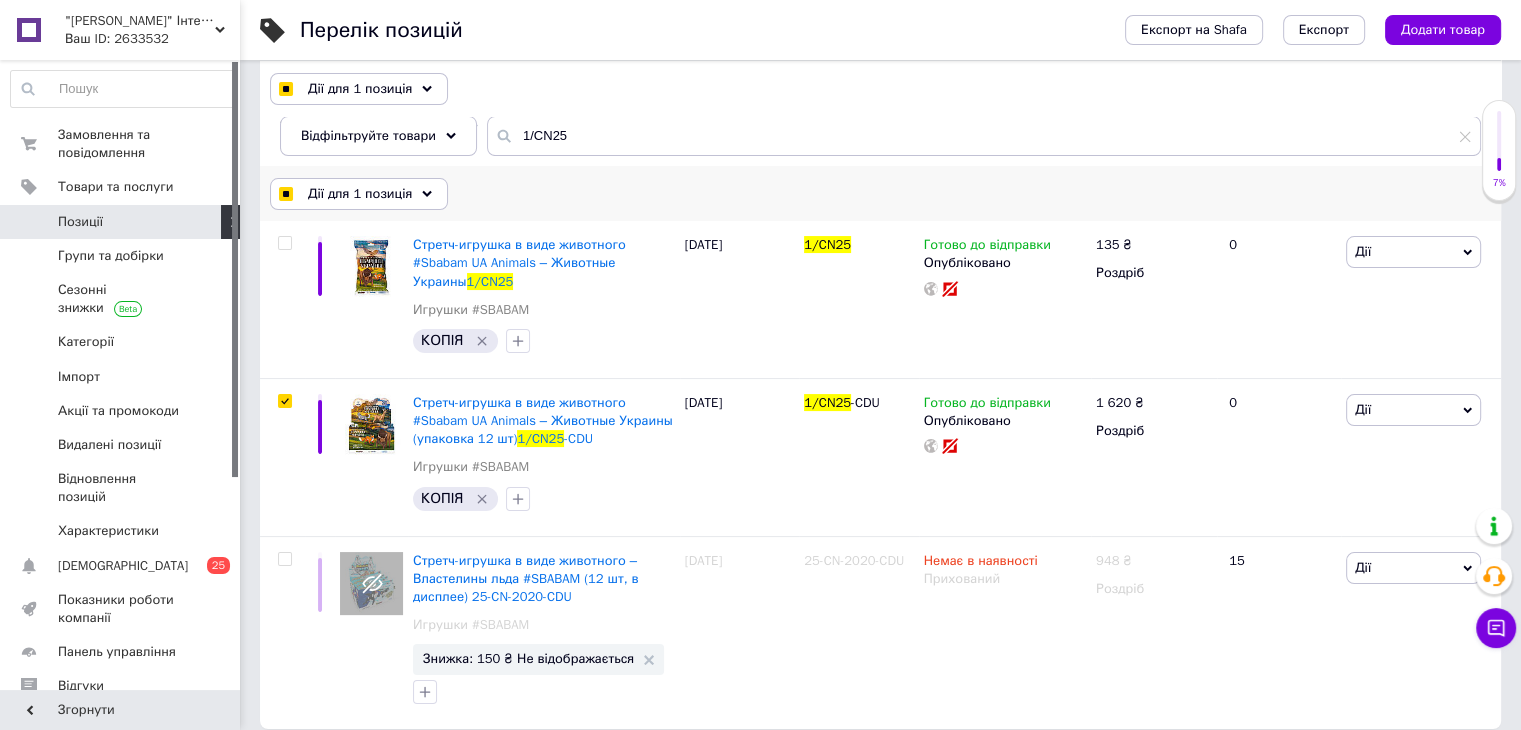 click on "Дії для 1 позиція" at bounding box center [360, 194] 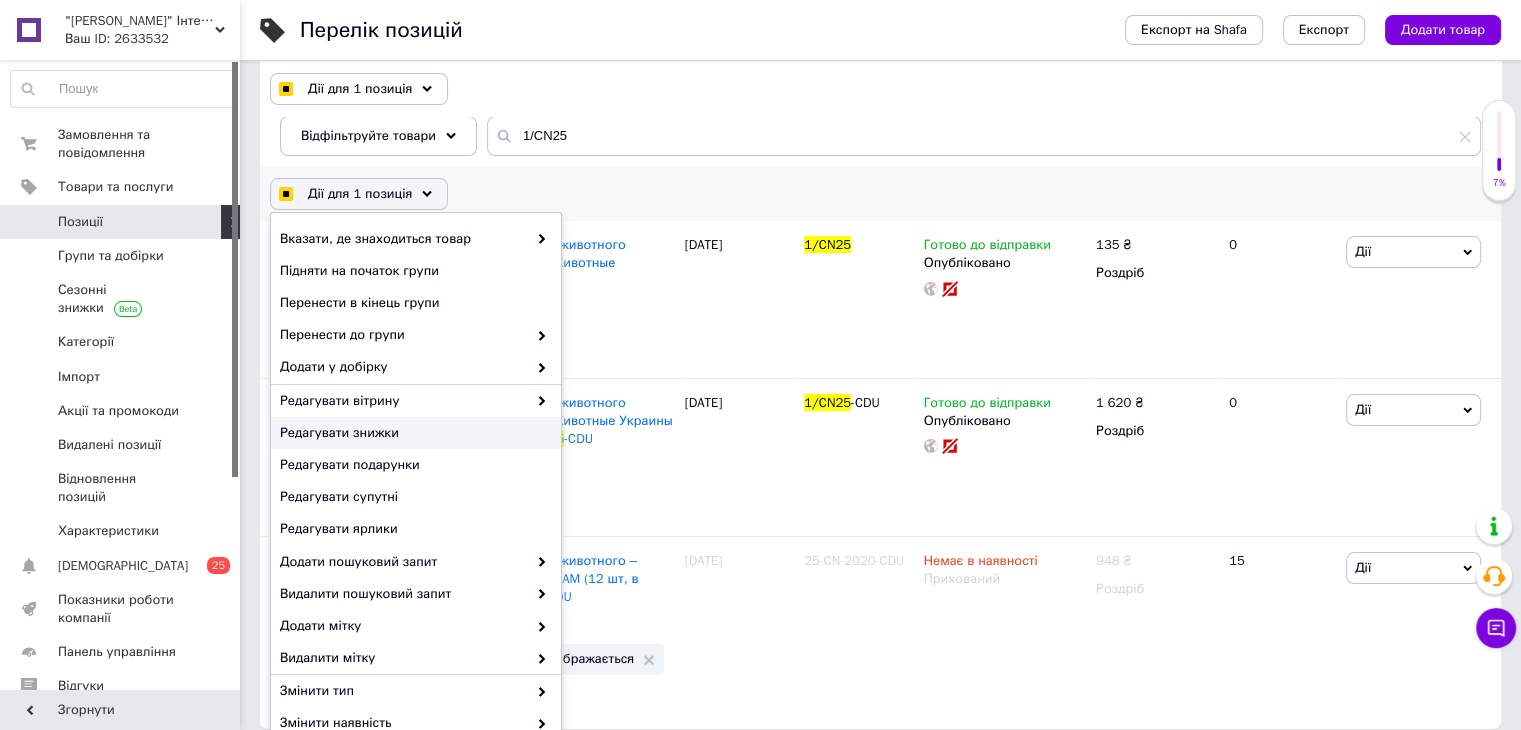 click on "Редагувати знижки" at bounding box center [413, 433] 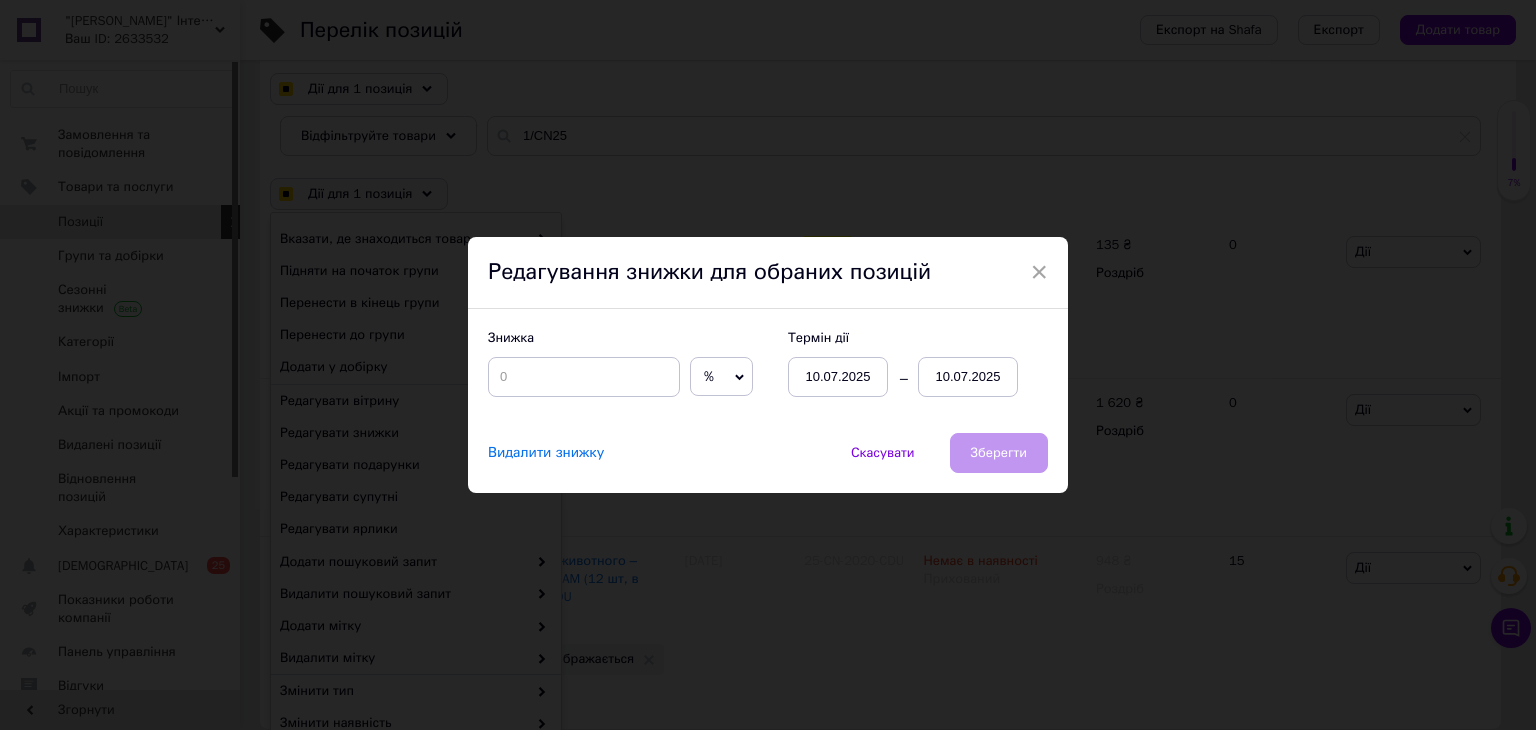 click on "%" at bounding box center [721, 377] 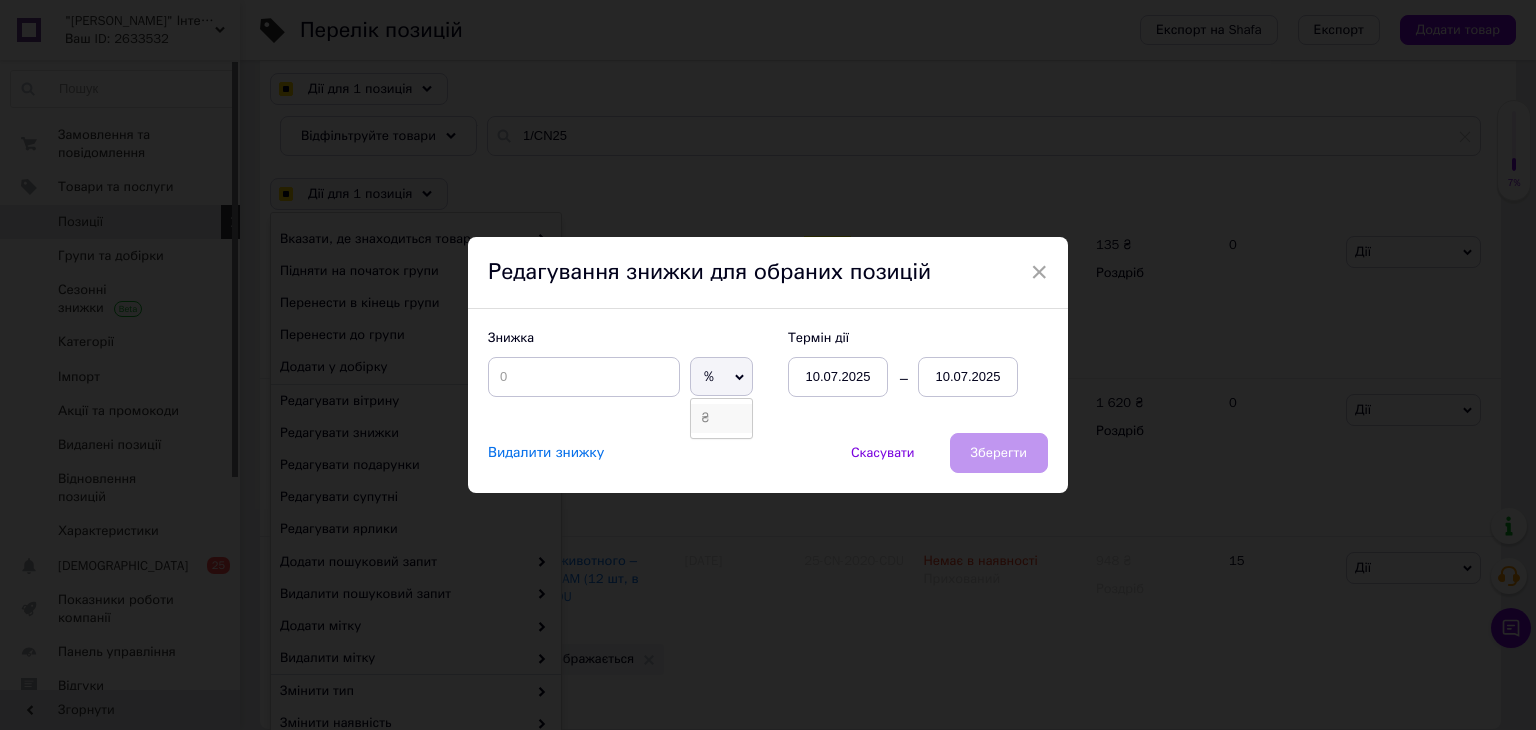 drag, startPoint x: 711, startPoint y: 413, endPoint x: 617, endPoint y: 400, distance: 94.89468 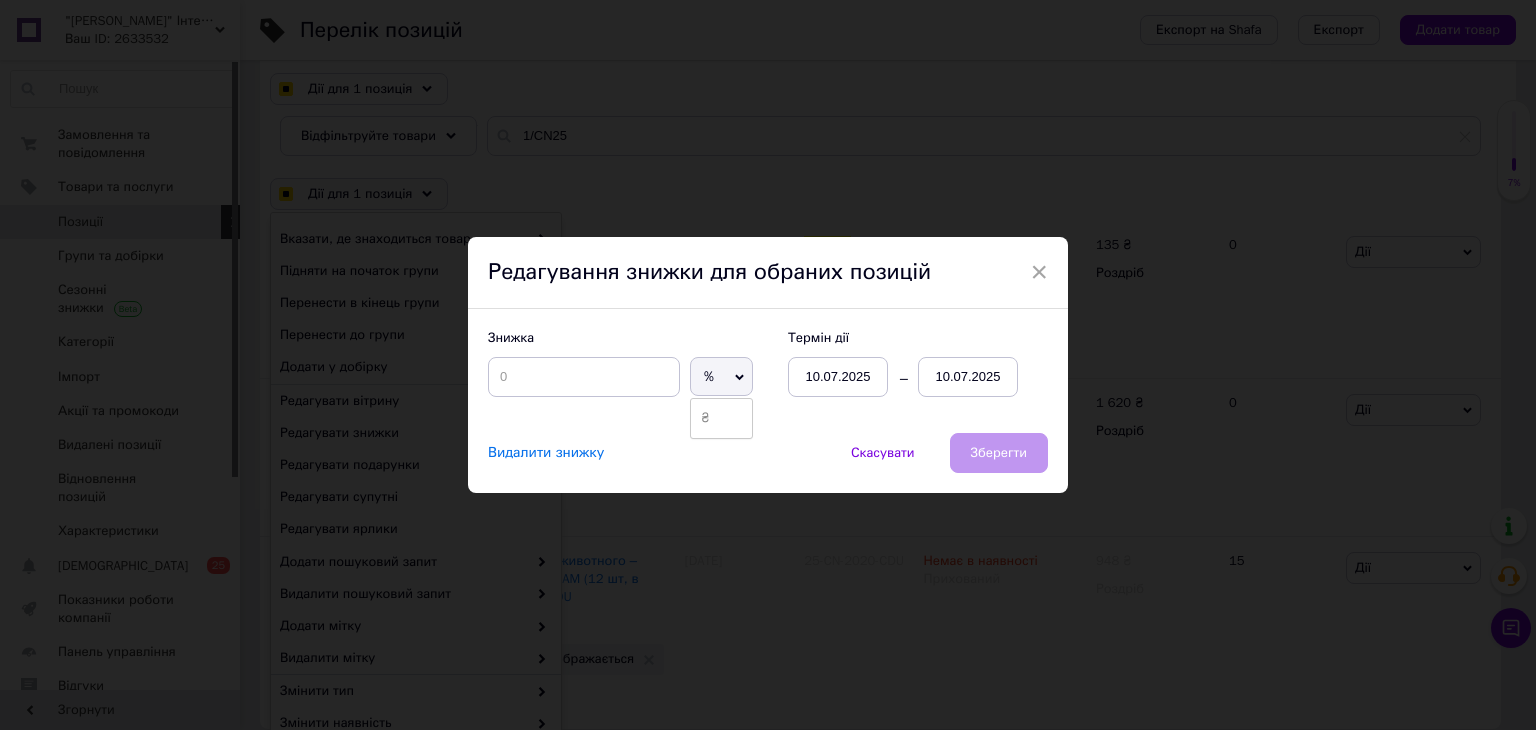 checkbox on "true" 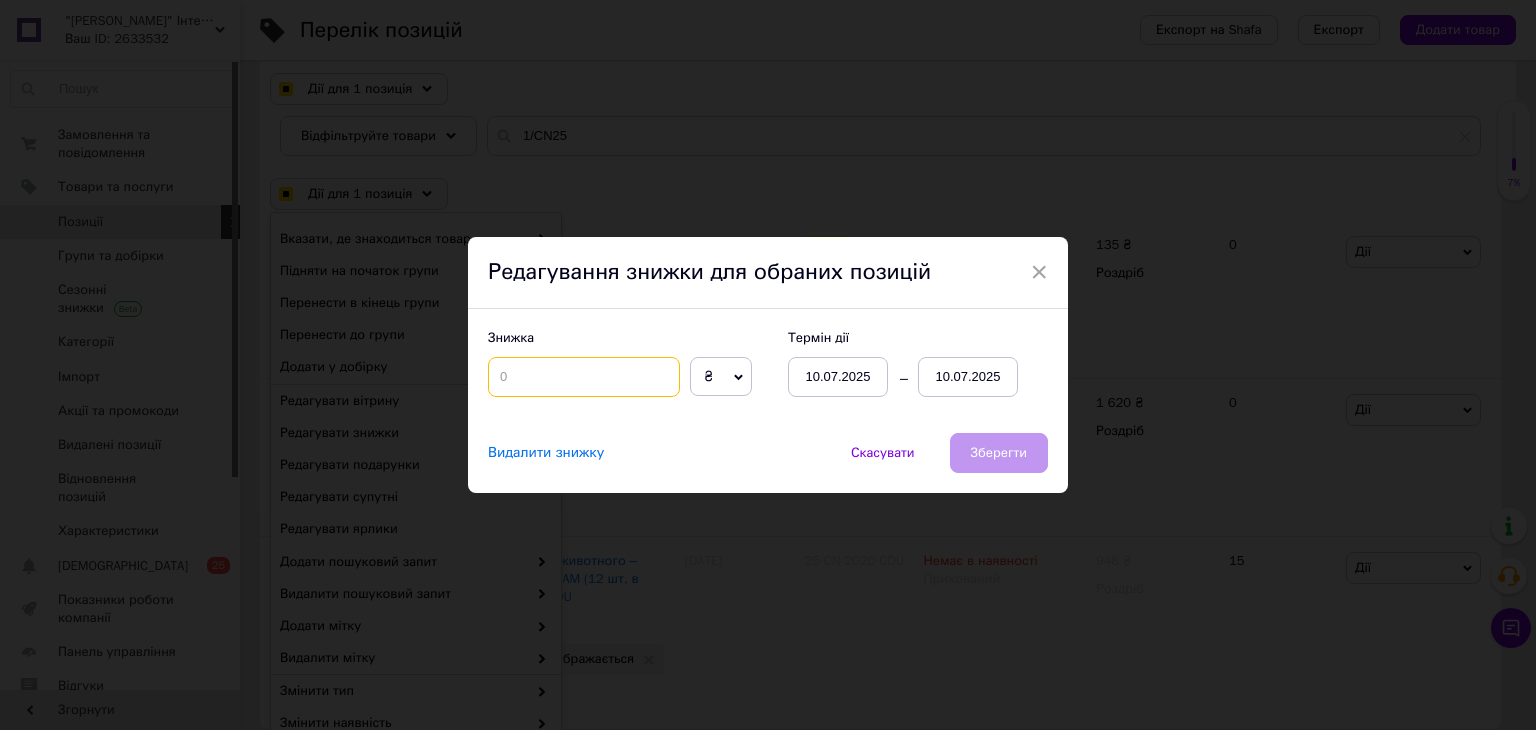 click at bounding box center [584, 377] 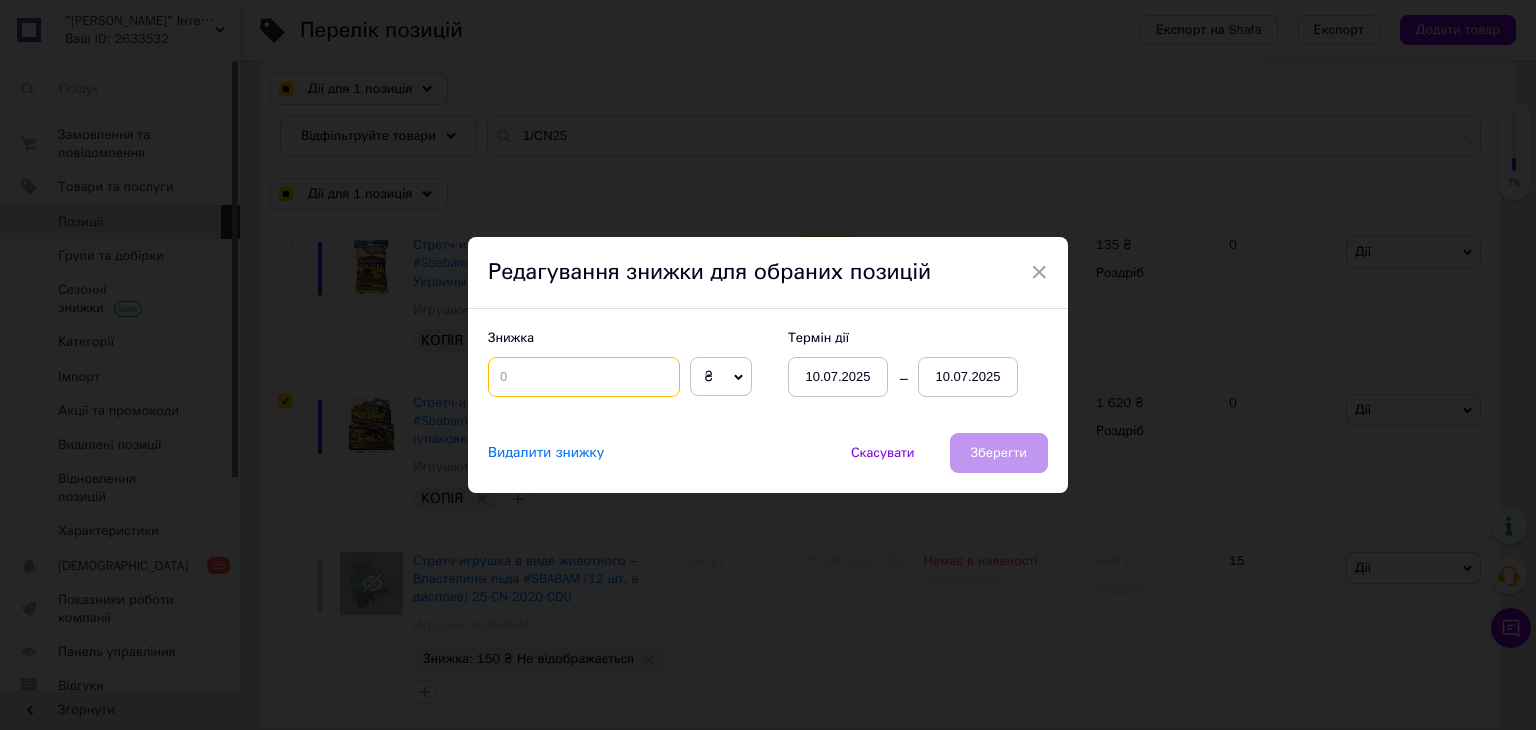 checkbox on "true" 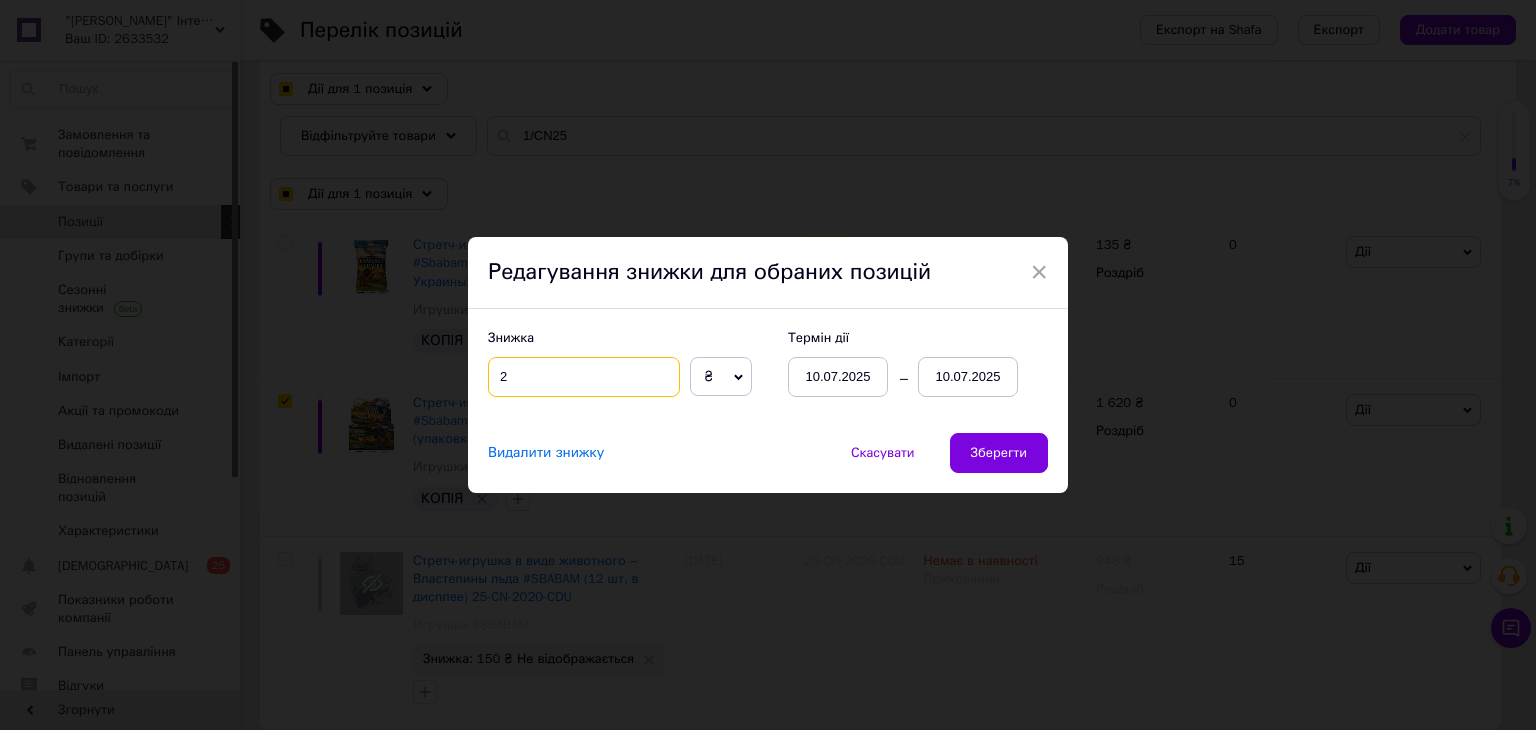 checkbox on "true" 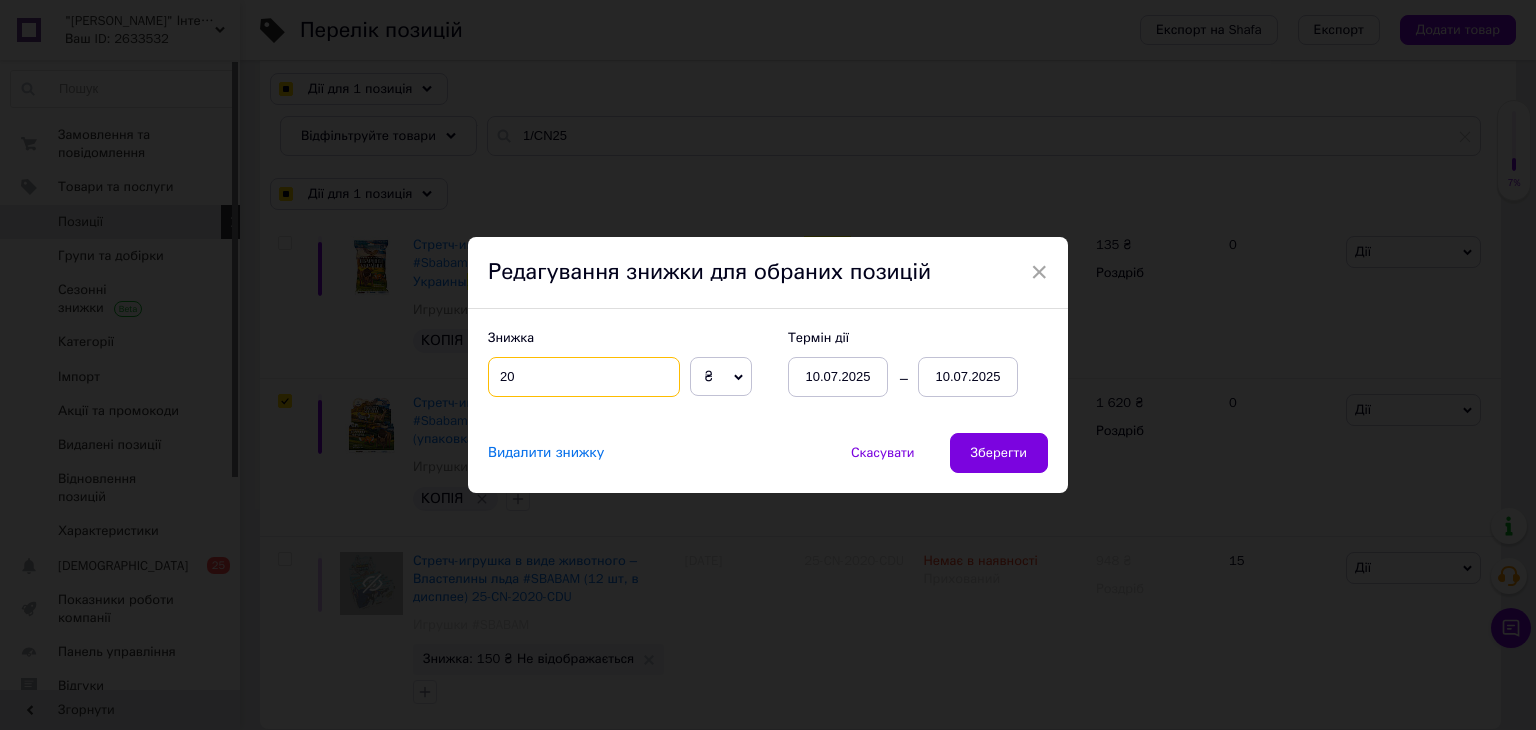 checkbox on "true" 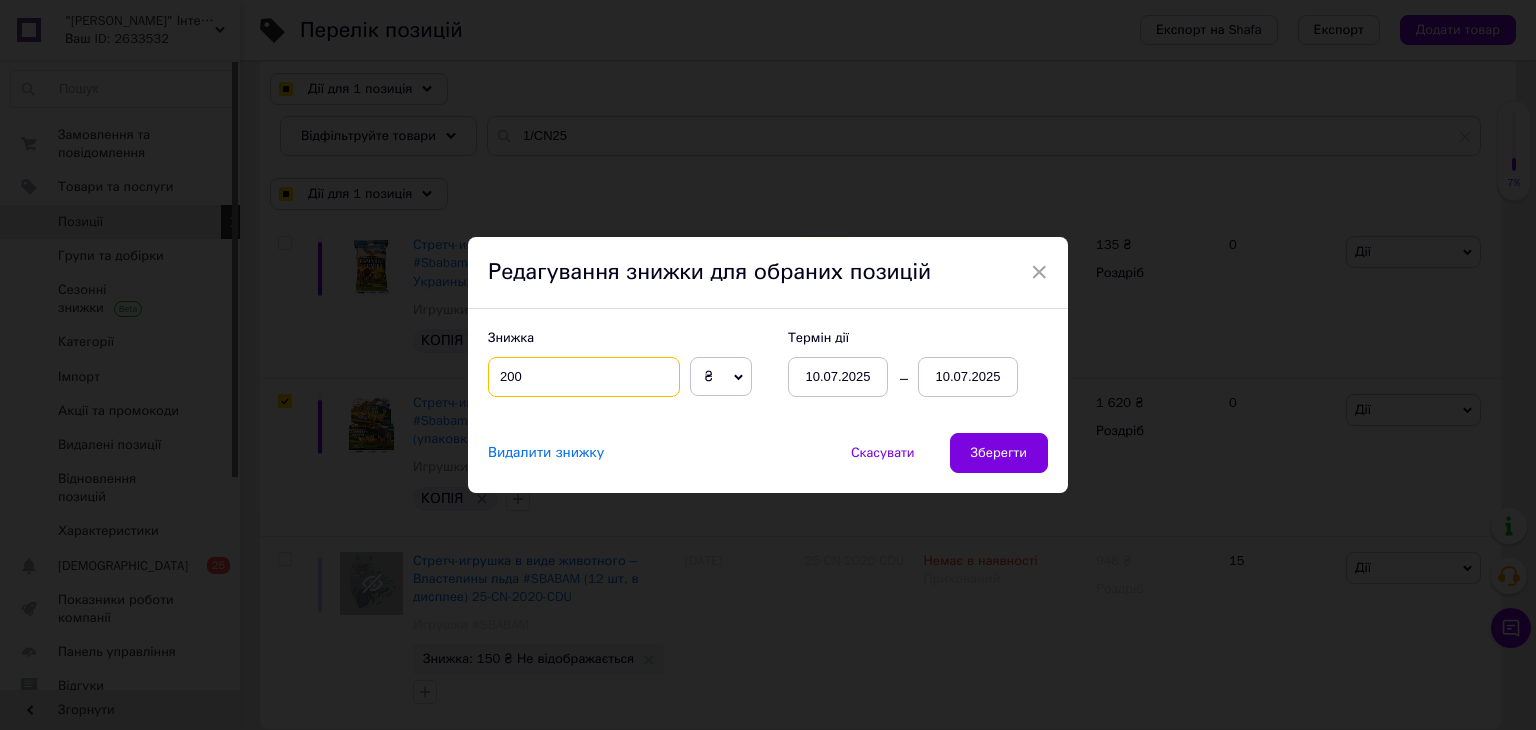 type on "200" 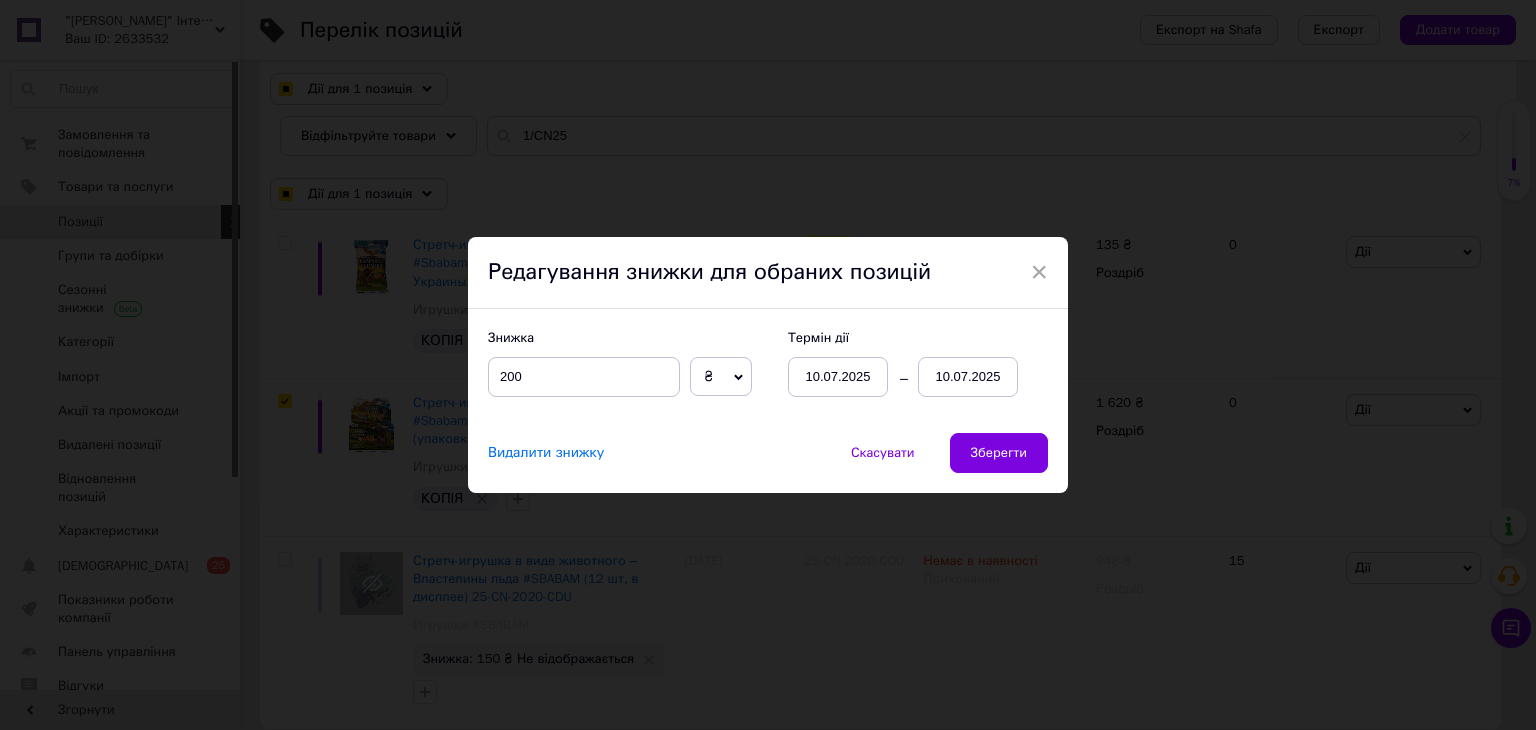 click on "10.07.2025" at bounding box center (968, 377) 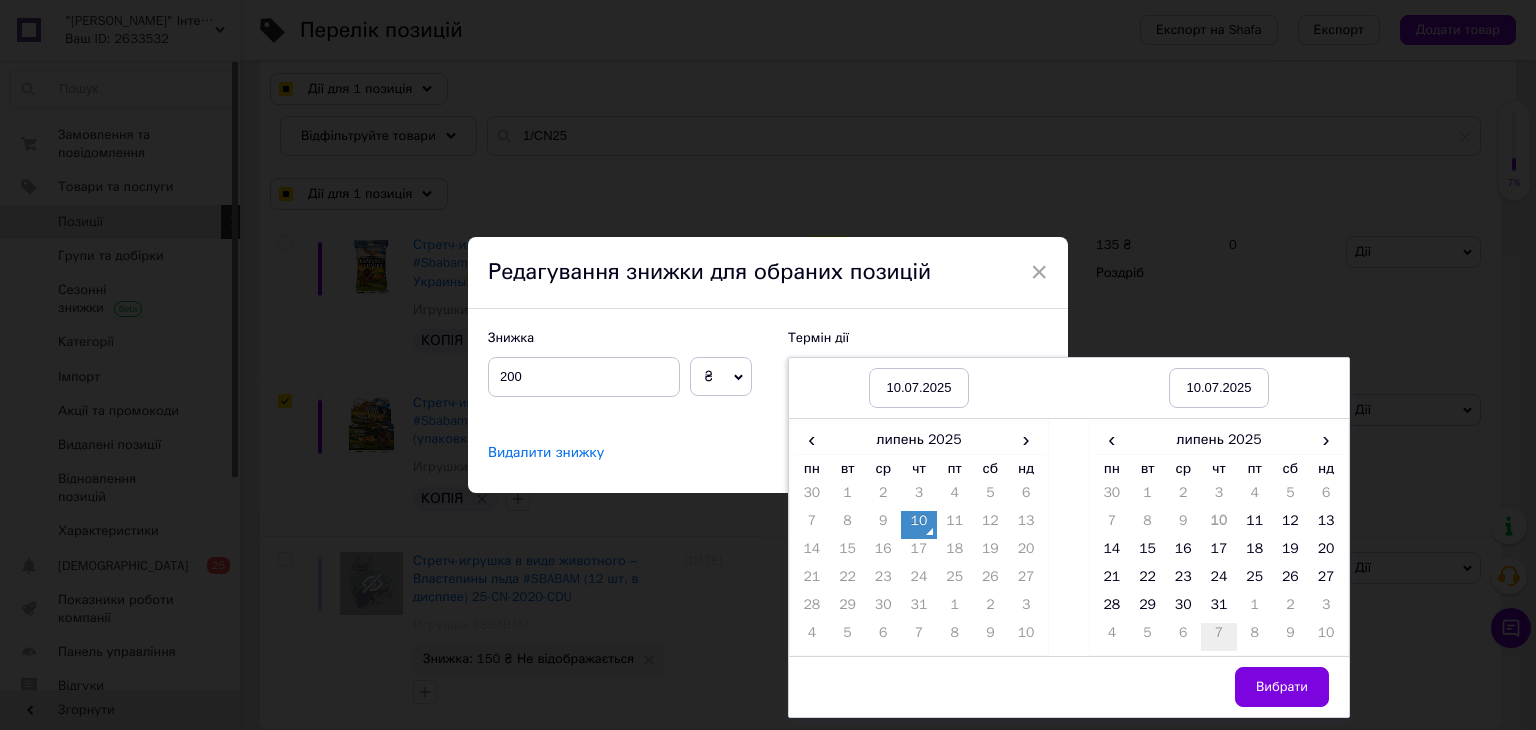 drag, startPoint x: 1220, startPoint y: 603, endPoint x: 1232, endPoint y: 623, distance: 23.323807 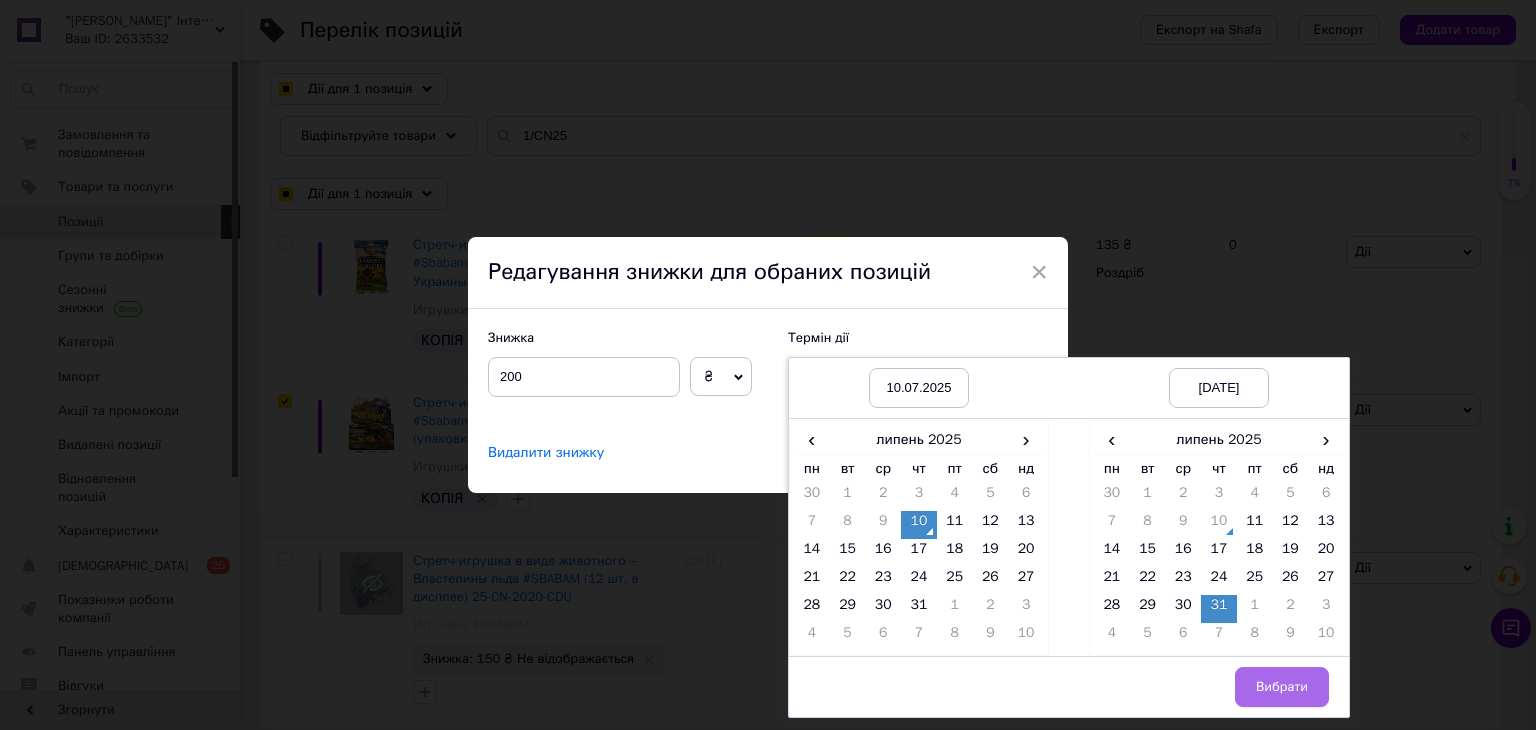 click on "Вибрати" at bounding box center [1282, 687] 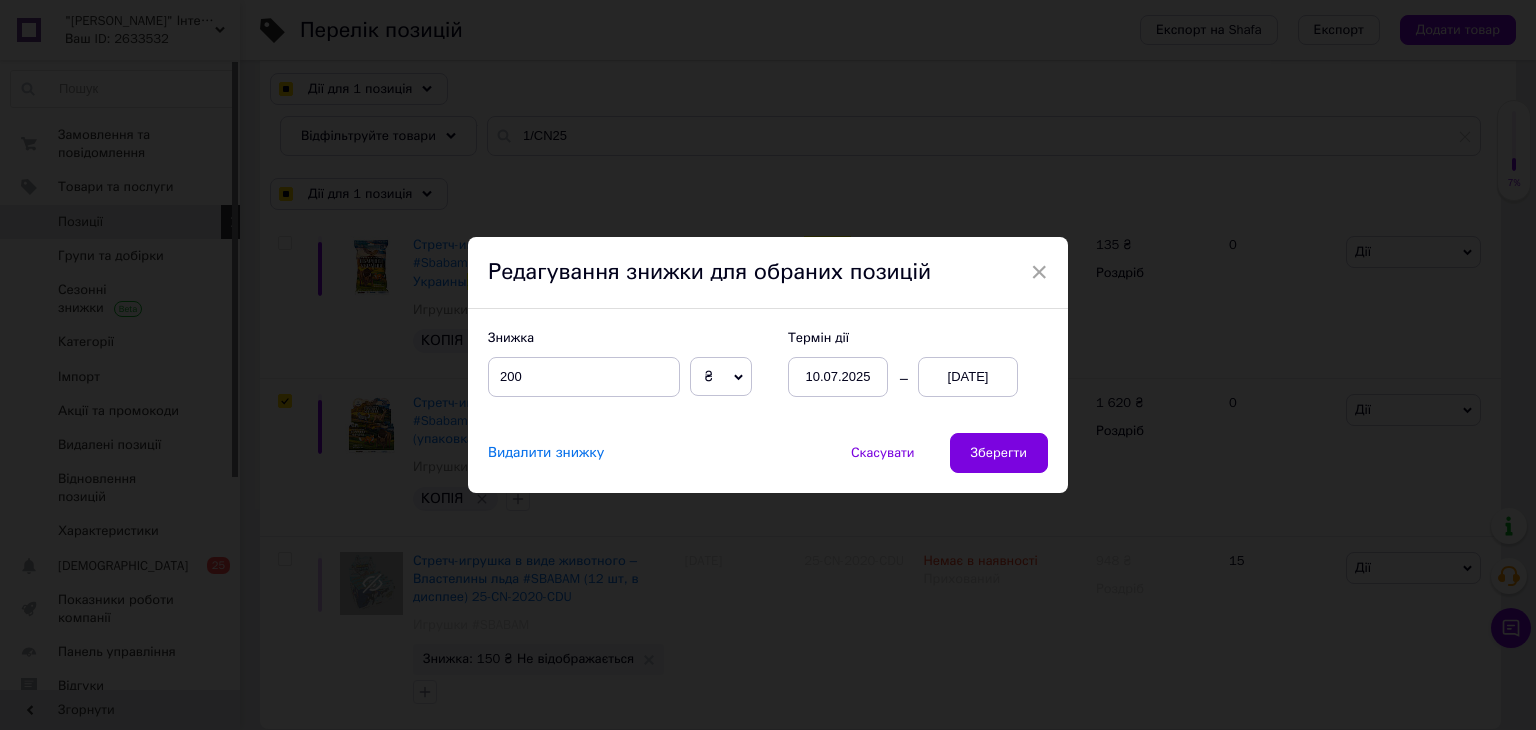 drag, startPoint x: 1010, startPoint y: 447, endPoint x: 922, endPoint y: 509, distance: 107.647575 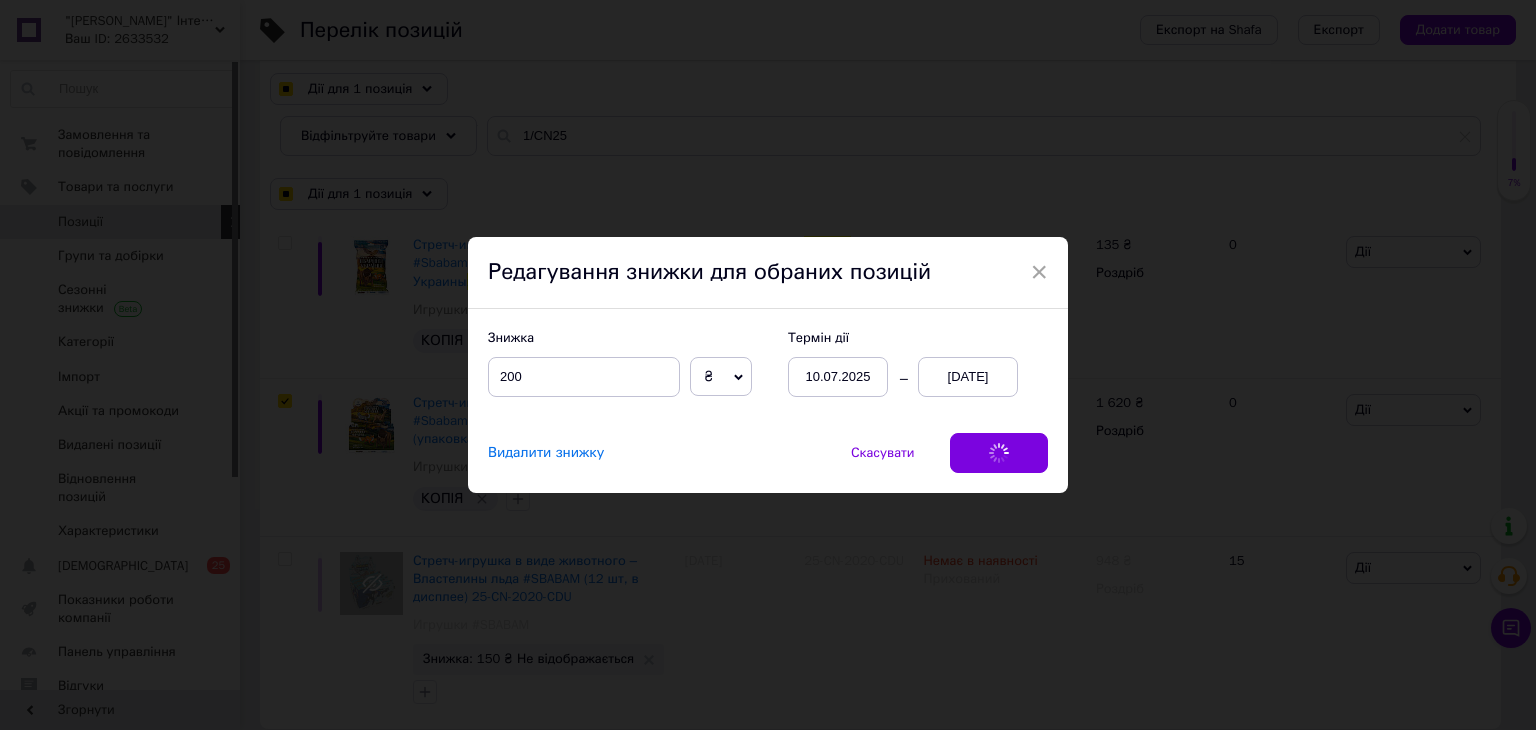 checkbox on "true" 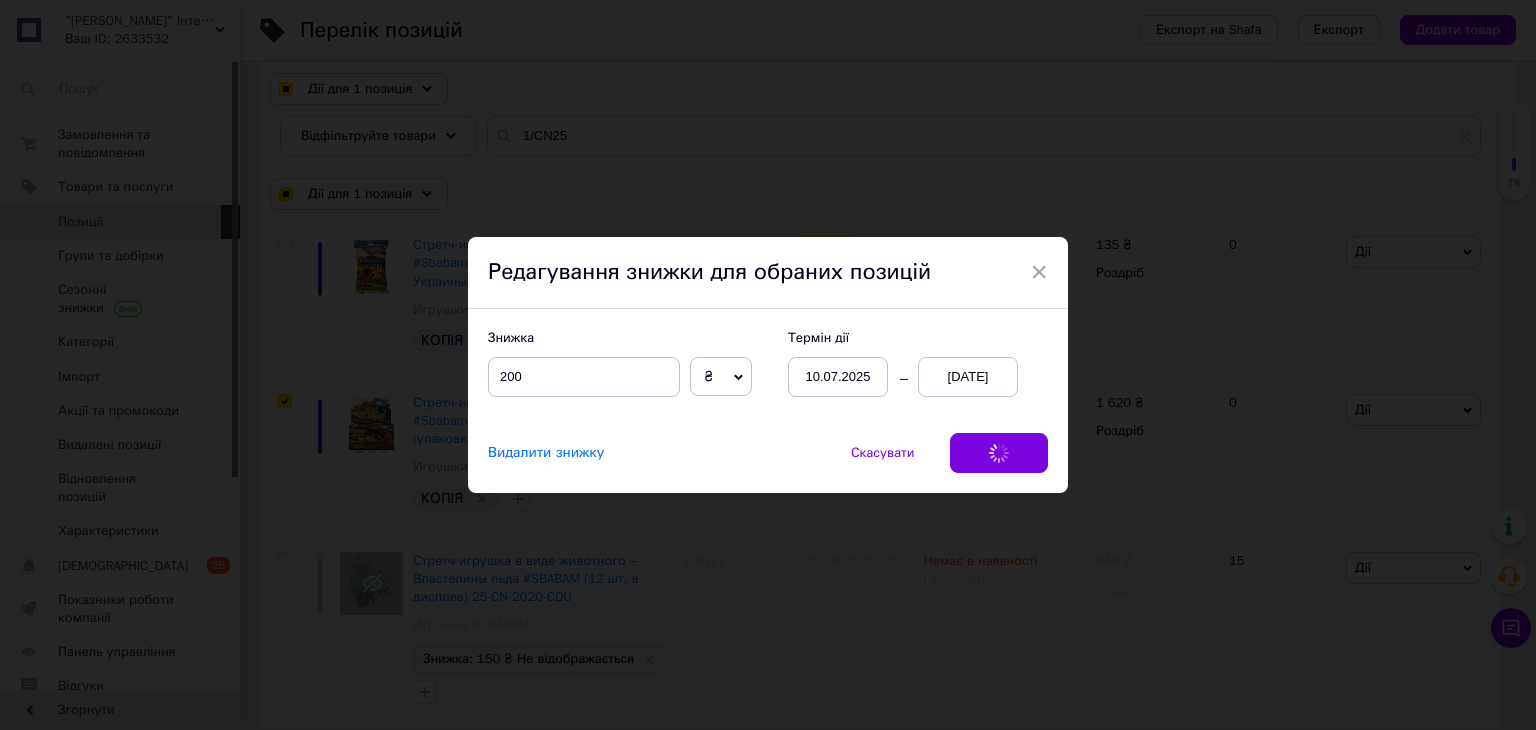 checkbox on "true" 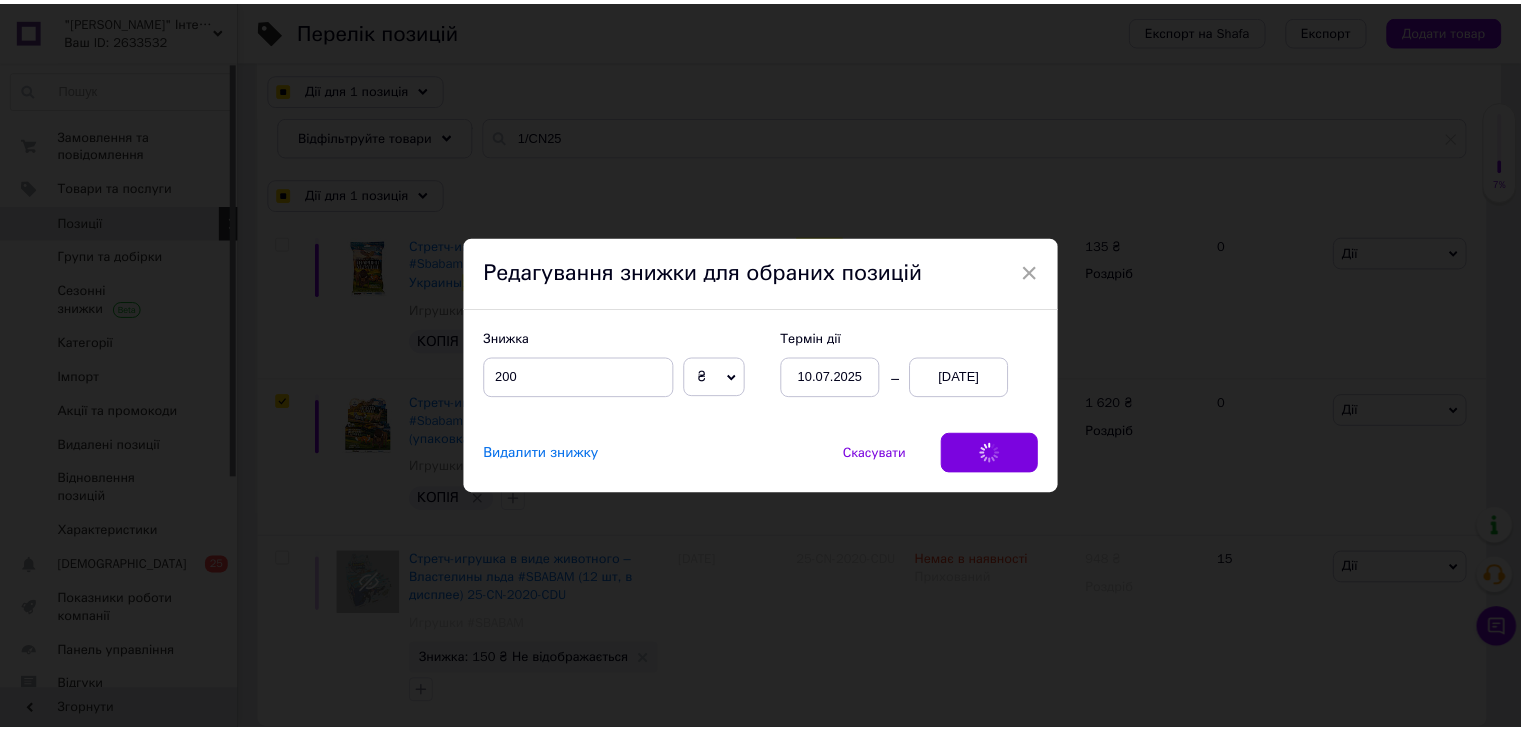 scroll, scrollTop: 209, scrollLeft: 0, axis: vertical 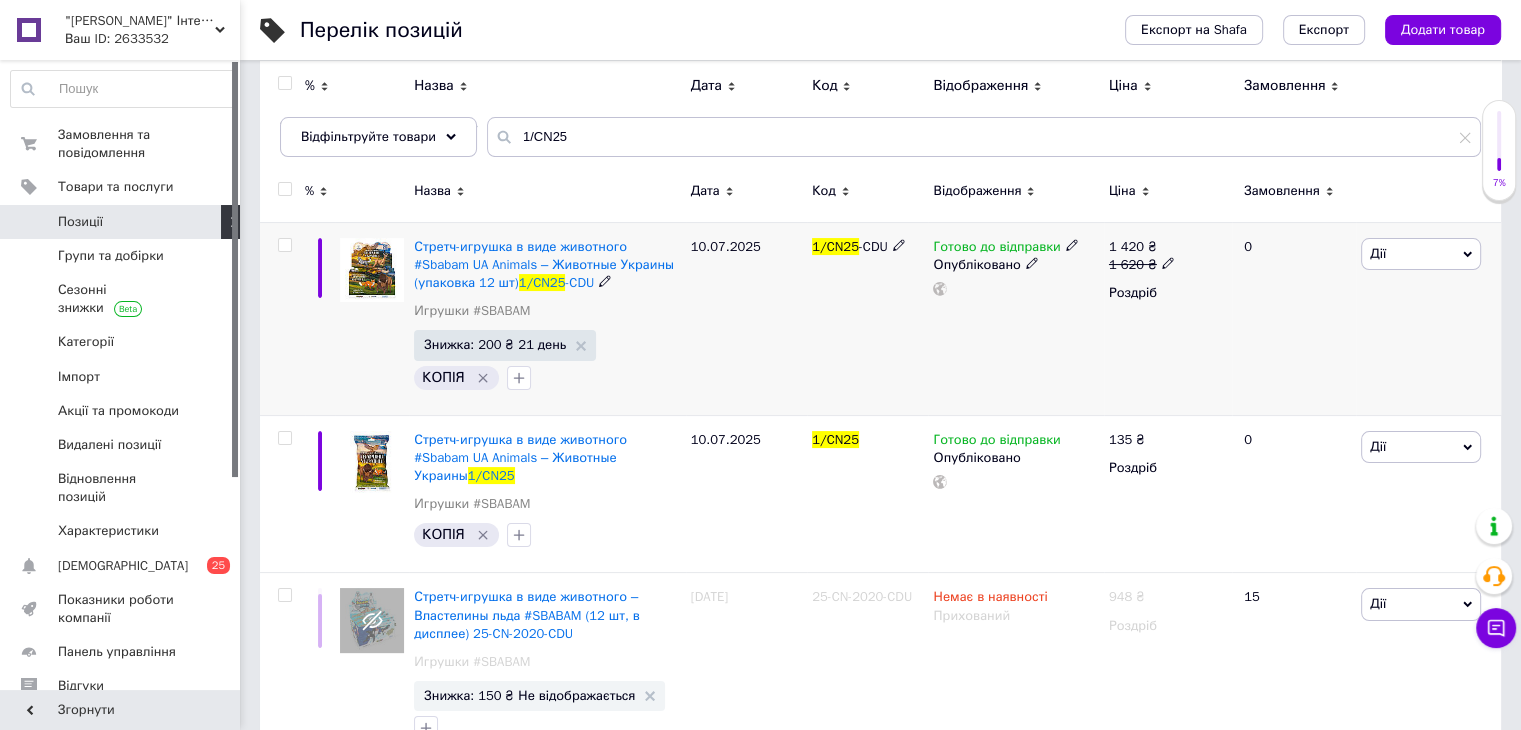 drag, startPoint x: 284, startPoint y: 242, endPoint x: 276, endPoint y: 281, distance: 39.812057 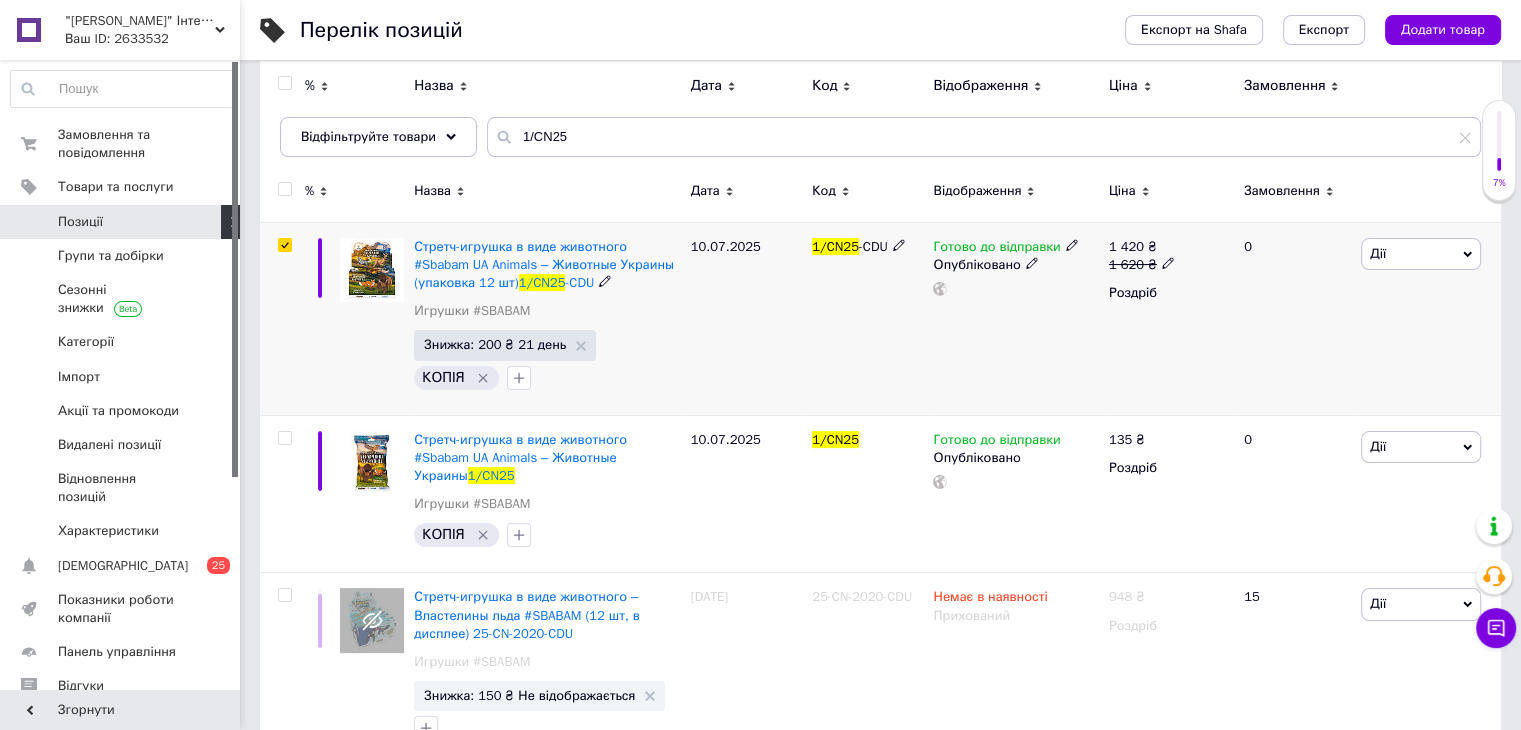 checkbox on "true" 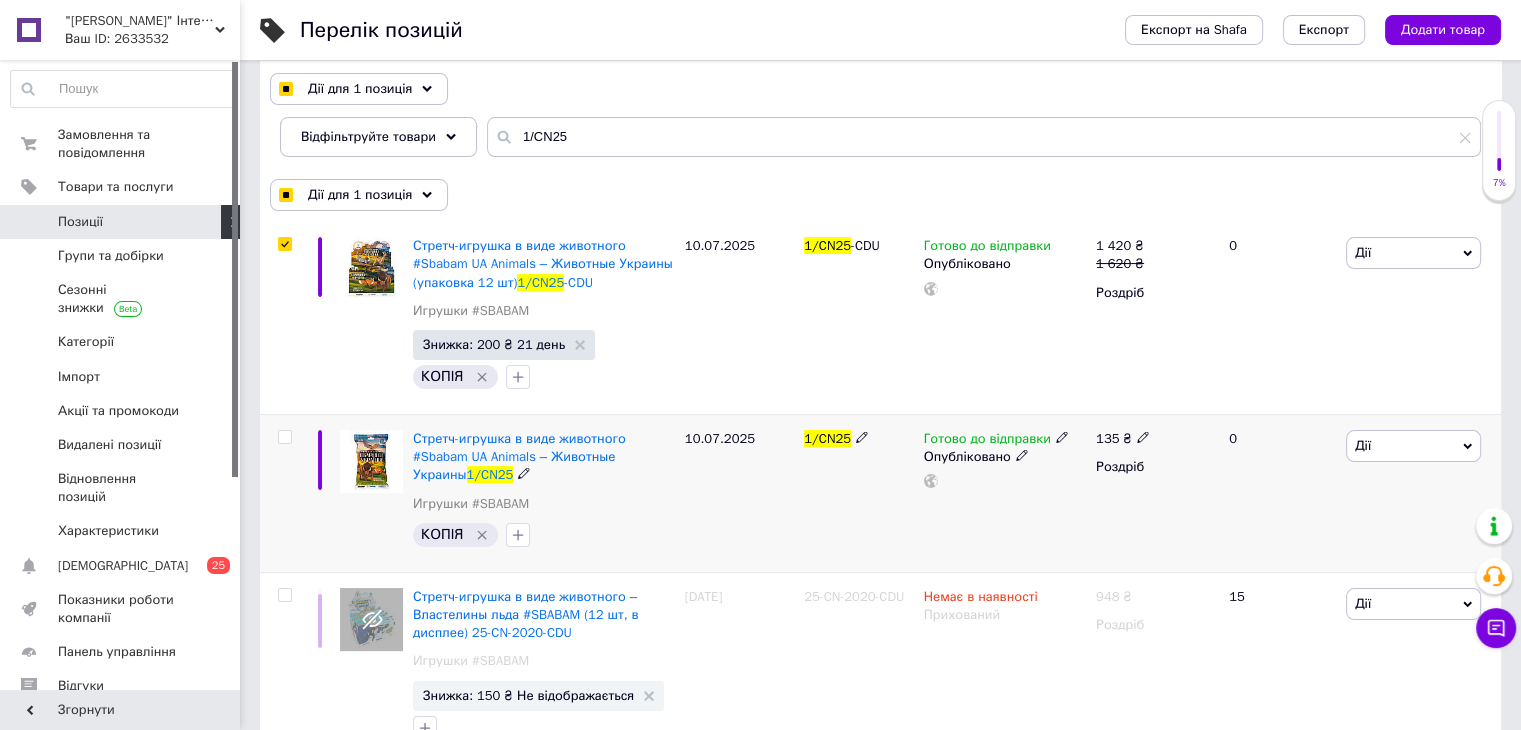 click at bounding box center (284, 437) 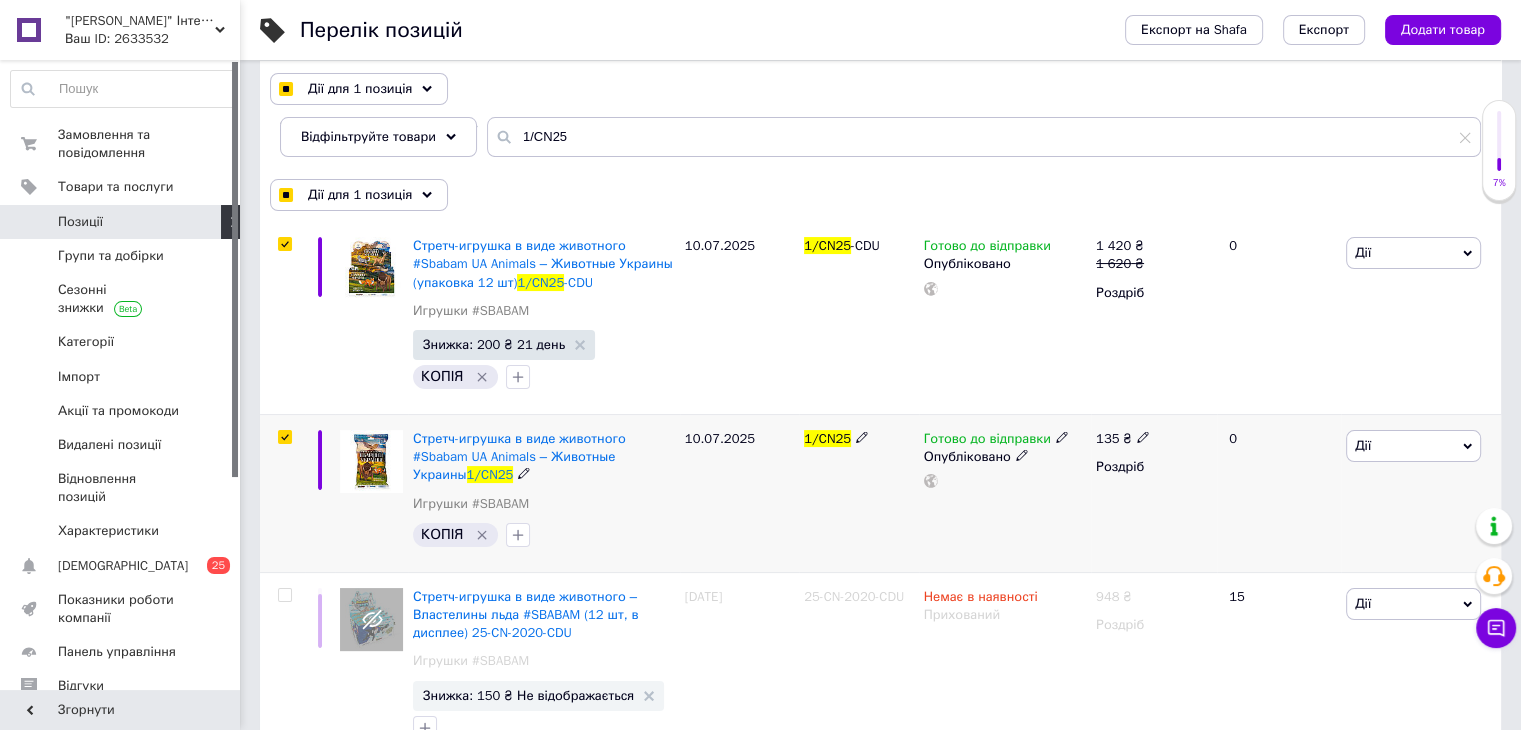 checkbox on "true" 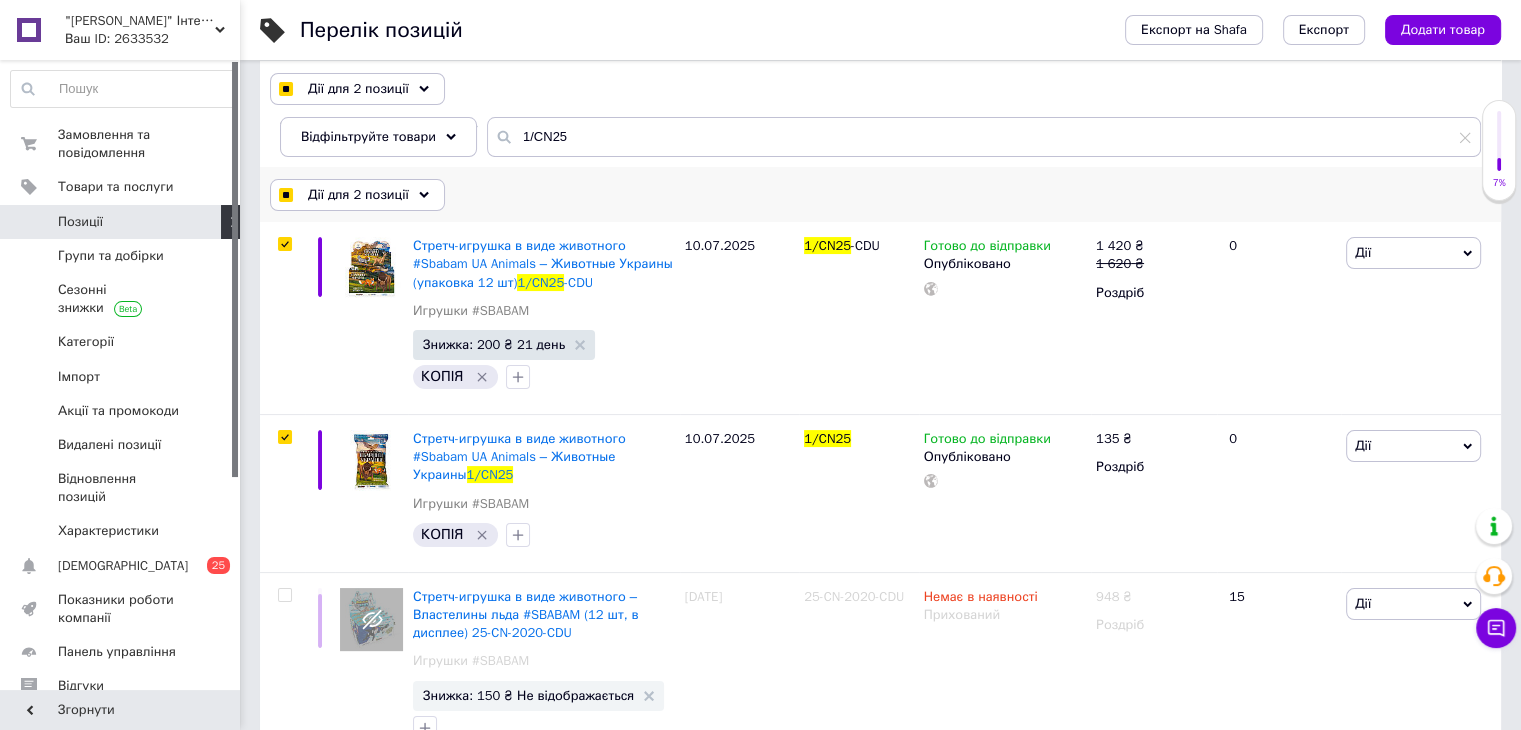 click on "Дії для 2 позиції" at bounding box center (358, 195) 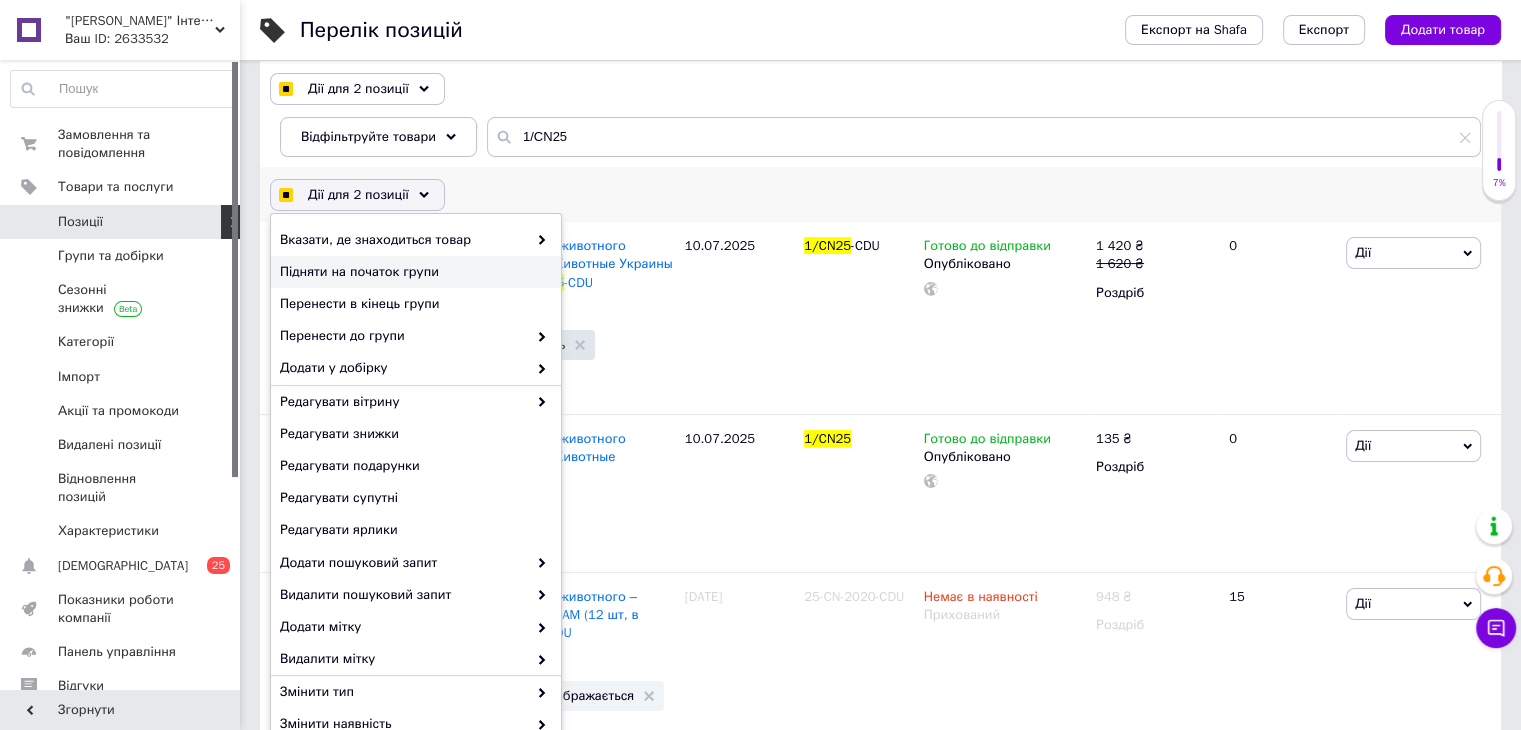 click on "Підняти на початок групи" at bounding box center (413, 272) 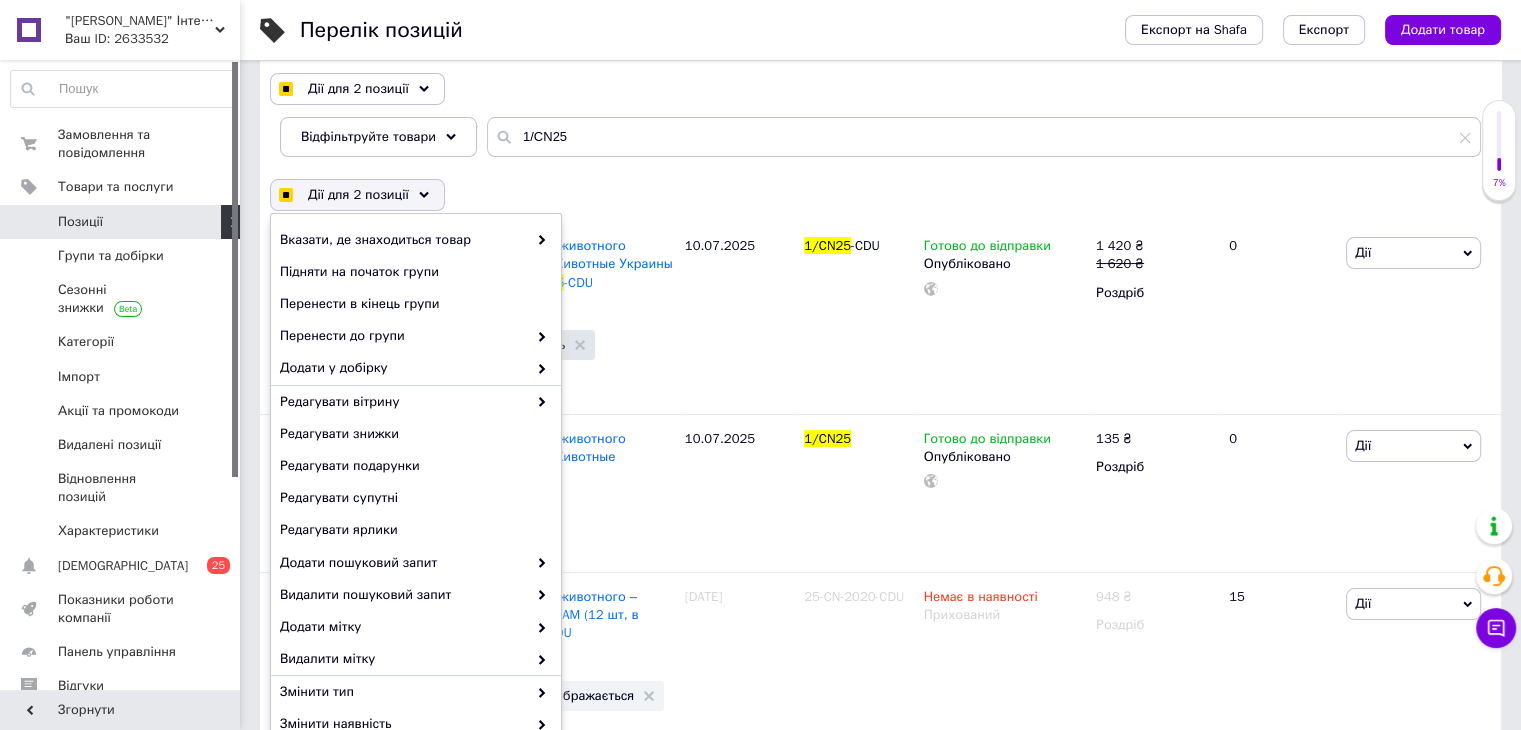 checkbox on "true" 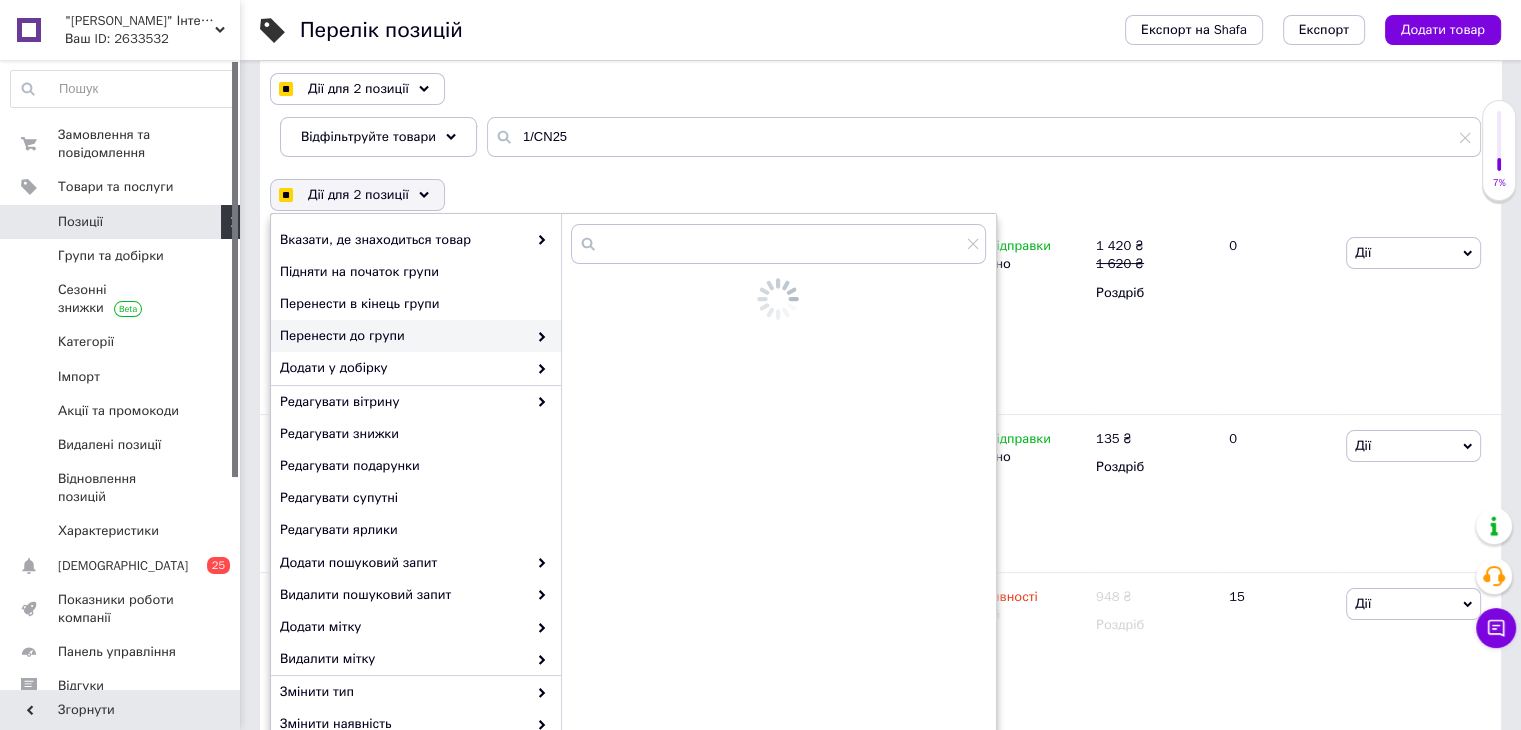 checkbox on "false" 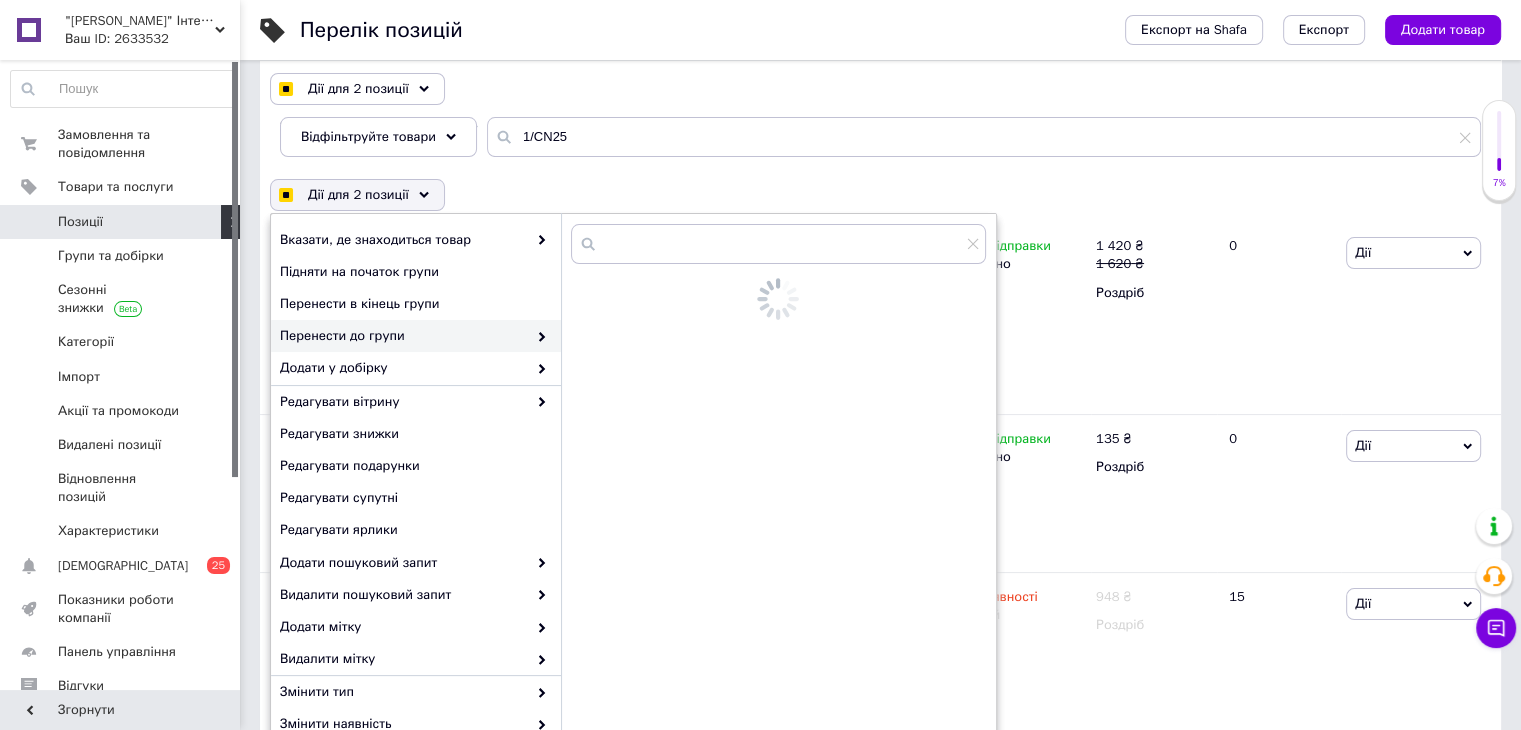 checkbox on "false" 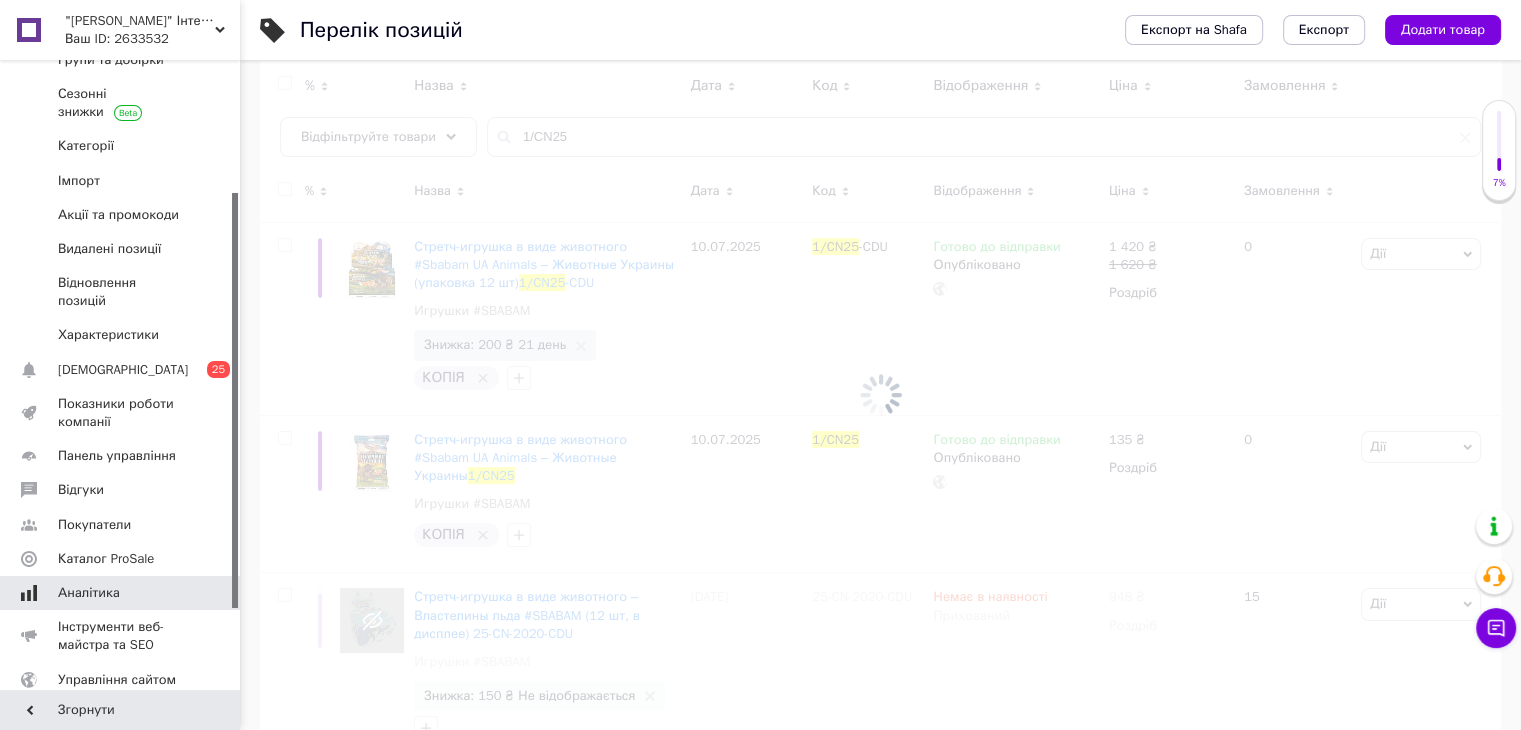 scroll, scrollTop: 200, scrollLeft: 0, axis: vertical 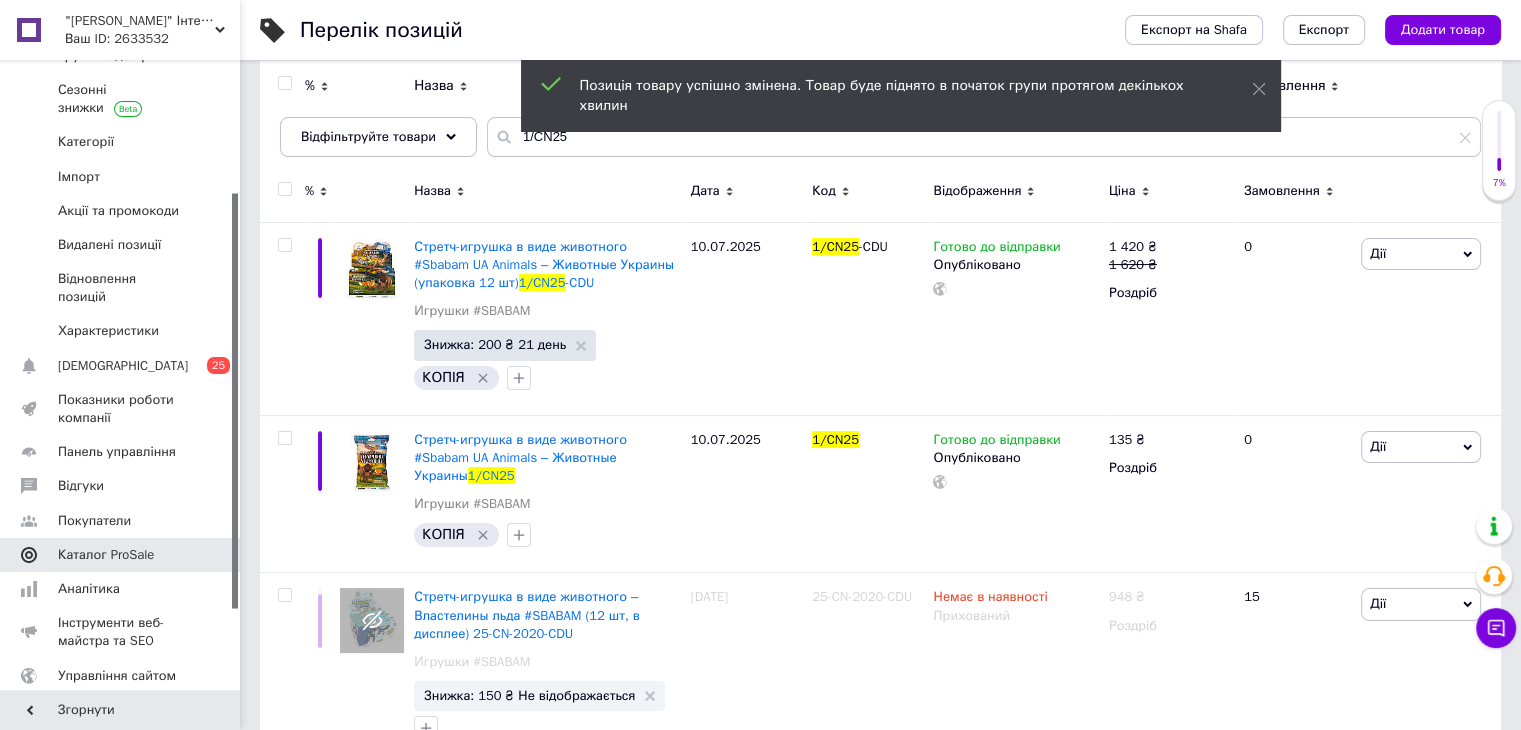 click on "Каталог ProSale" at bounding box center (106, 555) 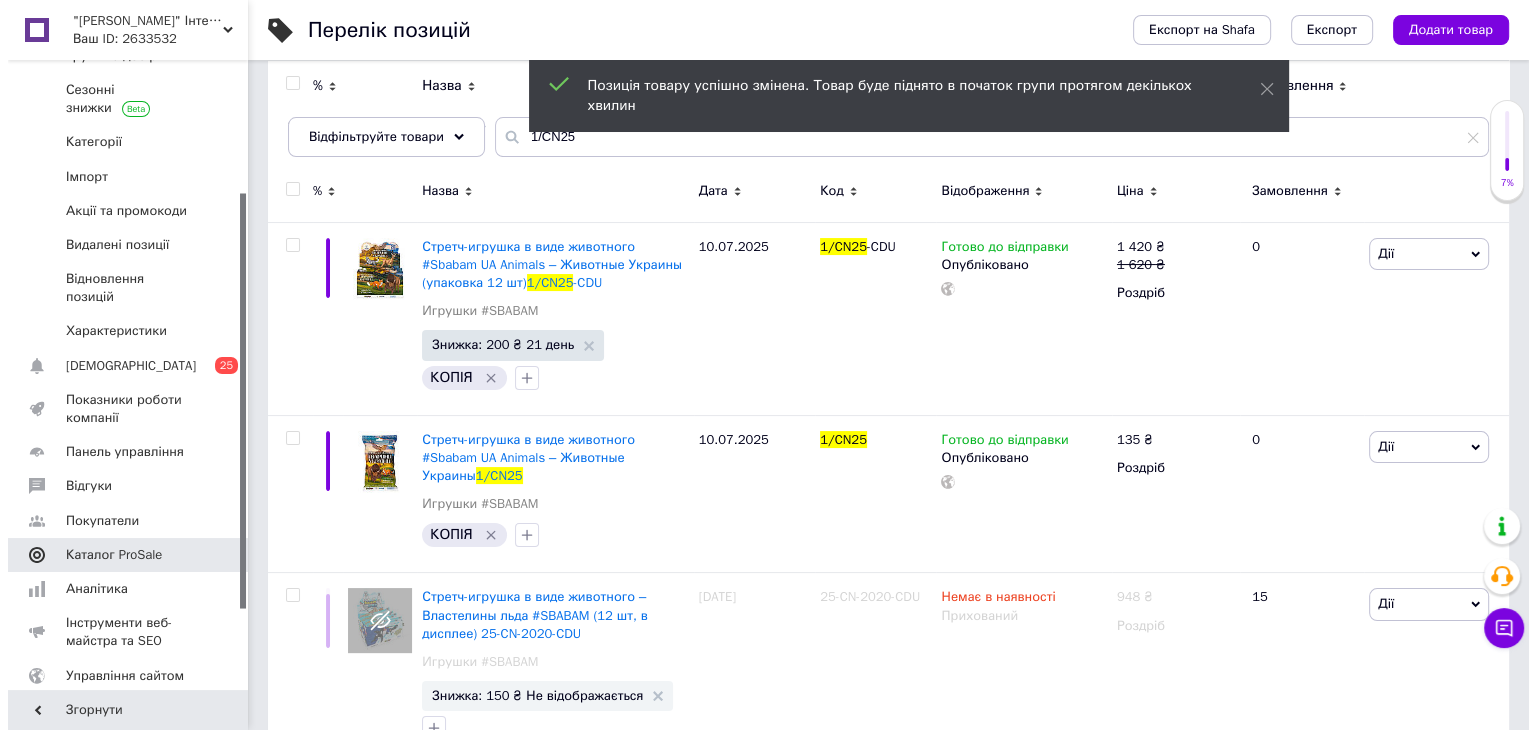 scroll, scrollTop: 0, scrollLeft: 0, axis: both 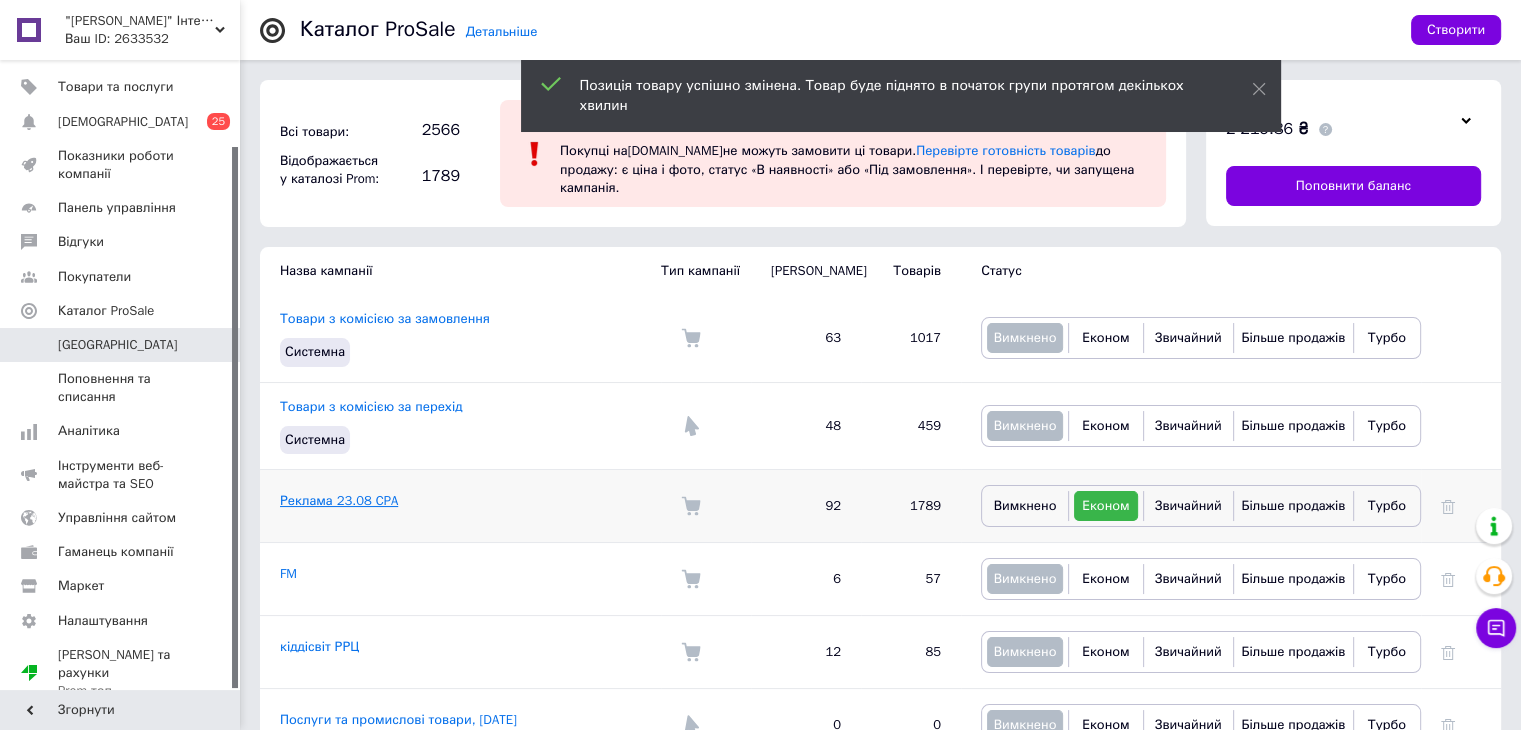 click on "Реклама 23.08 CPA" at bounding box center [339, 500] 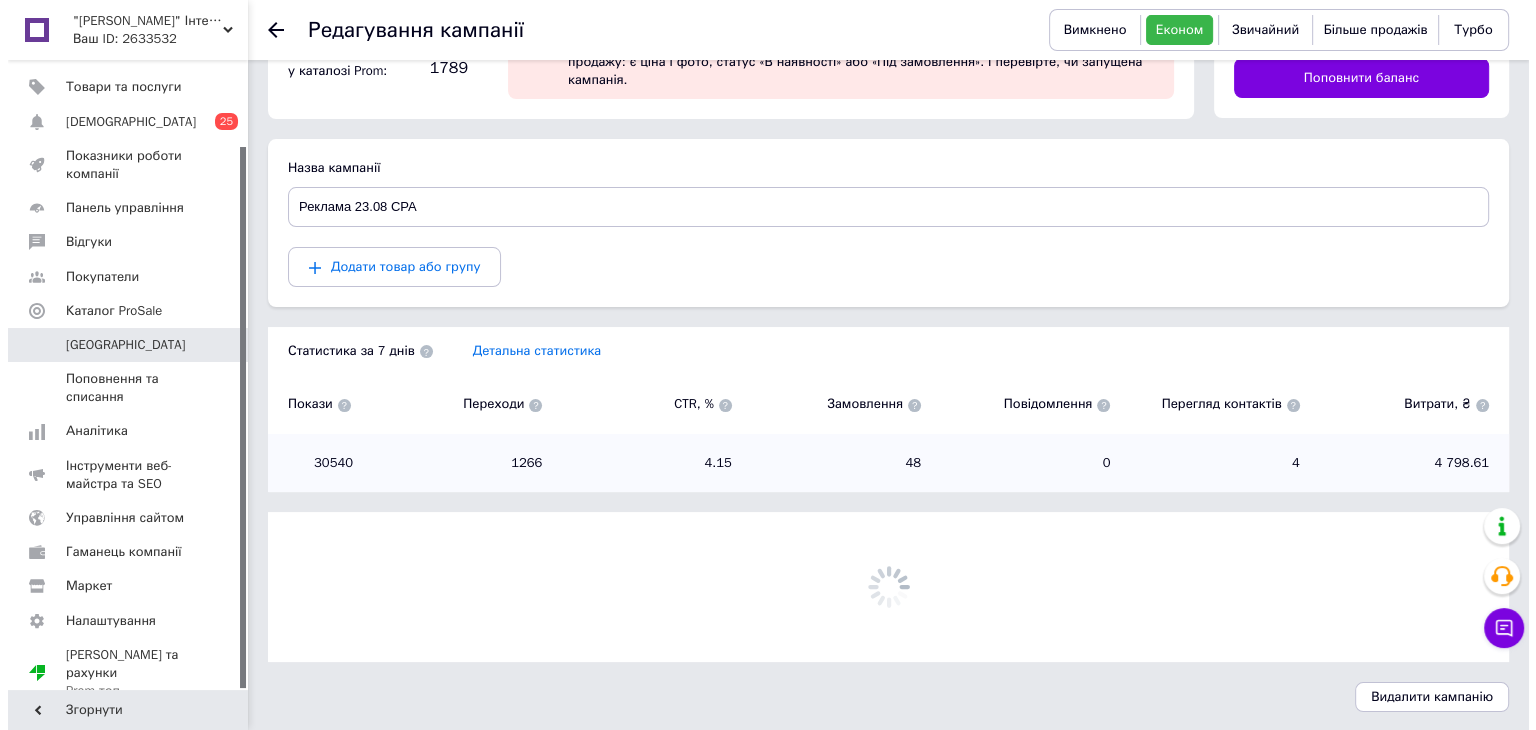 scroll, scrollTop: 108, scrollLeft: 0, axis: vertical 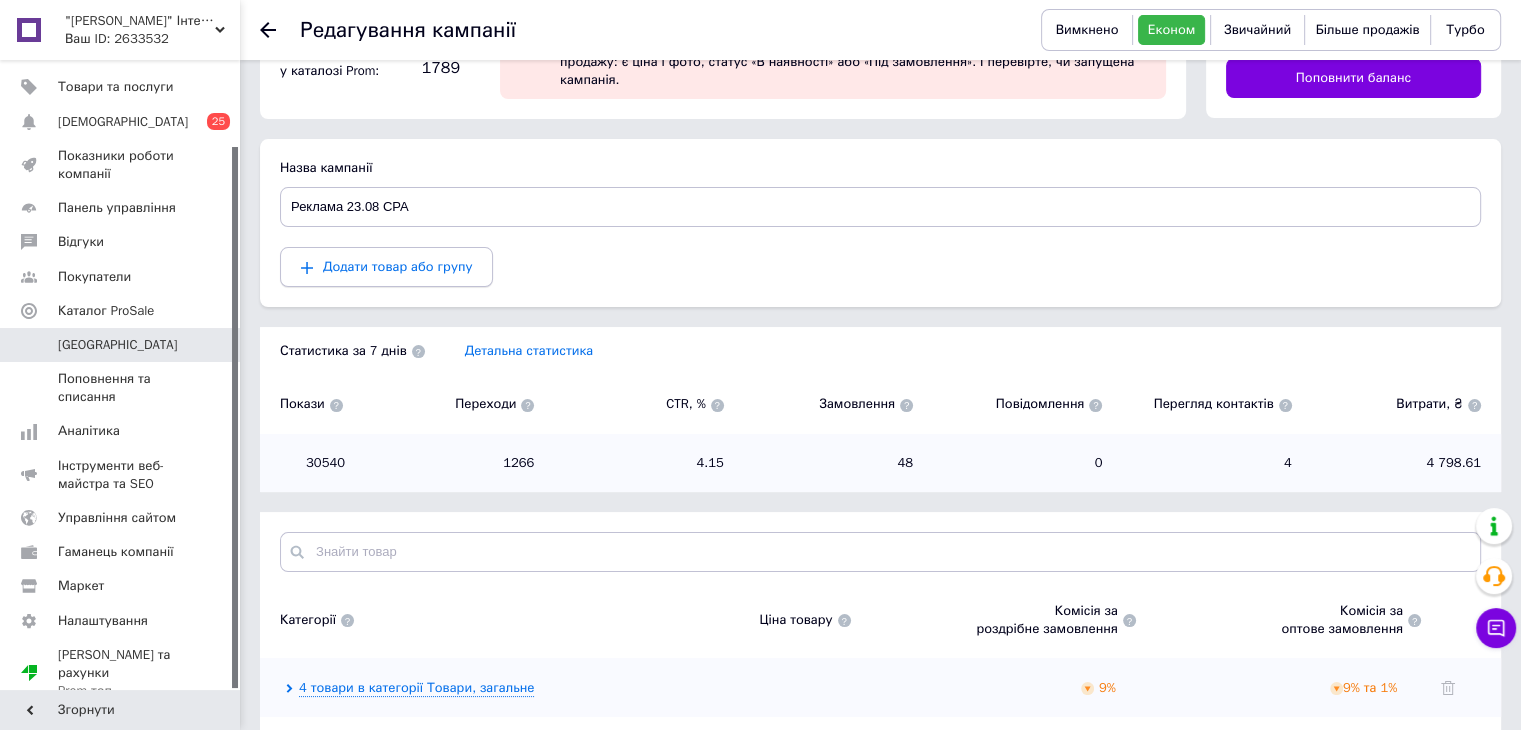 click on "Додати товар або групу" at bounding box center (397, 266) 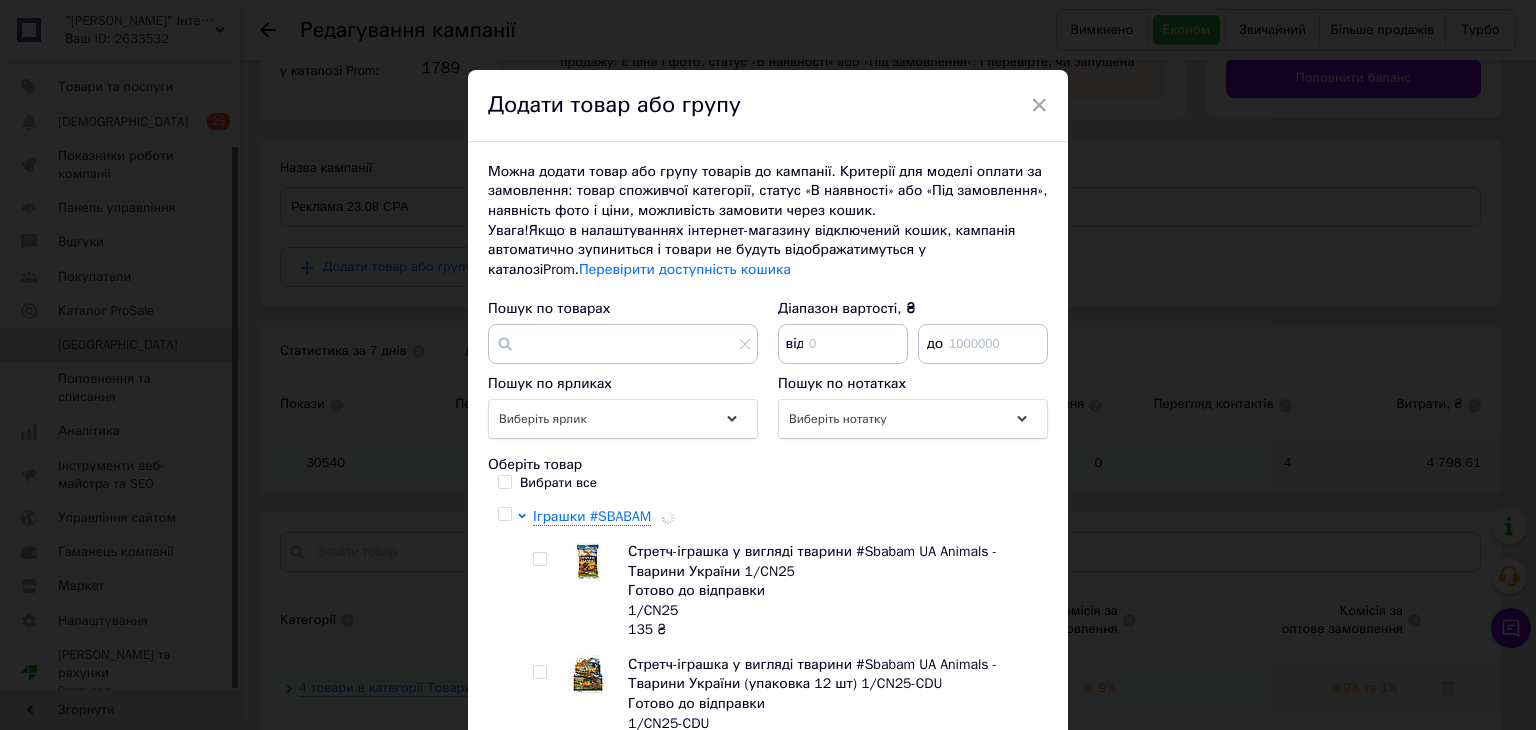 click at bounding box center (505, 514) 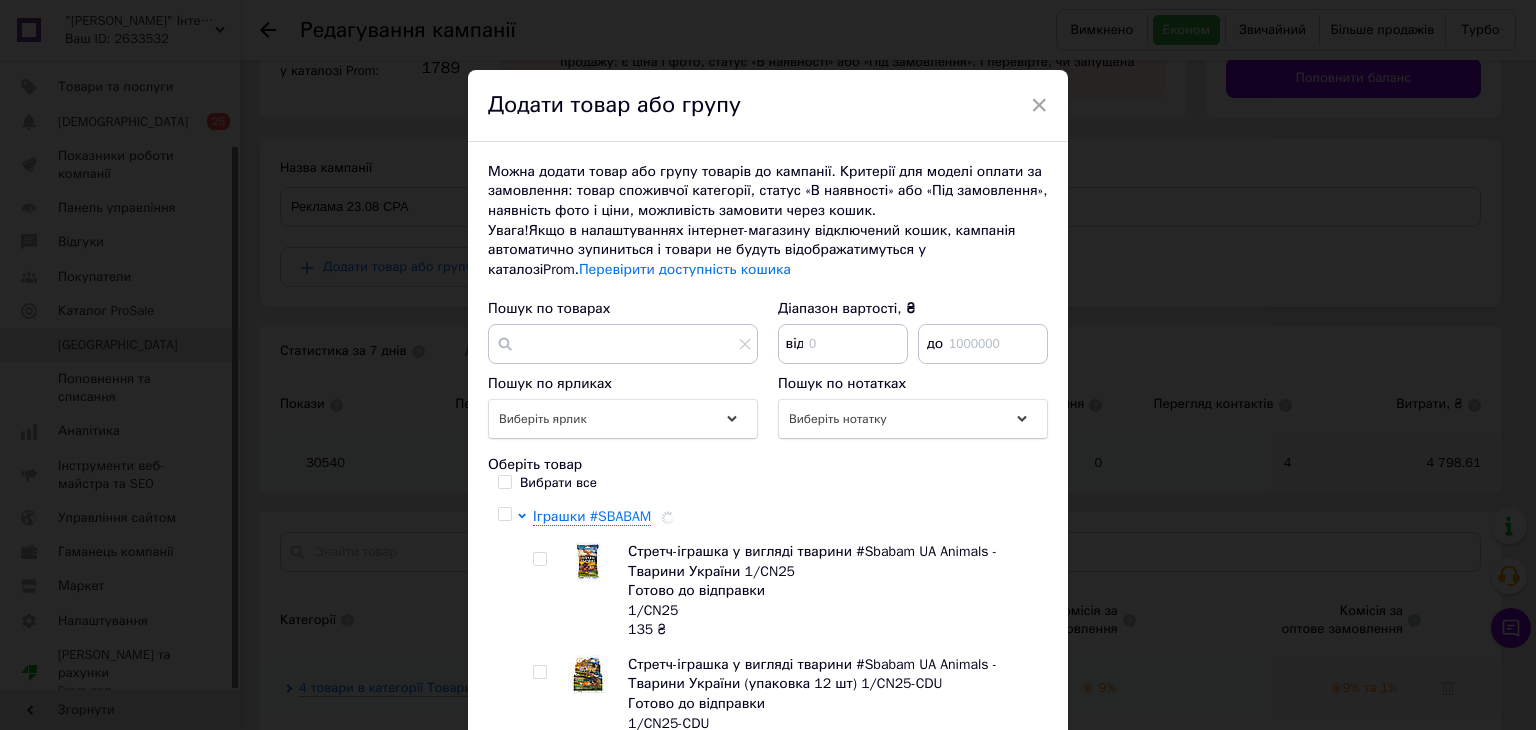 click at bounding box center (504, 514) 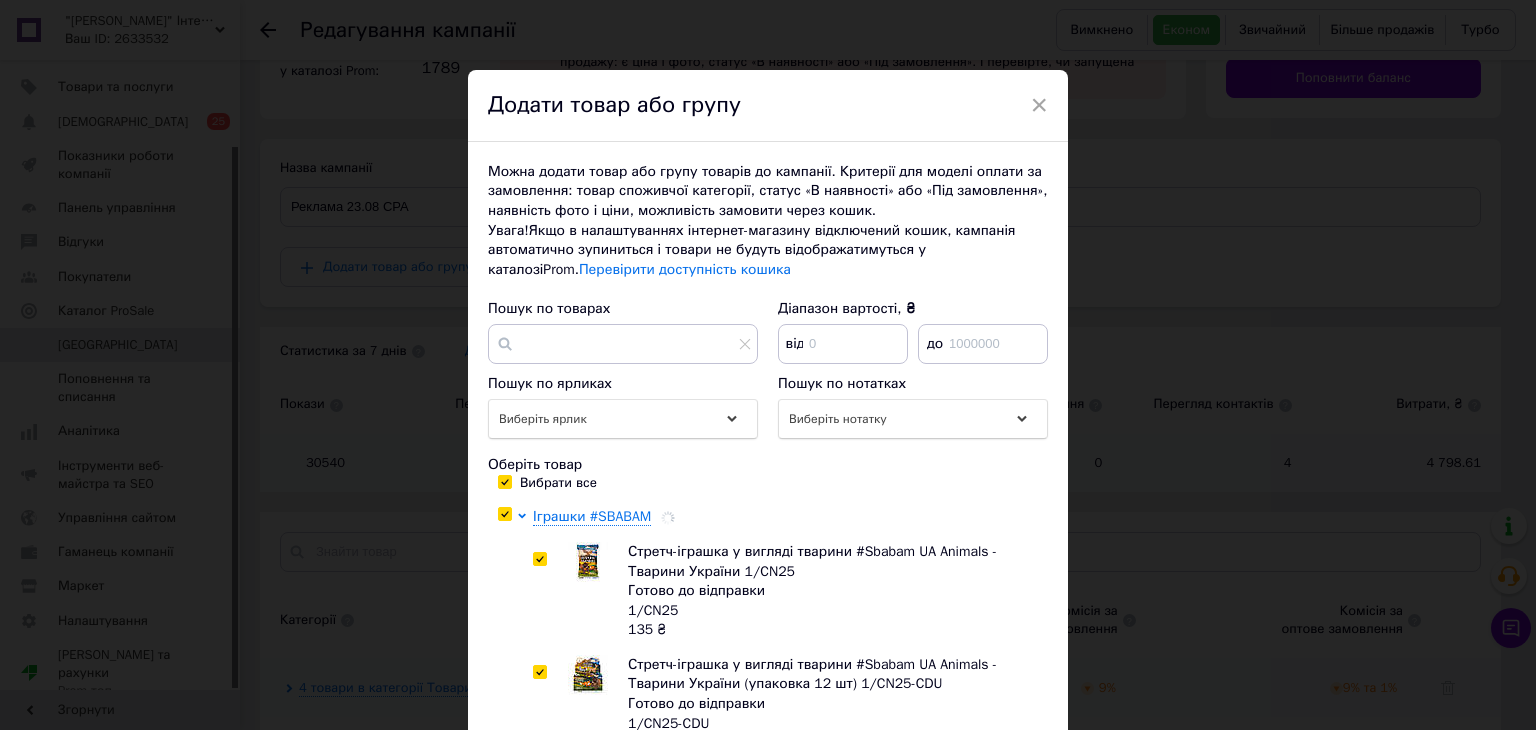 checkbox on "true" 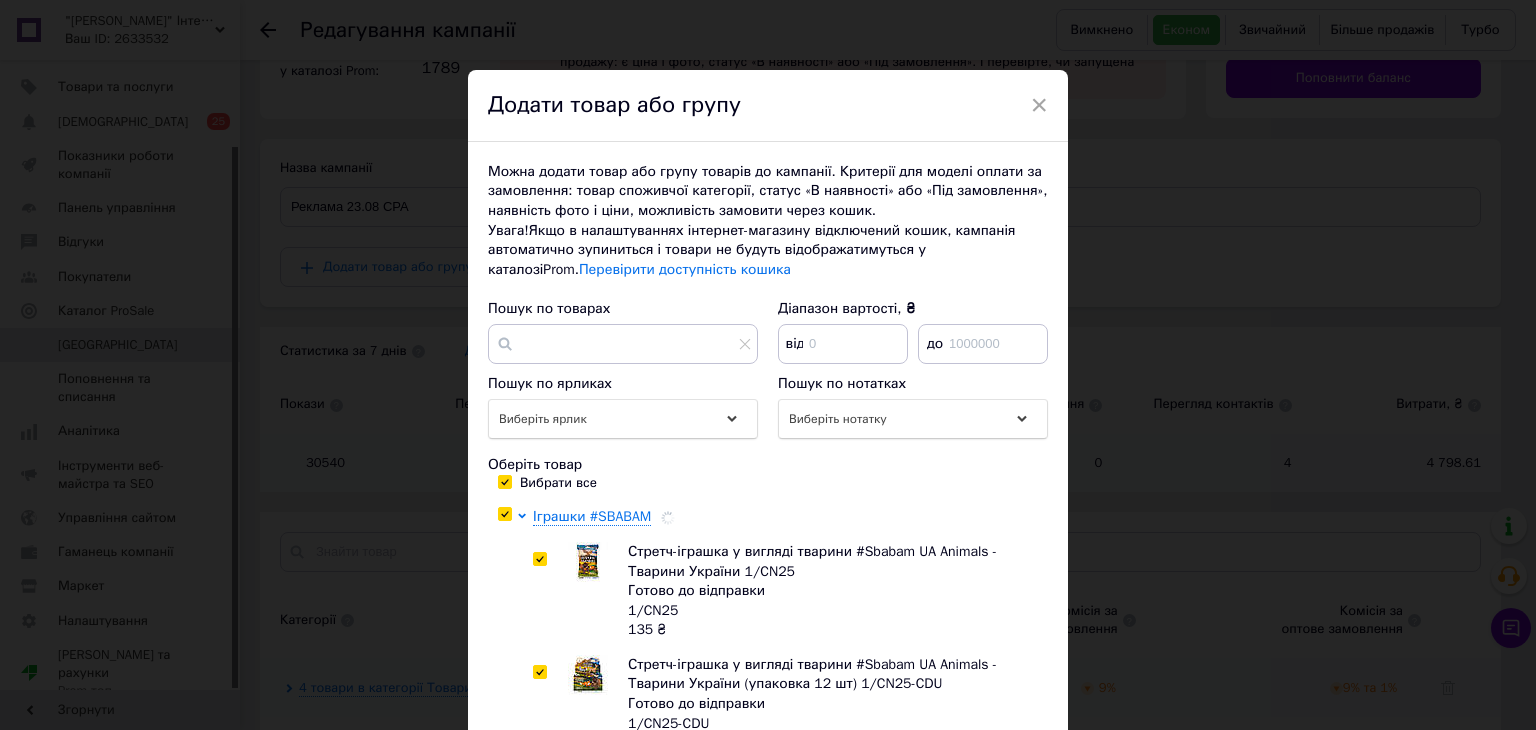 checkbox on "true" 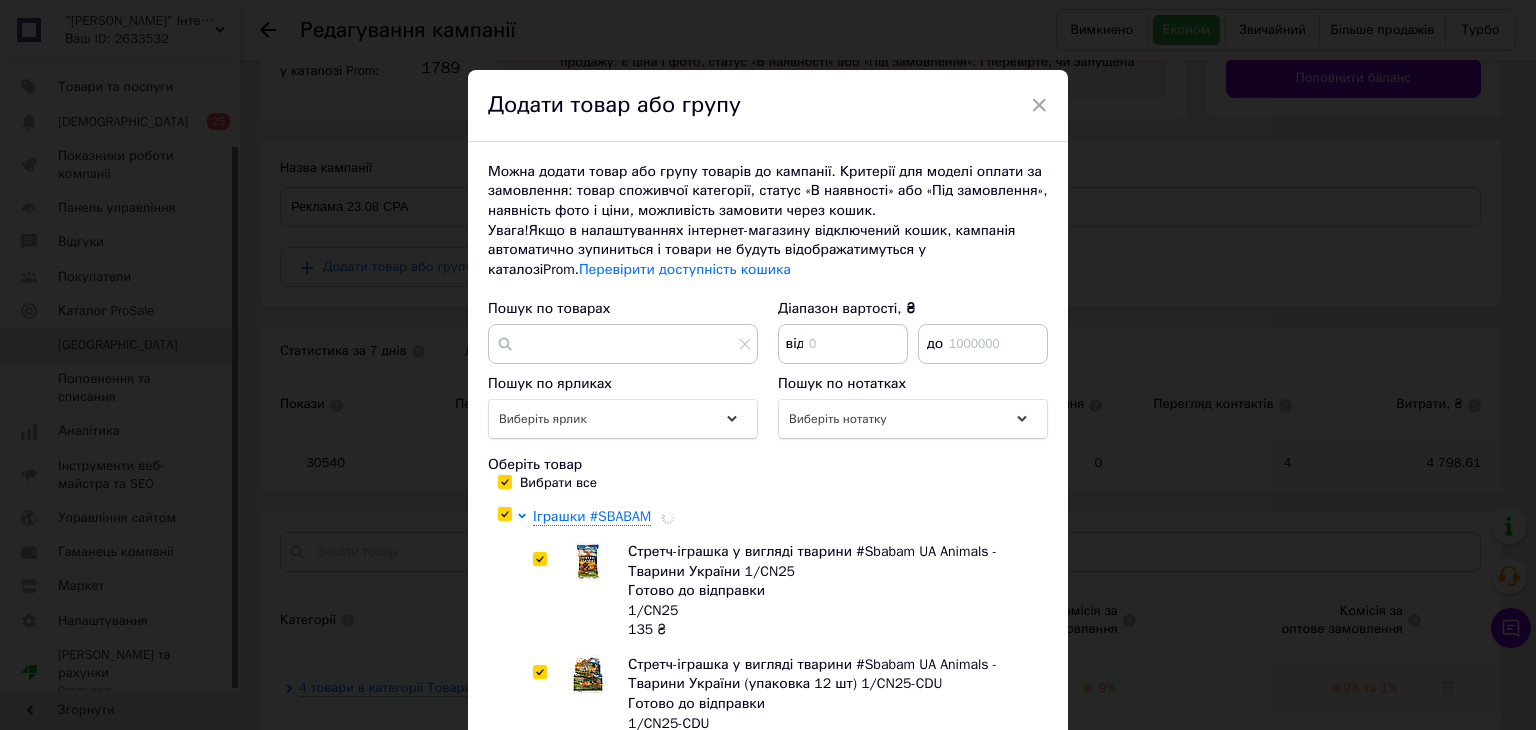 checkbox on "true" 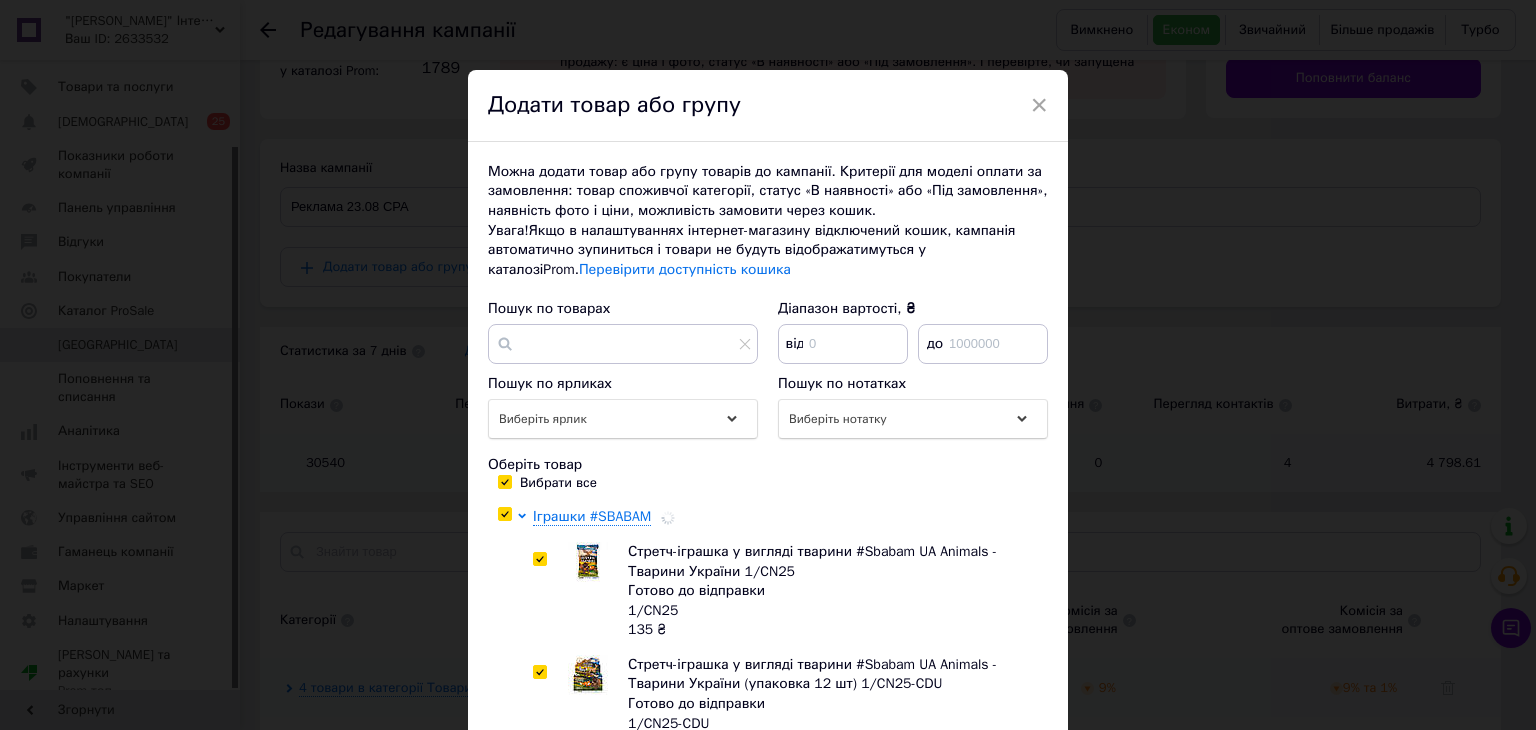 checkbox on "true" 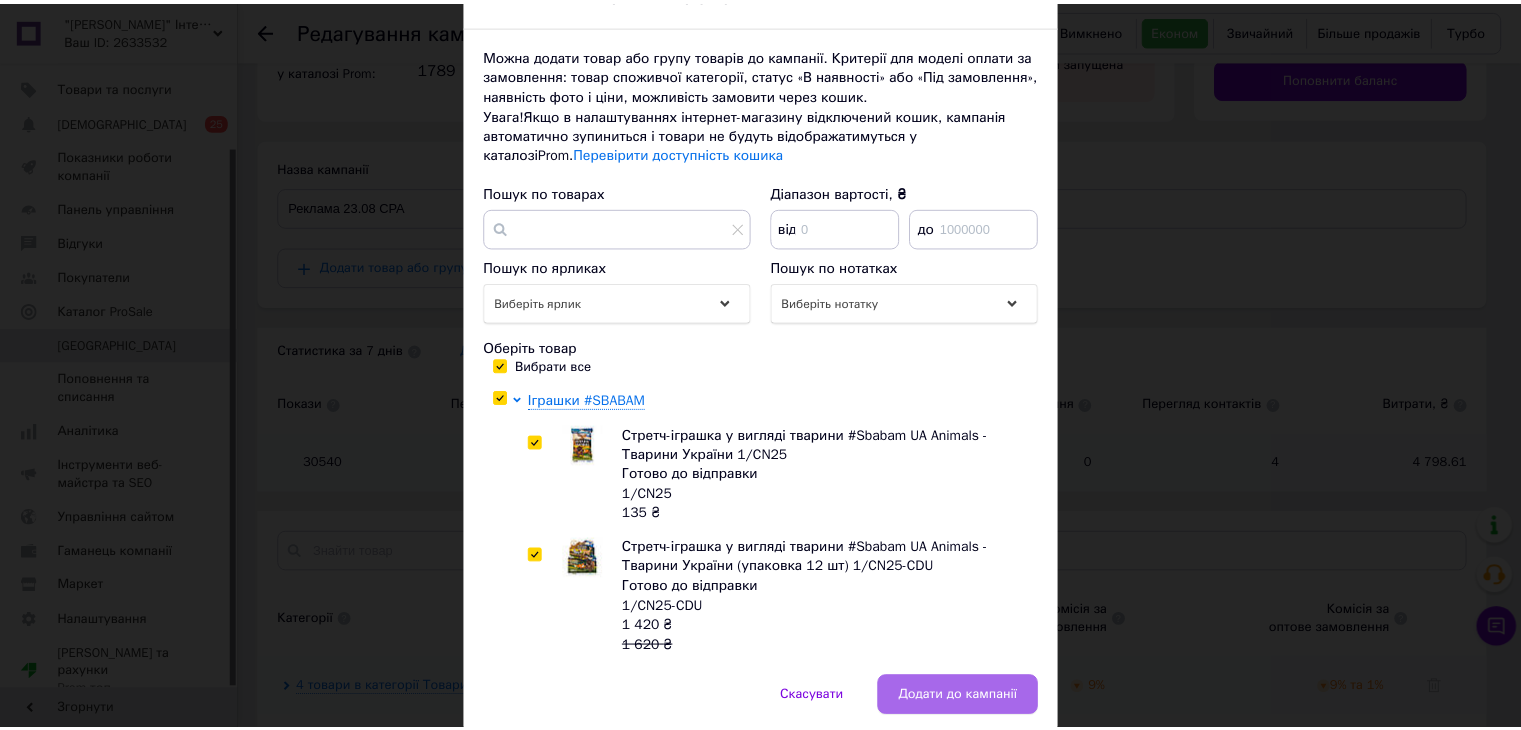 scroll, scrollTop: 192, scrollLeft: 0, axis: vertical 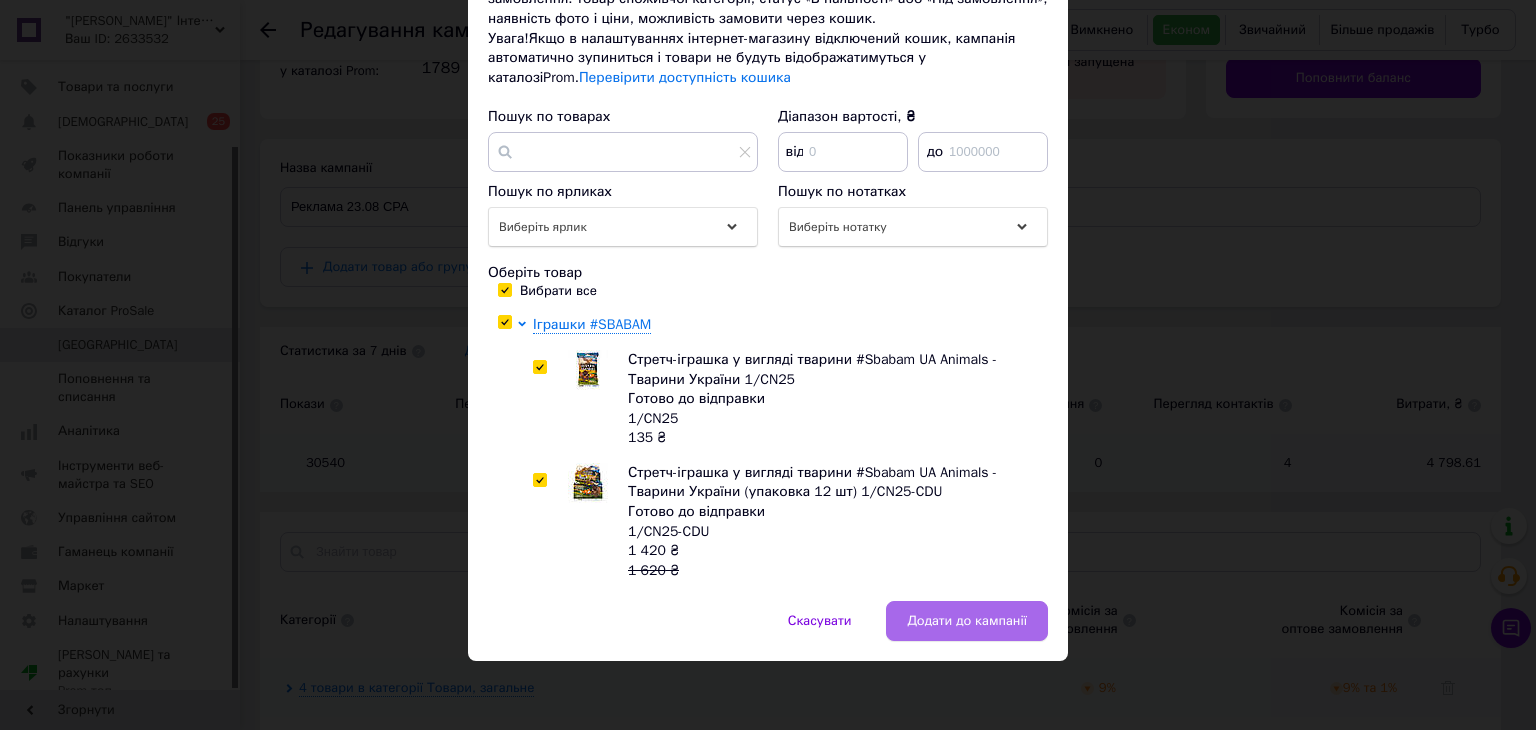 click on "Додати до кампанії" at bounding box center [967, 621] 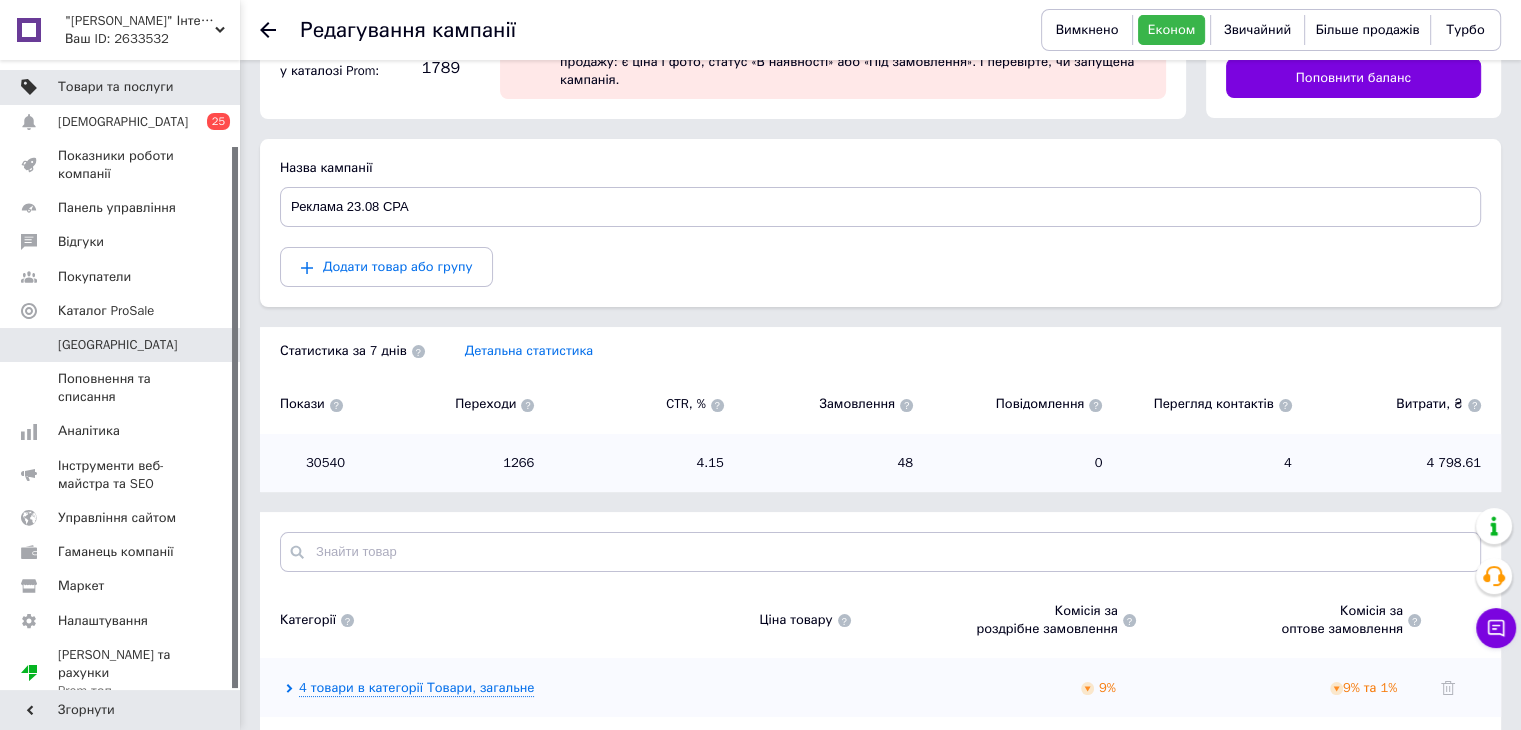 click on "Товари та послуги" at bounding box center (115, 87) 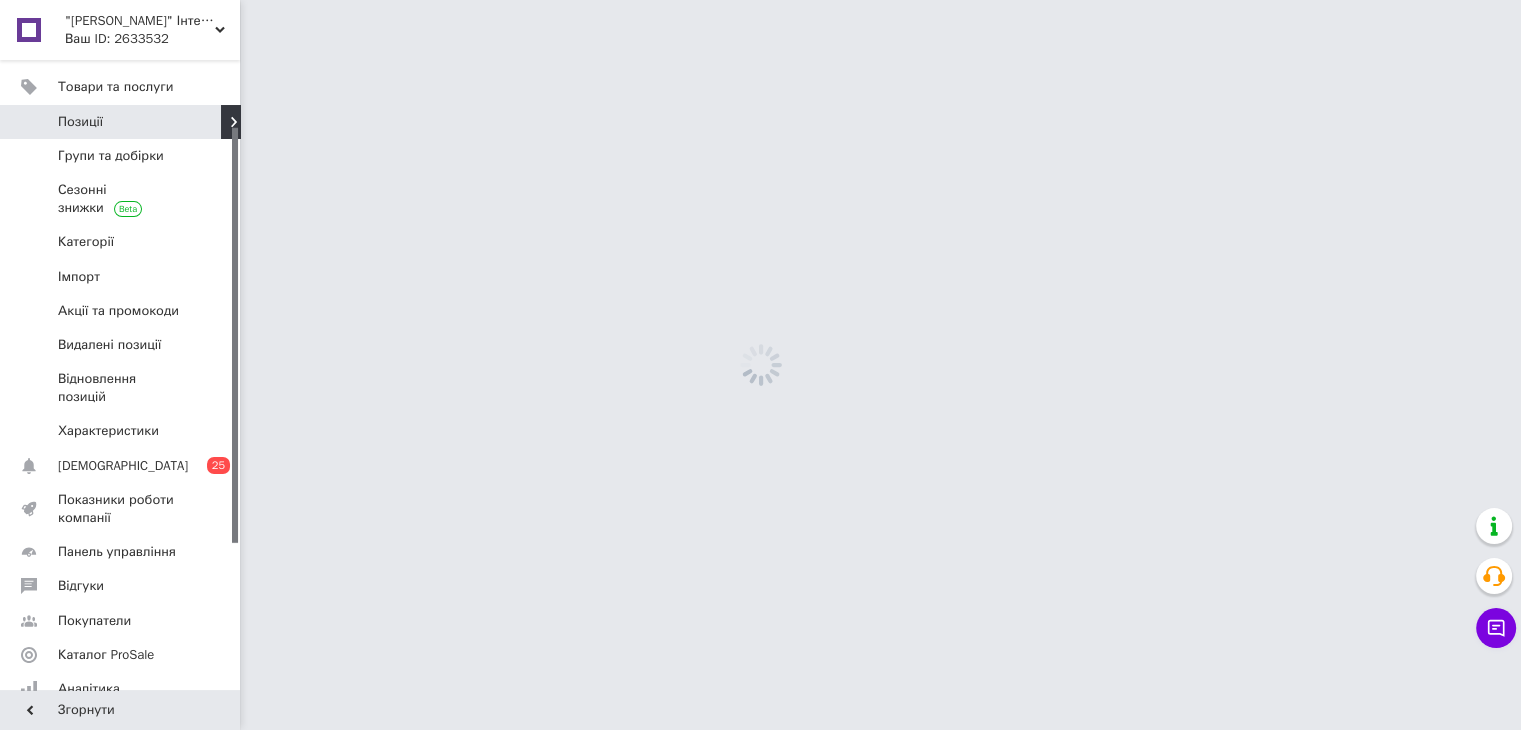 scroll, scrollTop: 0, scrollLeft: 0, axis: both 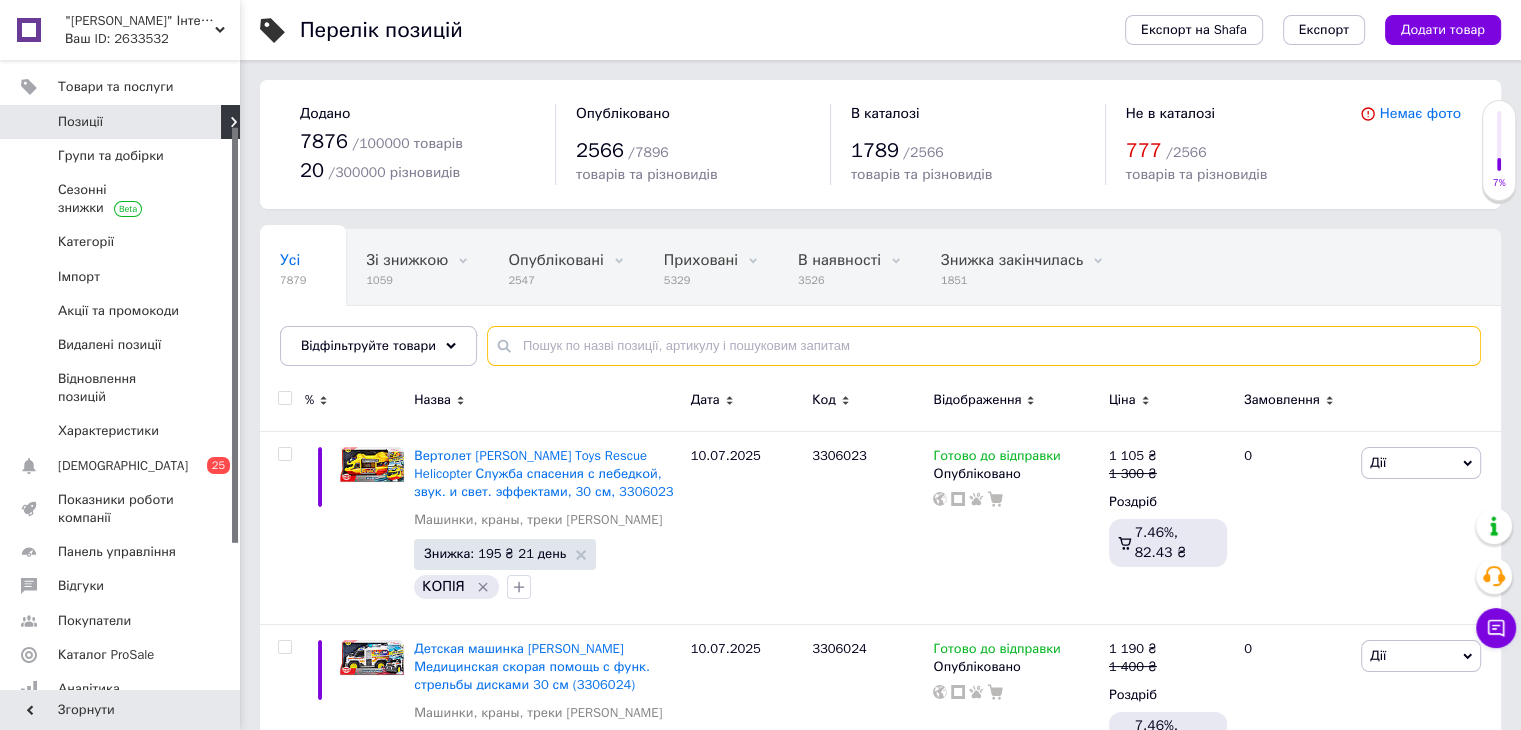 click at bounding box center (984, 346) 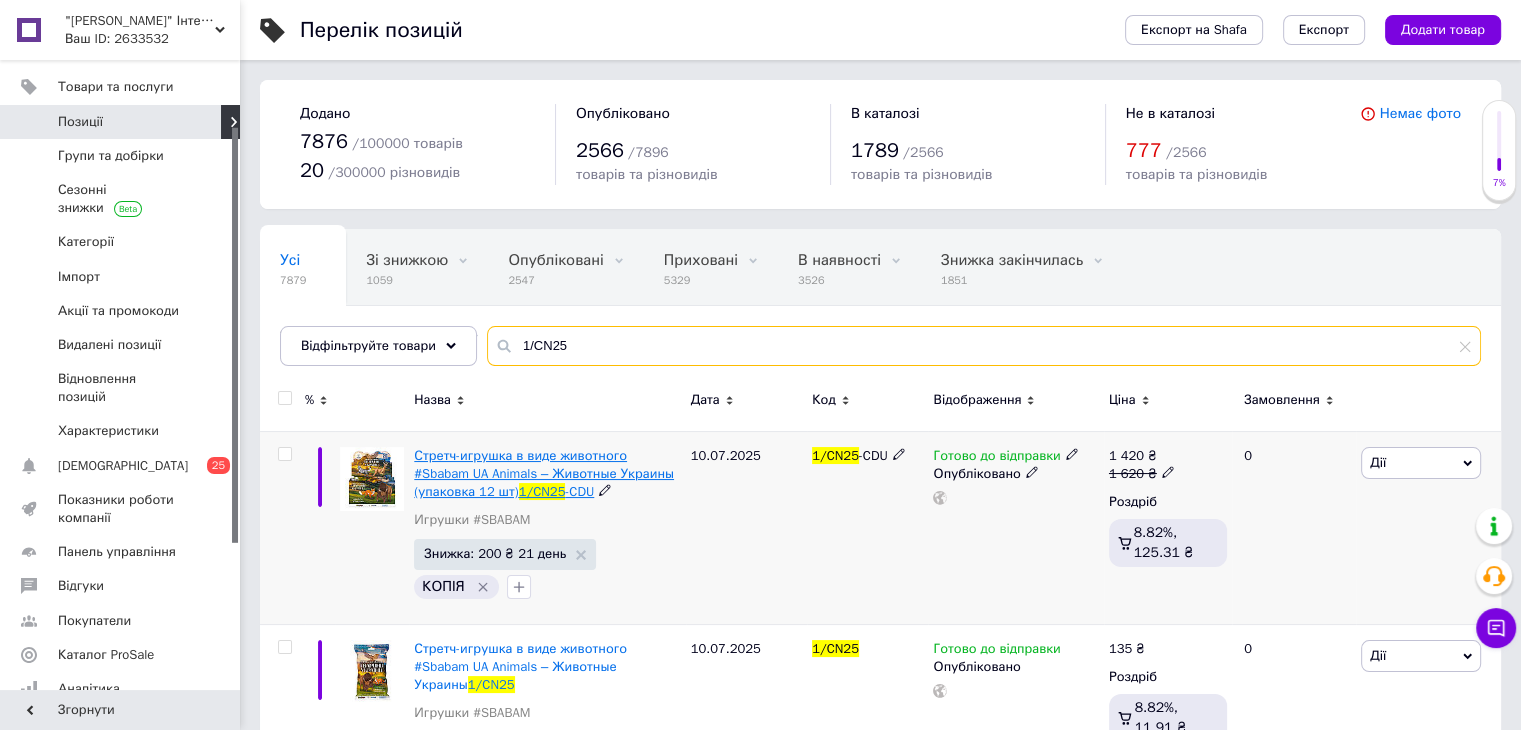 type on "1/CN25" 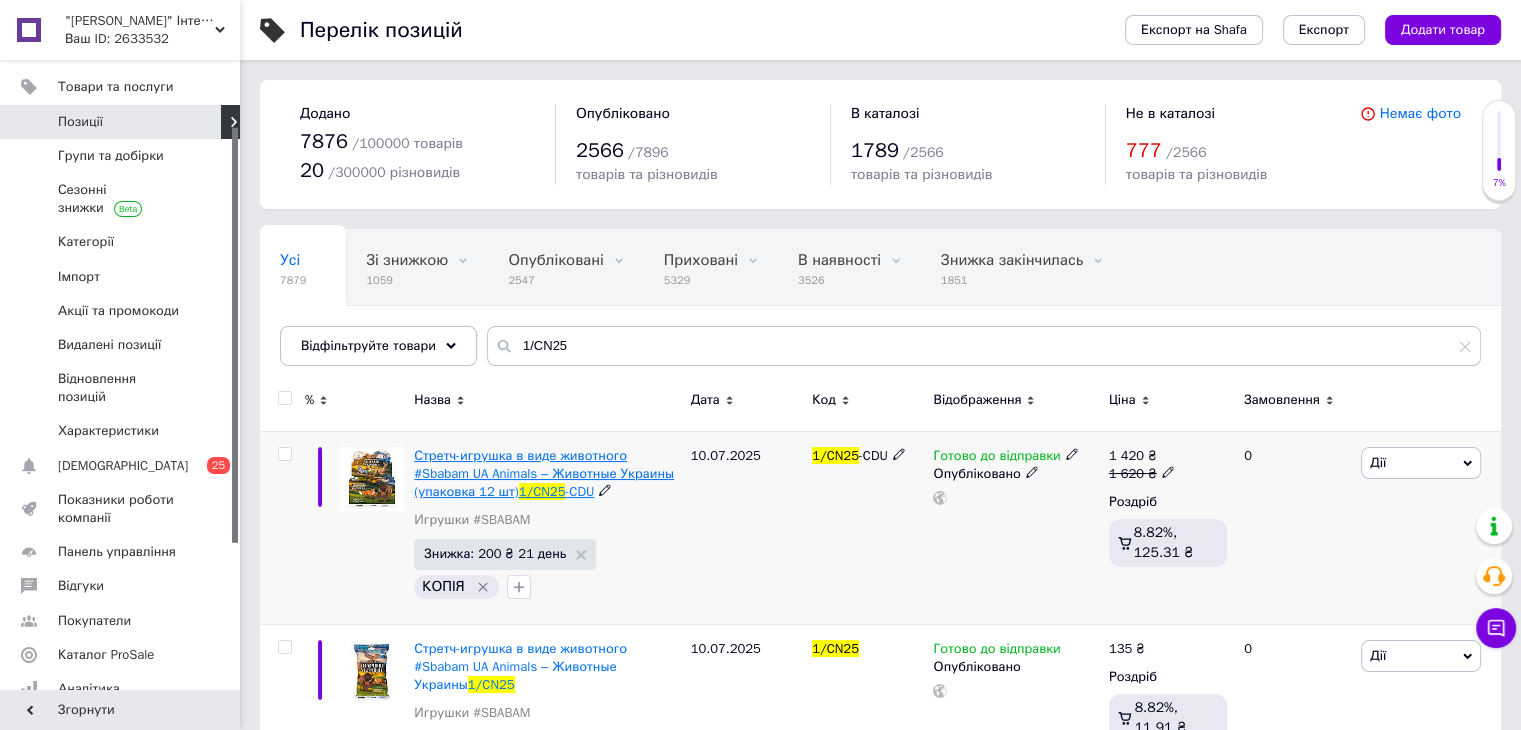 click on "Стретч-игрушка в виде животного #Sbabam UA Animals – Животные Украины (упаковка 12 шт)" at bounding box center (544, 473) 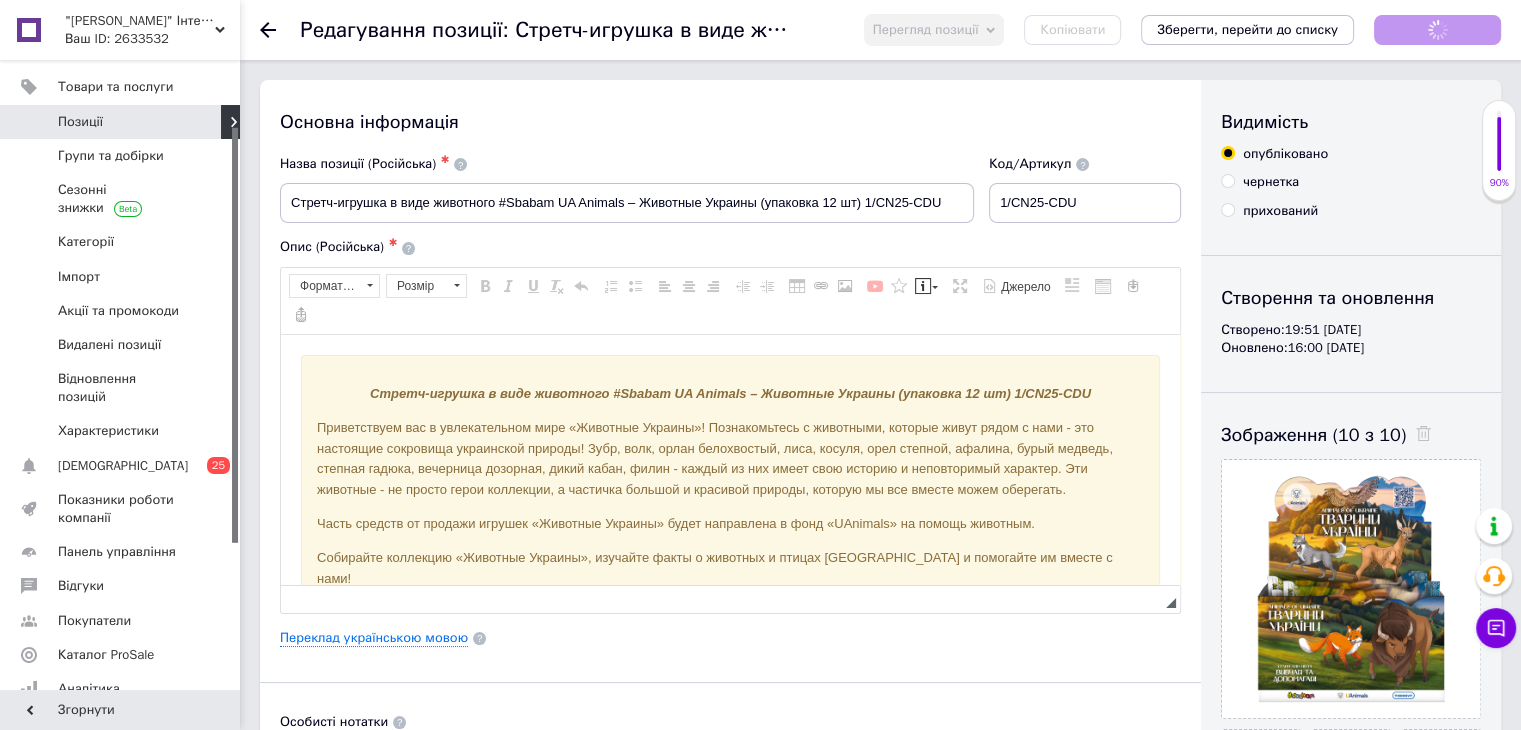 scroll, scrollTop: 0, scrollLeft: 0, axis: both 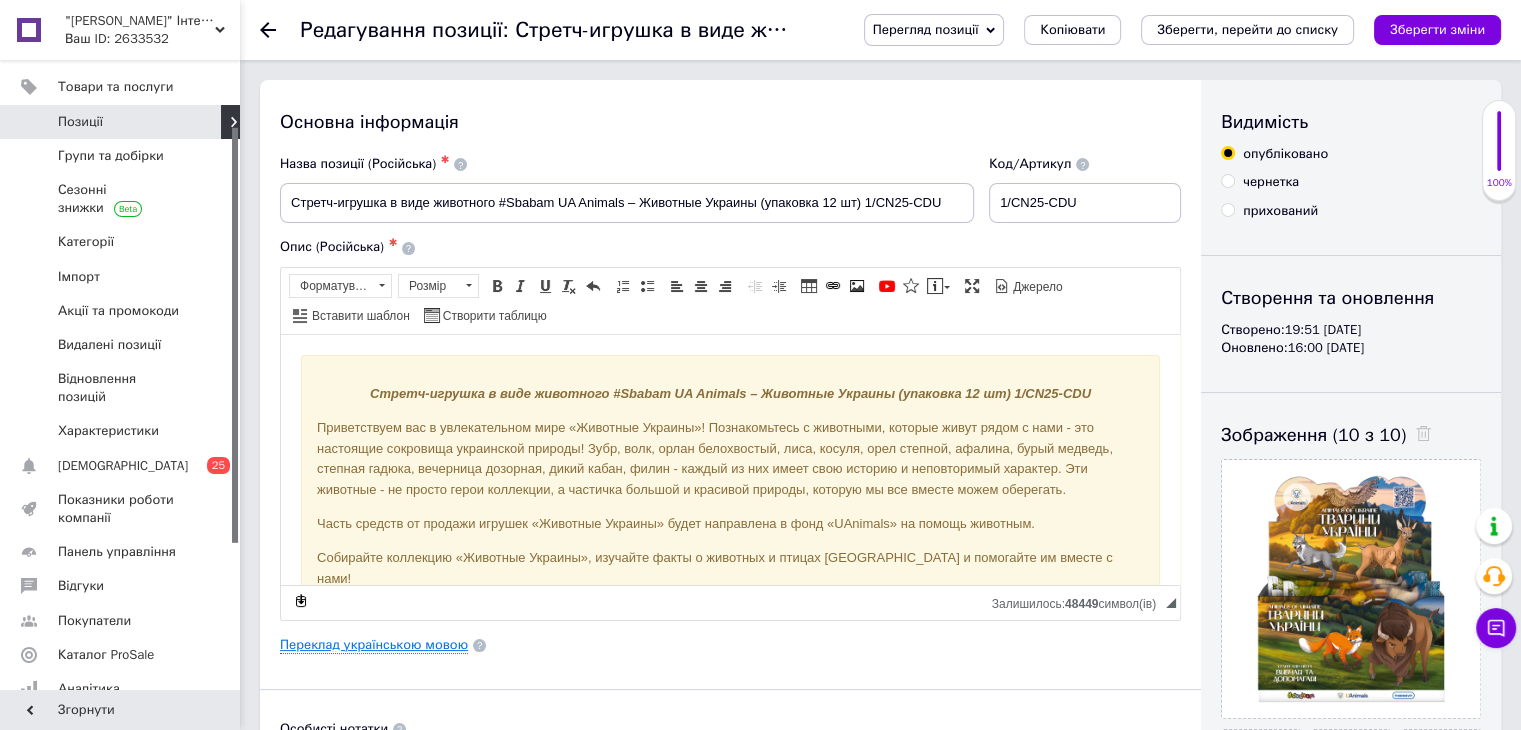 click on "Переклад українською мовою" at bounding box center [374, 645] 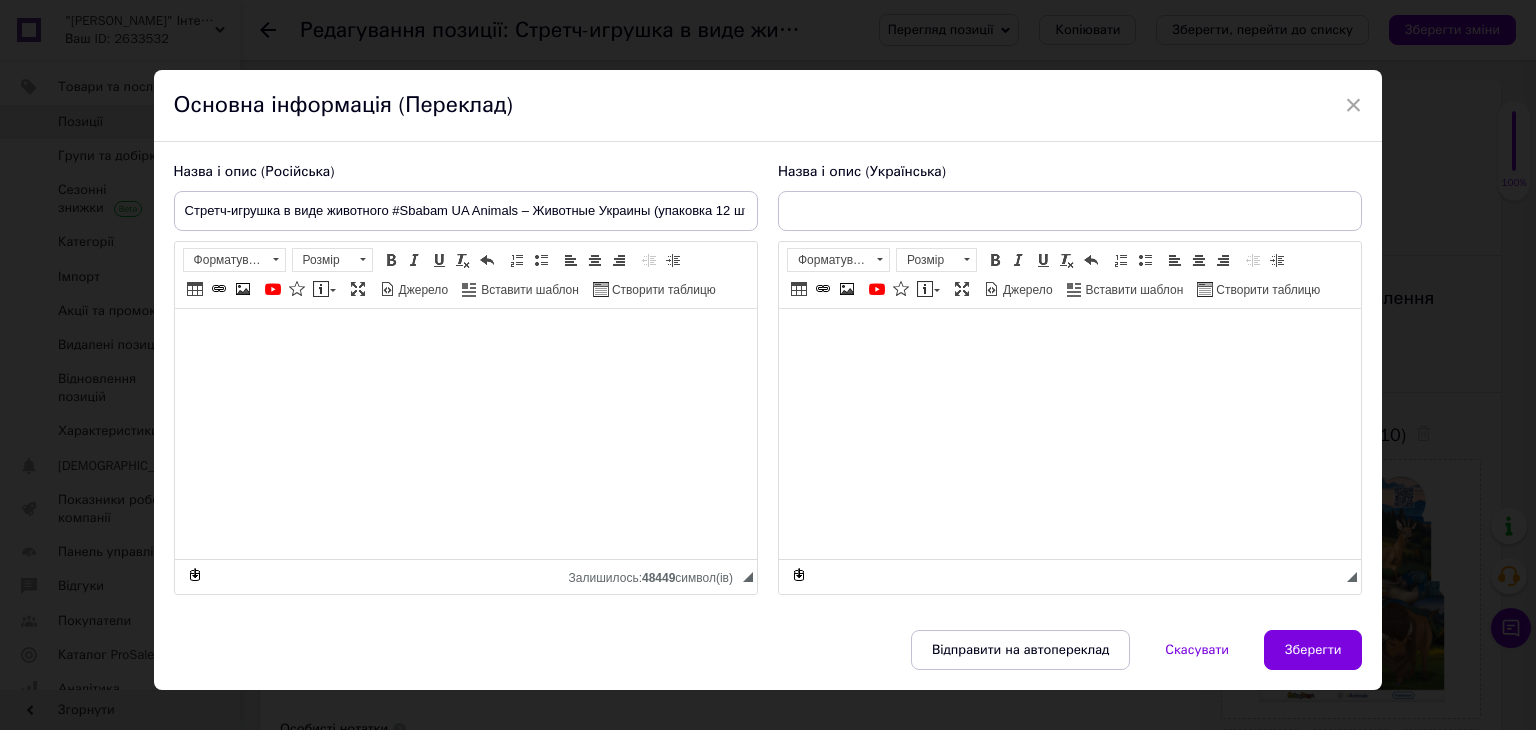 type on "Стретч-іграшка у вигляді тварини #Sbabam UA Animals - Тварини України (упаковка 12 шт) 1/CN25-CDU" 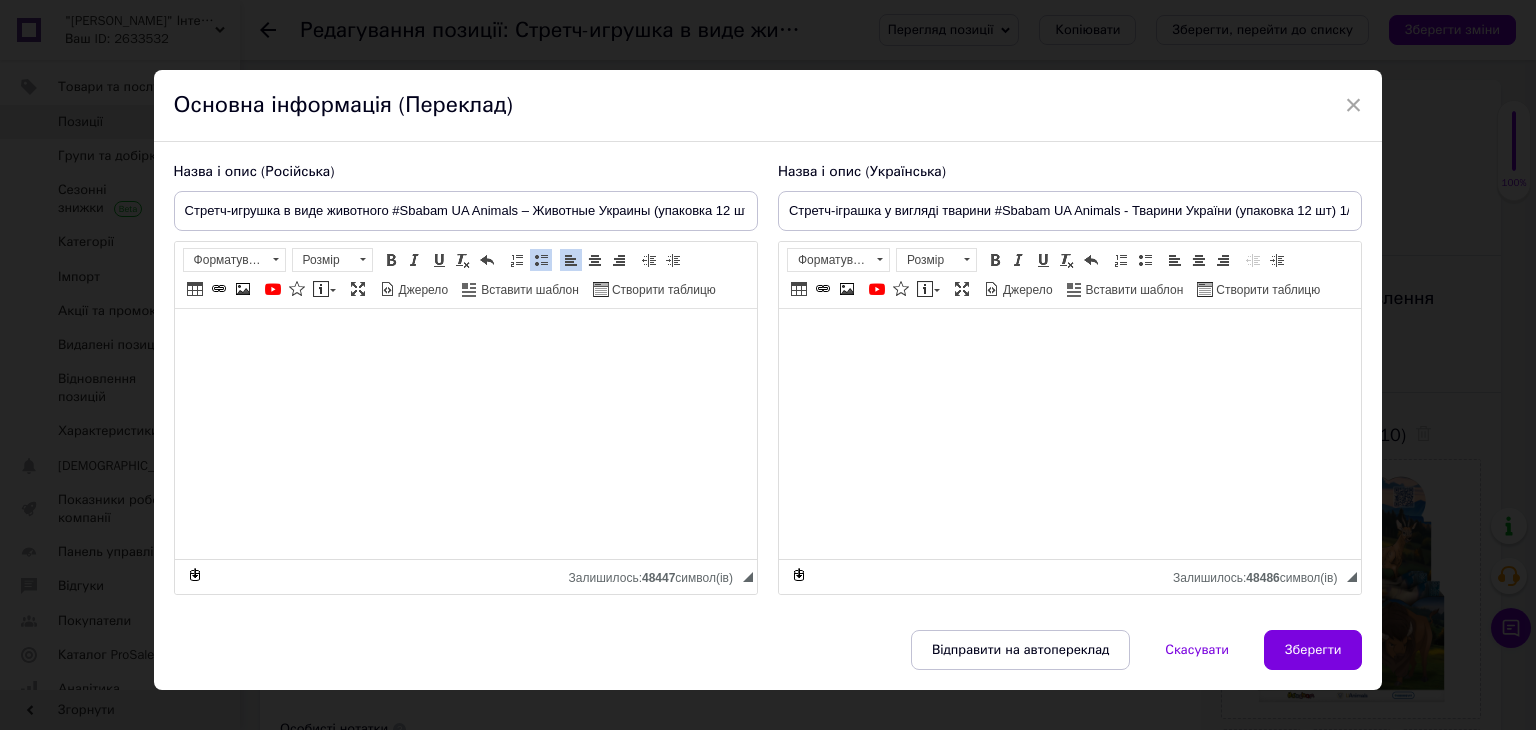 click at bounding box center (541, 260) 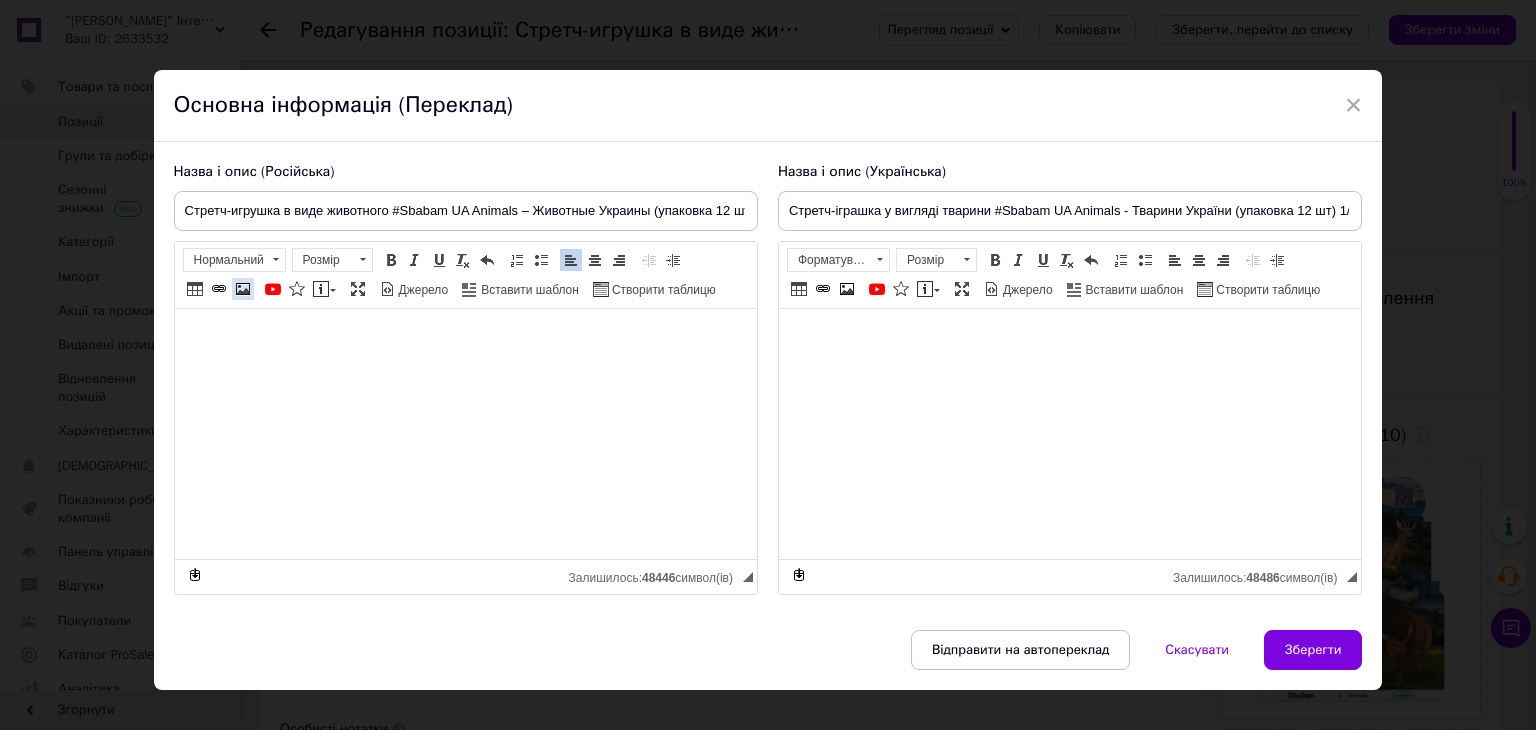 click at bounding box center (243, 289) 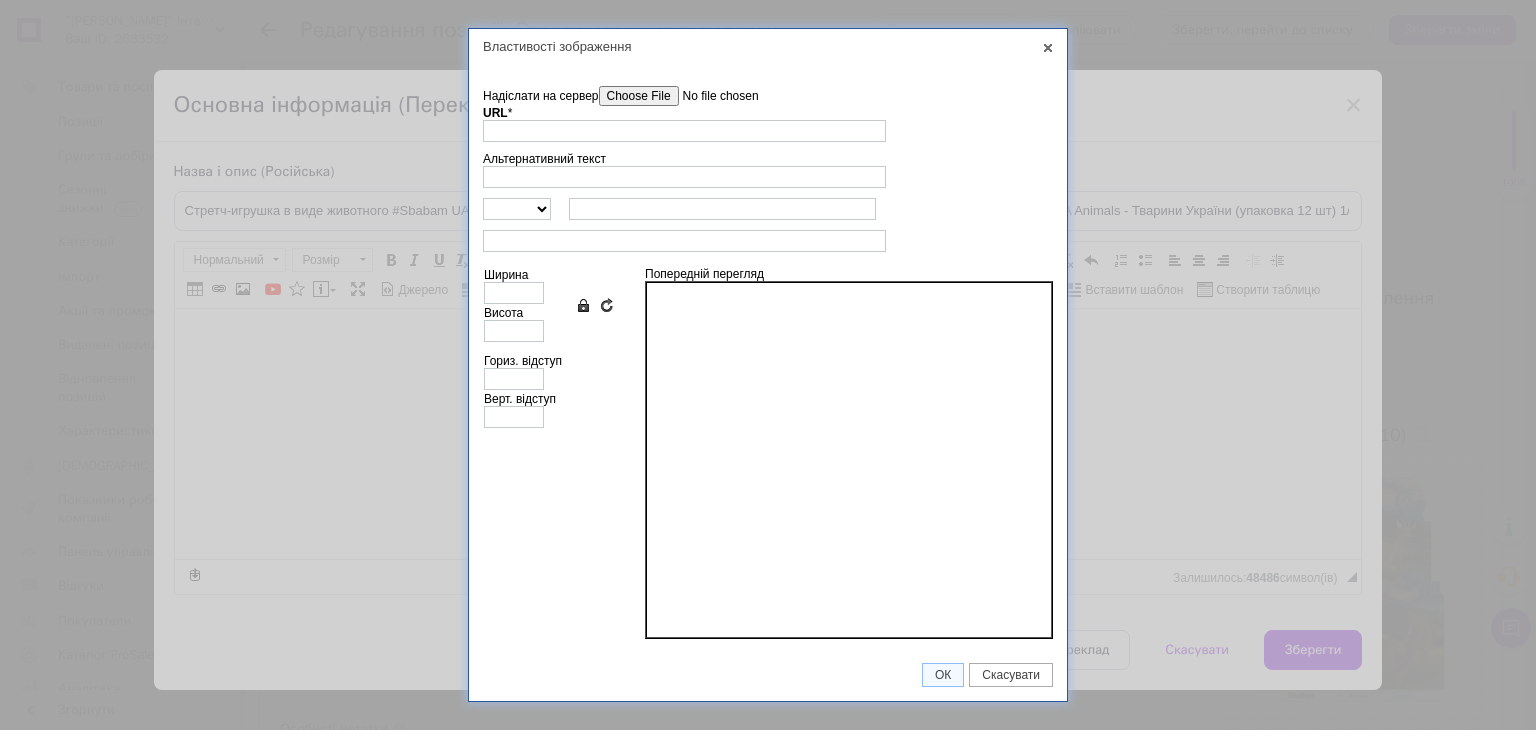 click on "Надіслати на сервер" at bounding box center (712, 96) 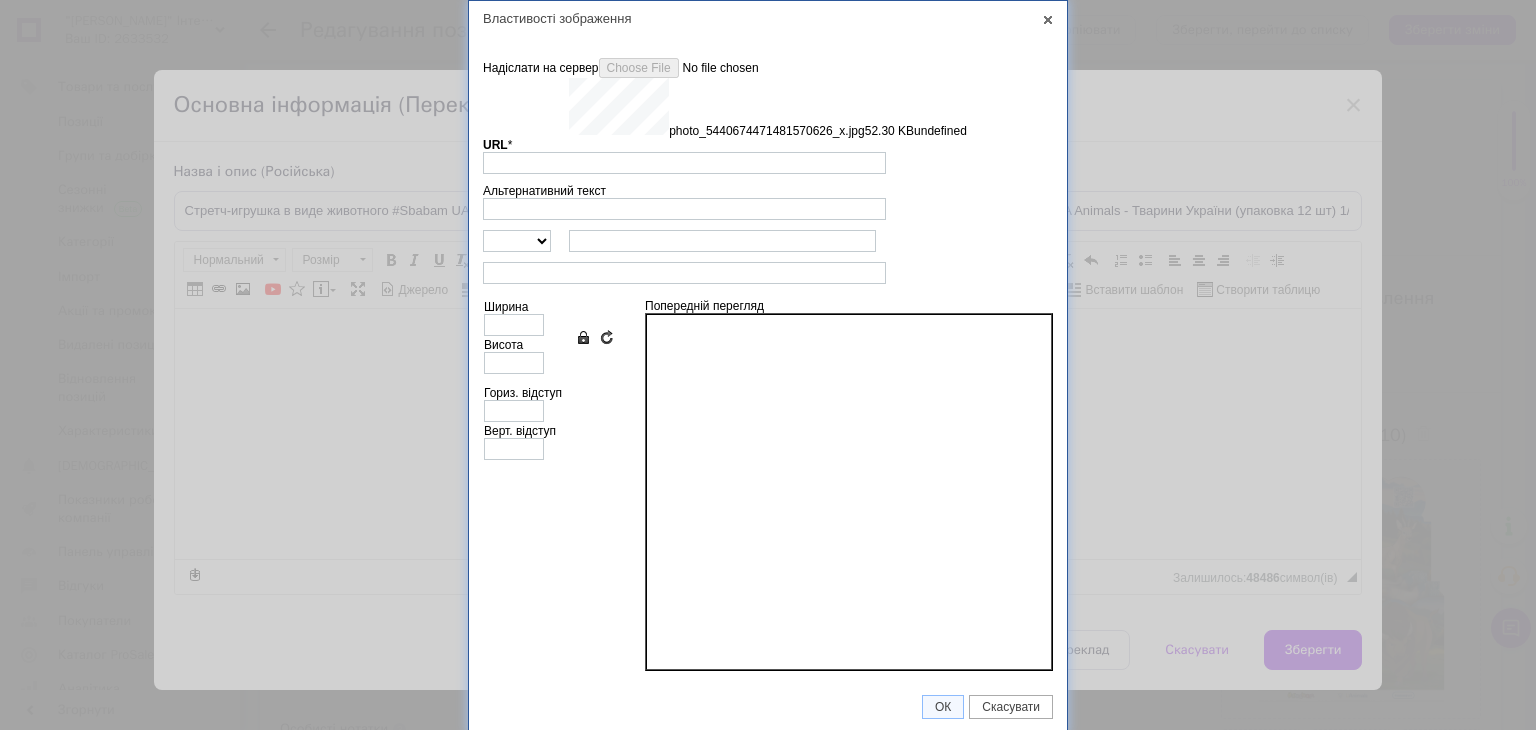 type on "[URL][DOMAIN_NAME]" 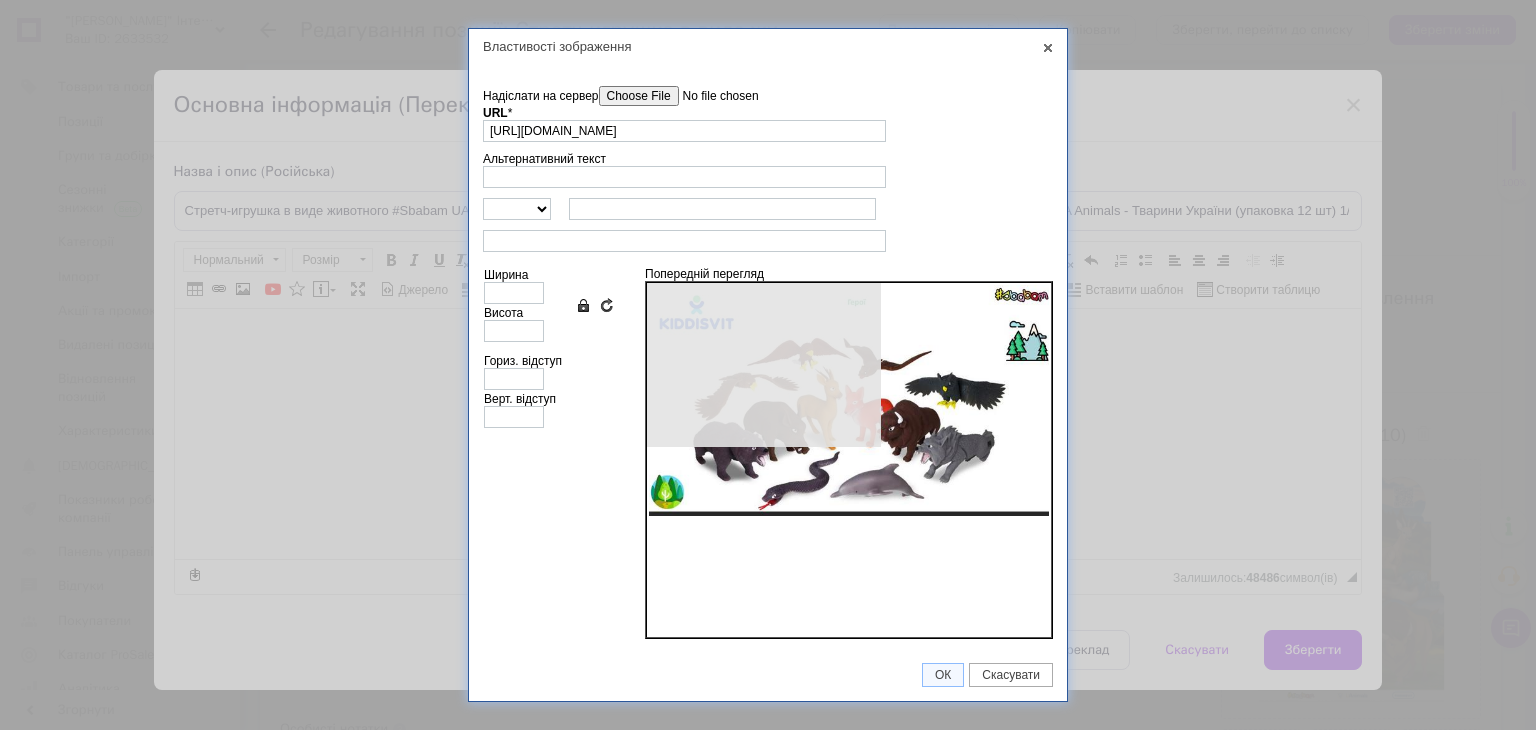 type on "640" 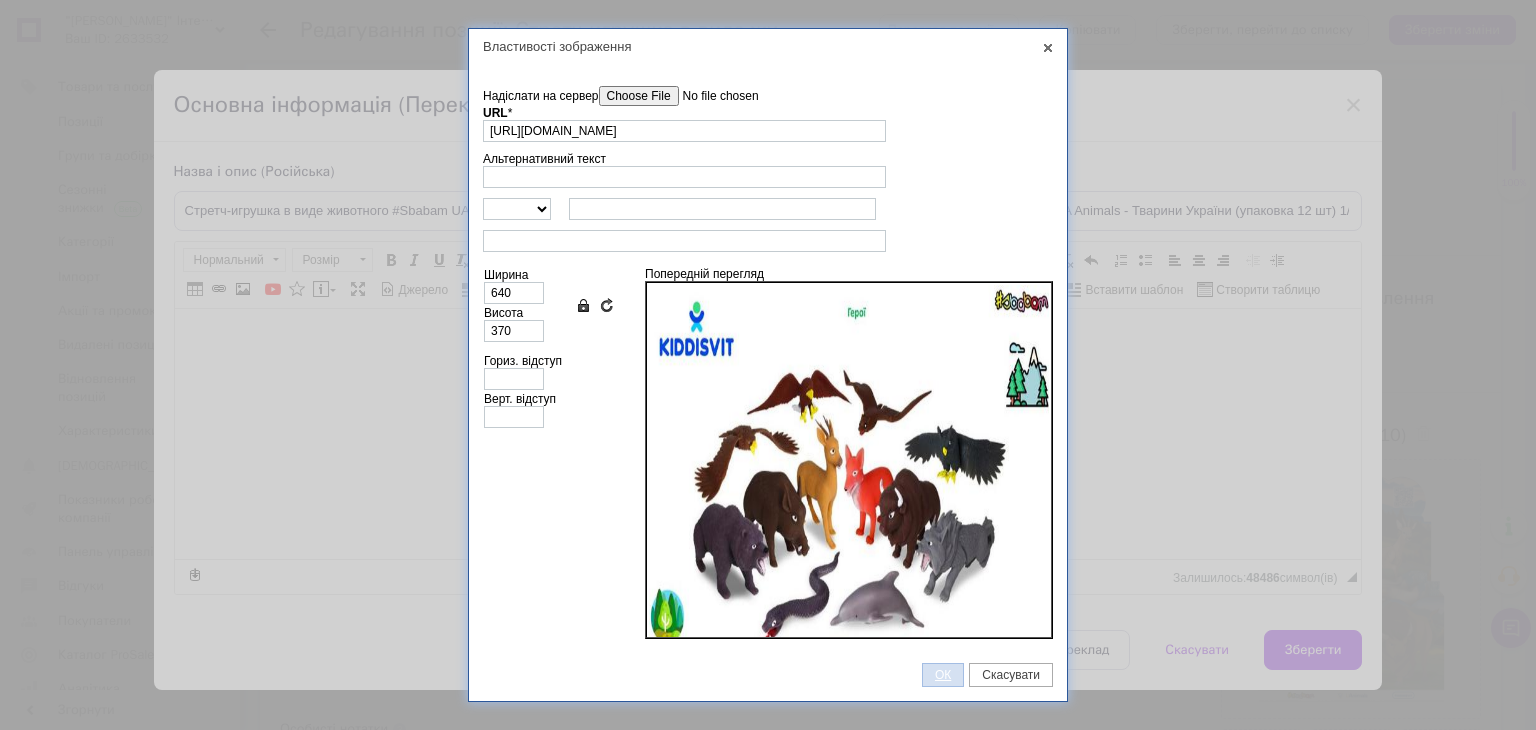 click on "ОК" at bounding box center (943, 675) 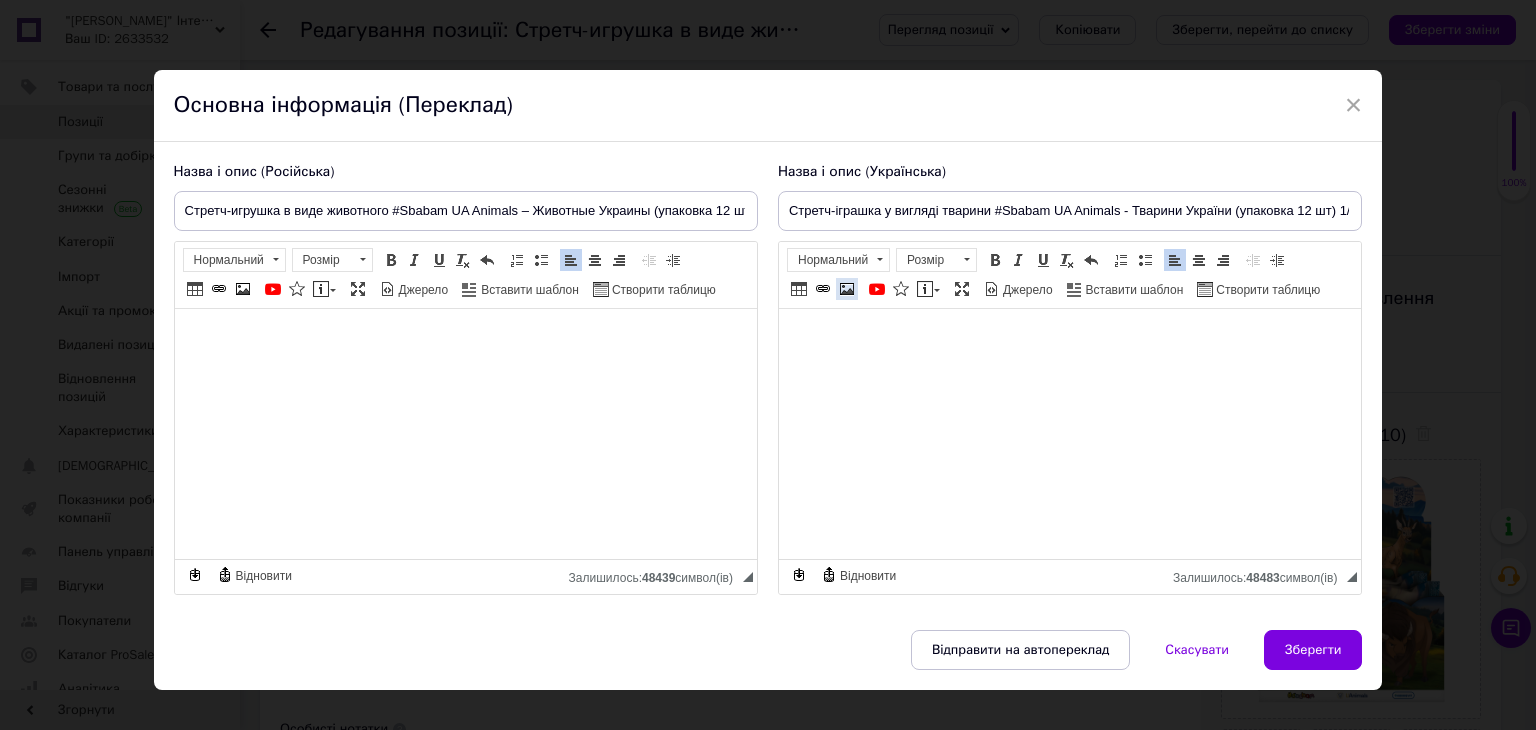 click at bounding box center (847, 289) 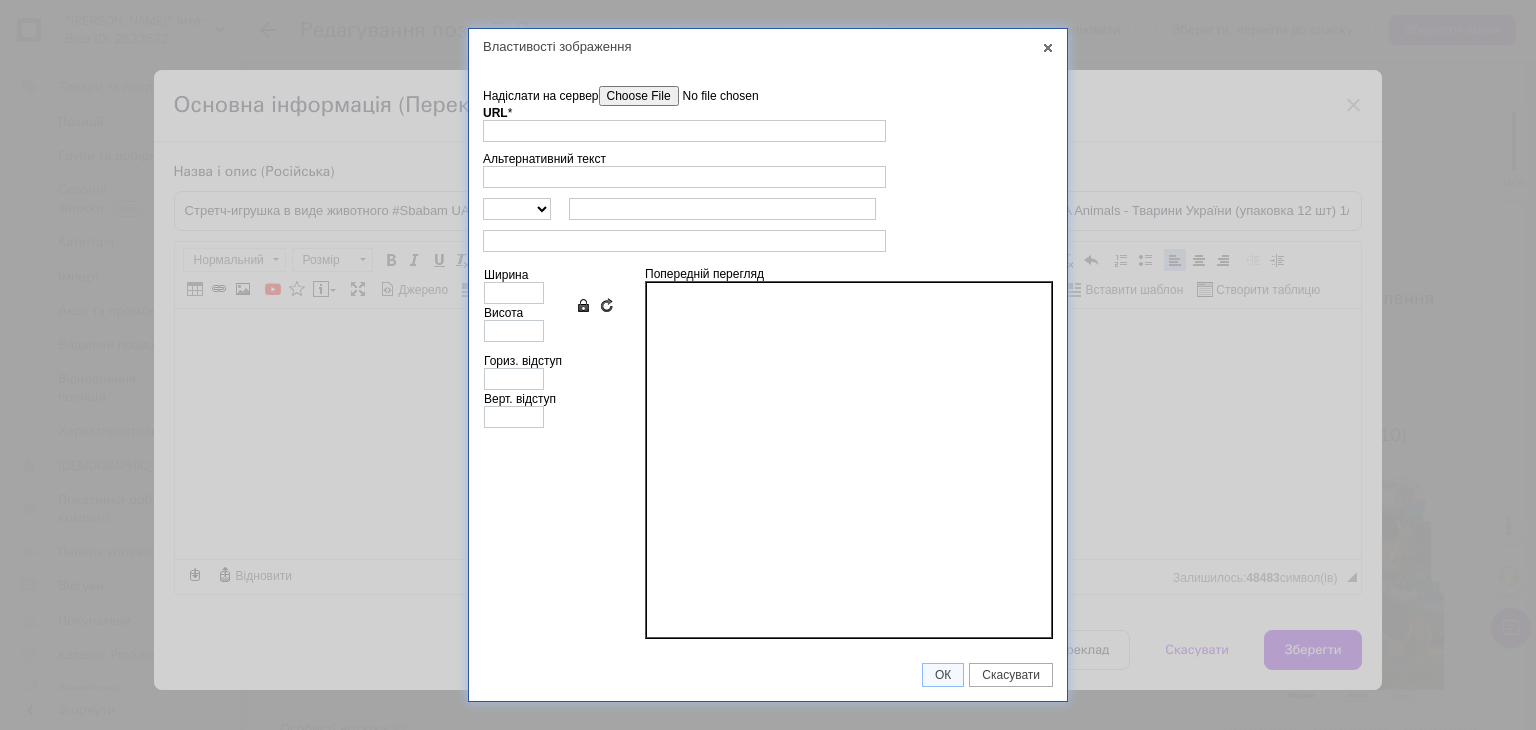 click on "Надіслати на сервер" at bounding box center (712, 96) 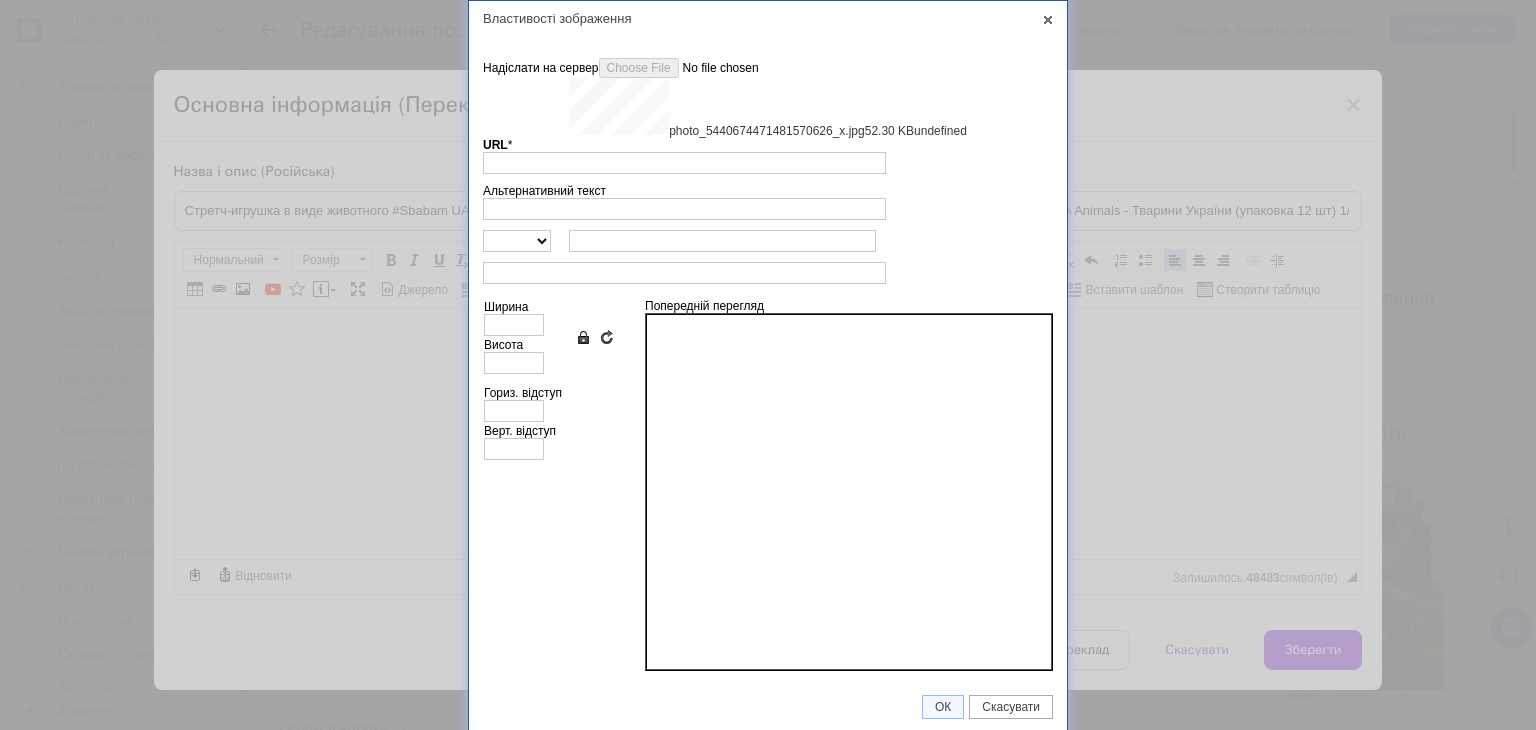 type on "[URL][DOMAIN_NAME]" 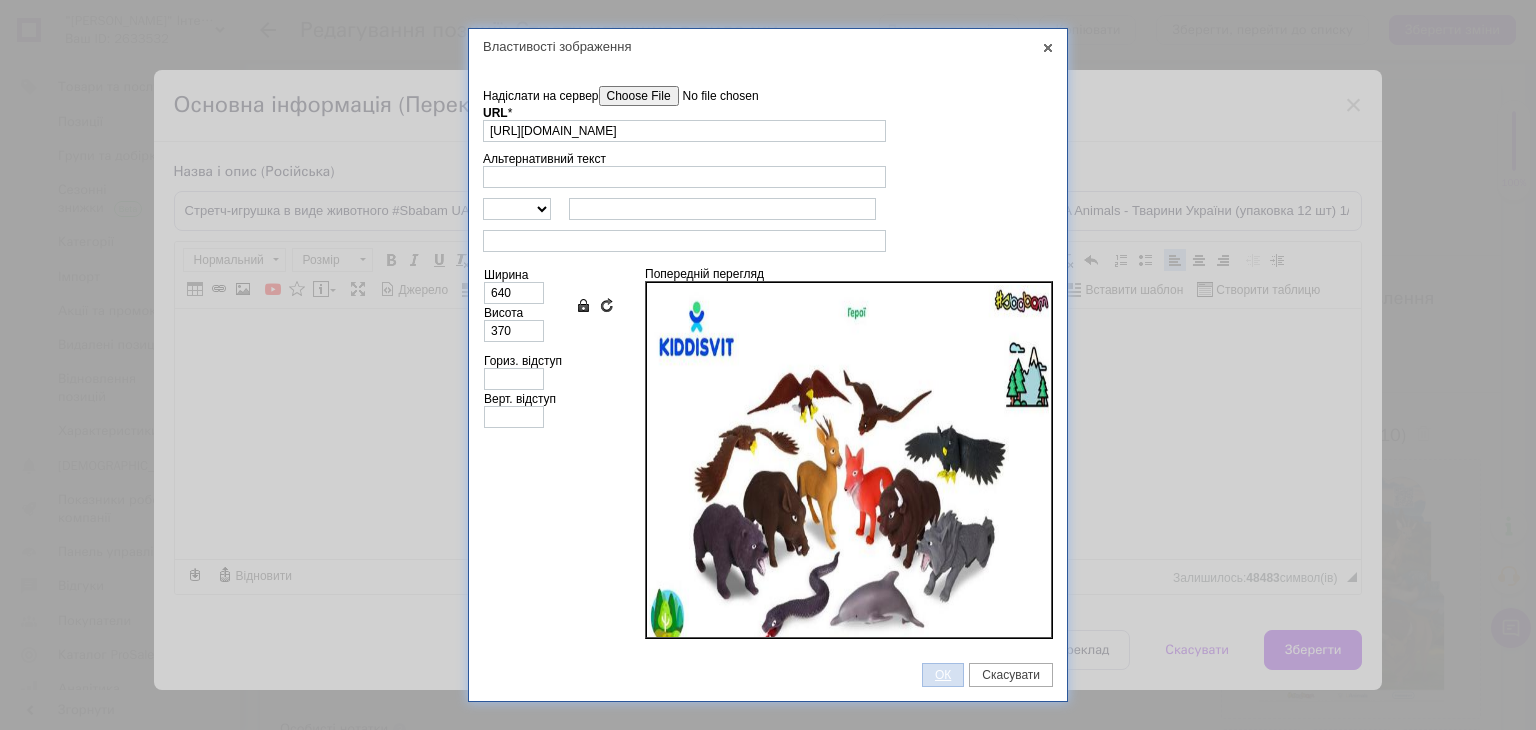 click on "ОК" at bounding box center (943, 675) 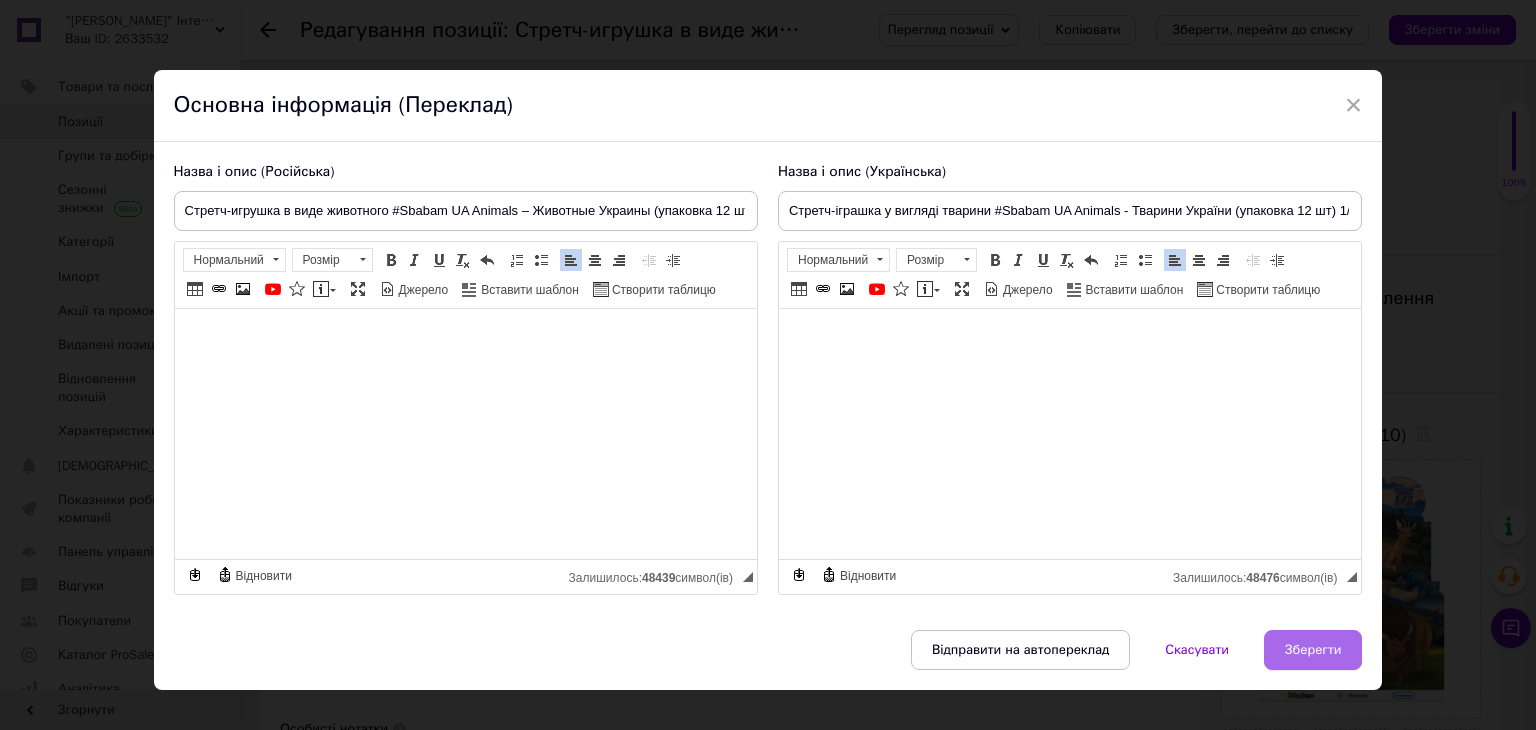 click on "Зберегти" at bounding box center (1313, 650) 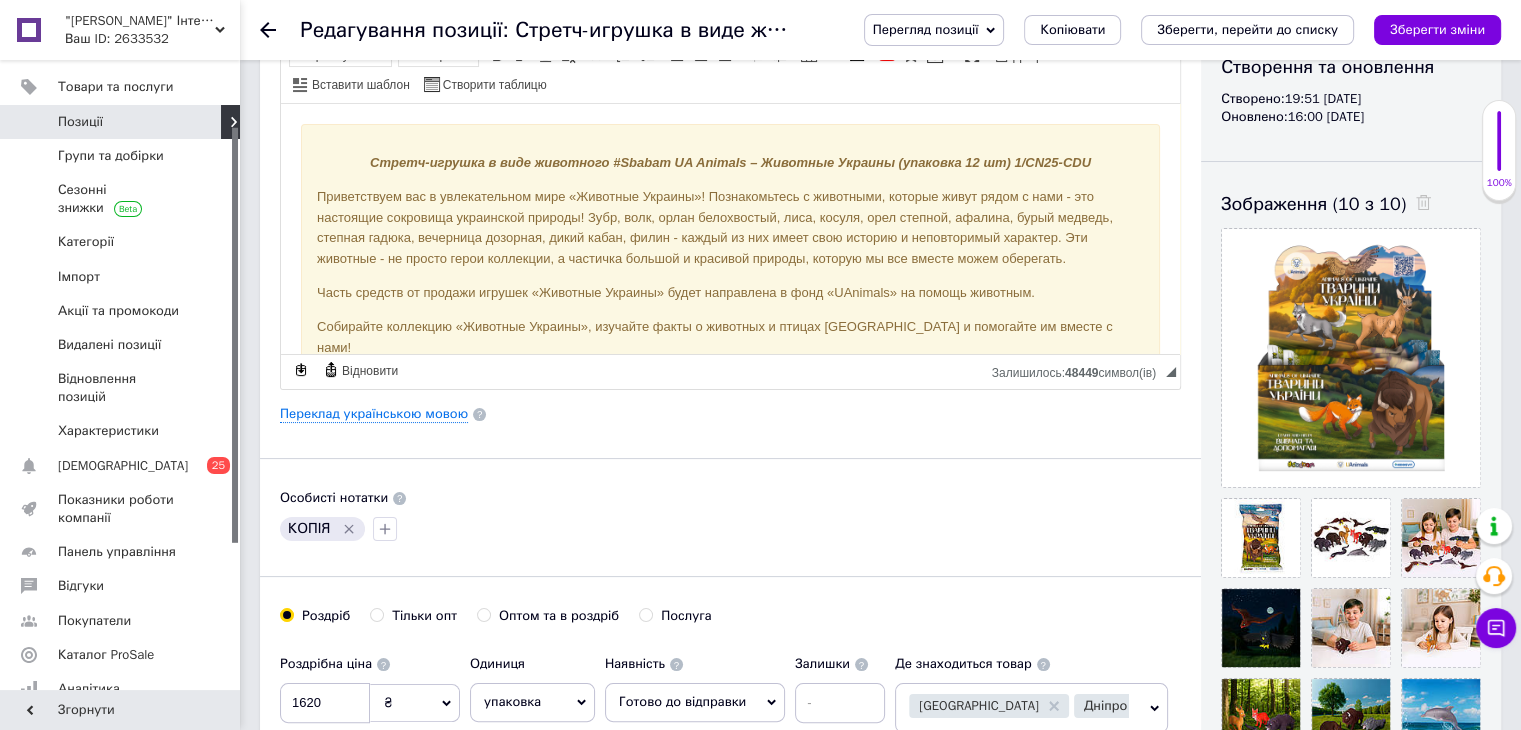 scroll, scrollTop: 0, scrollLeft: 0, axis: both 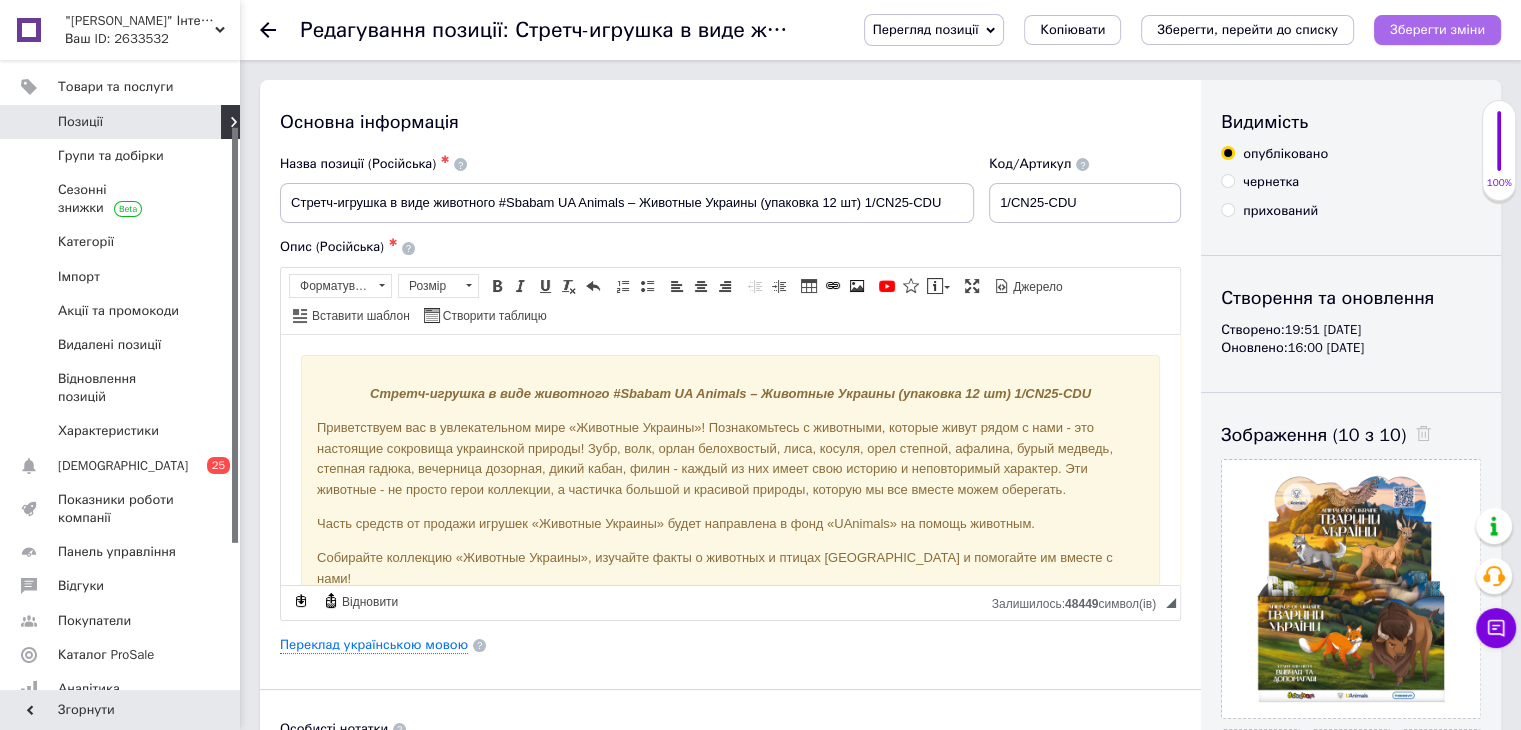 click on "Зберегти зміни" at bounding box center [1437, 29] 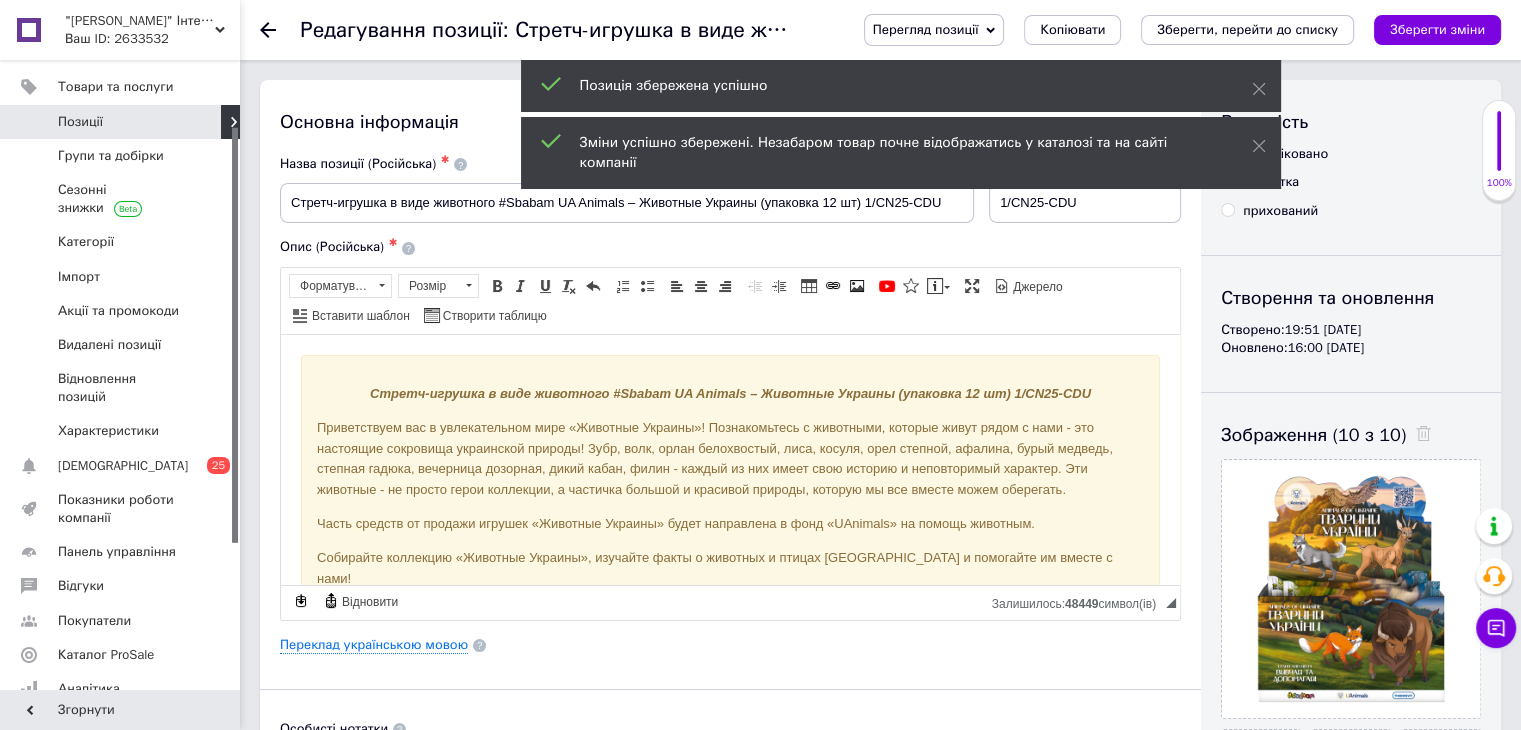 click on "Перегляд позиції" at bounding box center (926, 29) 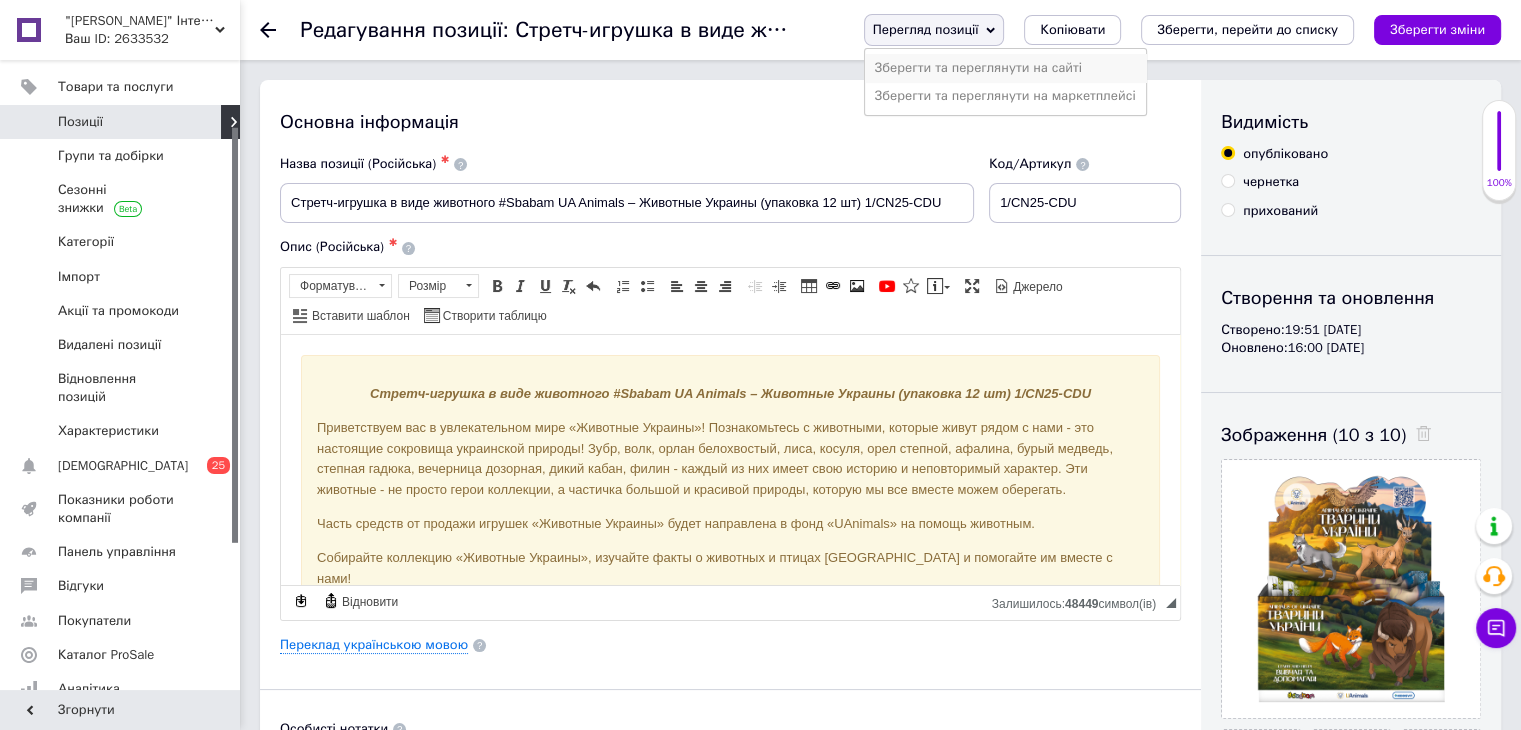 click on "Зберегти та переглянути на сайті" at bounding box center [1005, 68] 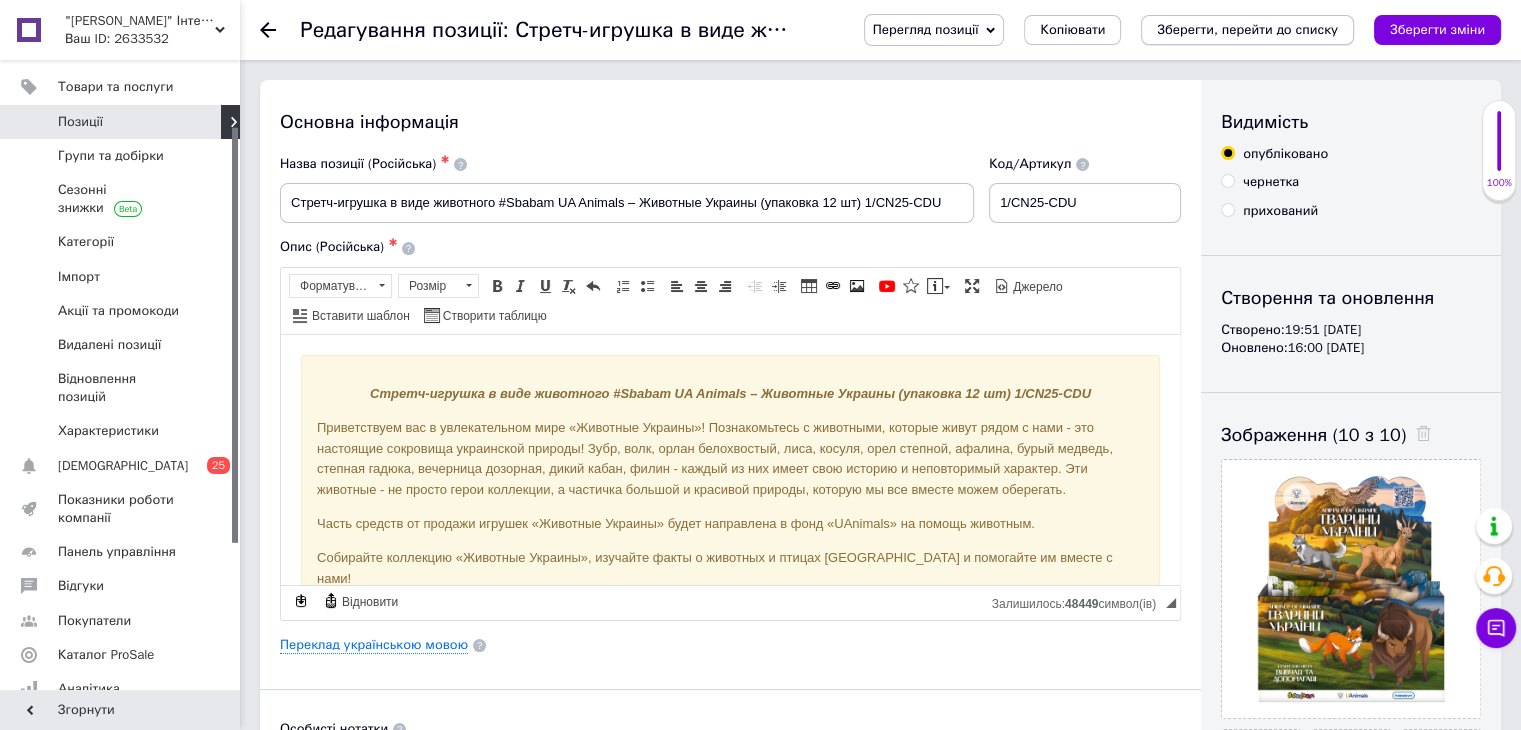 click on "Зберегти, перейти до списку" at bounding box center [1247, 29] 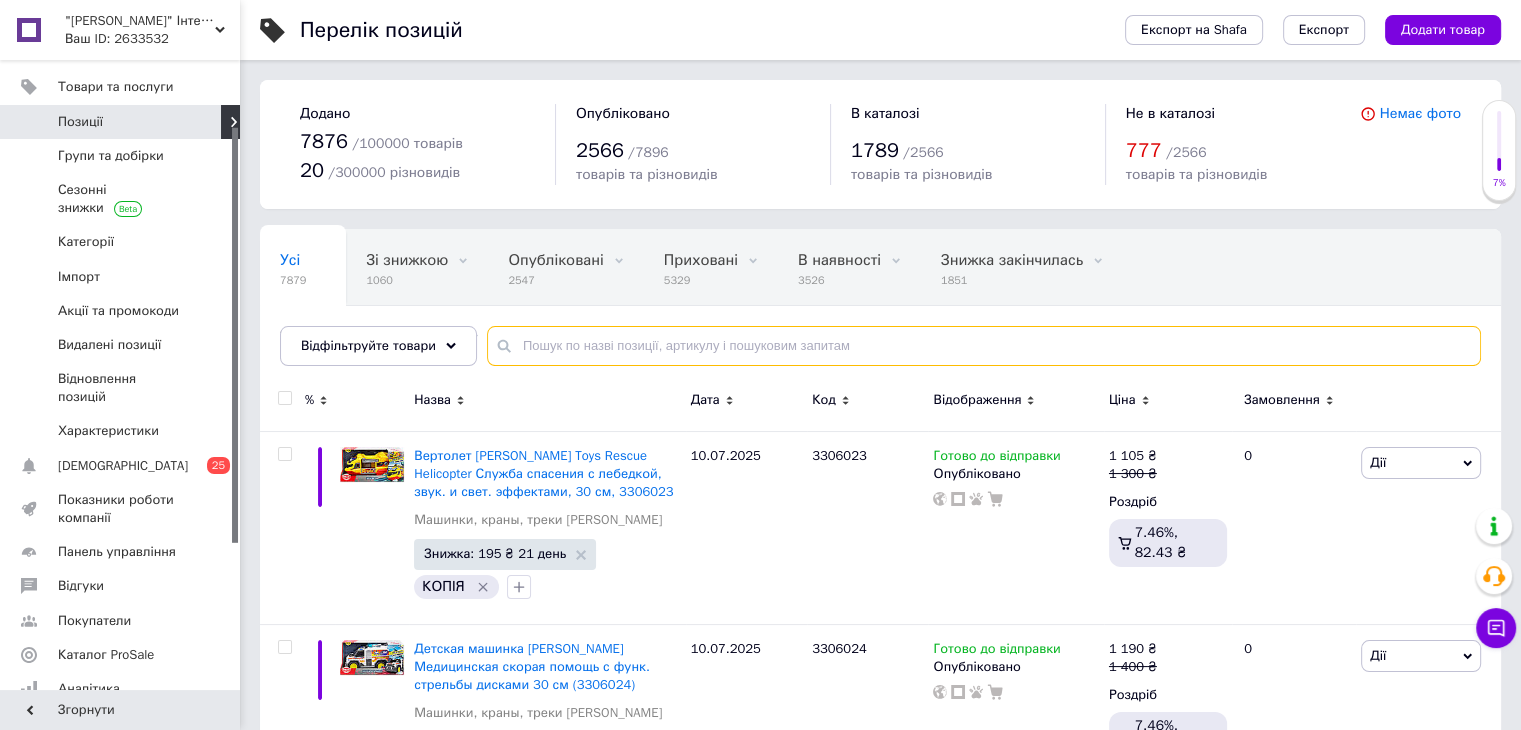 click at bounding box center (984, 346) 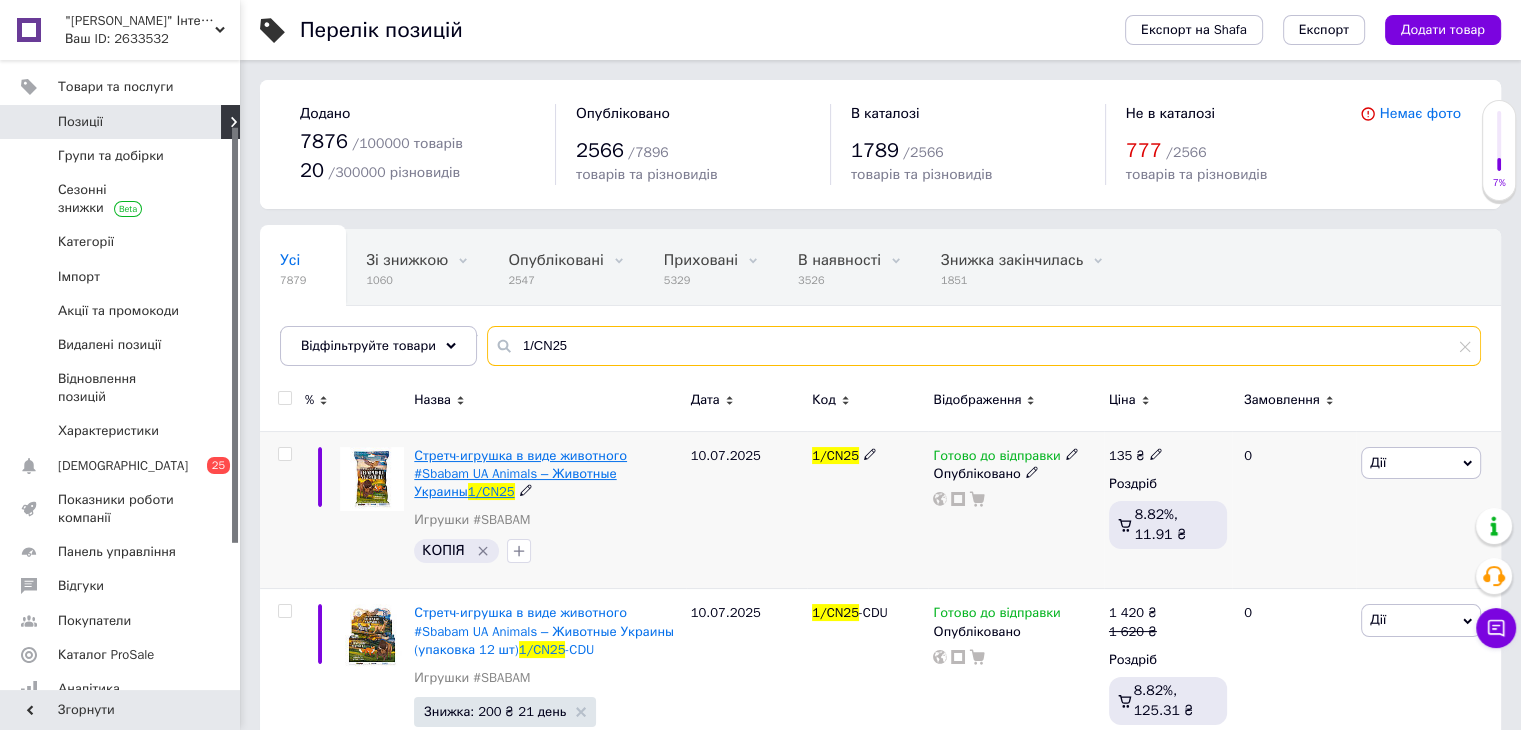 type on "1/CN25" 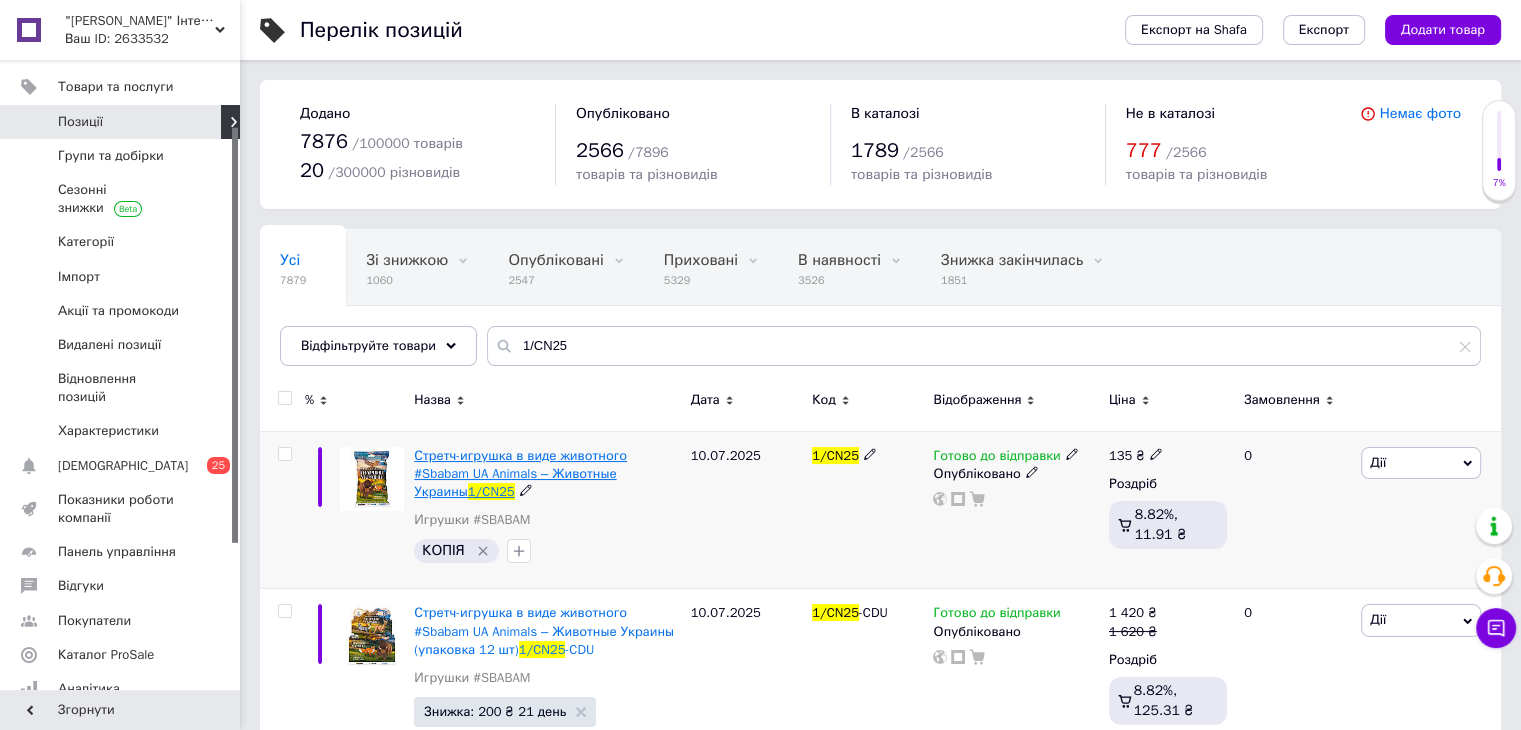 click on "Стретч-игрушка в виде животного #Sbabam UA Animals – Животные Украины" at bounding box center (520, 473) 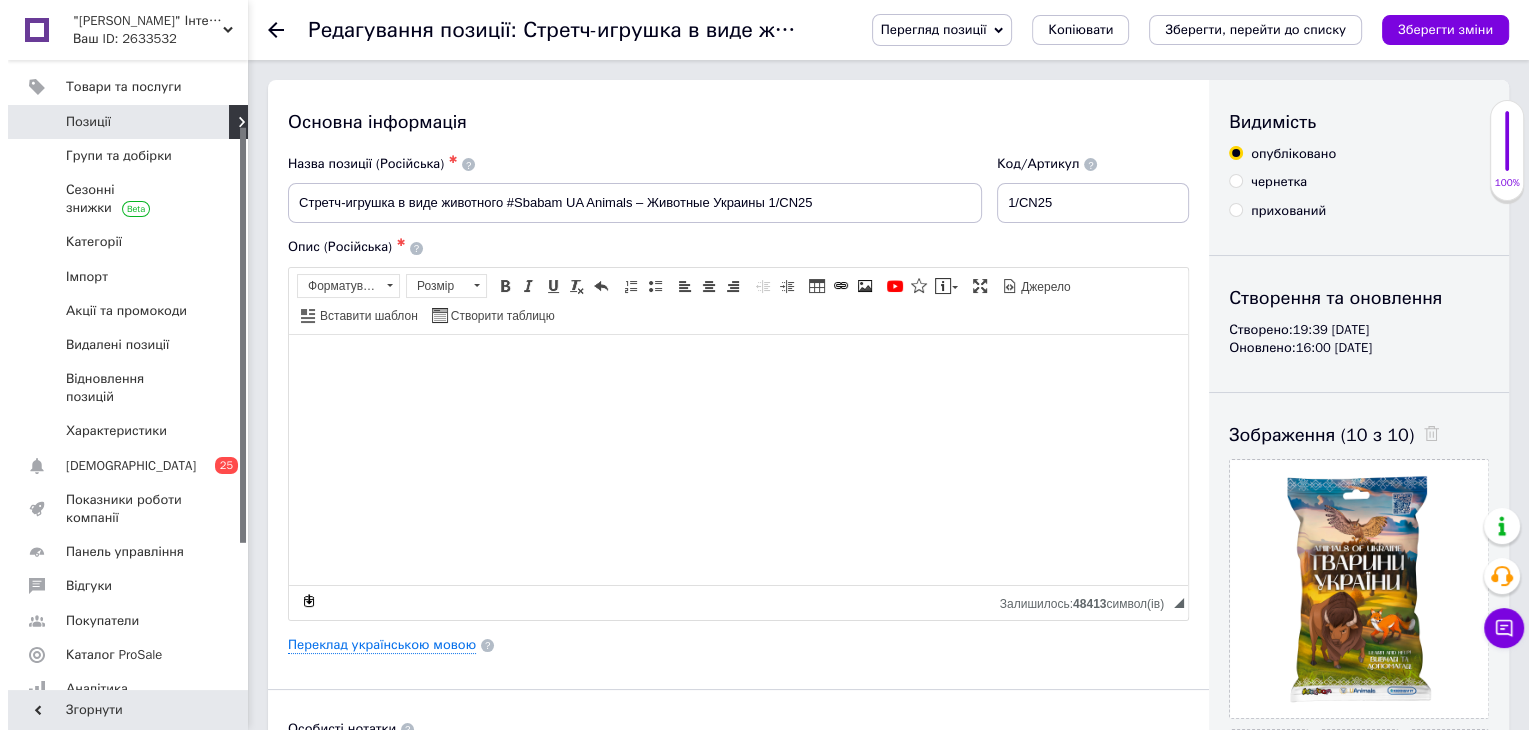 scroll, scrollTop: 200, scrollLeft: 0, axis: vertical 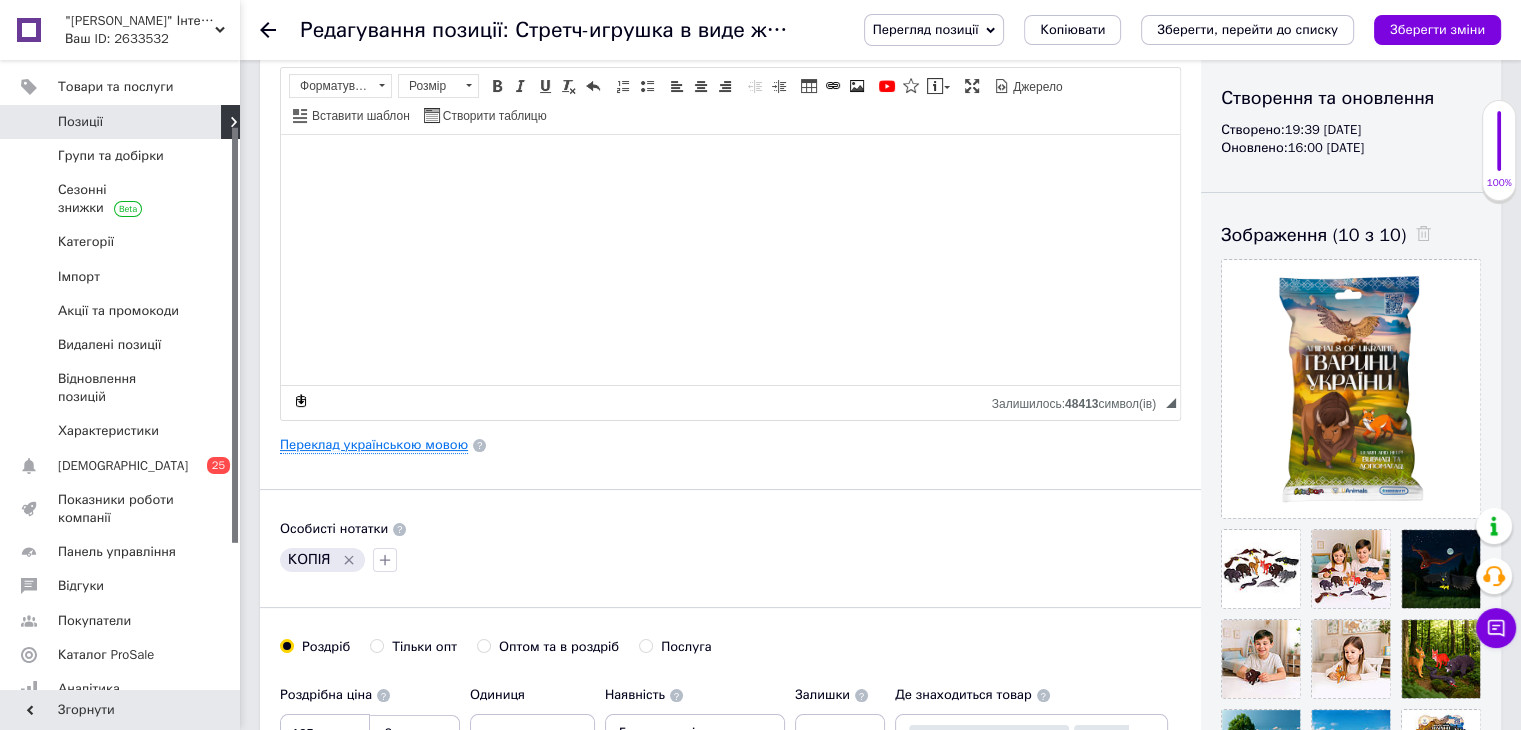 click on "Переклад українською мовою" at bounding box center [374, 445] 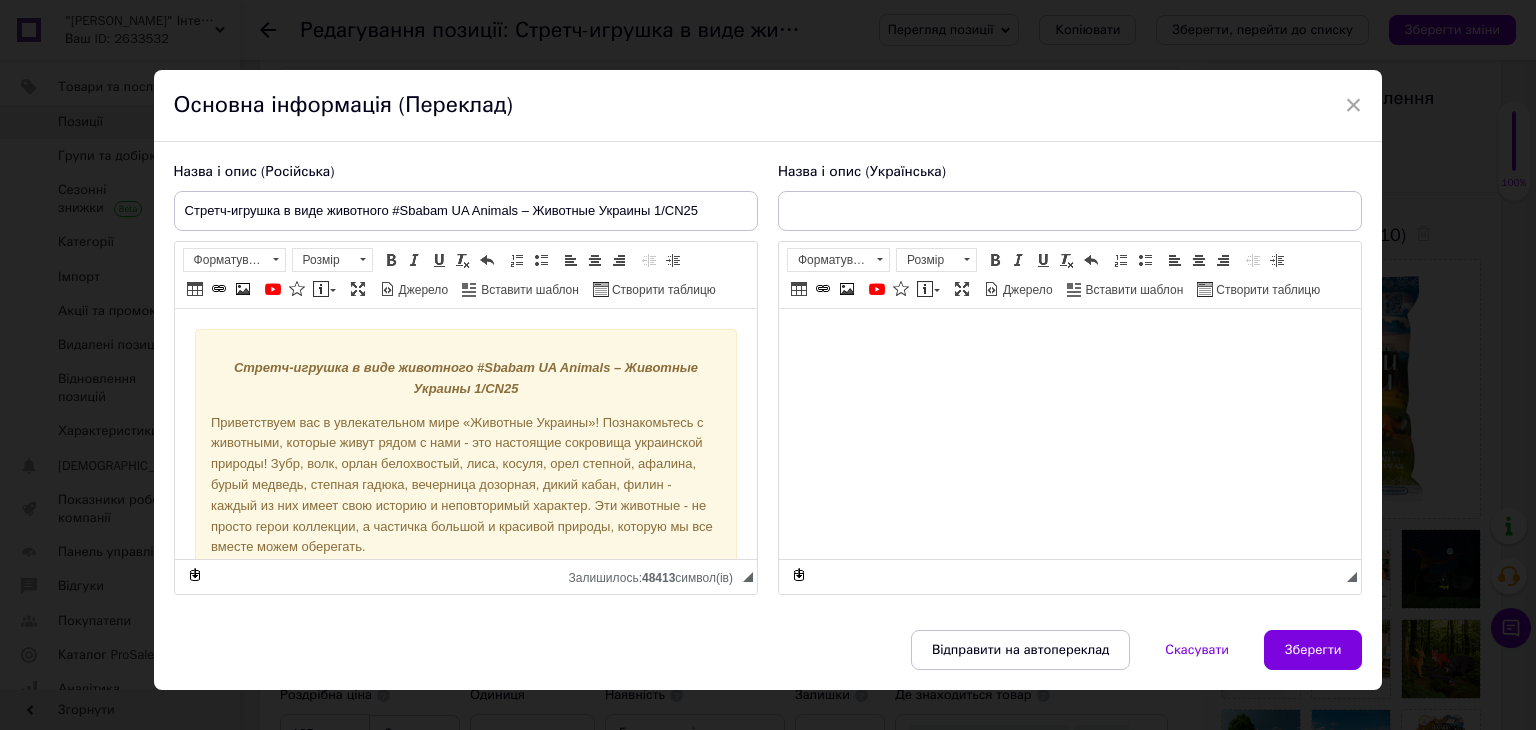 scroll, scrollTop: 0, scrollLeft: 0, axis: both 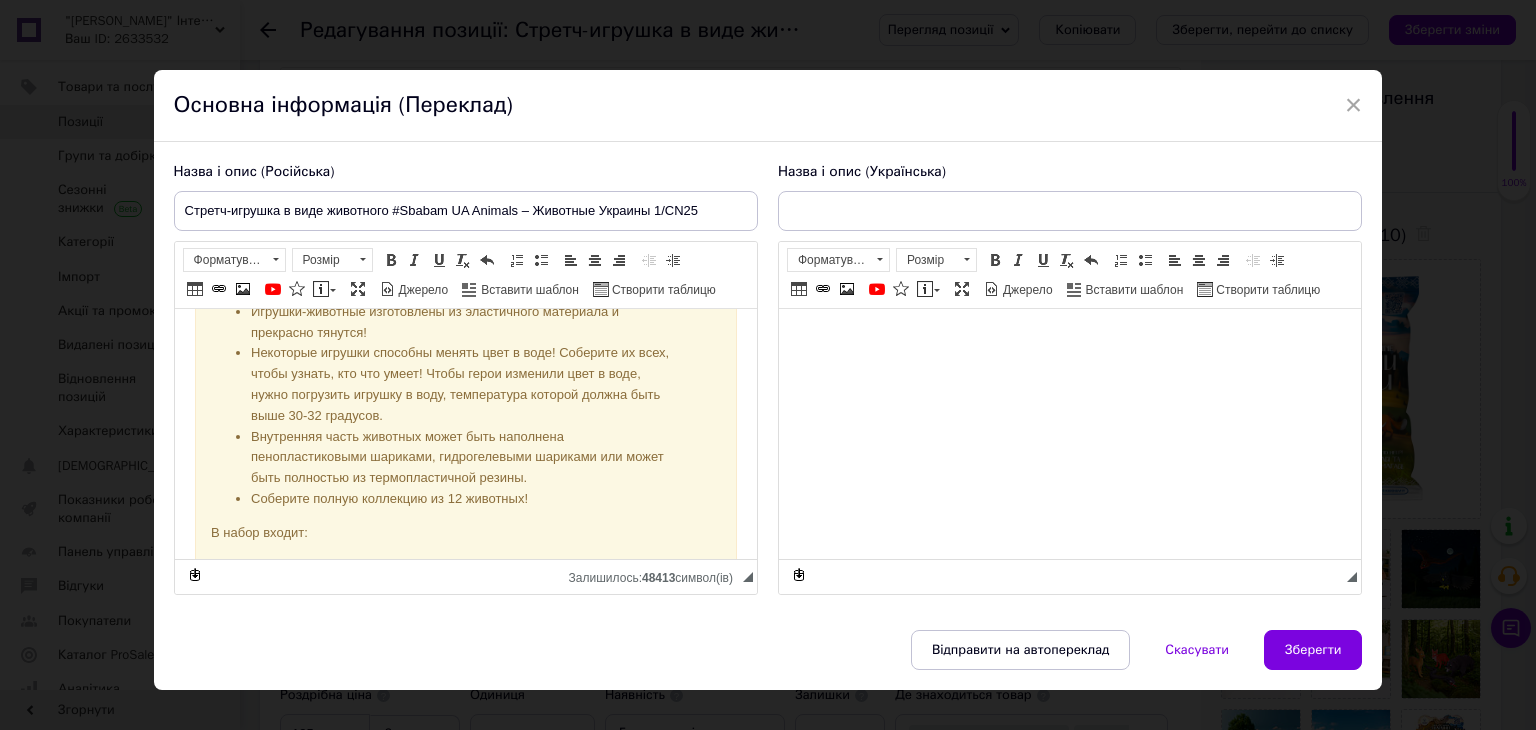 type on "Стретч-іграшка у вигляді тварини #Sbabam UA Animals - Тварини України 1/CN25" 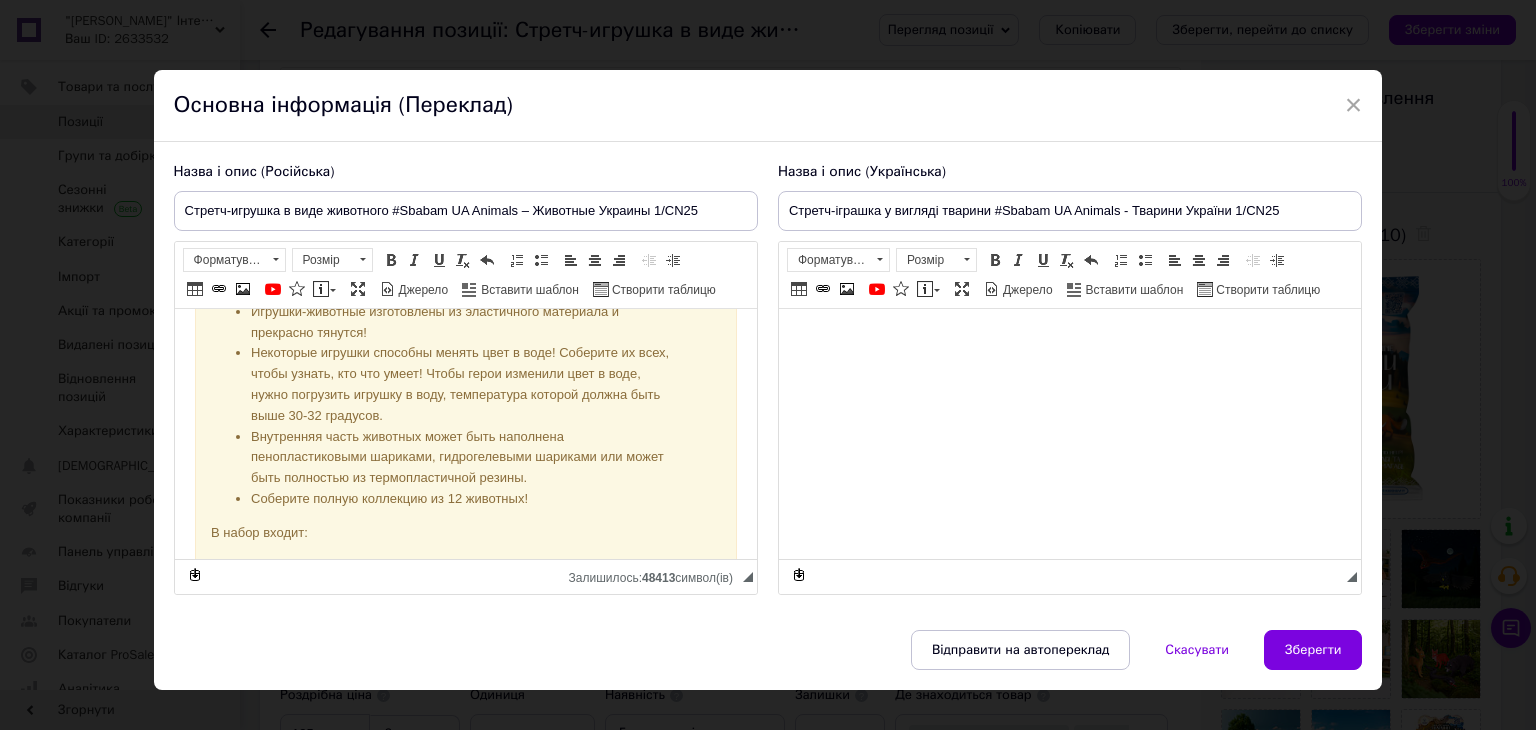 scroll, scrollTop: 596, scrollLeft: 0, axis: vertical 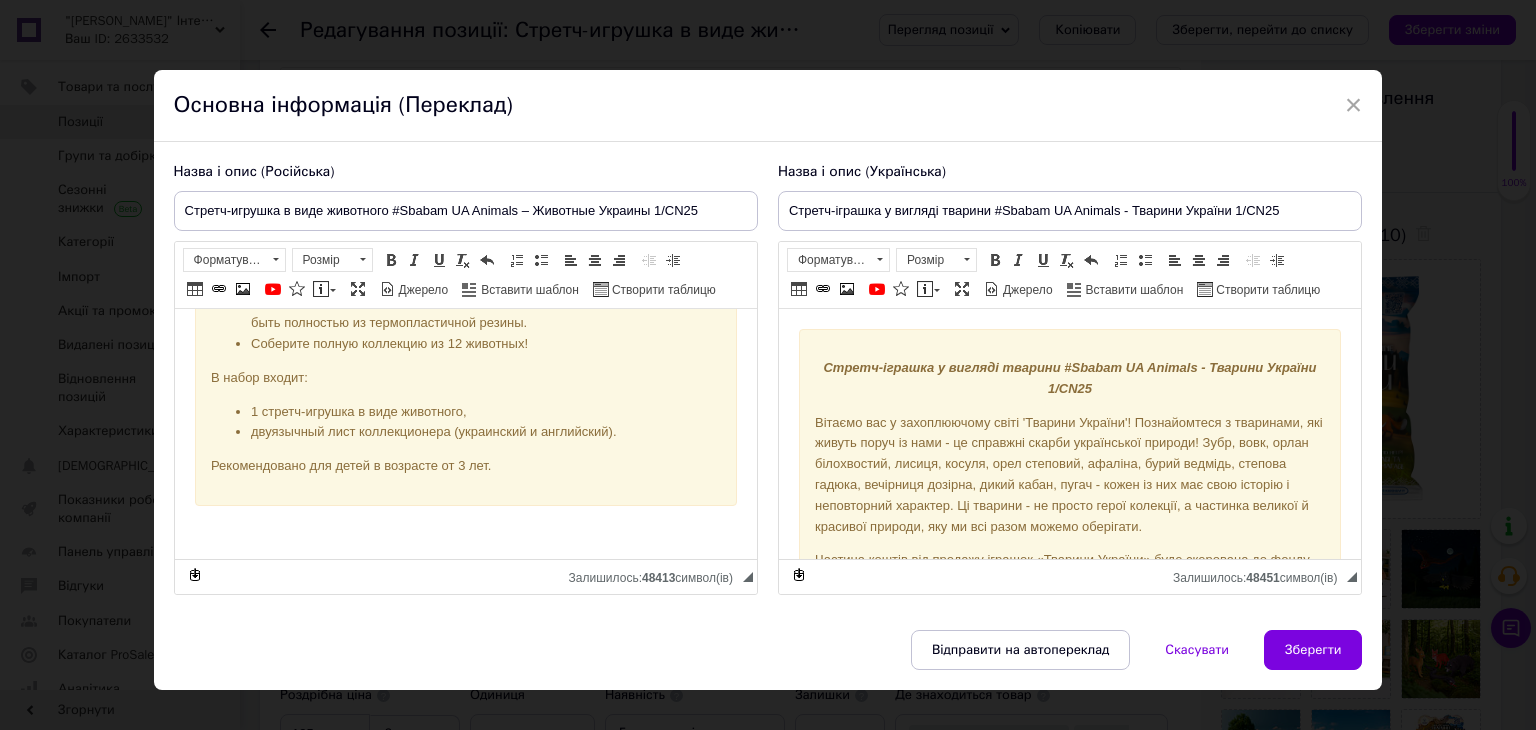 click on "Соберите полную коллекцию из 12 животных!" at bounding box center [465, 344] 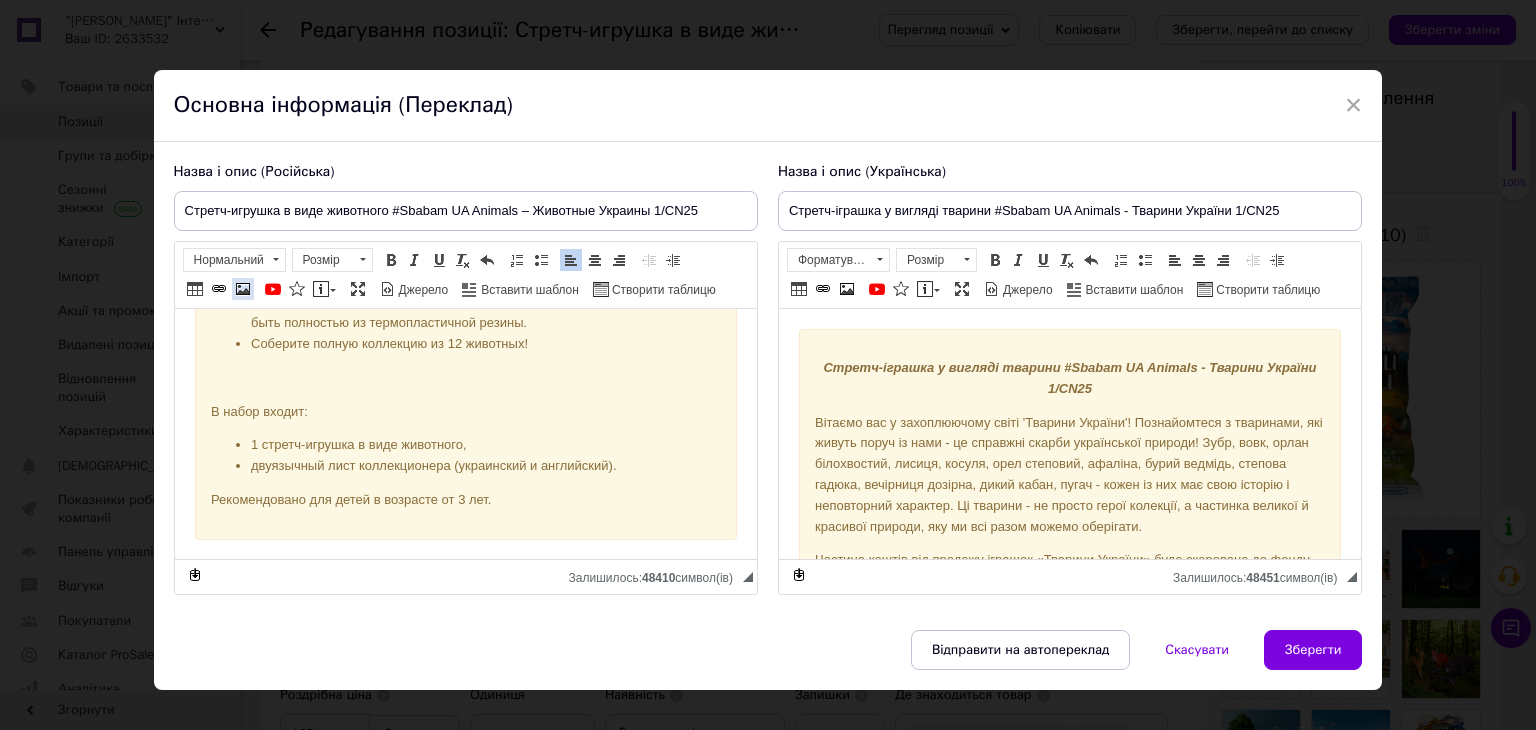 click at bounding box center (243, 289) 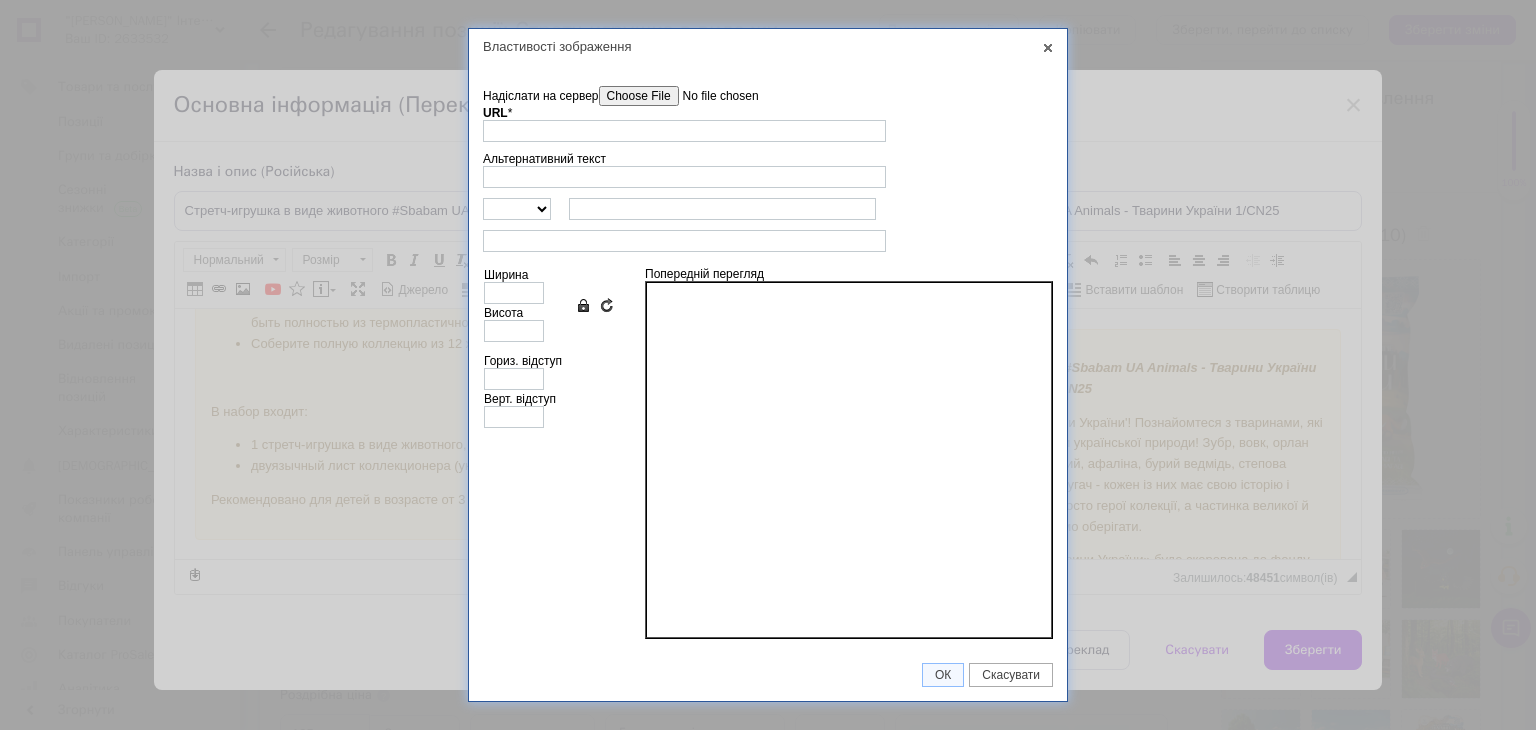 click on "Надіслати на сервер" at bounding box center [712, 96] 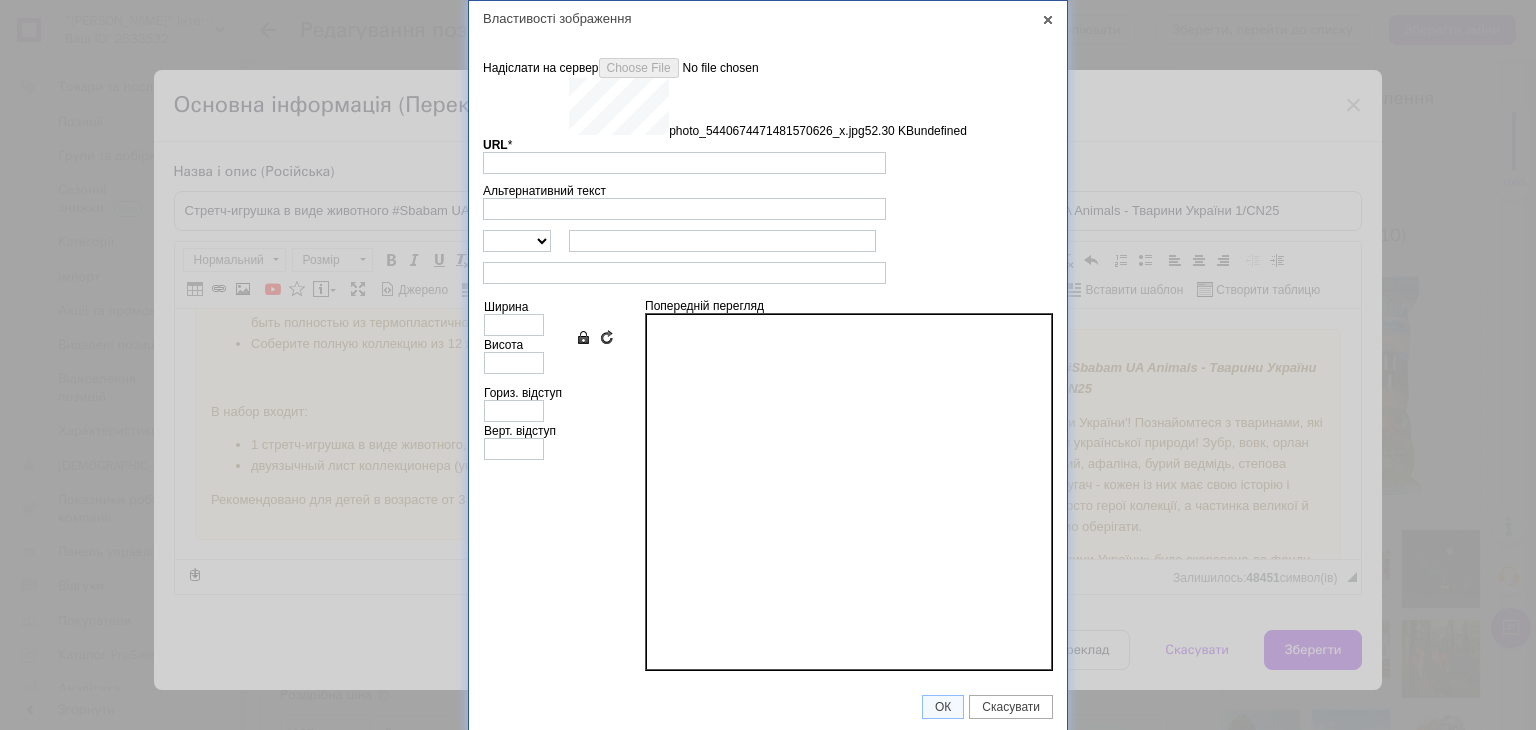 type on "[URL][DOMAIN_NAME]" 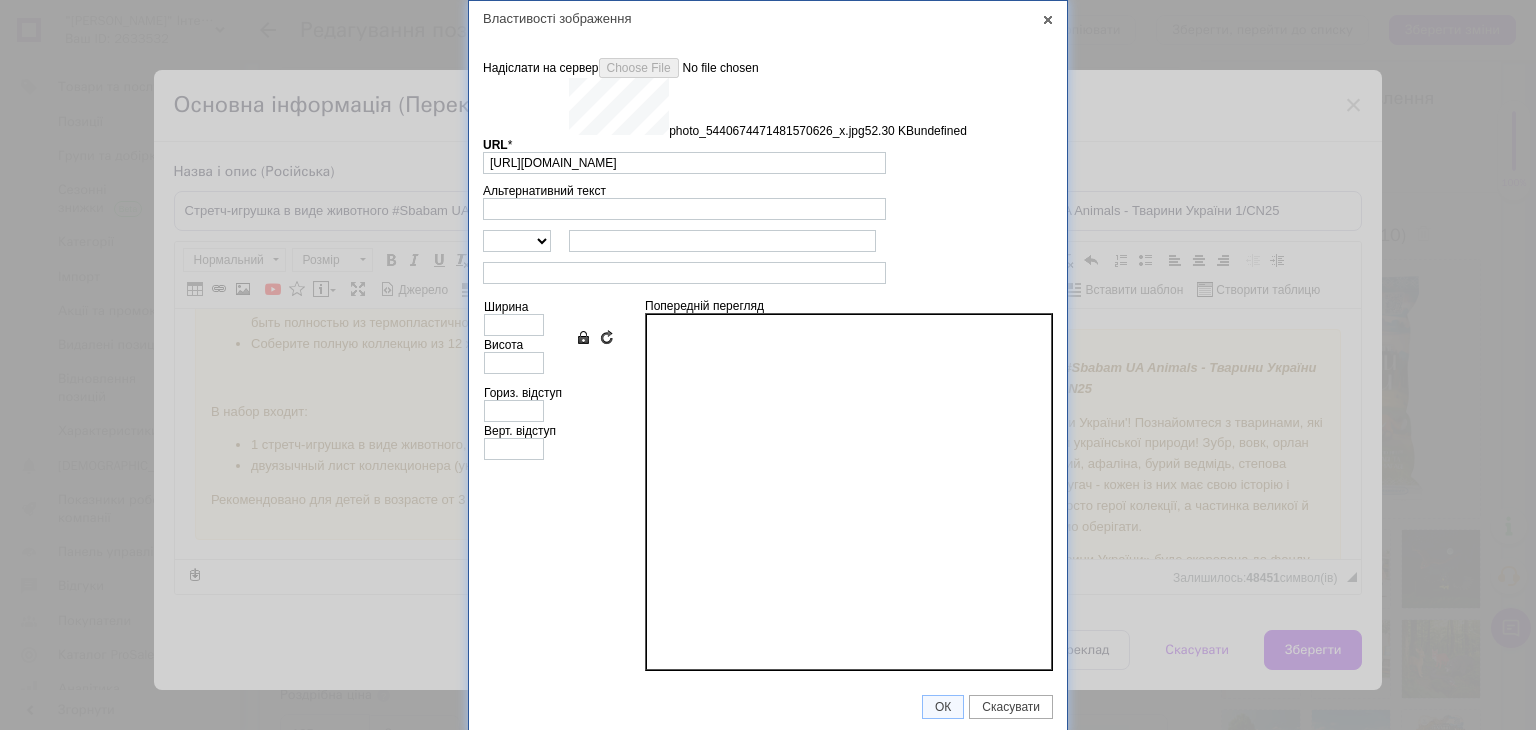 type on "640" 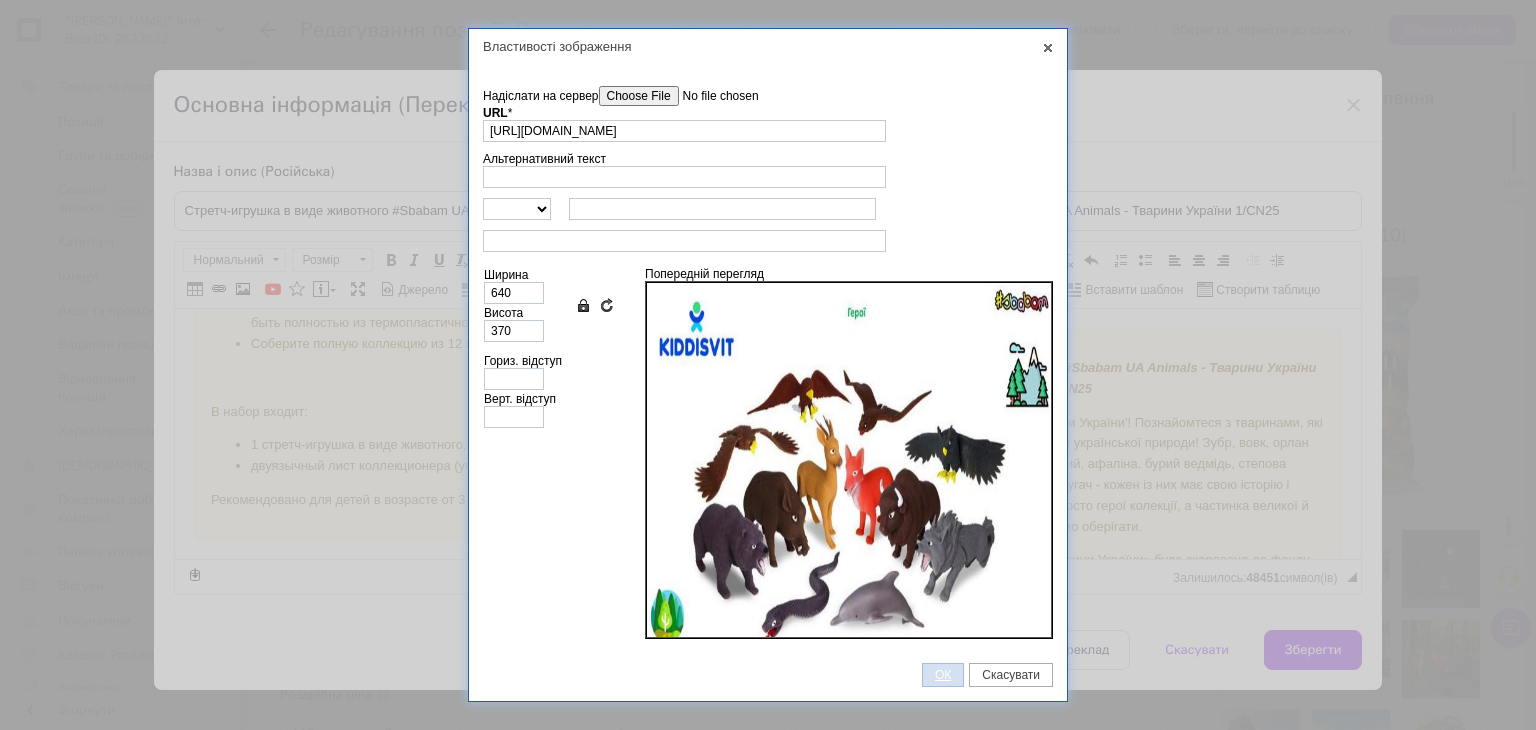 click on "ОК" at bounding box center [943, 675] 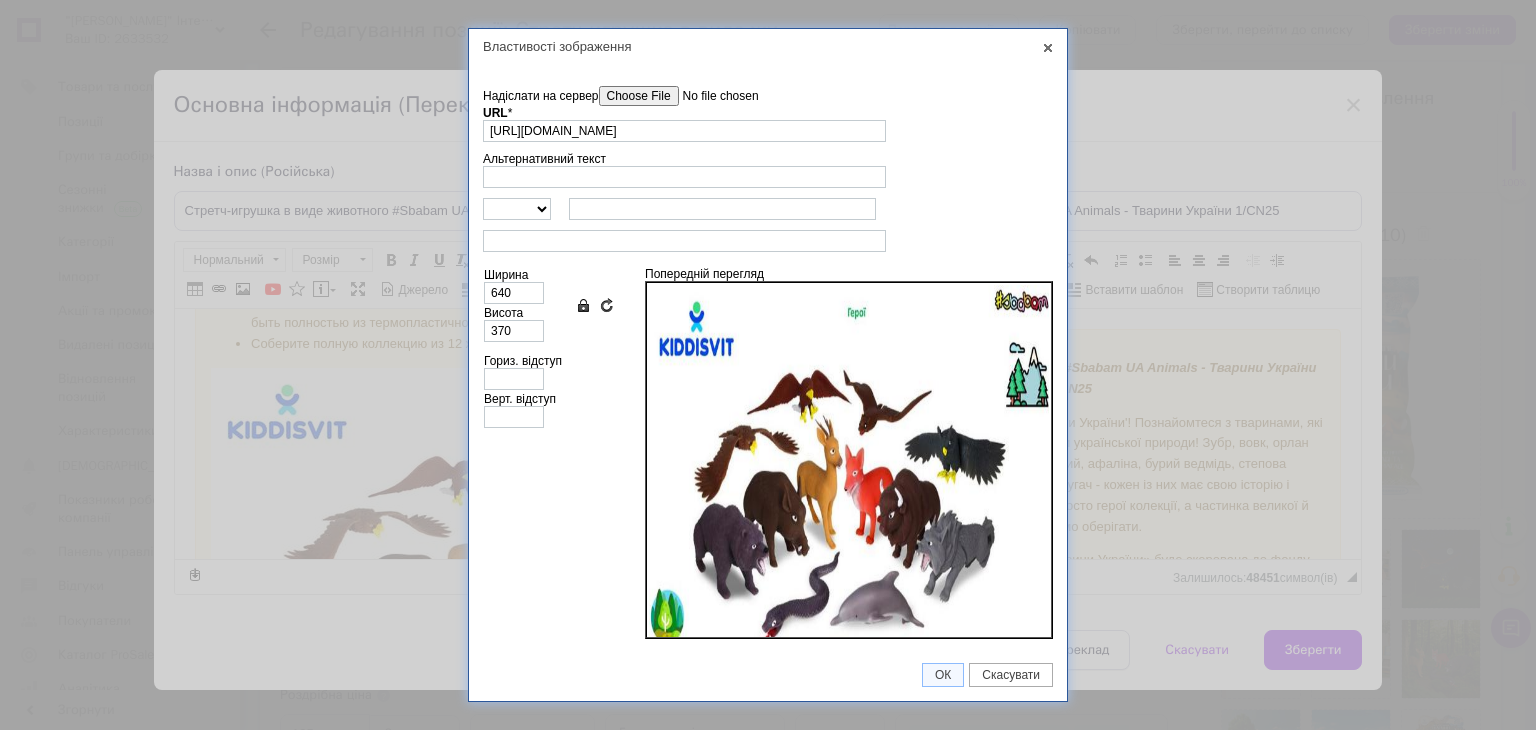 scroll, scrollTop: 812, scrollLeft: 0, axis: vertical 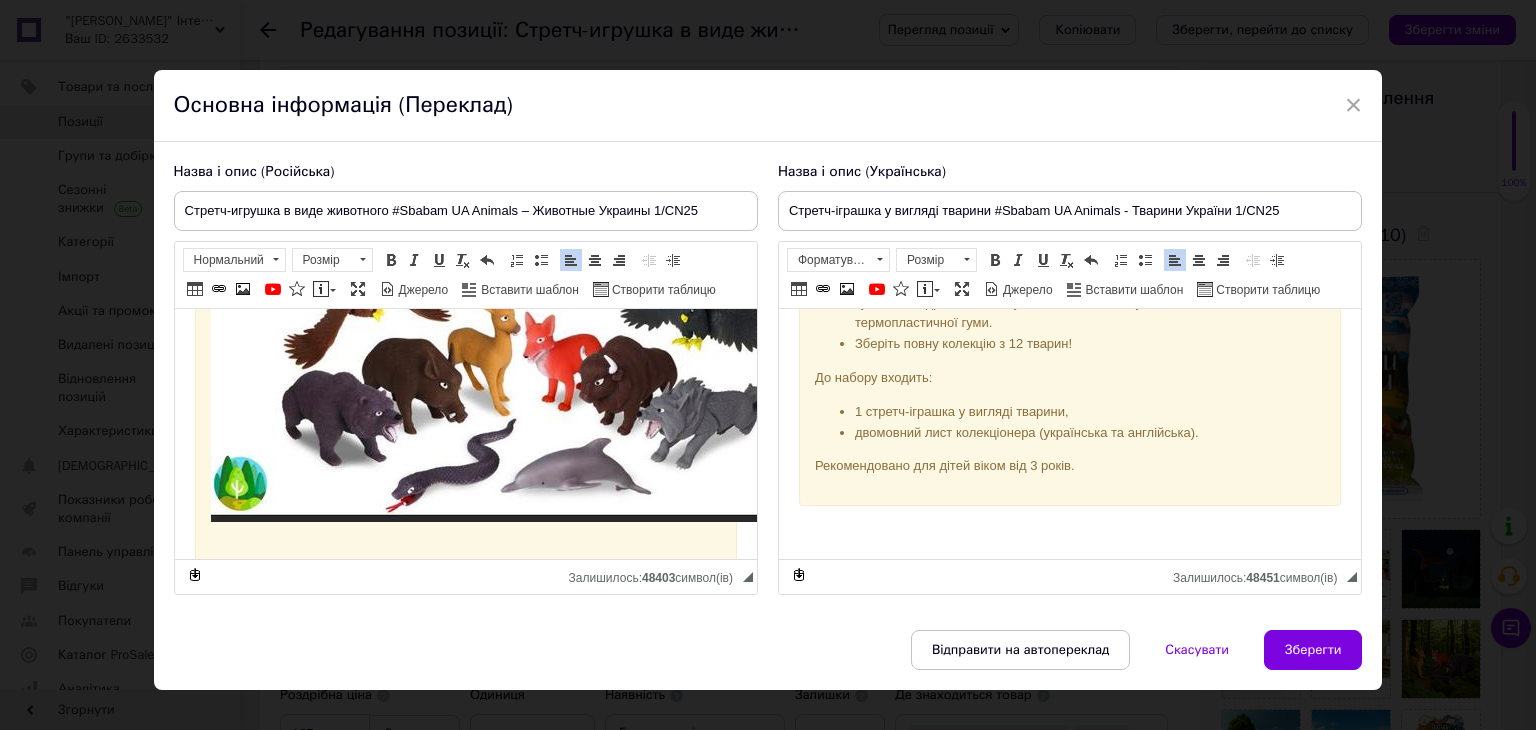 click on "Зберіть повну колекцію з 12 тварин!" at bounding box center [1069, 344] 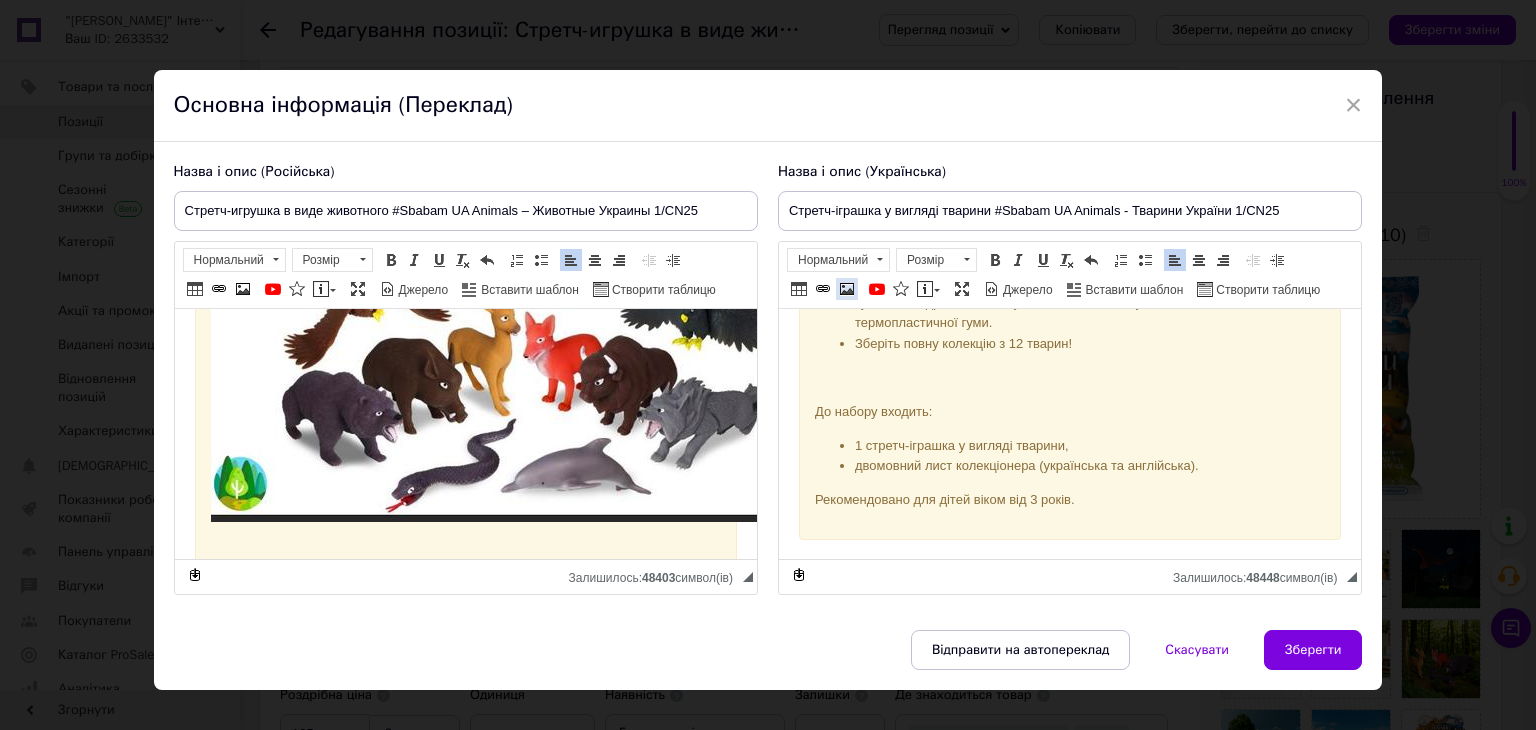 click at bounding box center (847, 289) 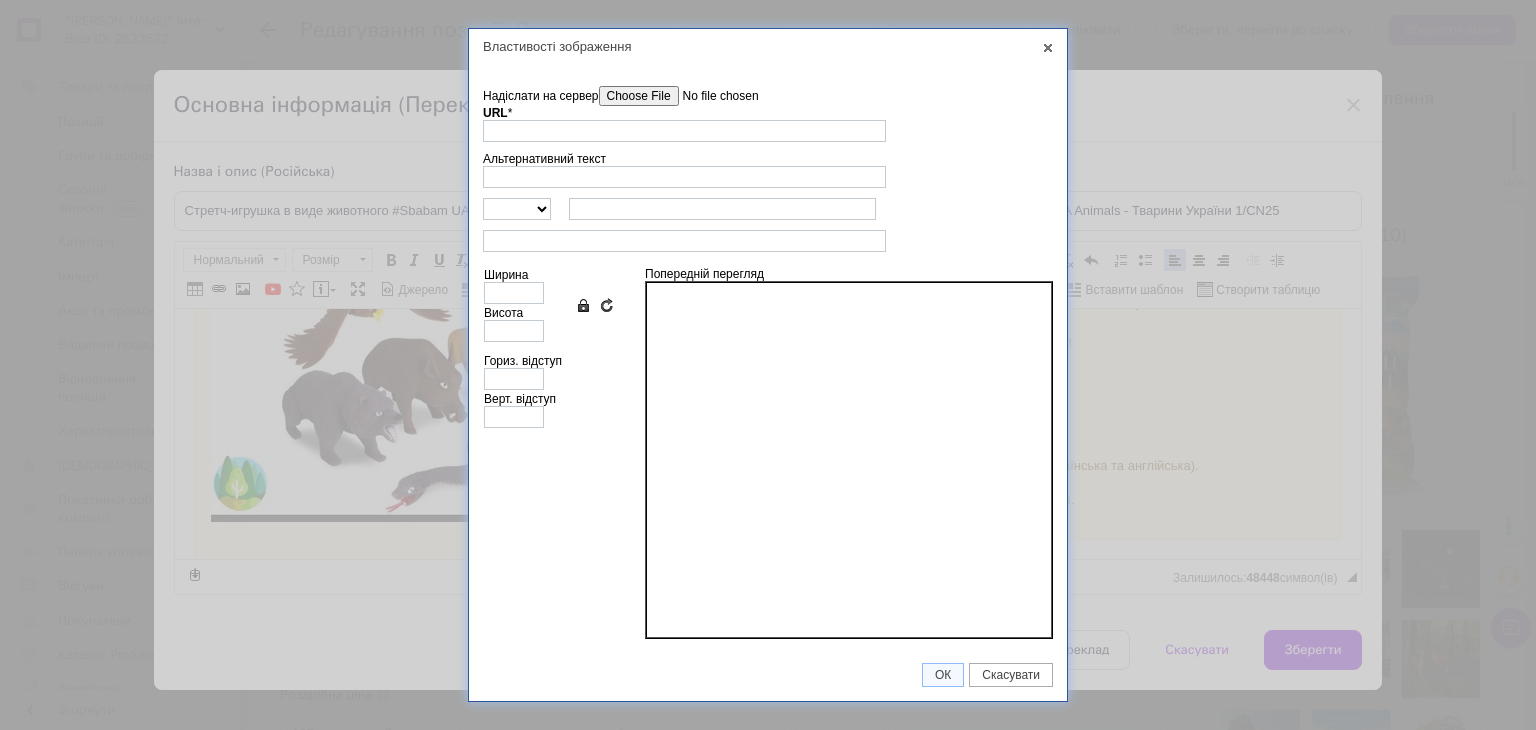 click on "Надіслати на сервер" at bounding box center [712, 96] 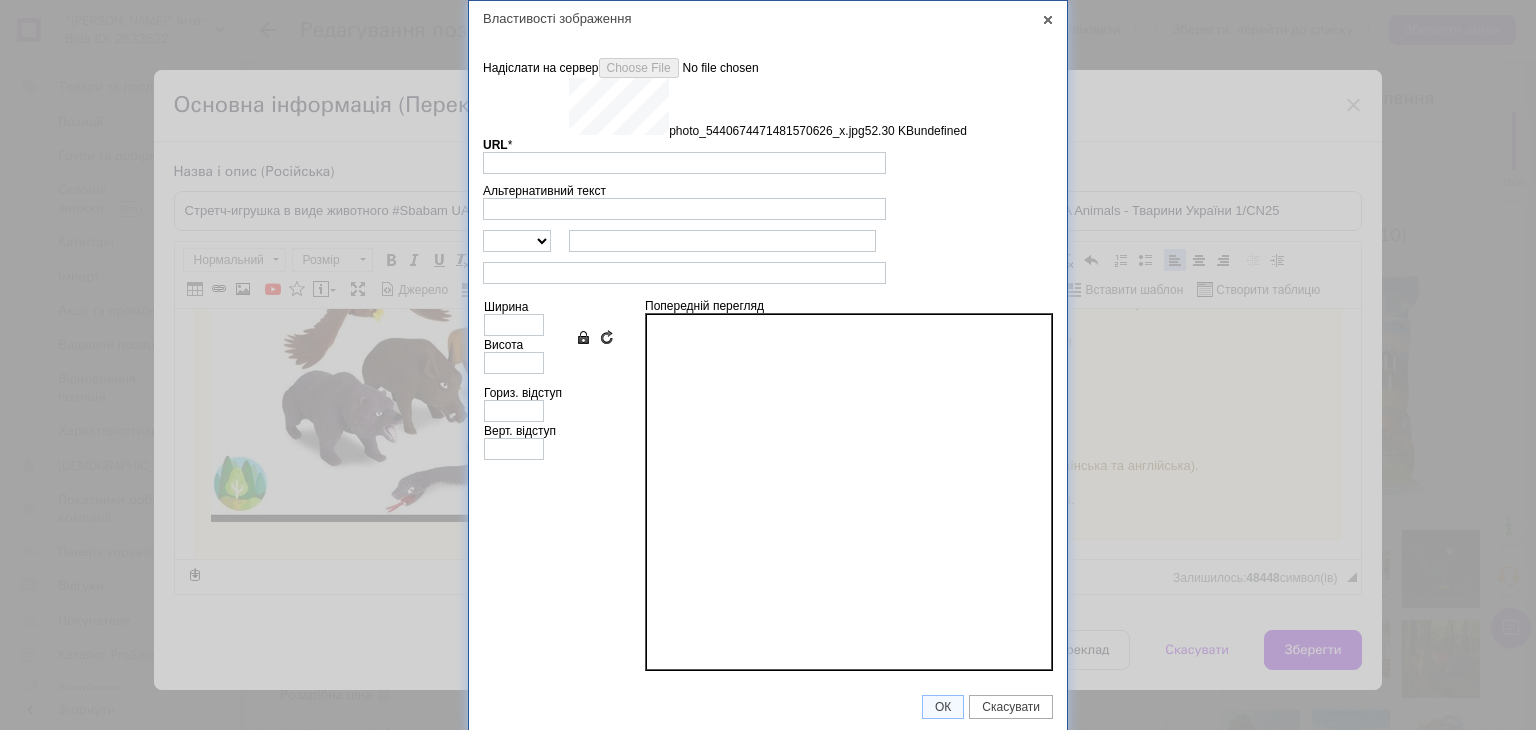 type on "[URL][DOMAIN_NAME]" 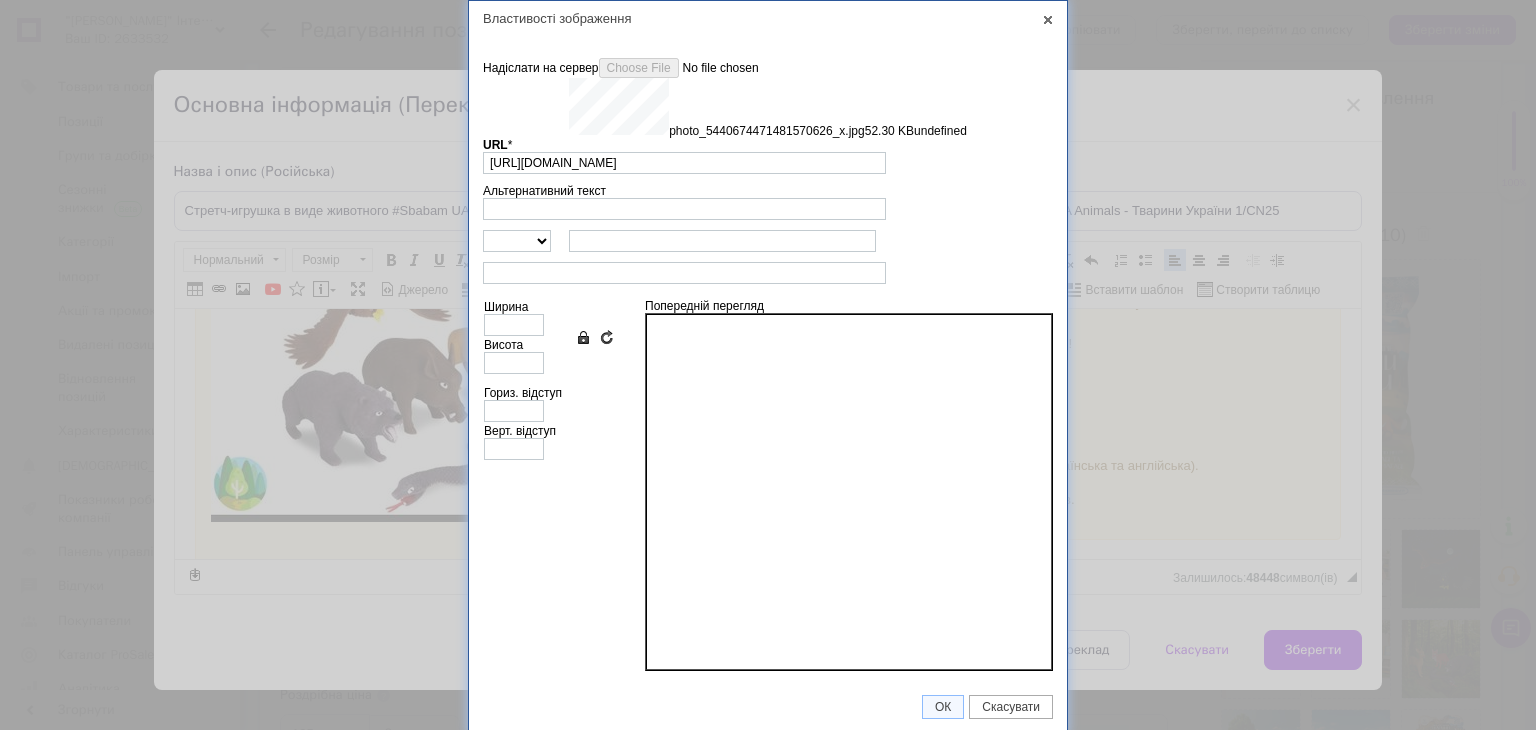 type on "640" 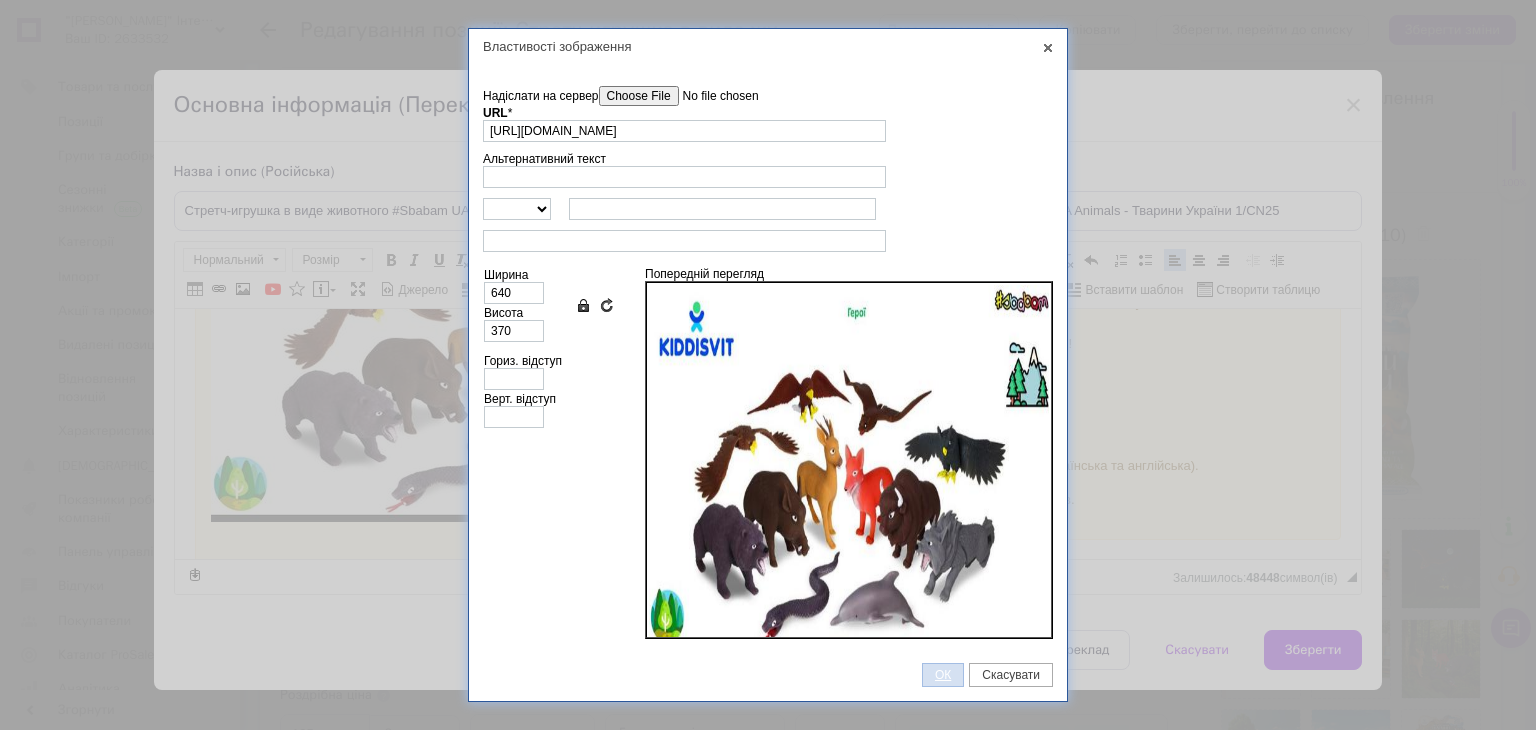 click on "ОК" at bounding box center (943, 675) 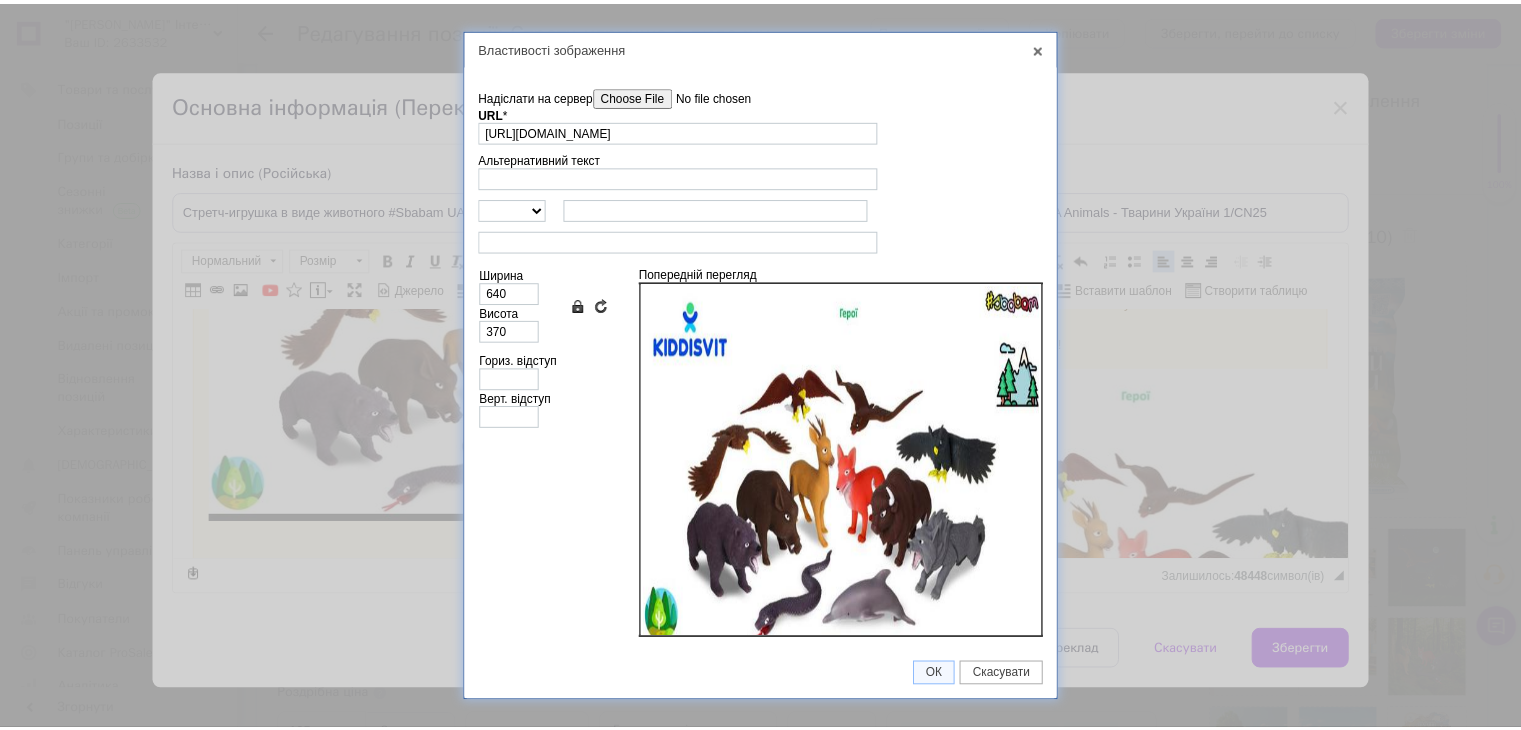 scroll, scrollTop: 792, scrollLeft: 0, axis: vertical 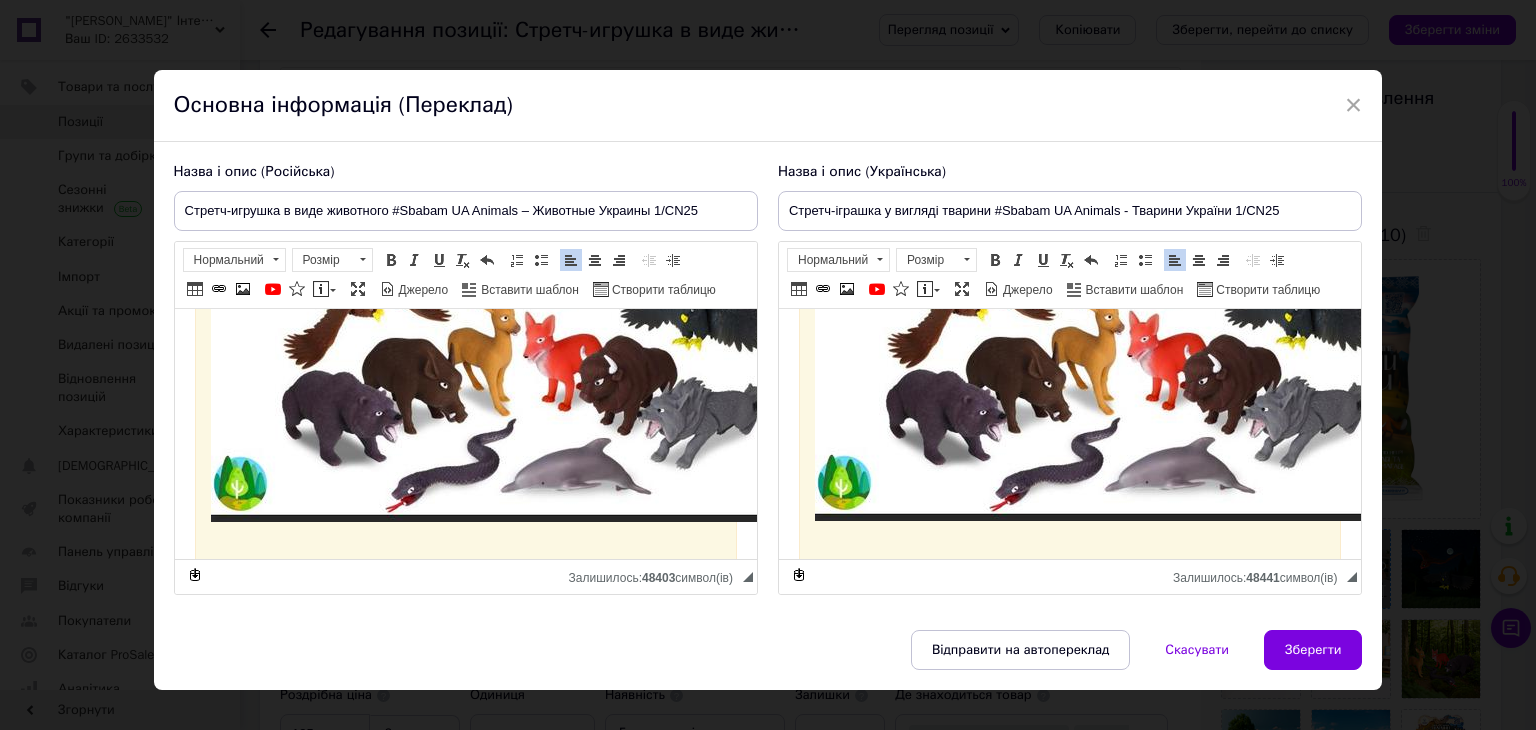 drag, startPoint x: 1320, startPoint y: 644, endPoint x: 1311, endPoint y: 593, distance: 51.78803 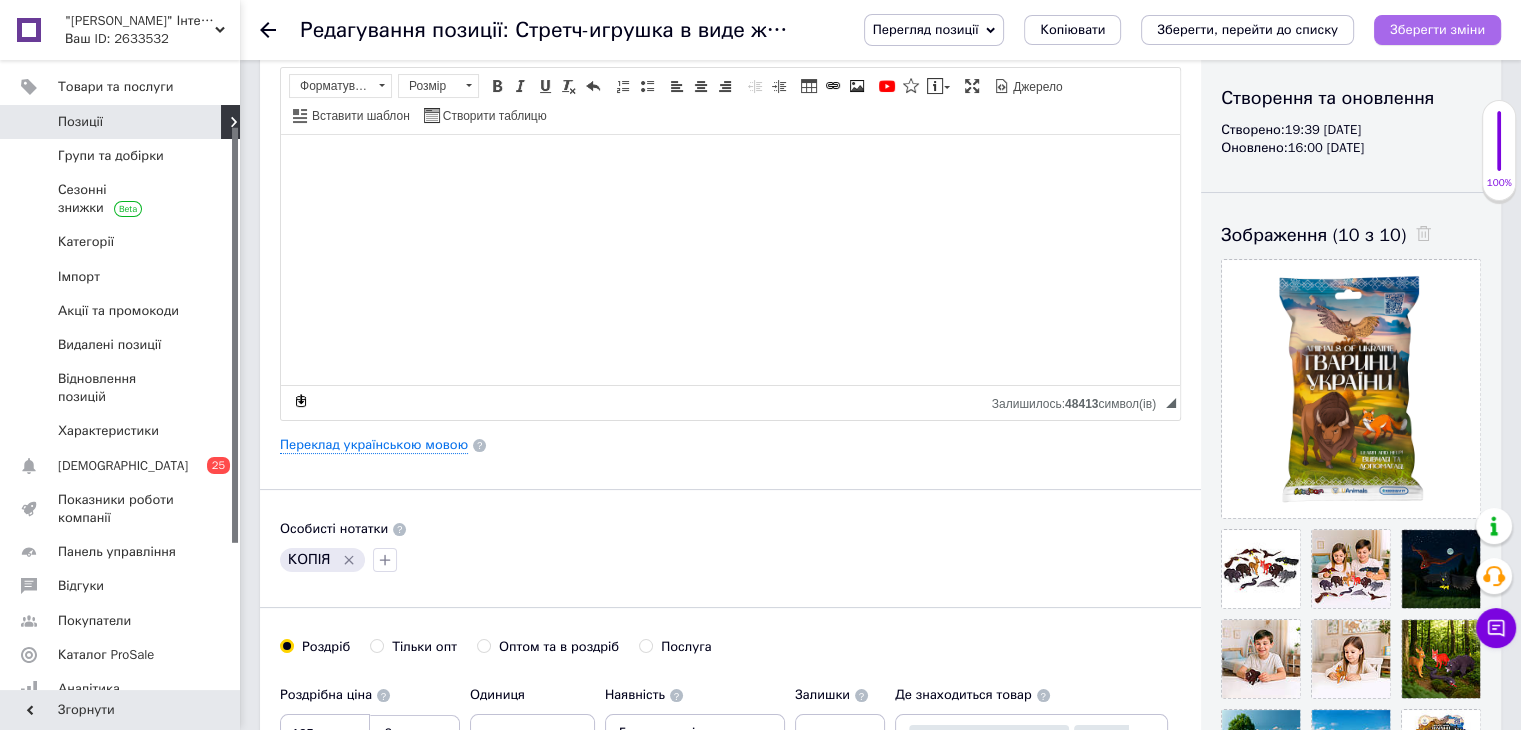 click on "Зберегти зміни" at bounding box center [1437, 29] 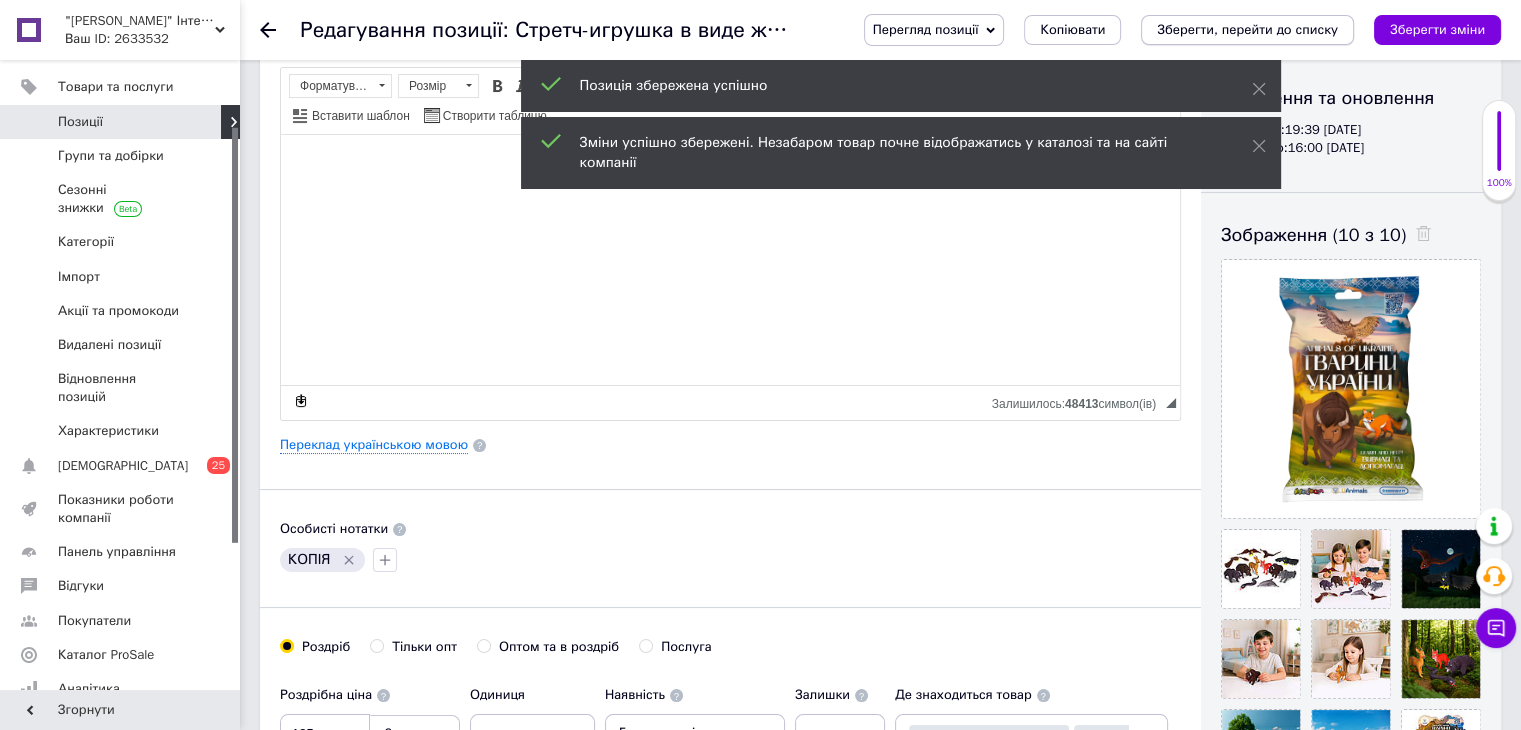 click on "Зберегти, перейти до списку" at bounding box center (1247, 29) 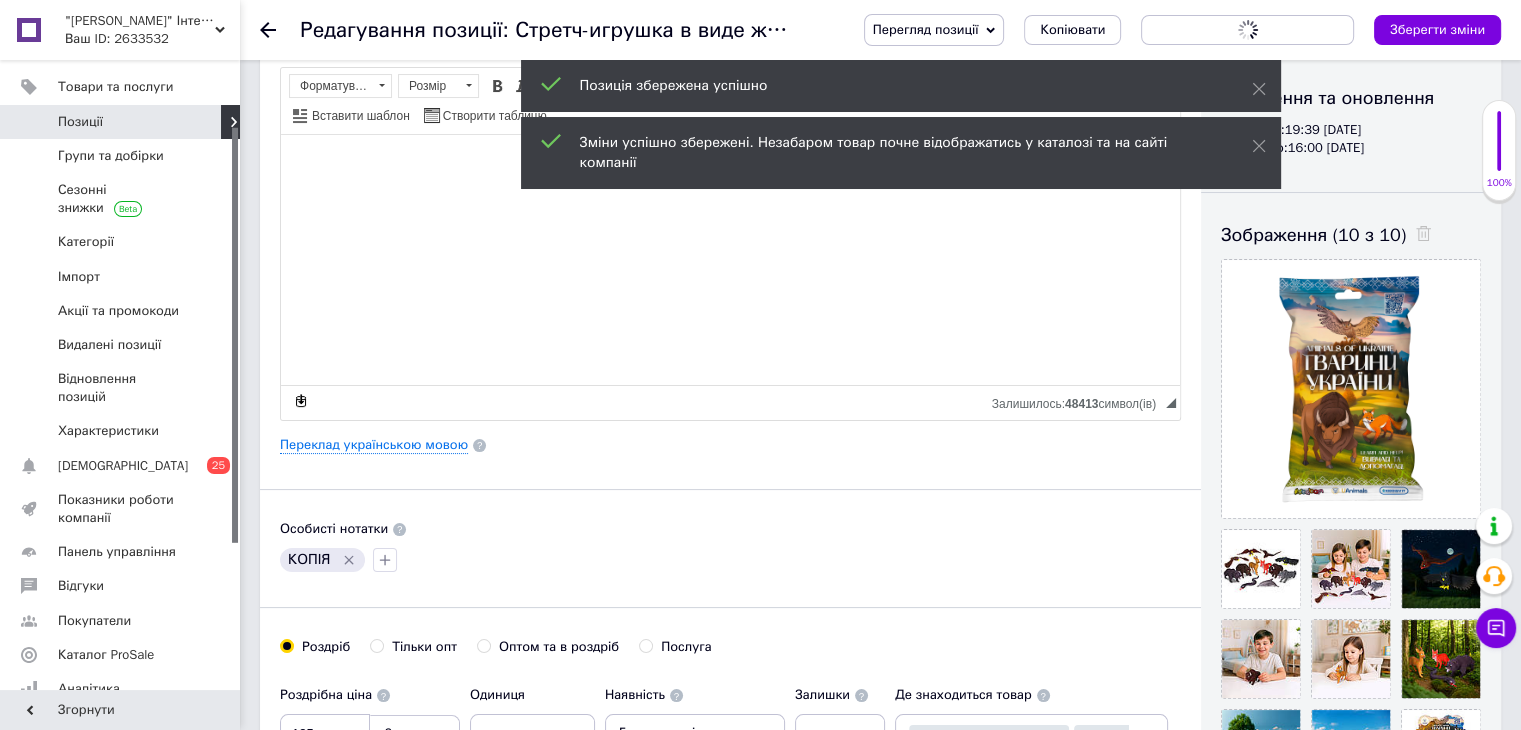 scroll, scrollTop: 0, scrollLeft: 0, axis: both 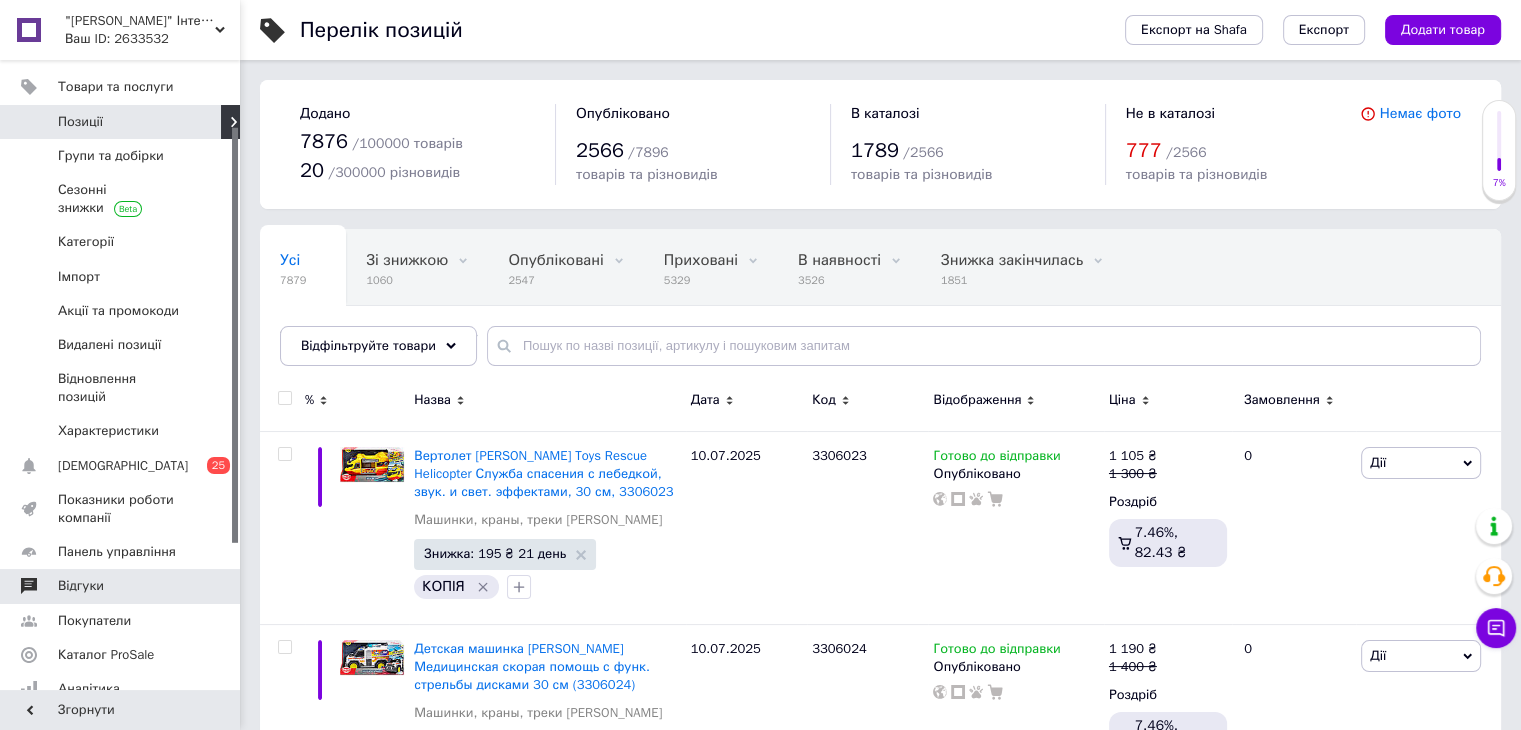 click on "Відгуки" at bounding box center [81, 586] 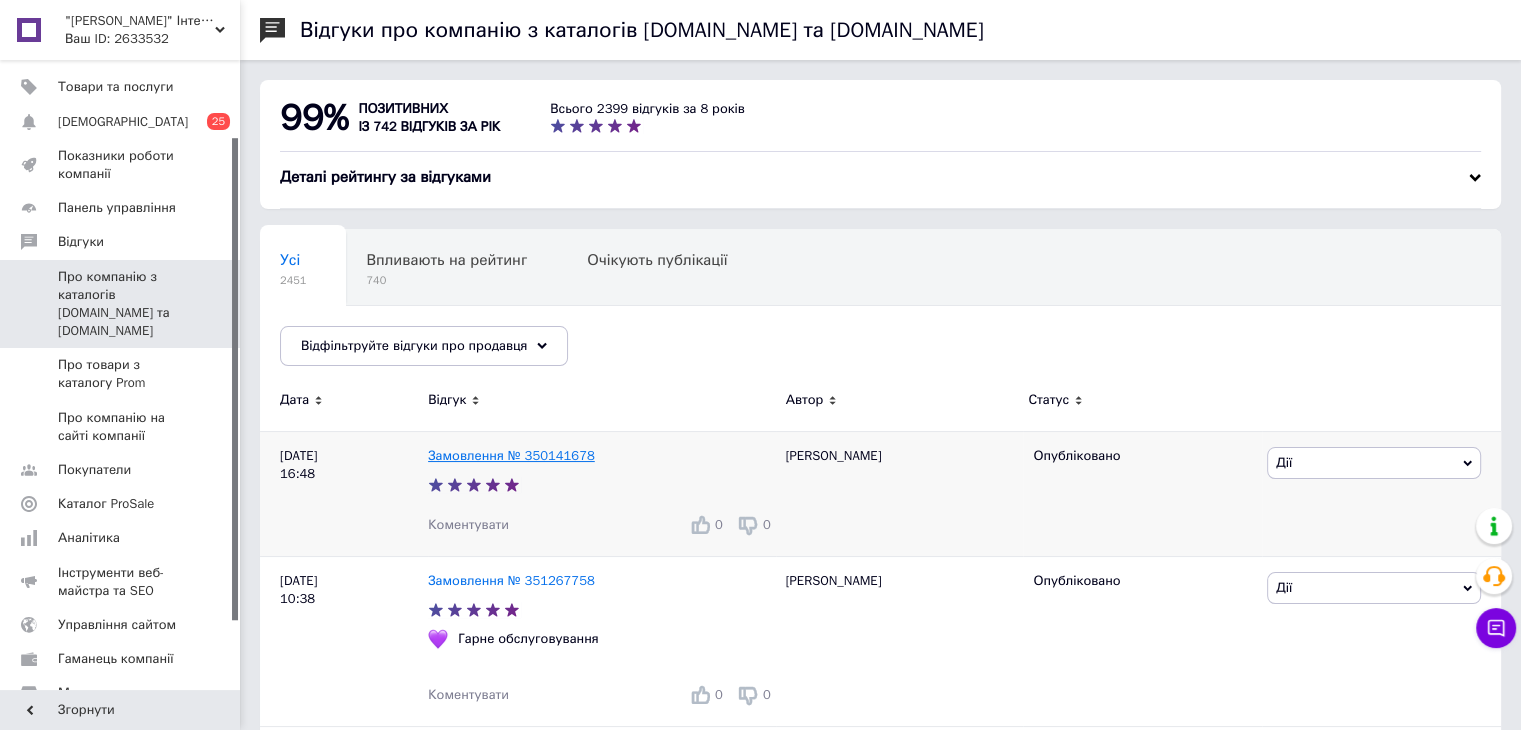 click on "Замовлення № 350141678" at bounding box center (511, 455) 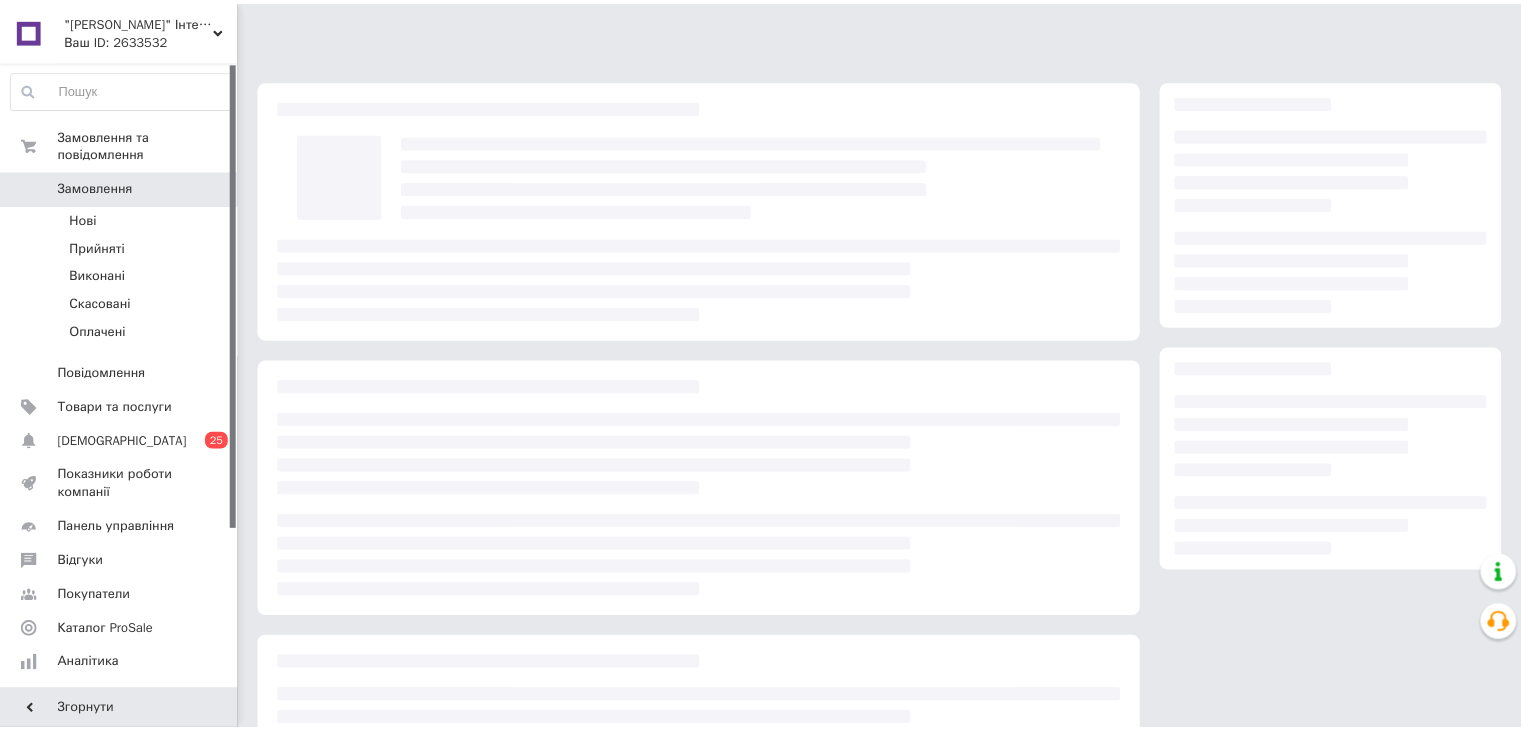 scroll, scrollTop: 0, scrollLeft: 0, axis: both 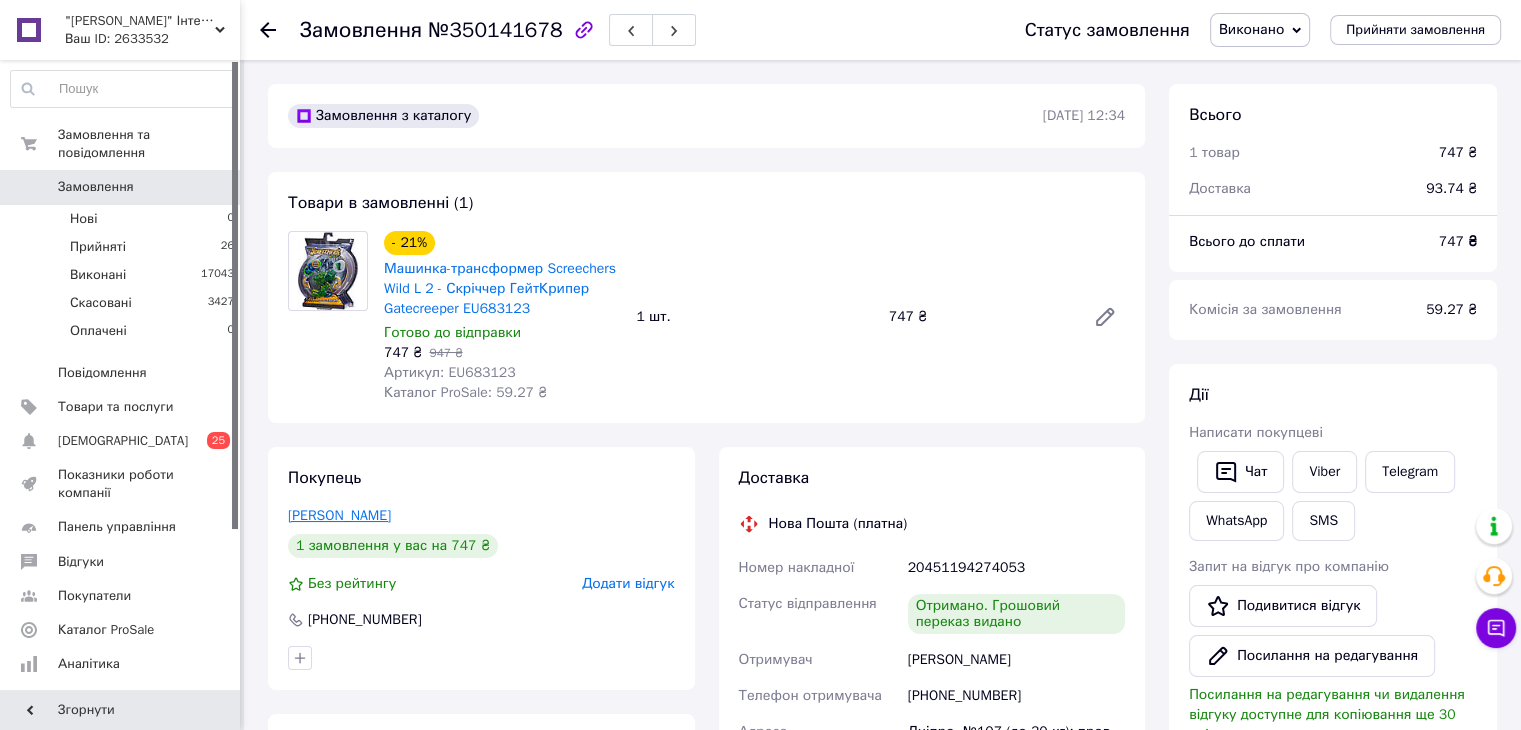 click on "Грищенко Наталія" at bounding box center (339, 515) 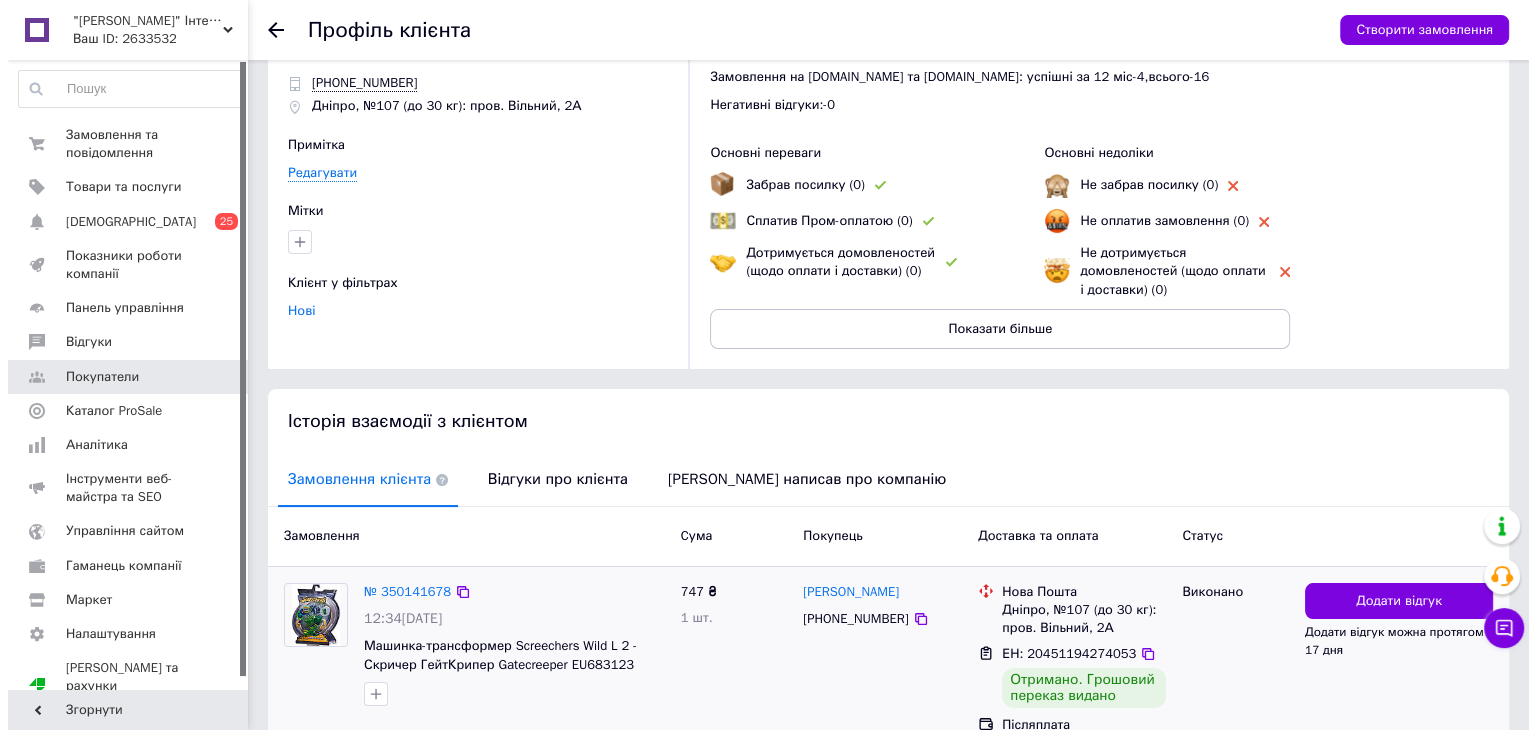 scroll, scrollTop: 165, scrollLeft: 0, axis: vertical 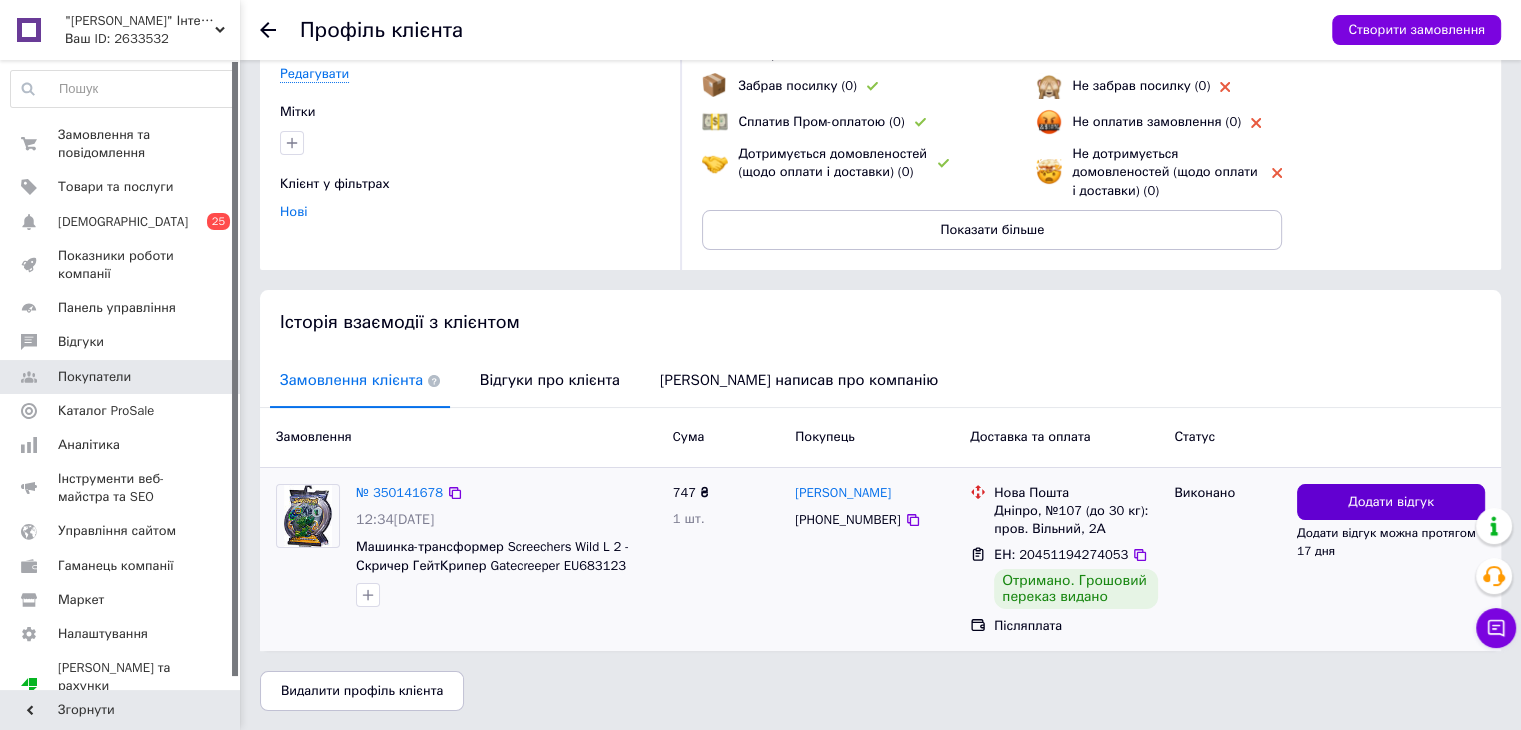 click on "Додати відгук" at bounding box center [1391, 502] 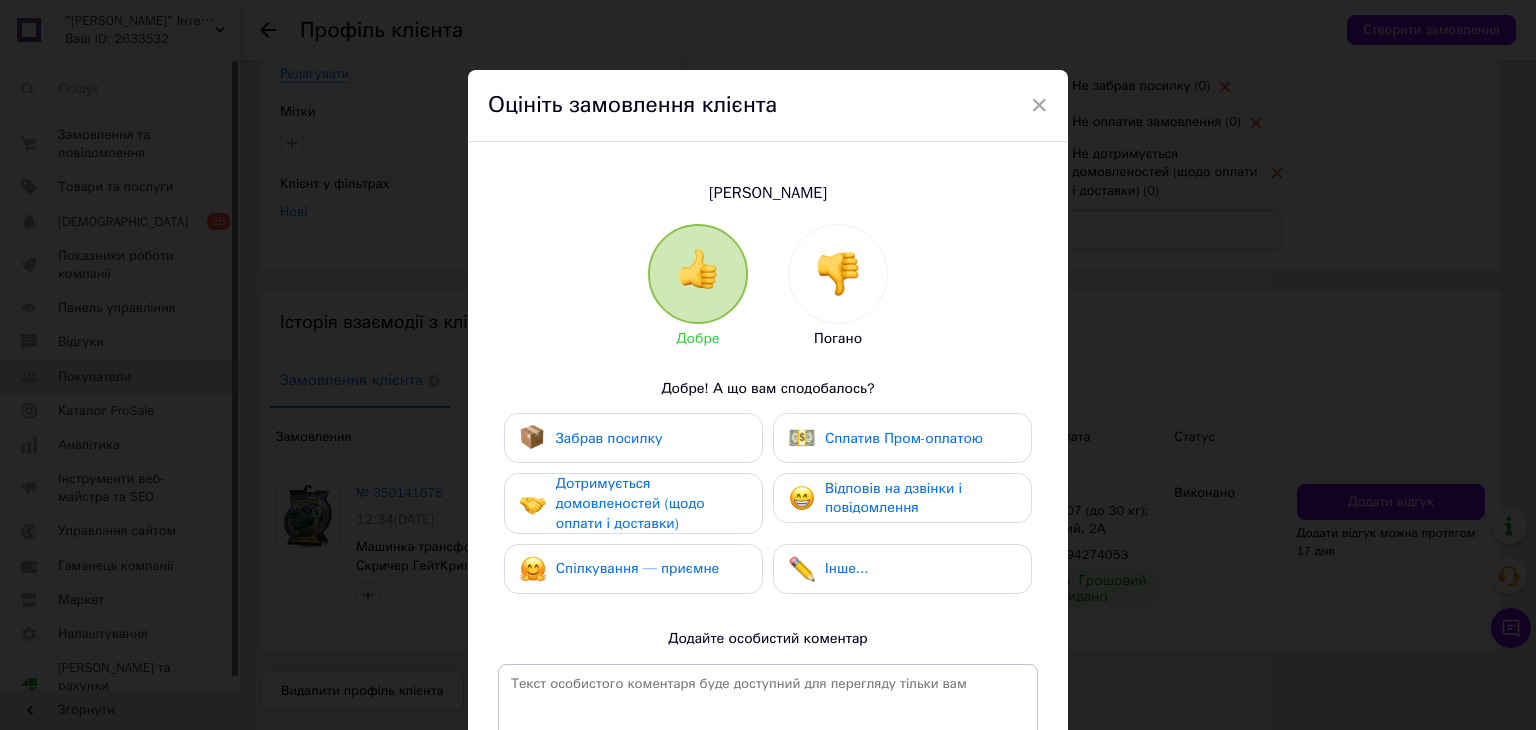 drag, startPoint x: 673, startPoint y: 429, endPoint x: 659, endPoint y: 482, distance: 54.81788 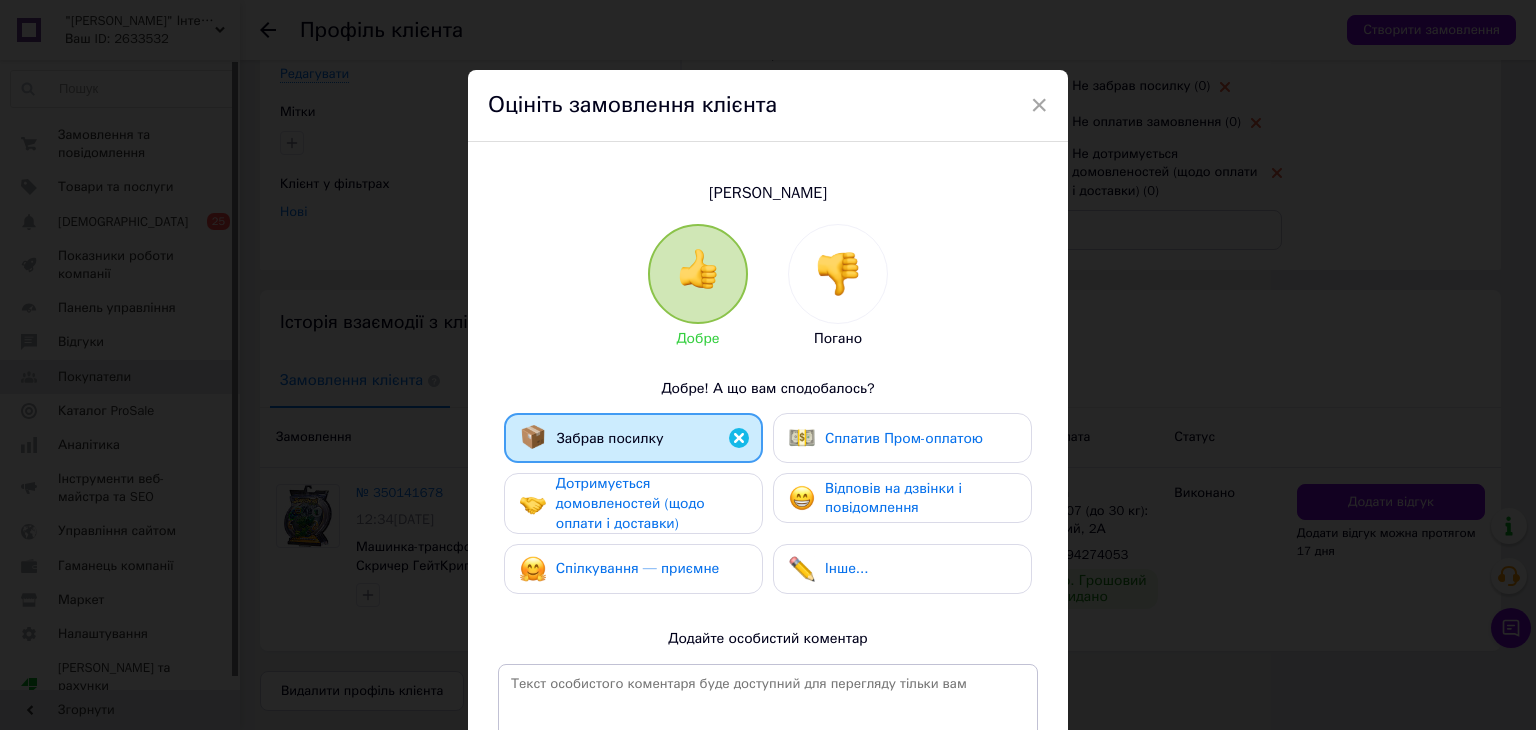 drag, startPoint x: 648, startPoint y: 512, endPoint x: 644, endPoint y: 561, distance: 49.162994 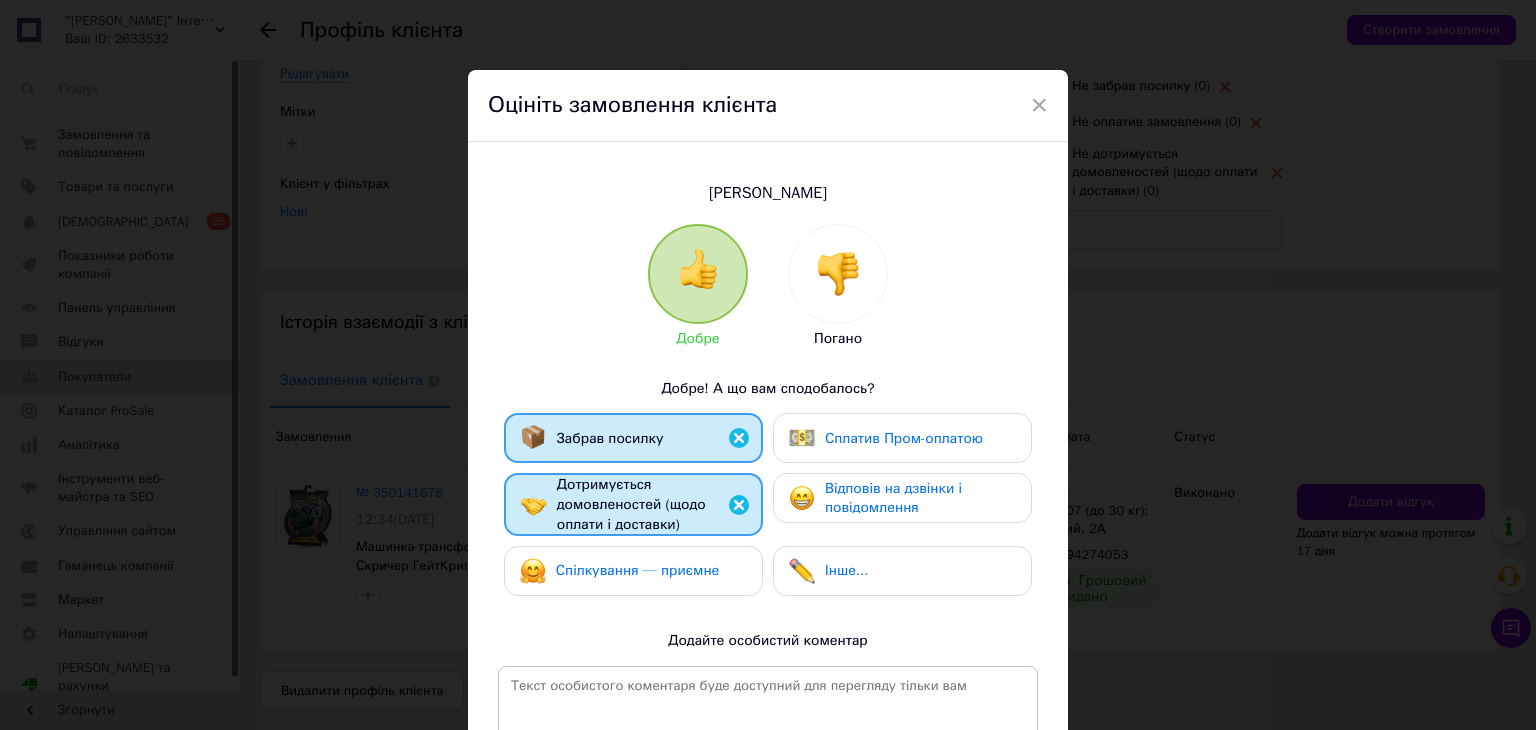 drag, startPoint x: 644, startPoint y: 565, endPoint x: 877, endPoint y: 460, distance: 255.56604 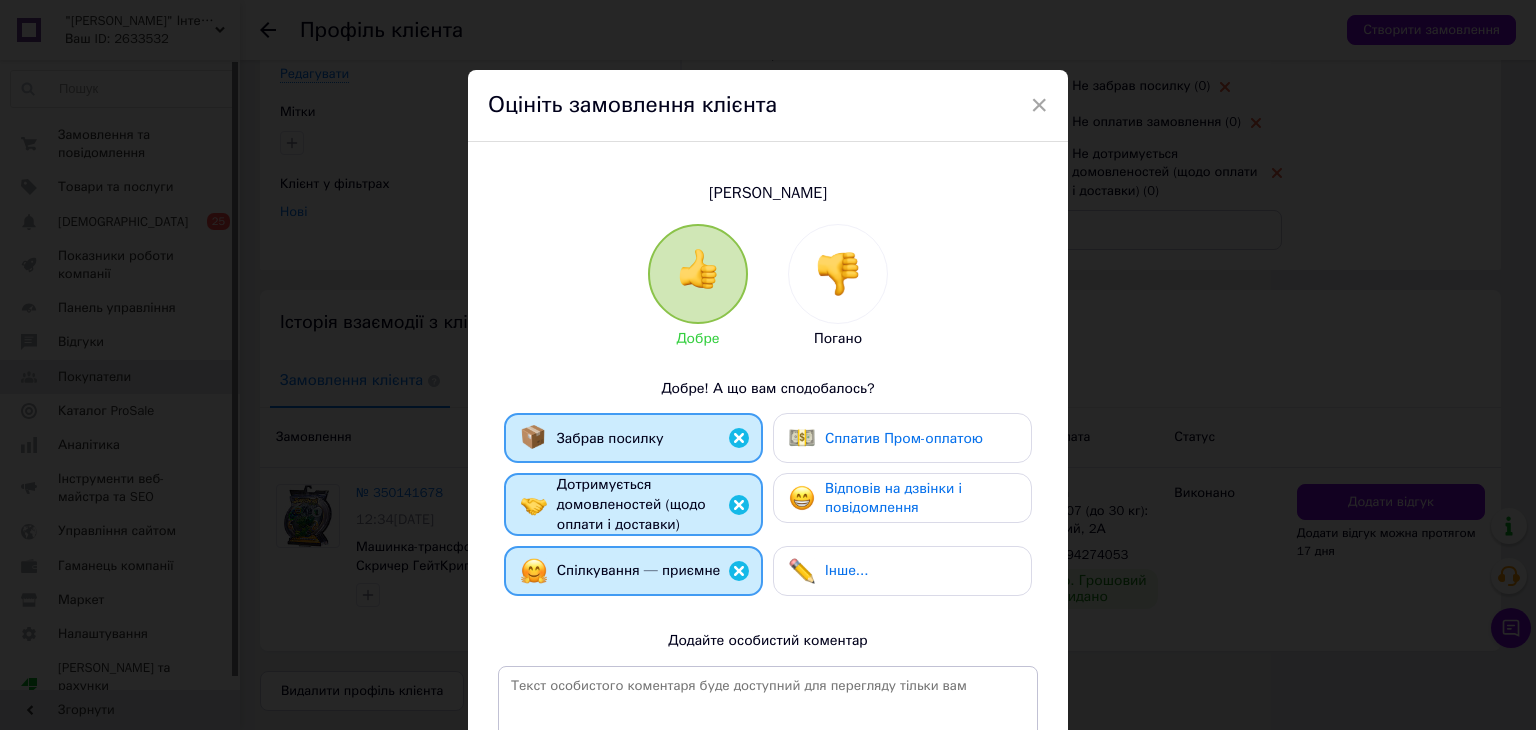 click on "Сплатив Пром-оплатою" at bounding box center (904, 438) 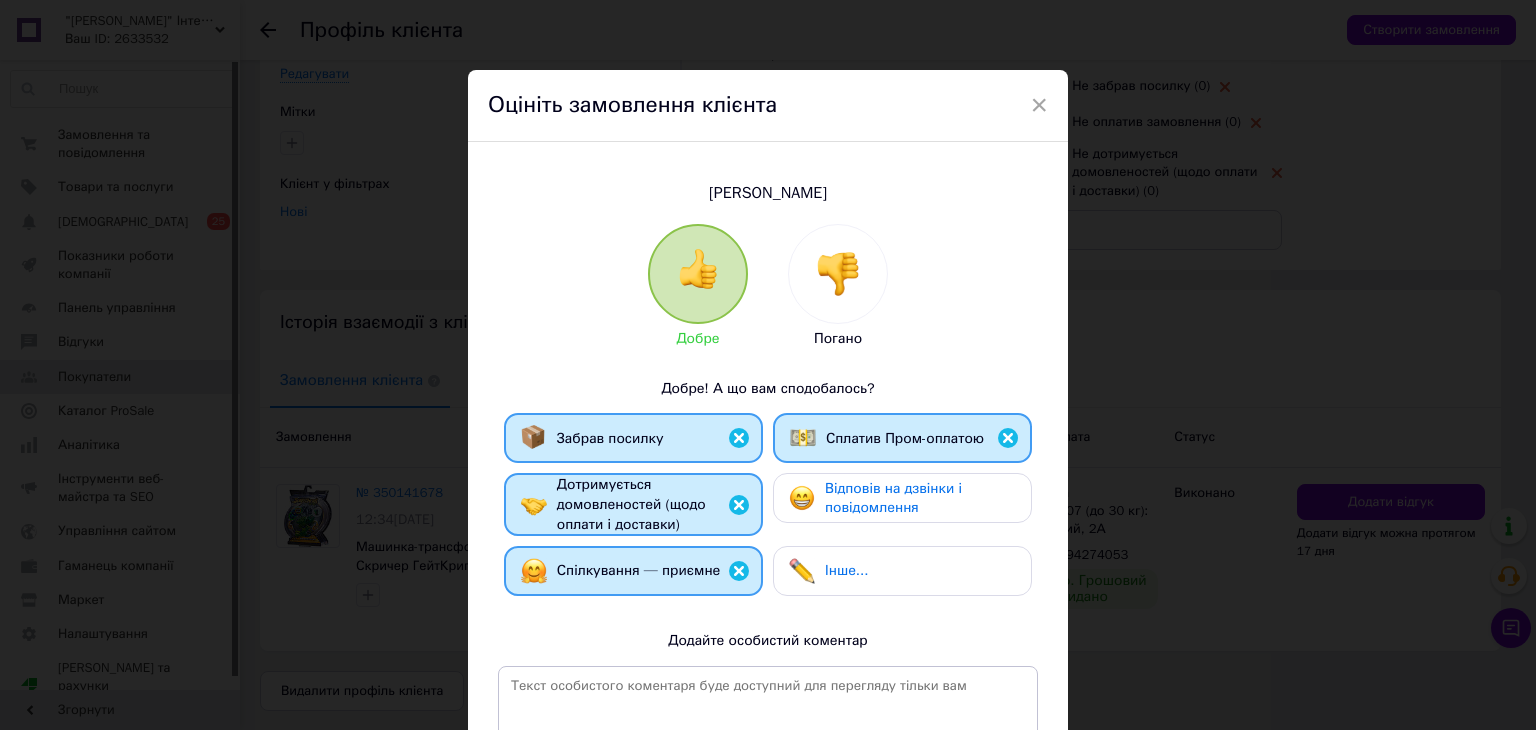 drag, startPoint x: 887, startPoint y: 491, endPoint x: 1040, endPoint y: 525, distance: 156.73225 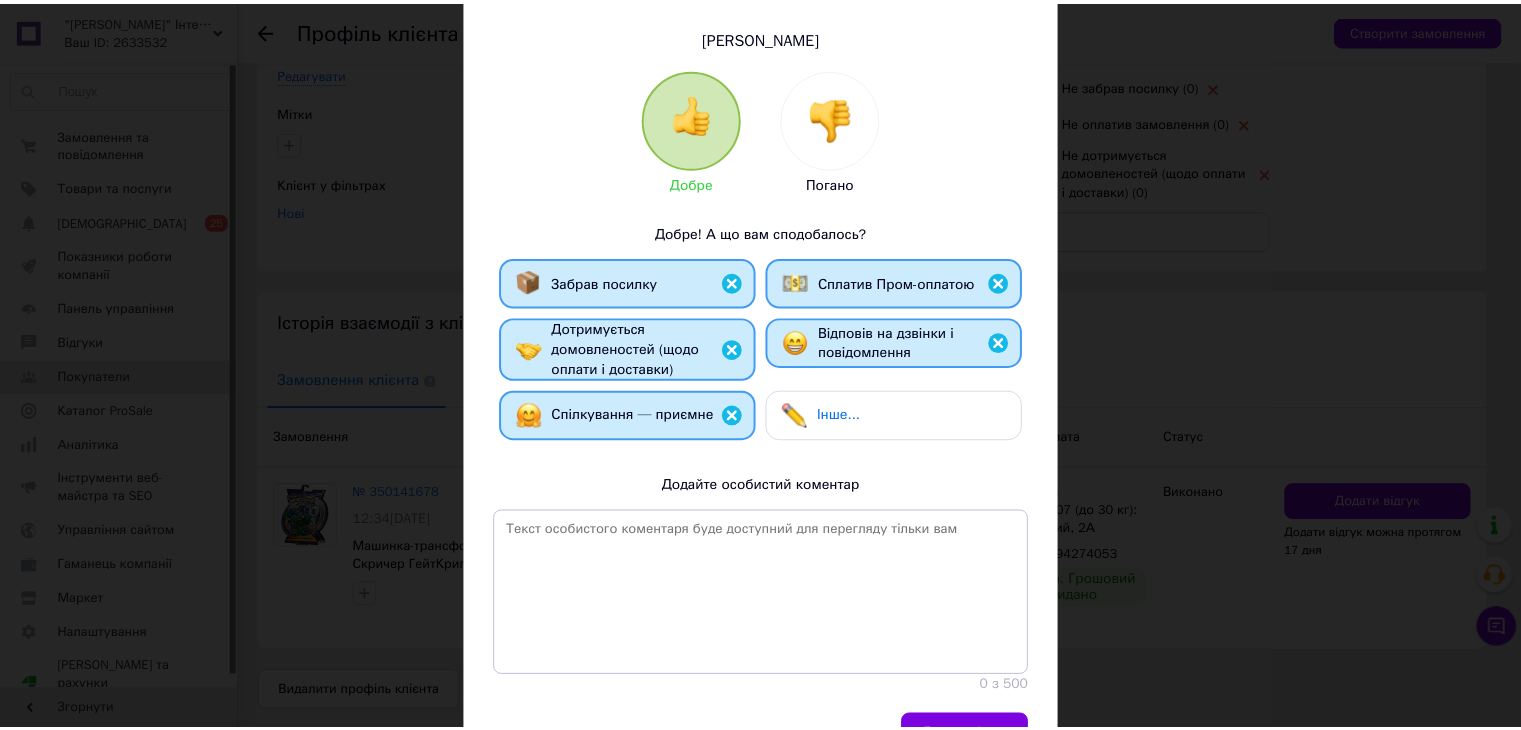 scroll, scrollTop: 267, scrollLeft: 0, axis: vertical 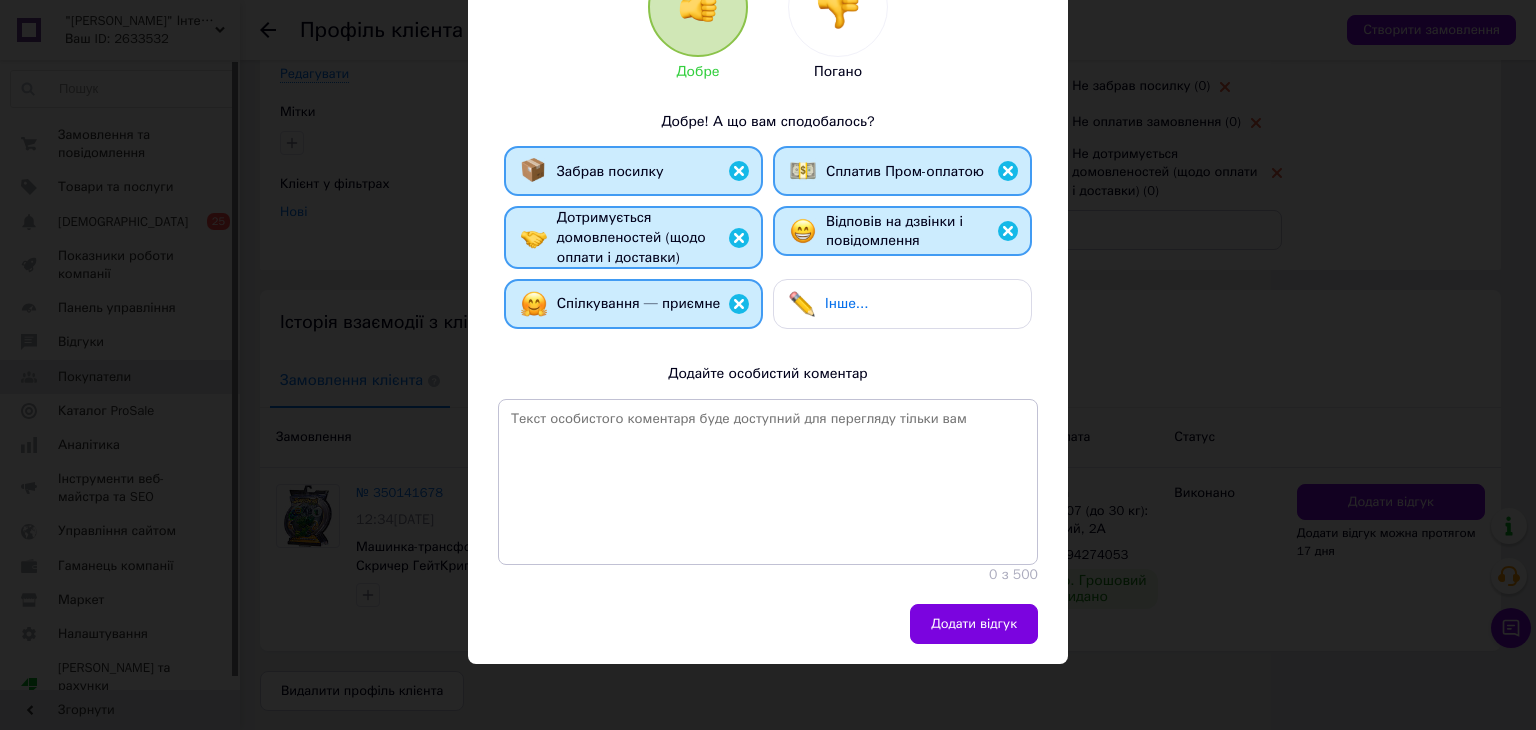 drag, startPoint x: 1002, startPoint y: 618, endPoint x: 810, endPoint y: 560, distance: 200.56918 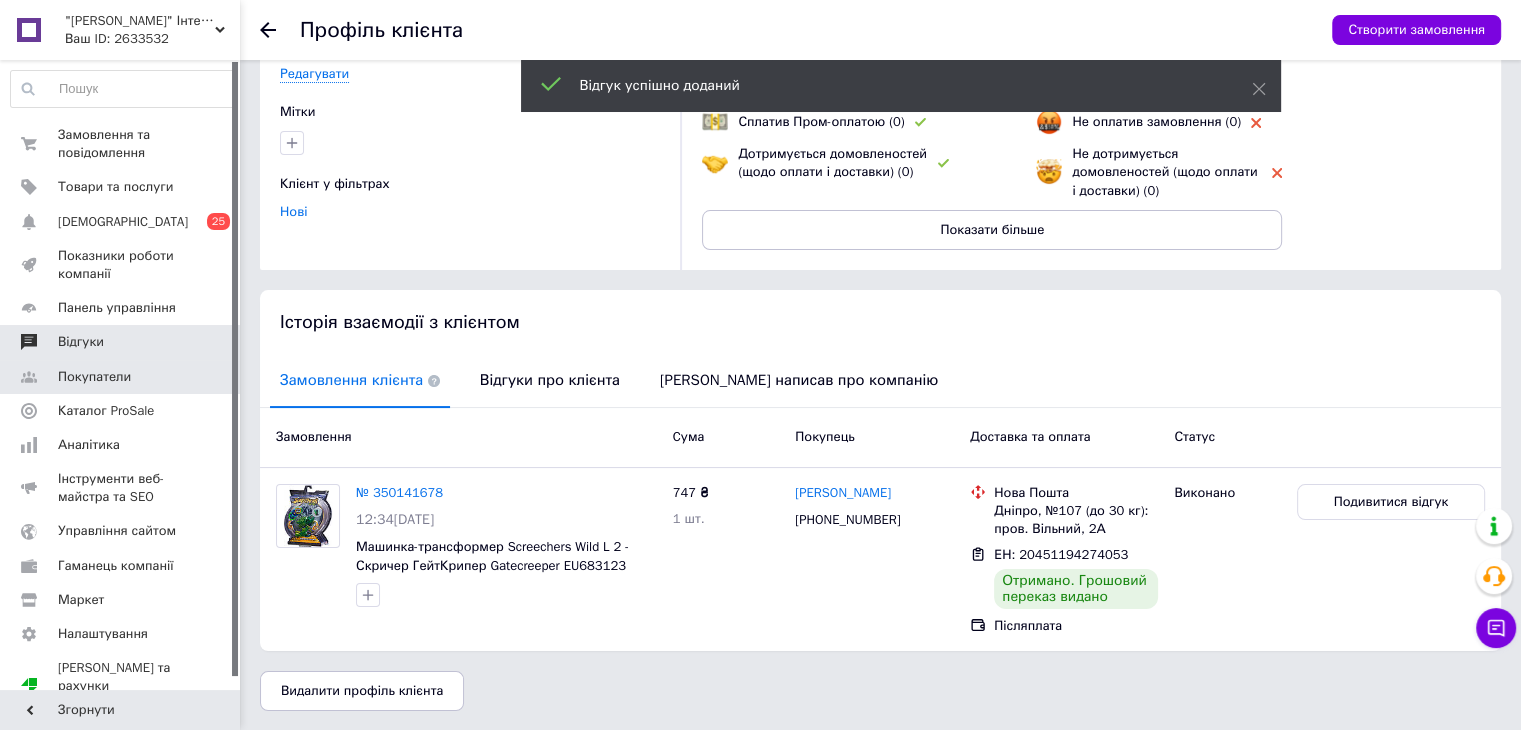 click on "Відгуки" at bounding box center [81, 342] 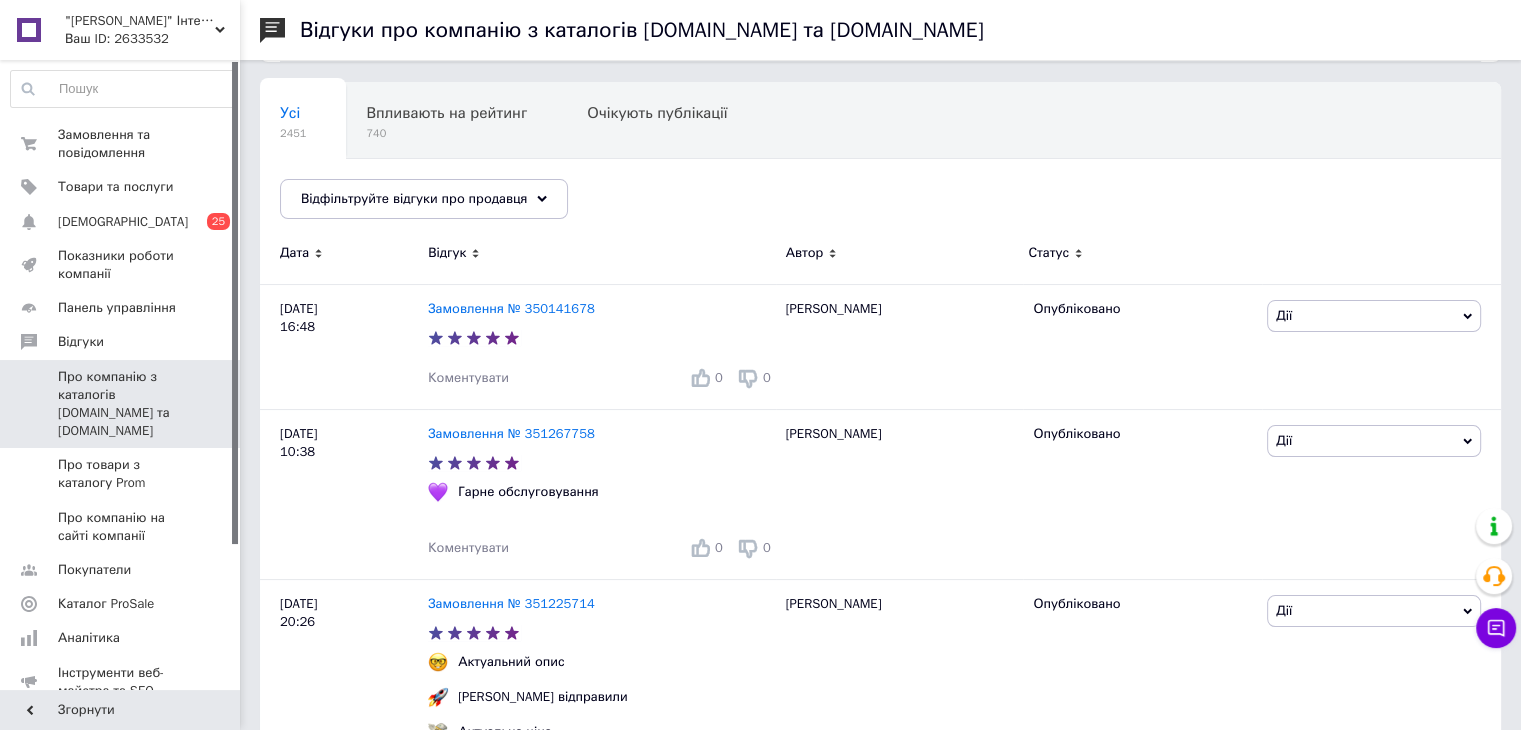 scroll, scrollTop: 0, scrollLeft: 0, axis: both 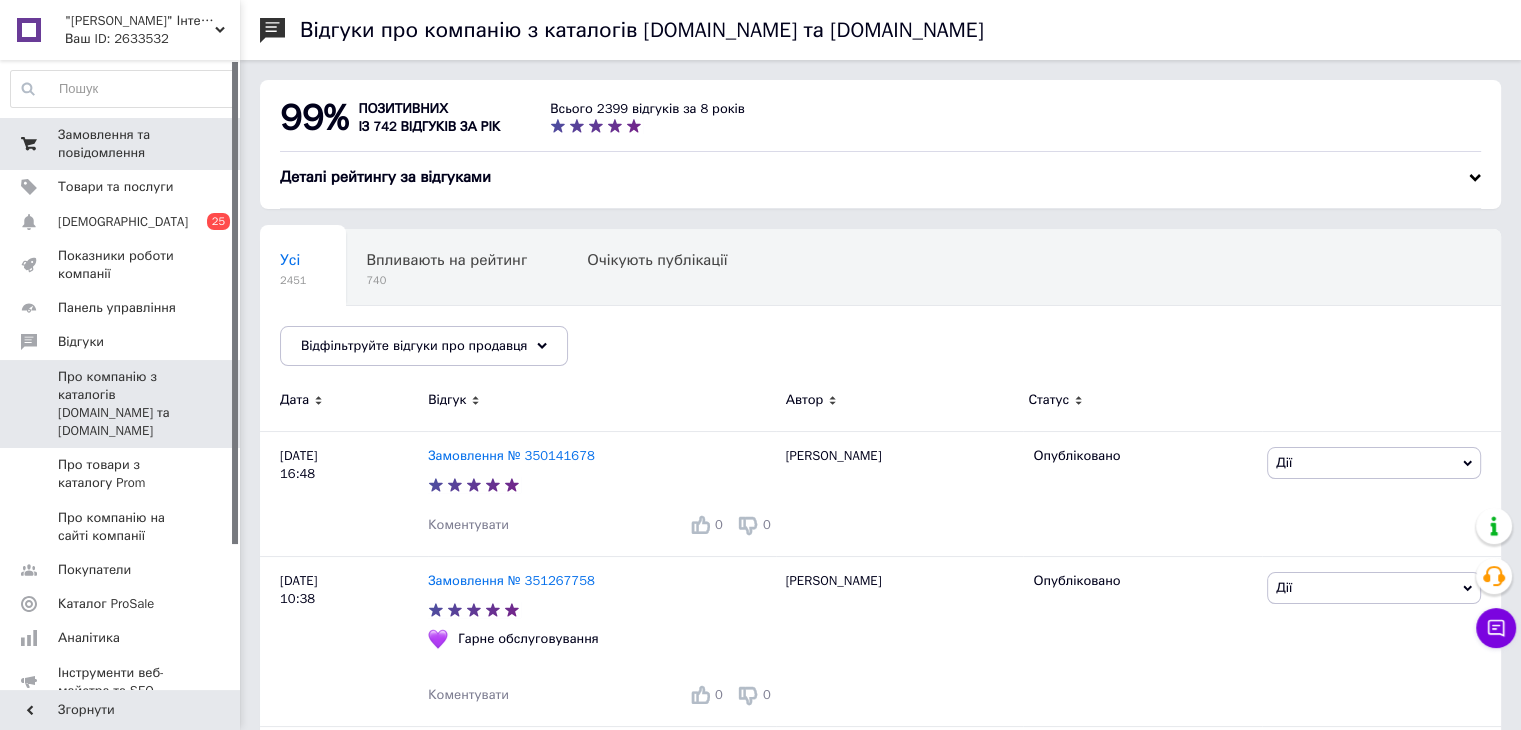 click on "Замовлення та повідомлення" at bounding box center (121, 144) 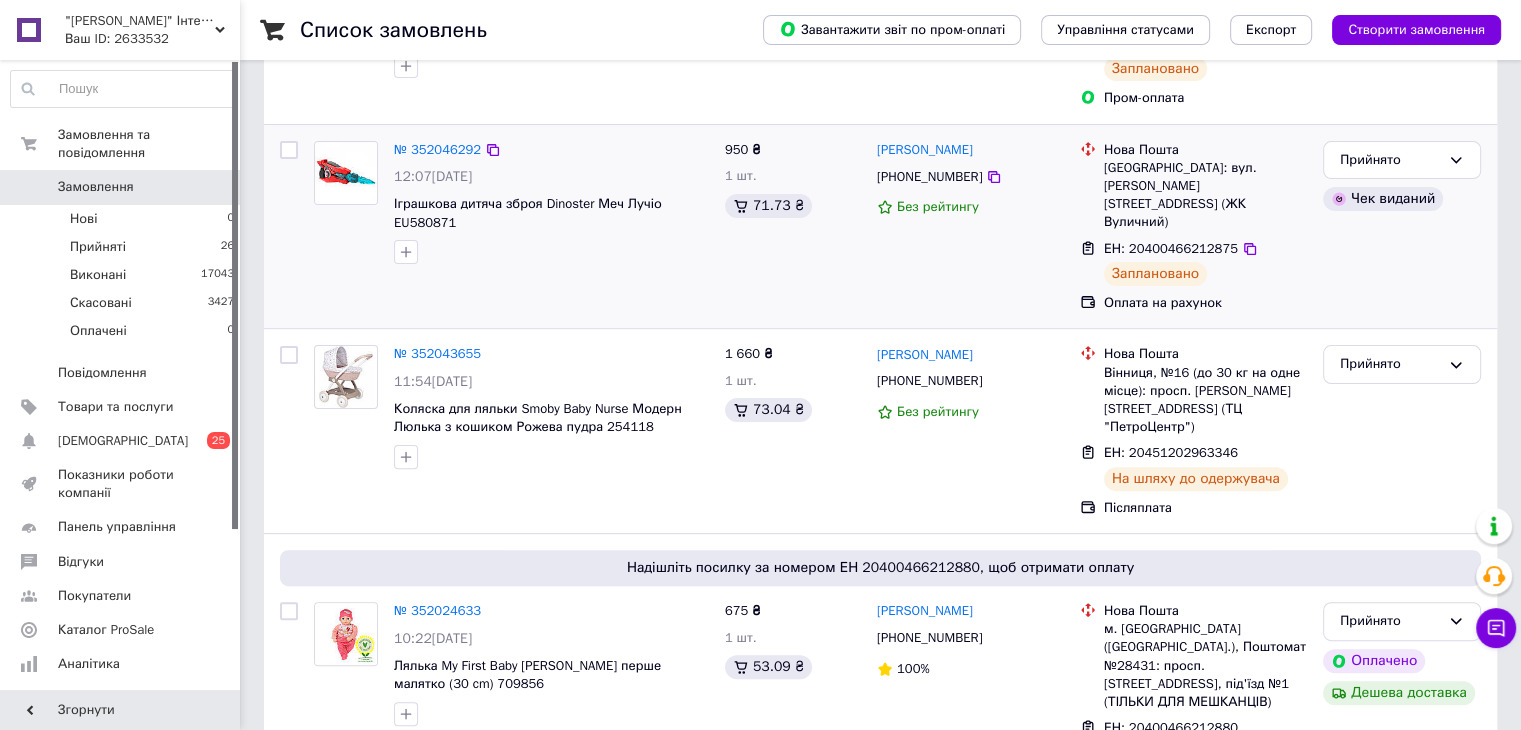 scroll, scrollTop: 500, scrollLeft: 0, axis: vertical 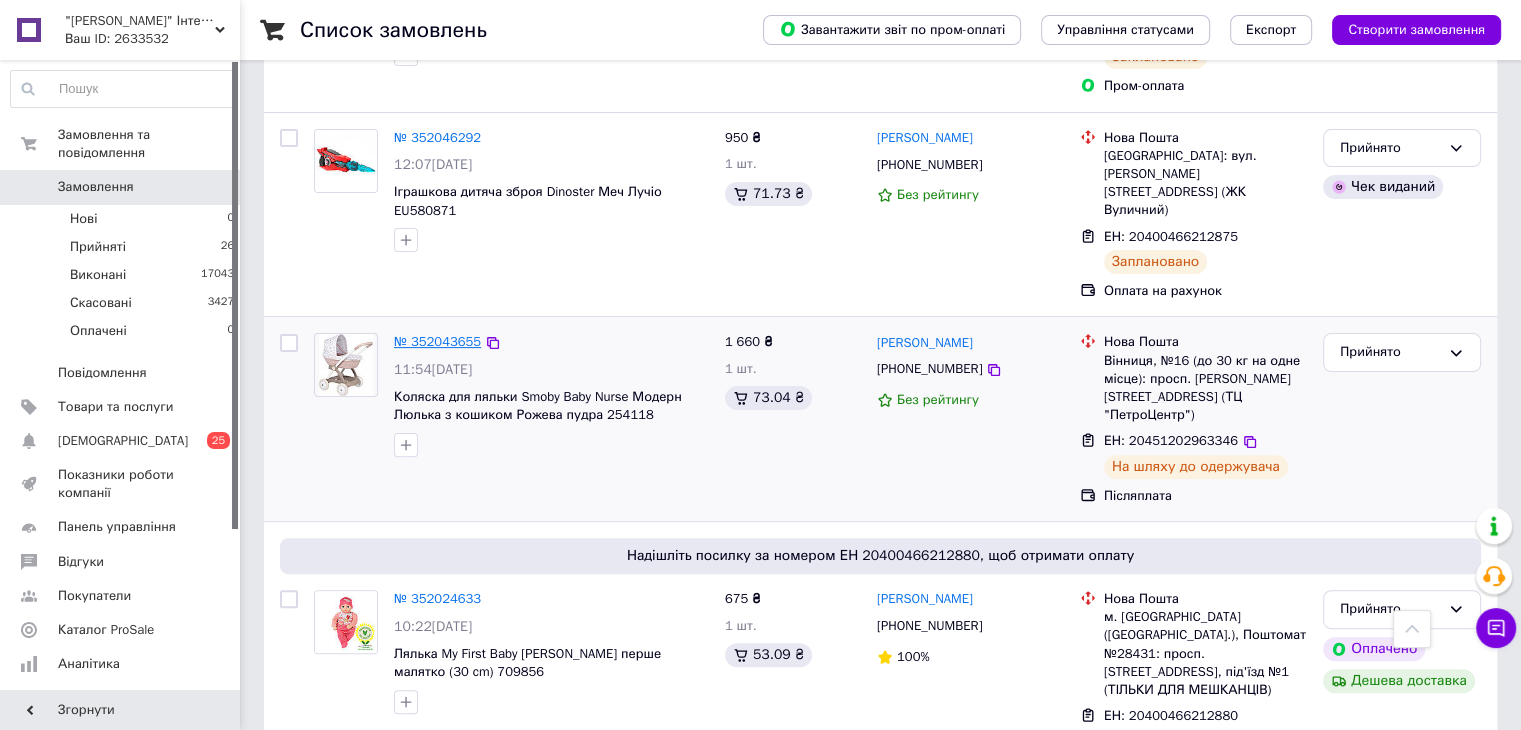 click on "№ 352043655" at bounding box center [437, 341] 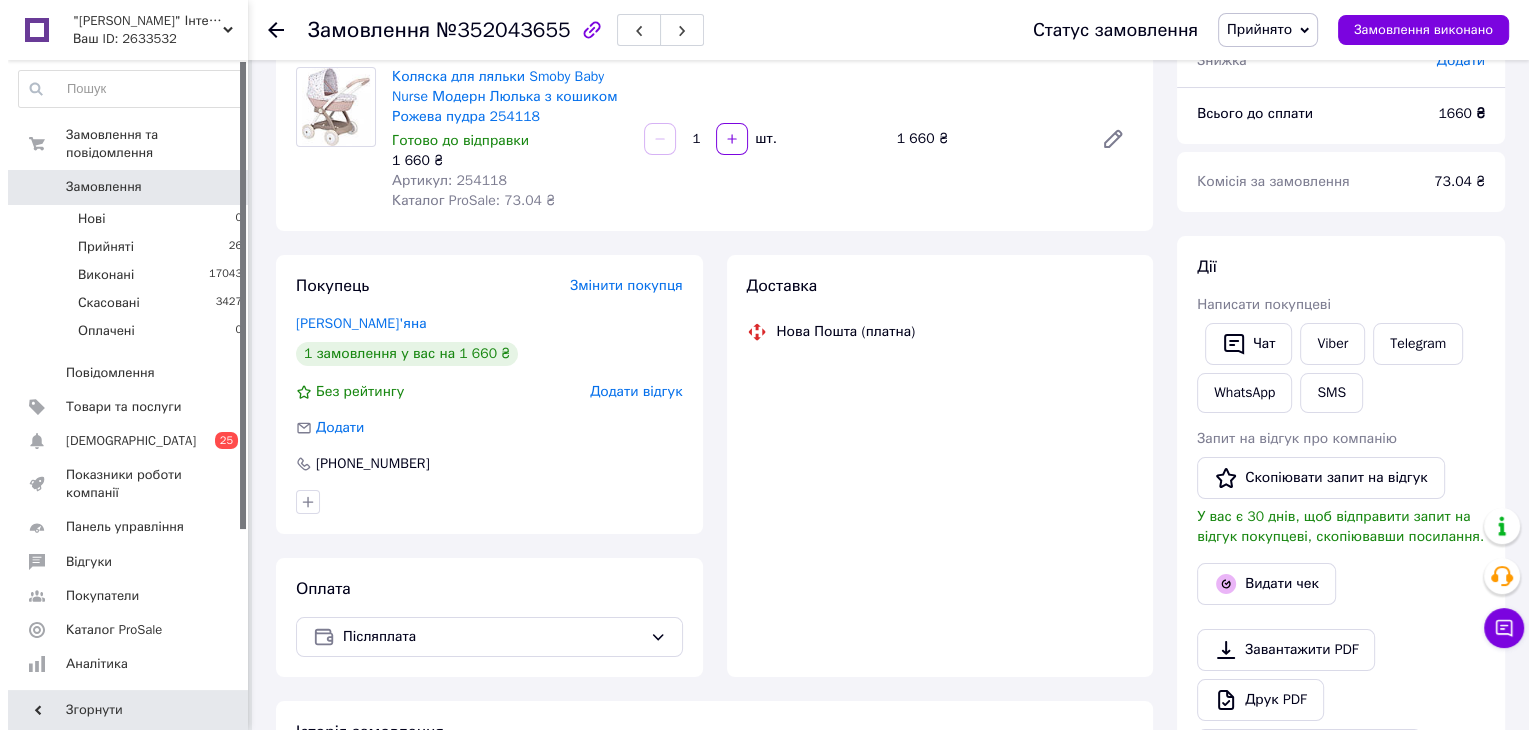 scroll, scrollTop: 500, scrollLeft: 0, axis: vertical 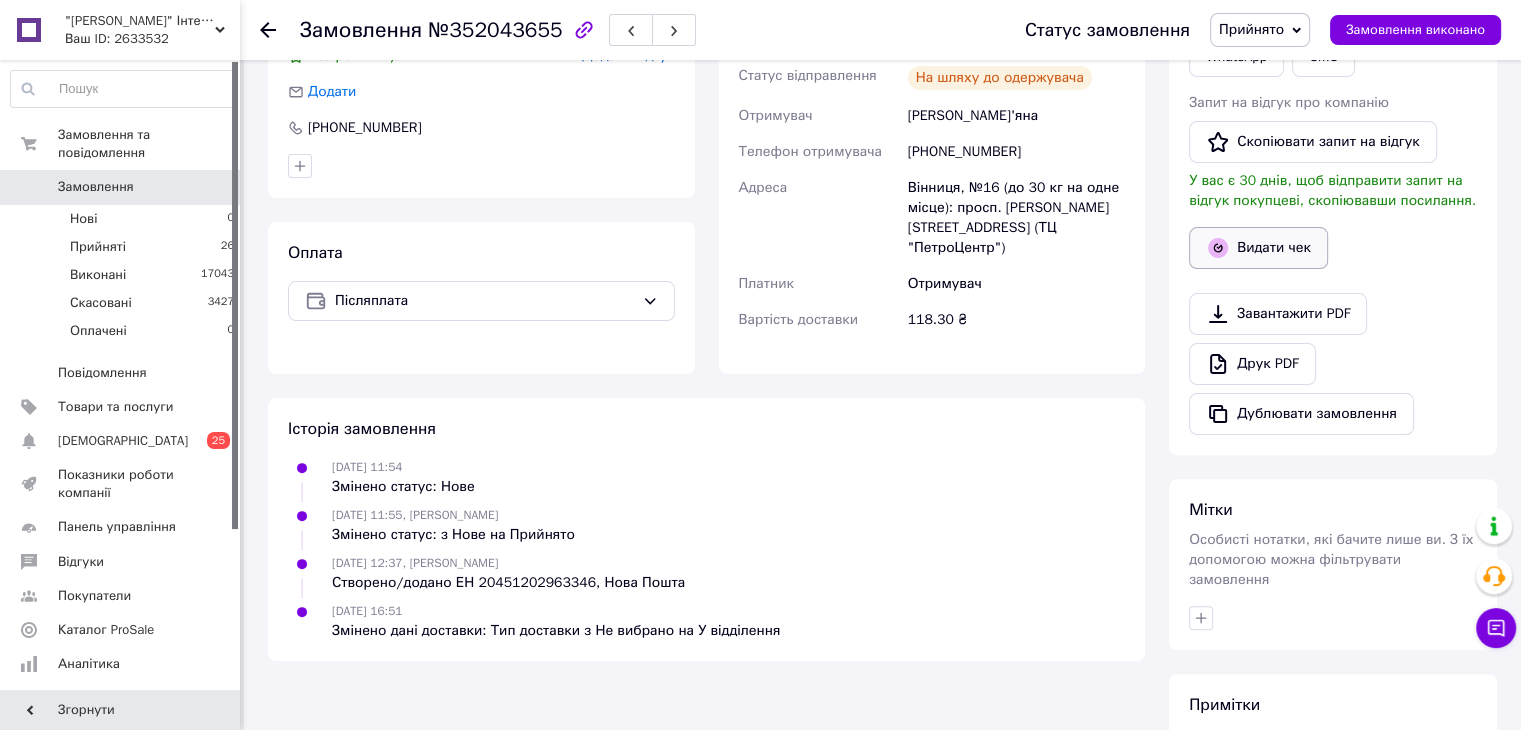 click on "Видати чек" at bounding box center [1258, 248] 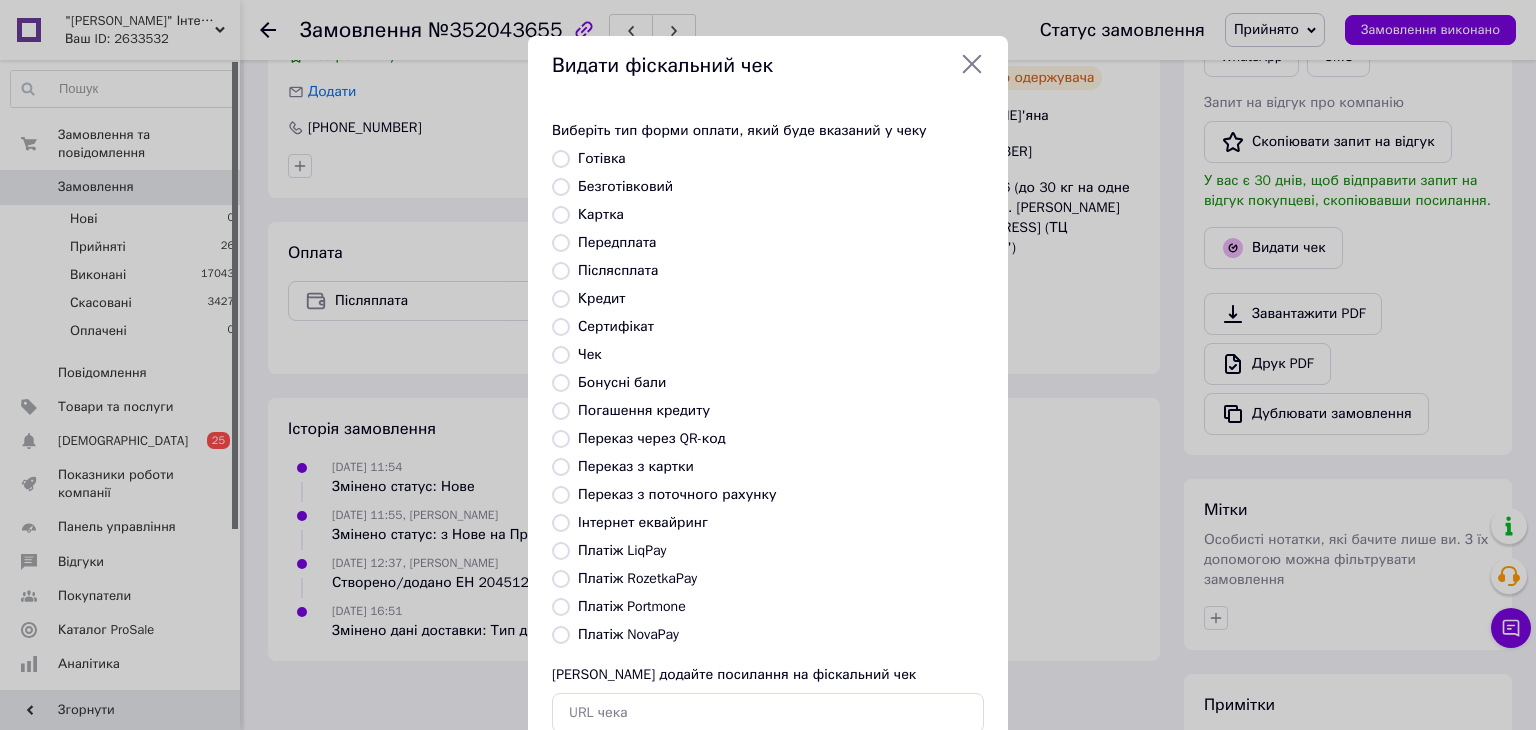 click on "Платіж NovaPay" at bounding box center [628, 634] 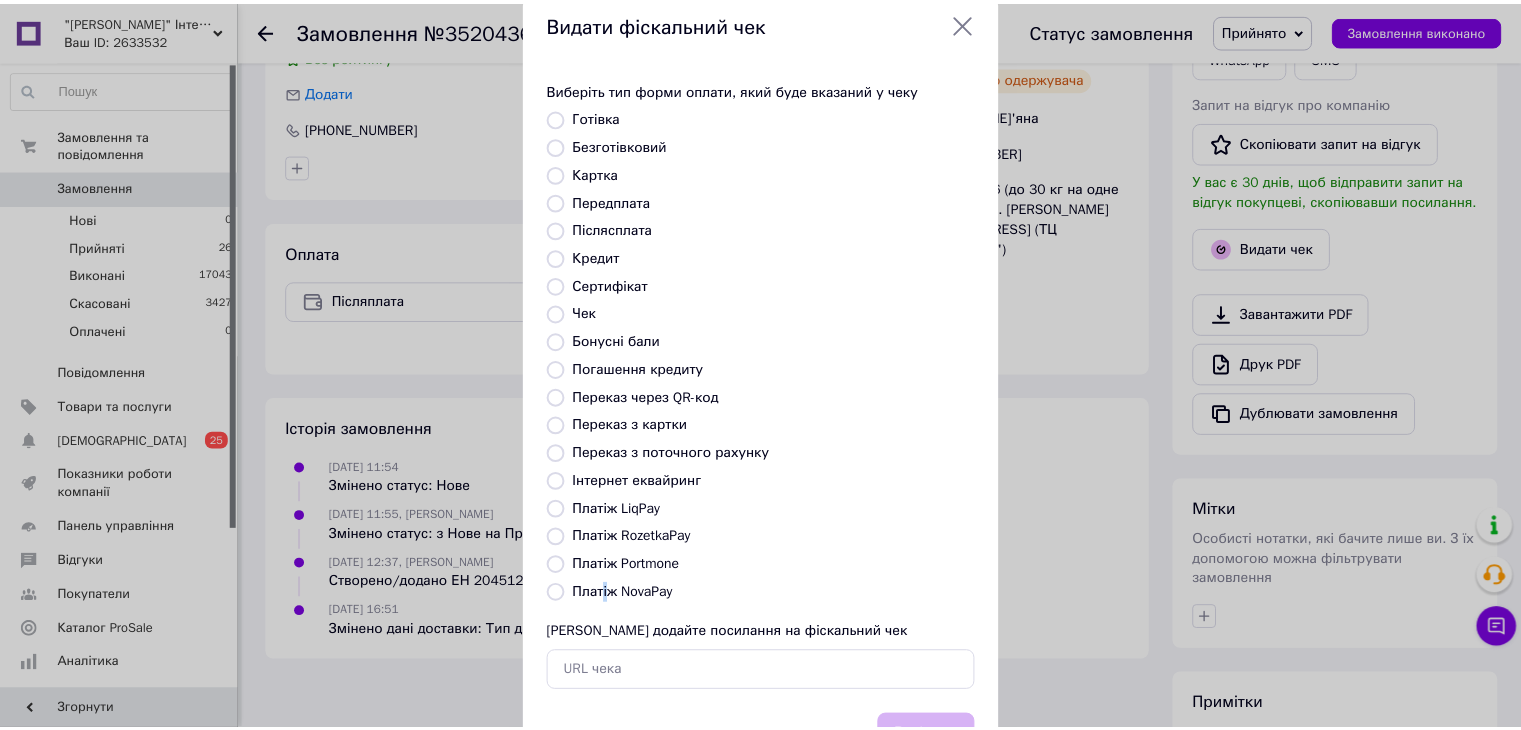scroll, scrollTop: 128, scrollLeft: 0, axis: vertical 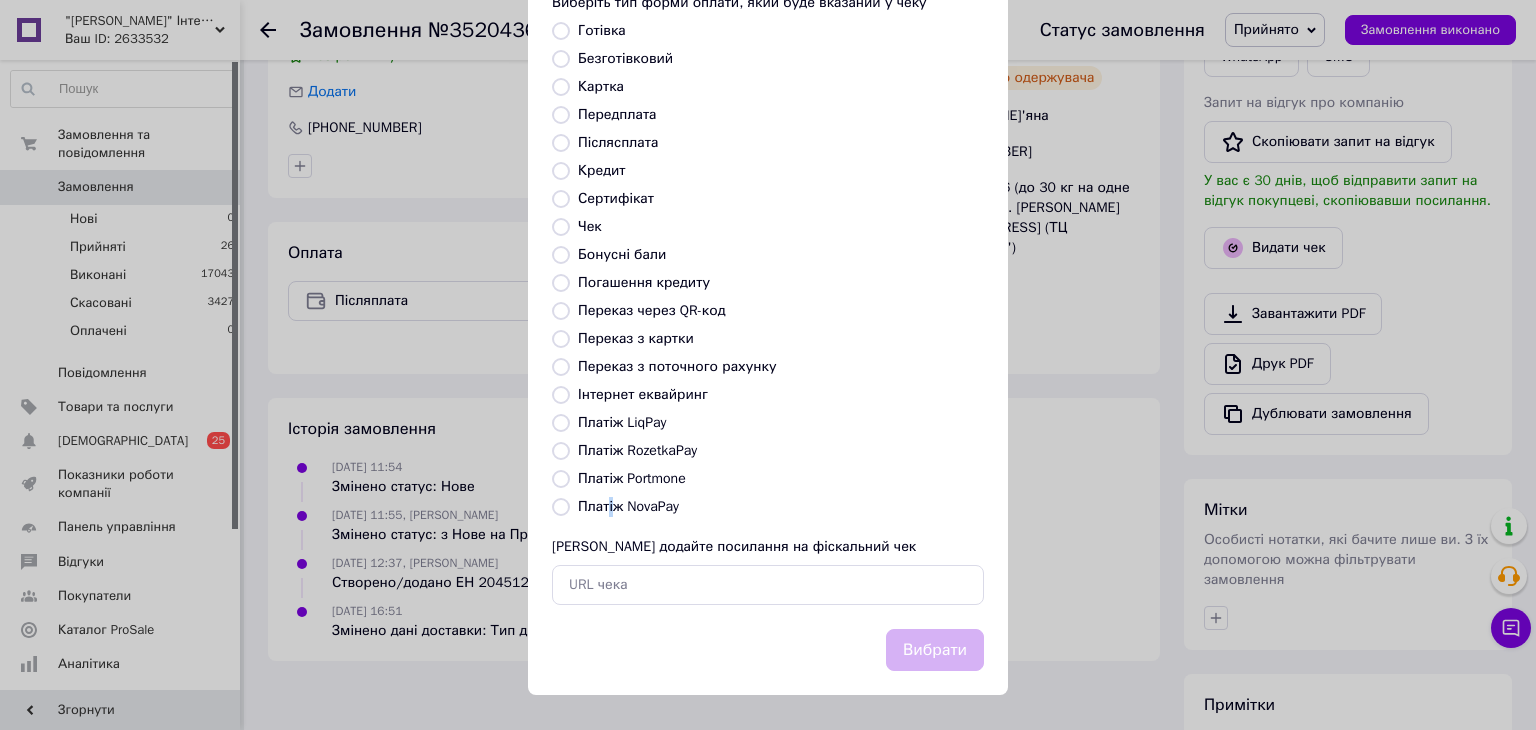 click on "Платіж NovaPay" at bounding box center (561, 507) 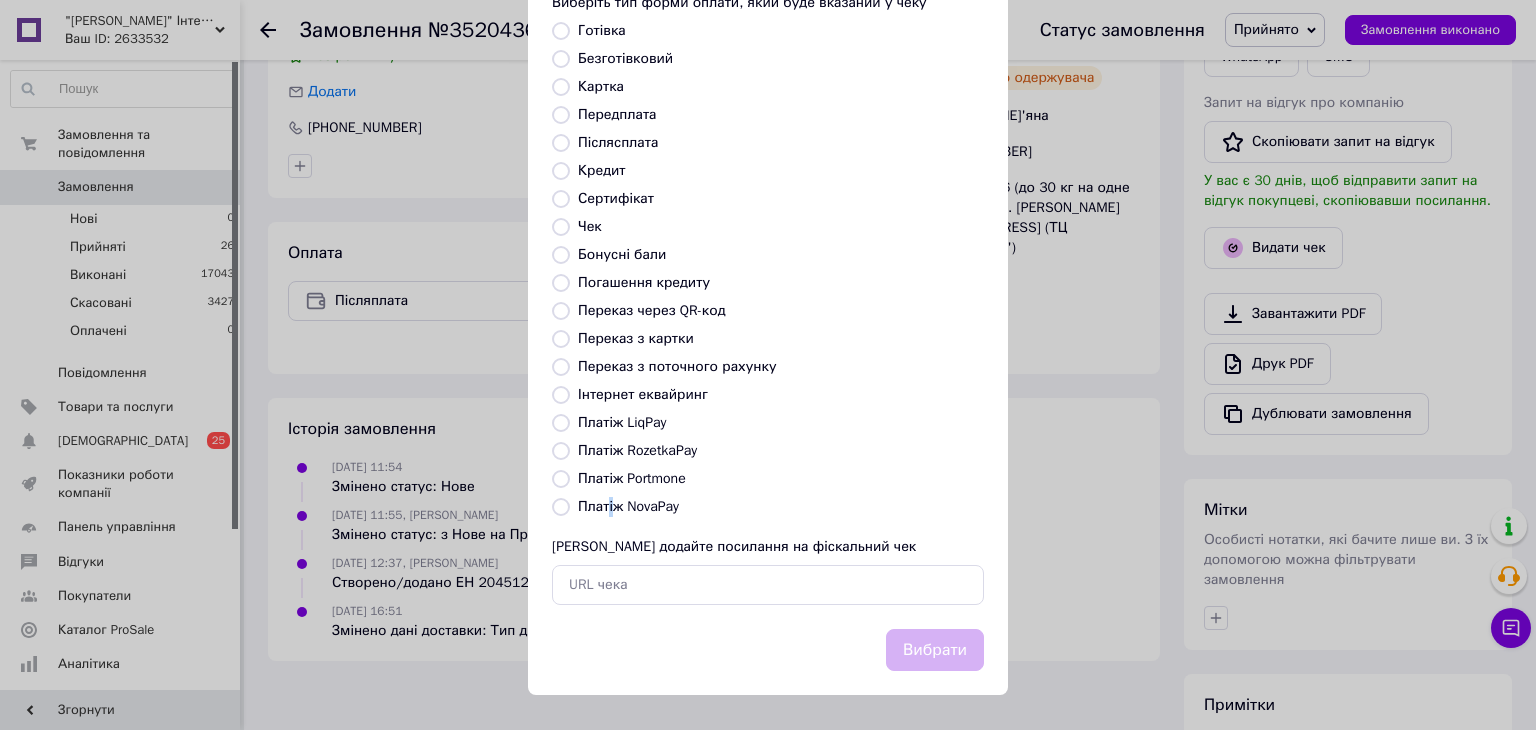 radio on "true" 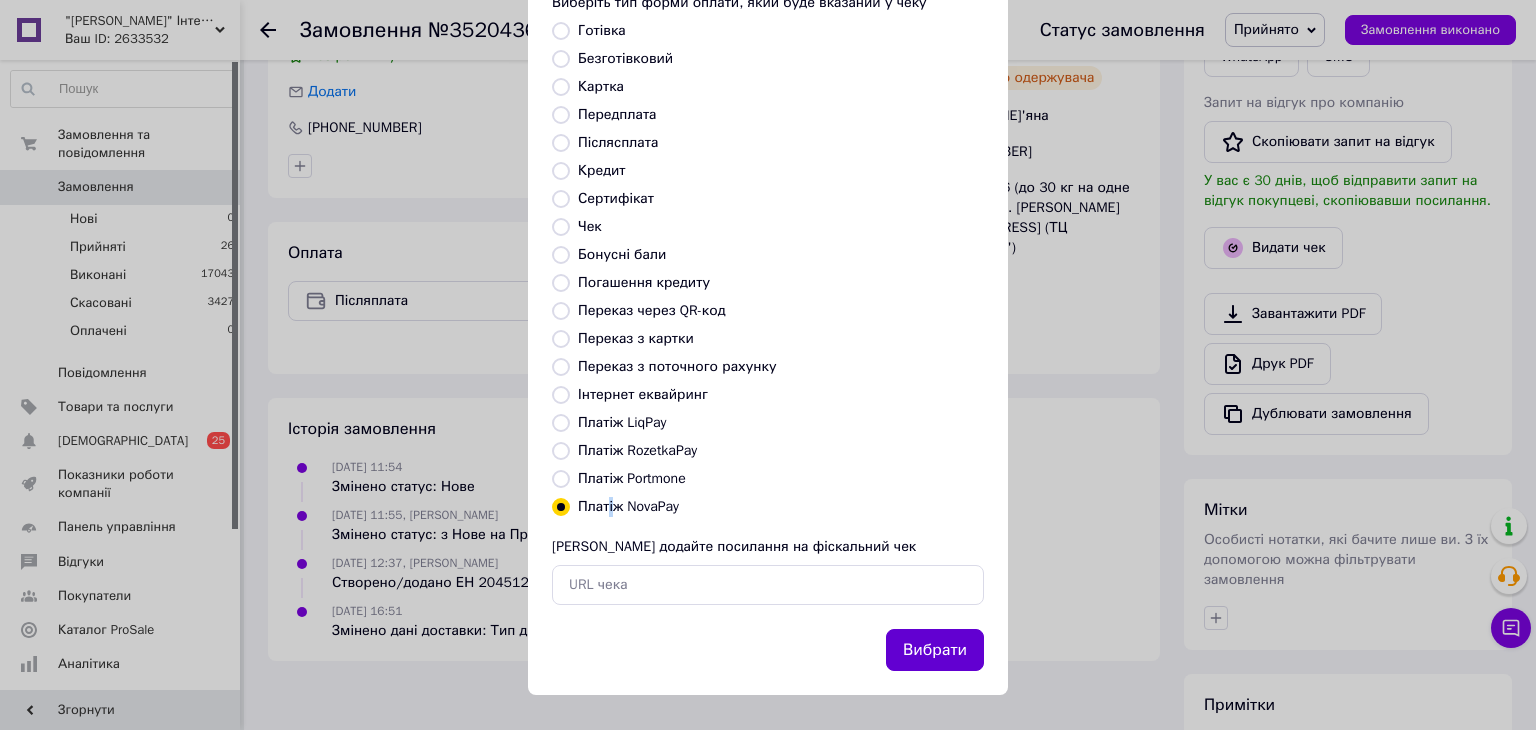 drag, startPoint x: 937, startPoint y: 643, endPoint x: 945, endPoint y: 621, distance: 23.409399 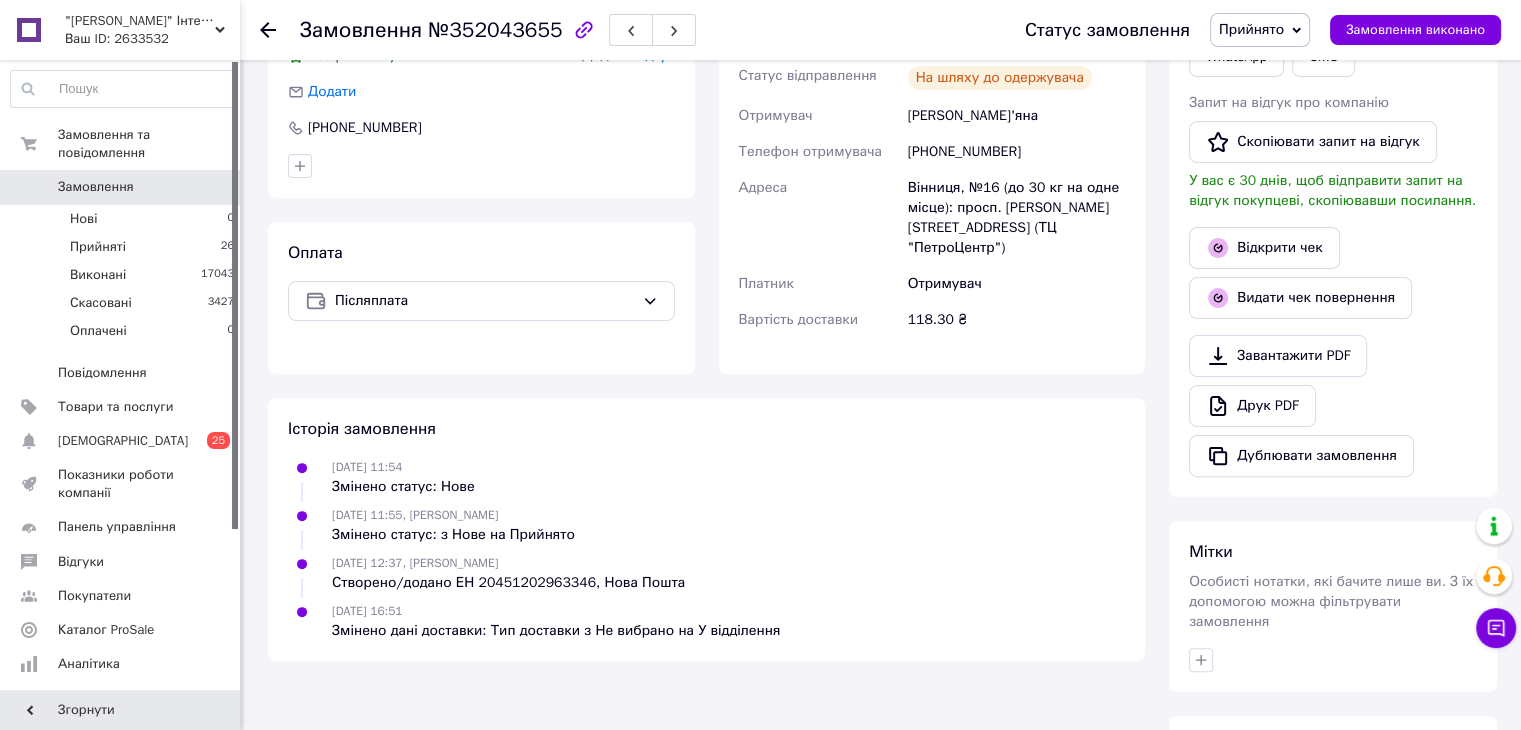 click 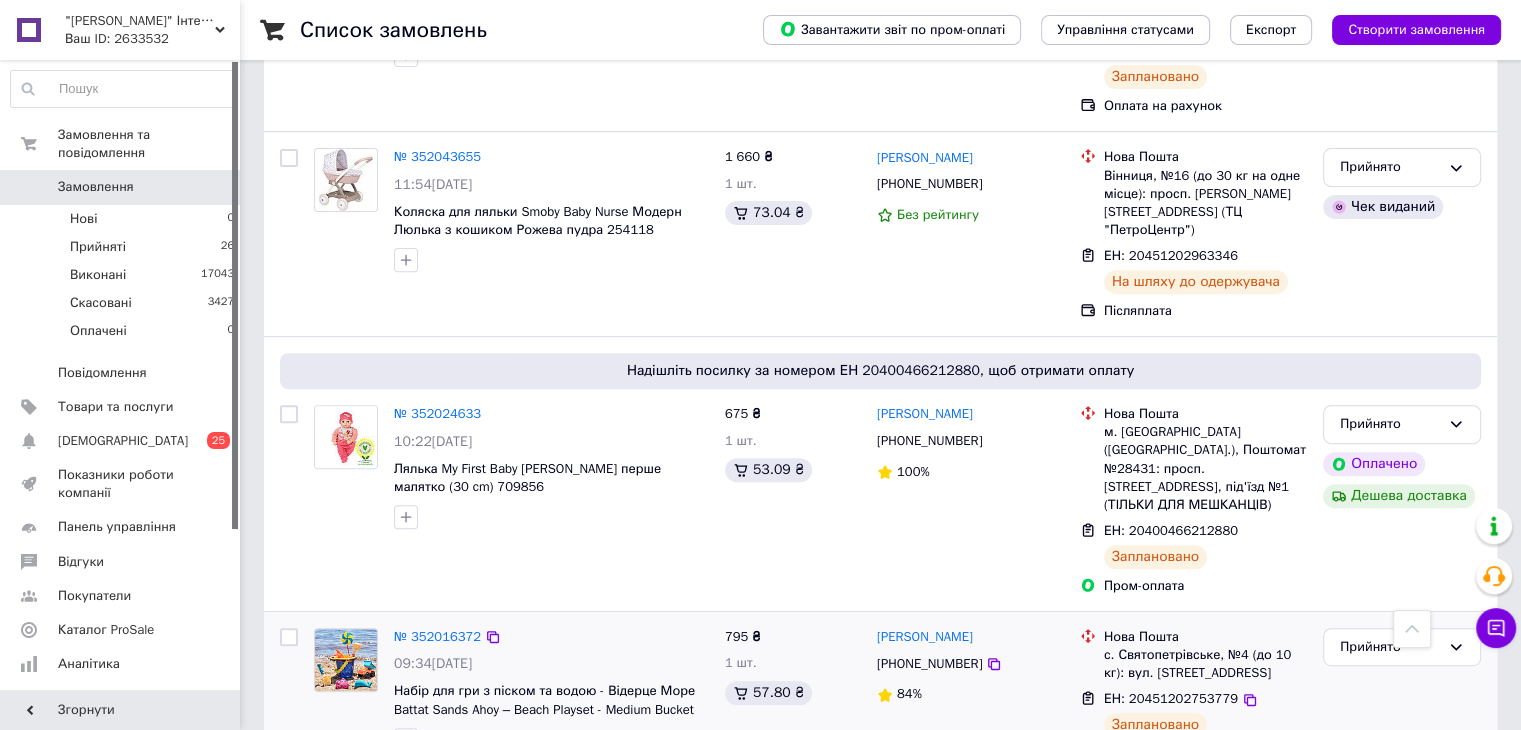 scroll, scrollTop: 900, scrollLeft: 0, axis: vertical 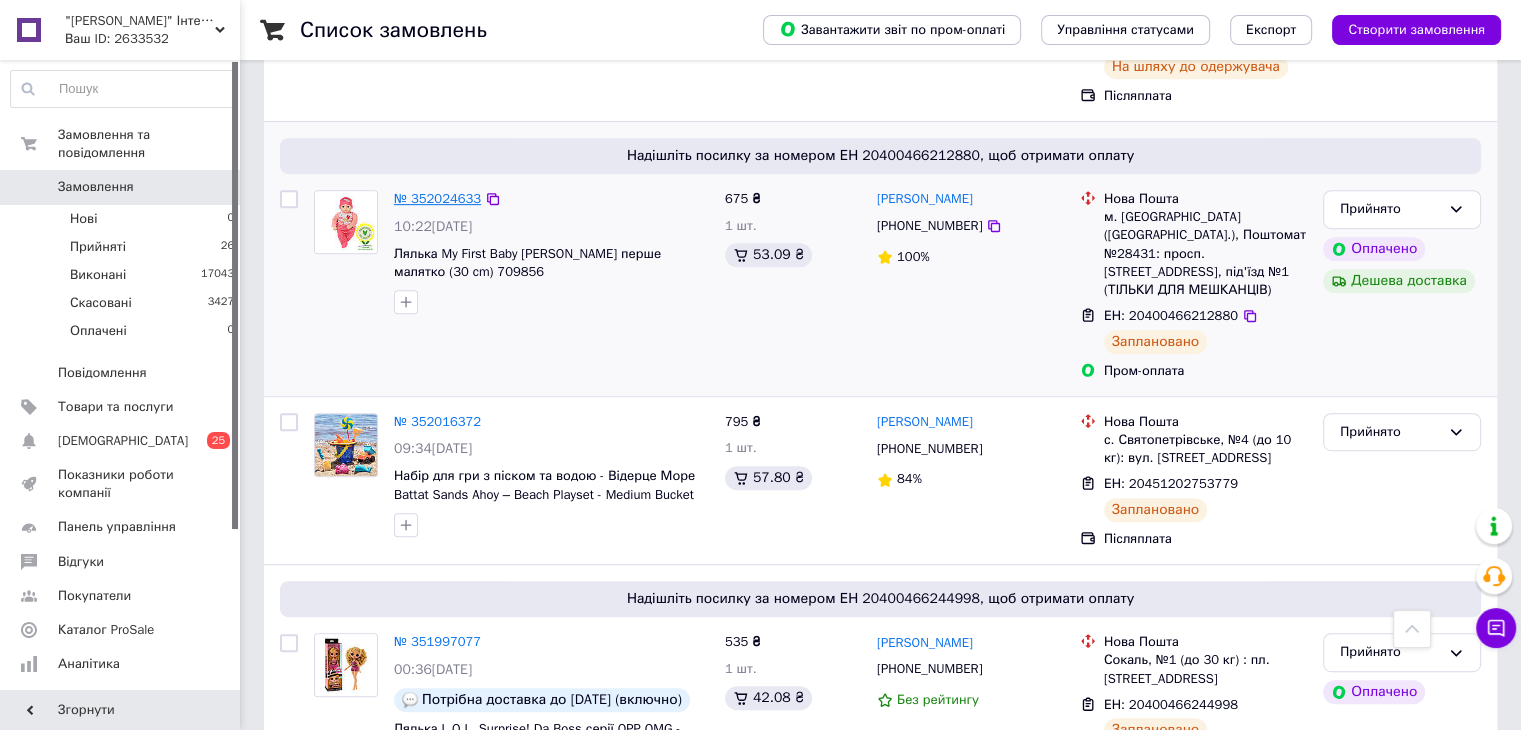 click on "№ 352024633" at bounding box center (437, 198) 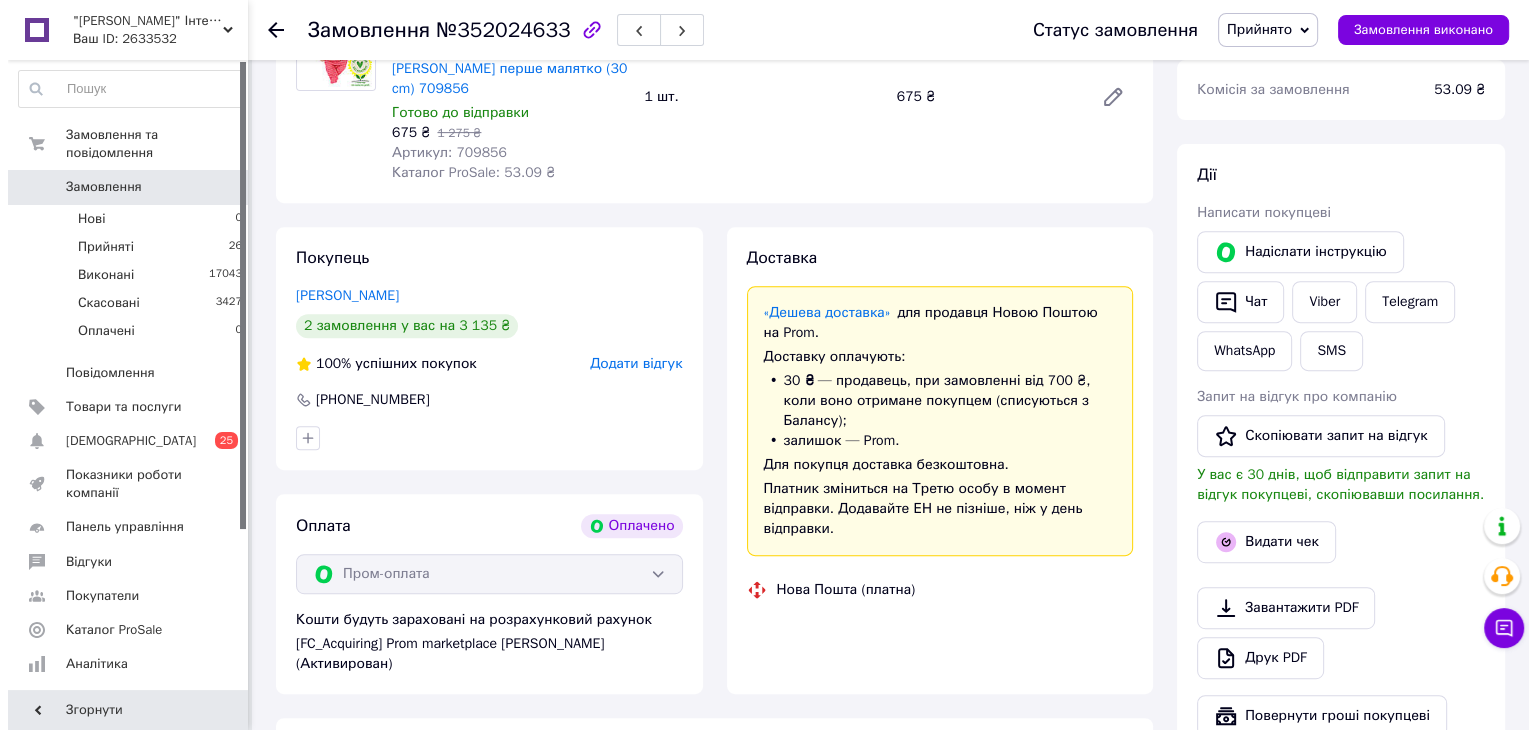 scroll, scrollTop: 900, scrollLeft: 0, axis: vertical 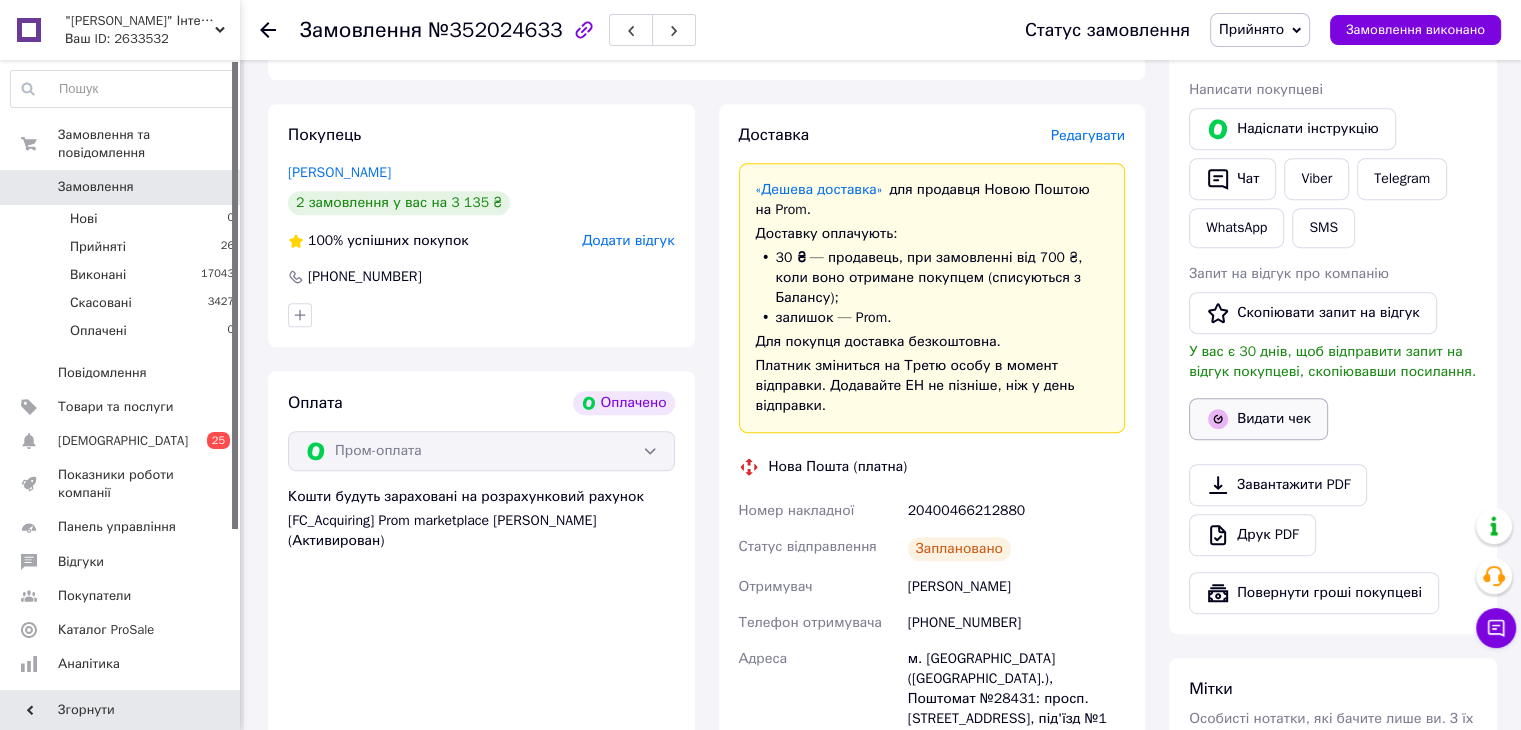 click on "Видати чек" at bounding box center [1258, 419] 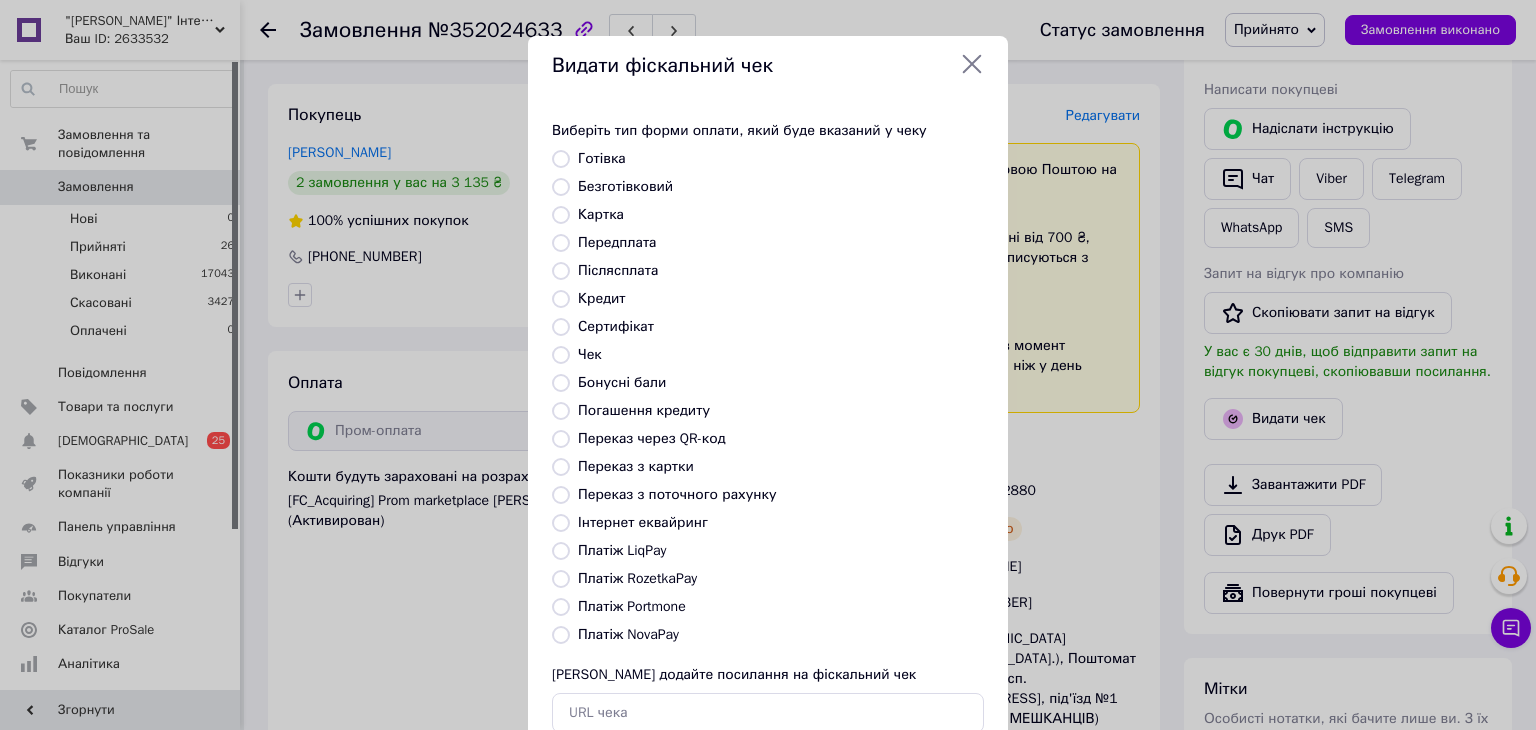 drag, startPoint x: 622, startPoint y: 579, endPoint x: 668, endPoint y: 525, distance: 70.93659 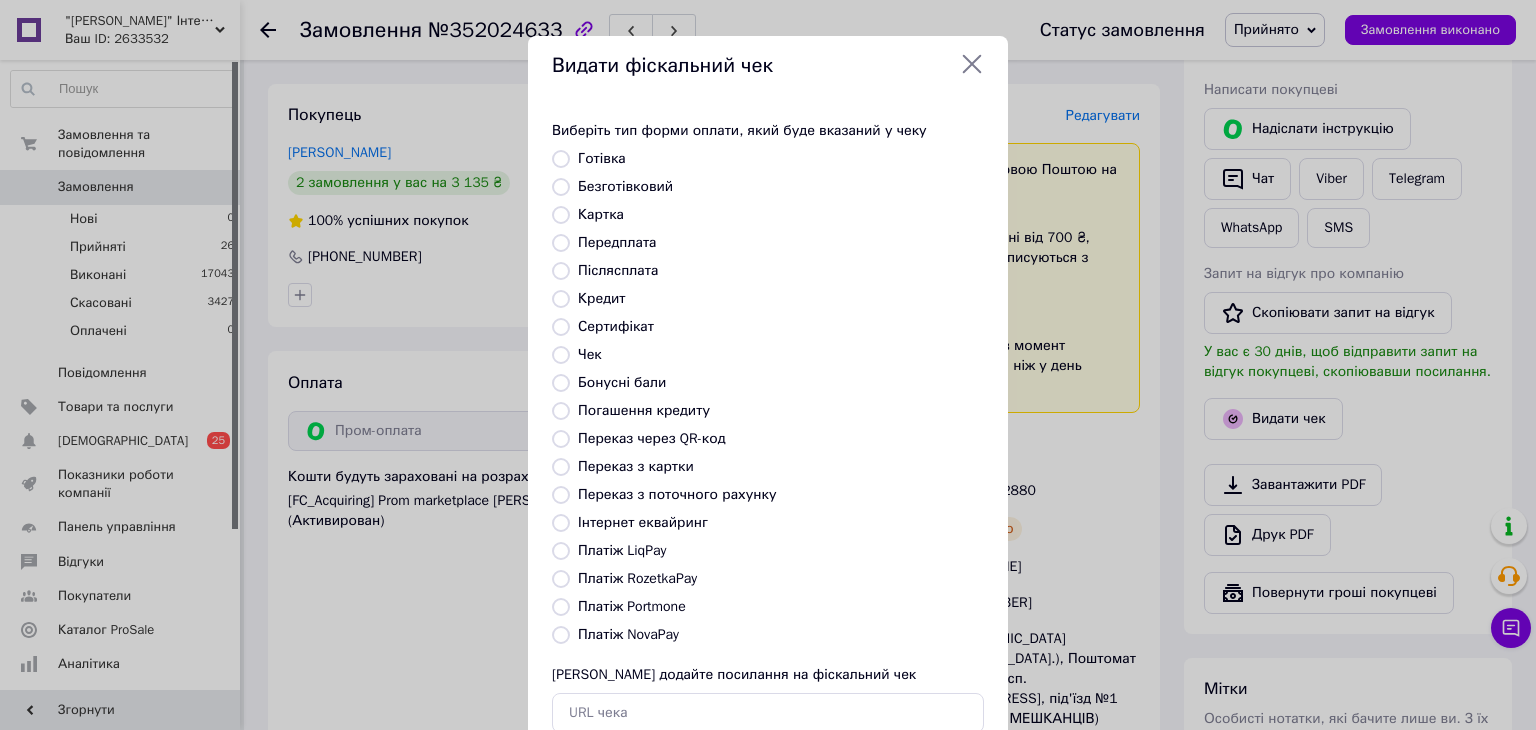 radio on "true" 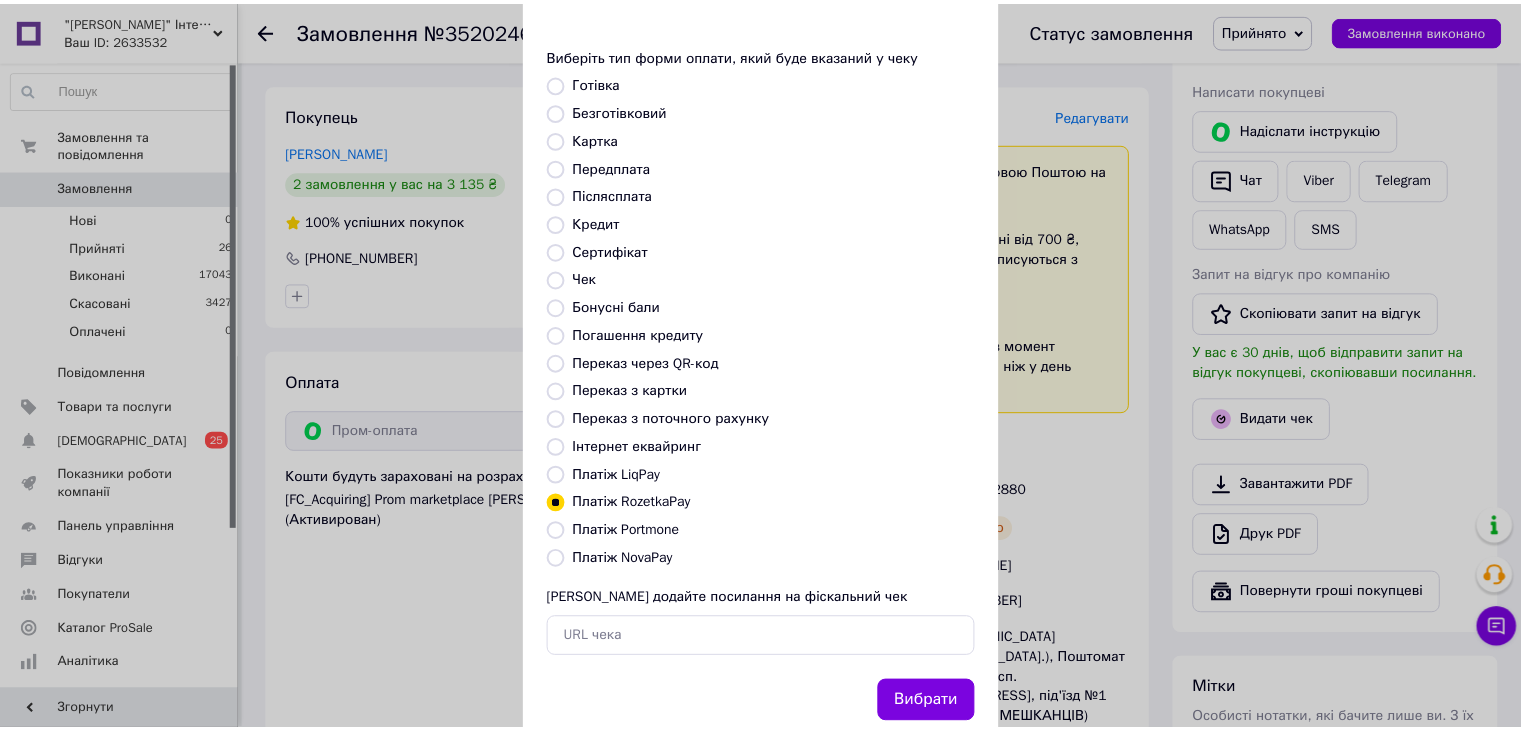 scroll, scrollTop: 128, scrollLeft: 0, axis: vertical 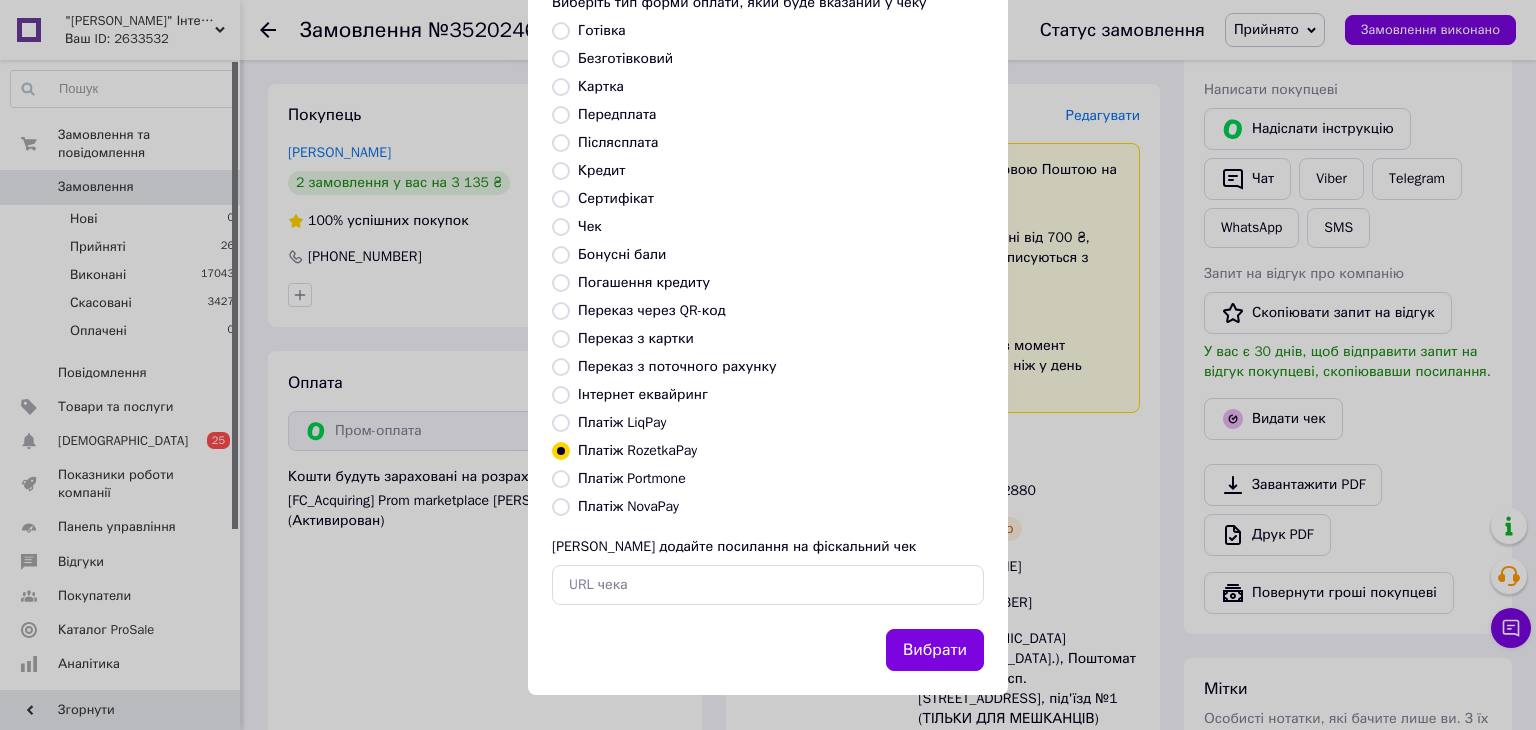 click on "Вибрати" at bounding box center [935, 650] 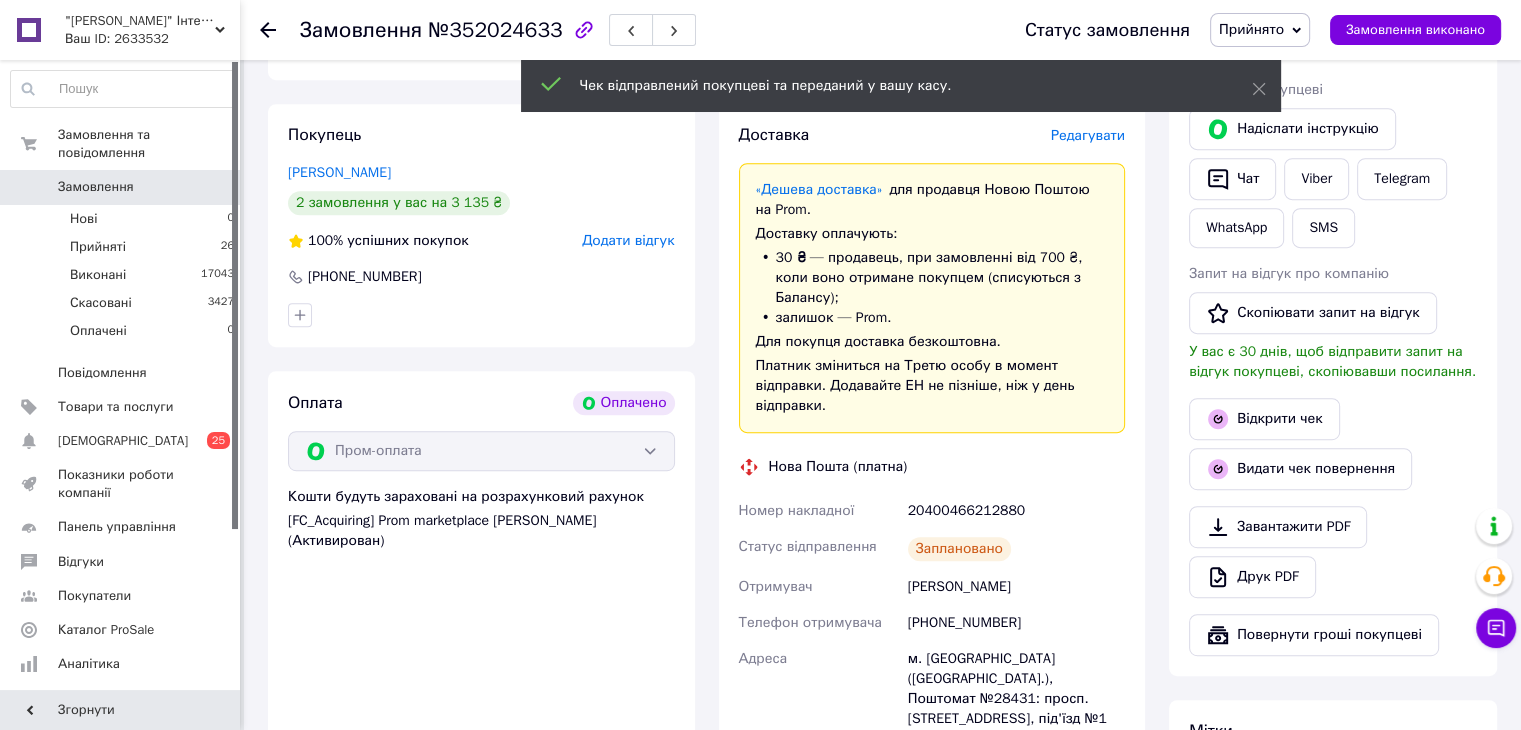click 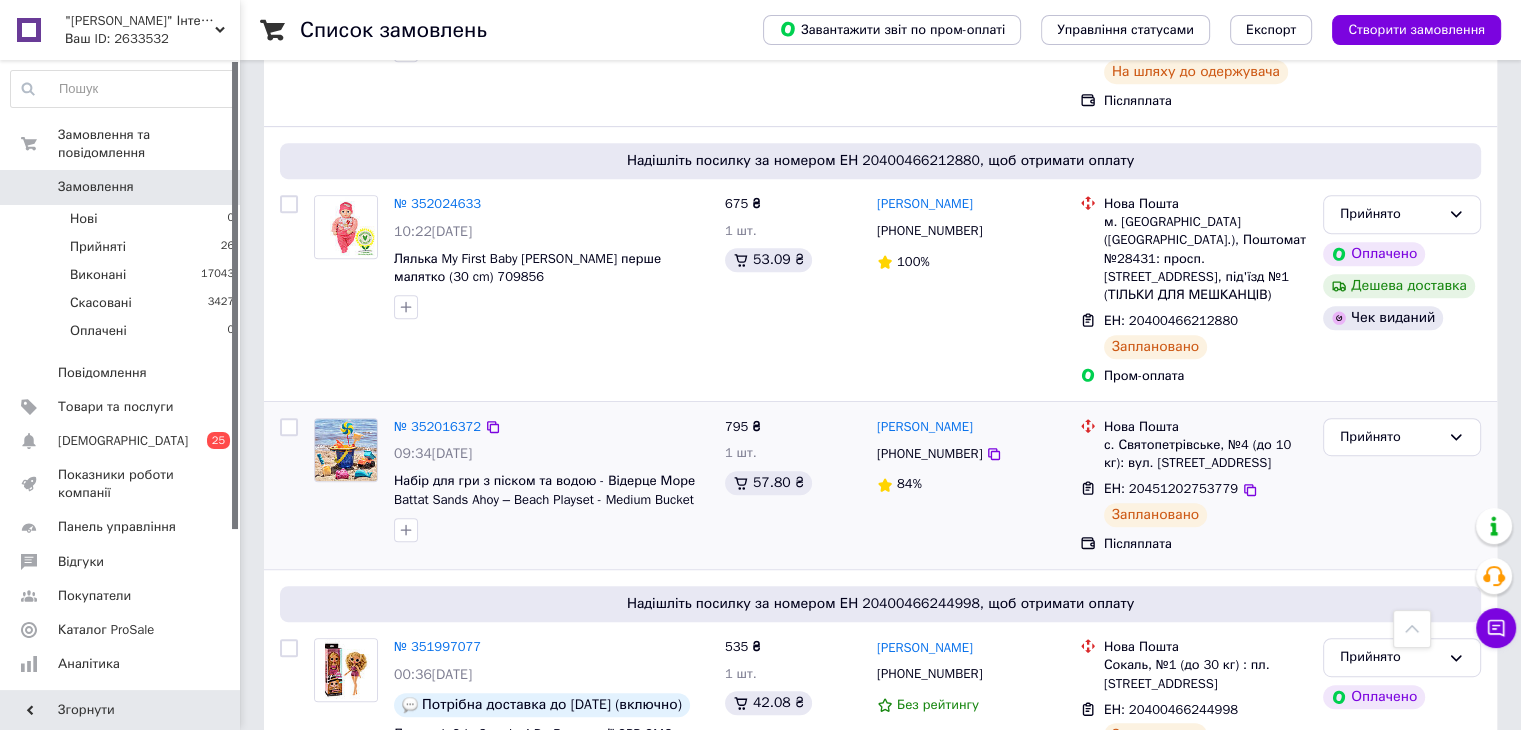 scroll, scrollTop: 1000, scrollLeft: 0, axis: vertical 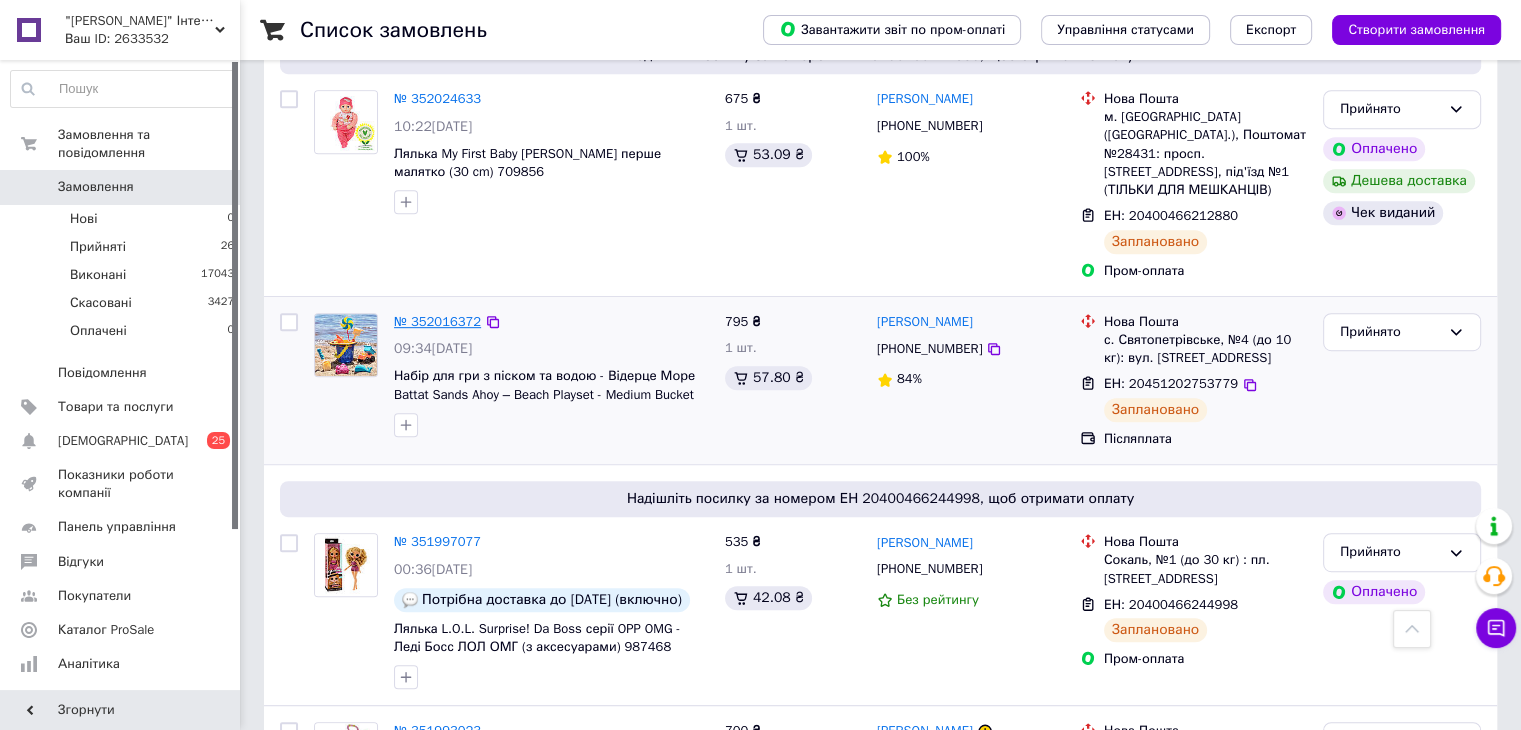 click on "№ 352016372" at bounding box center [437, 321] 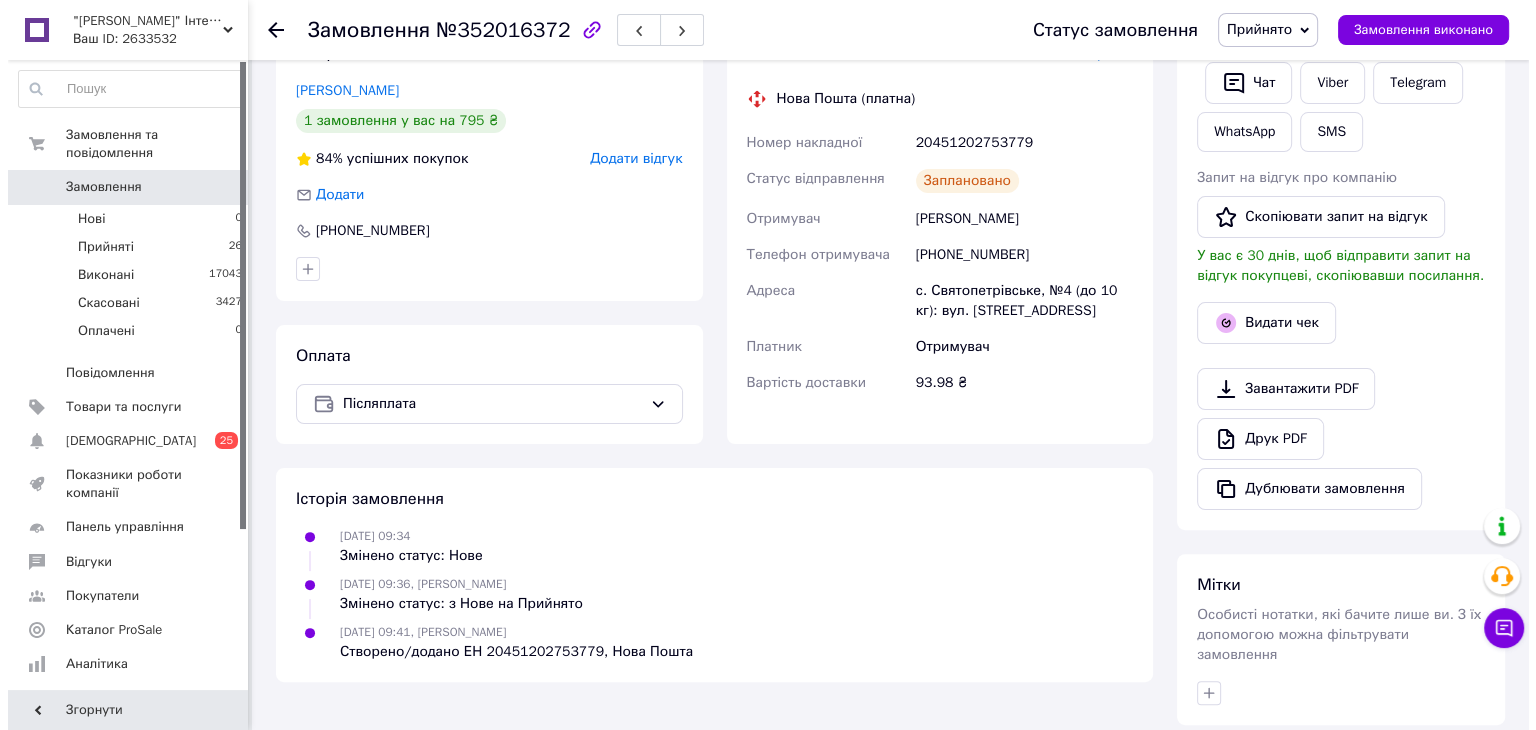 scroll, scrollTop: 410, scrollLeft: 0, axis: vertical 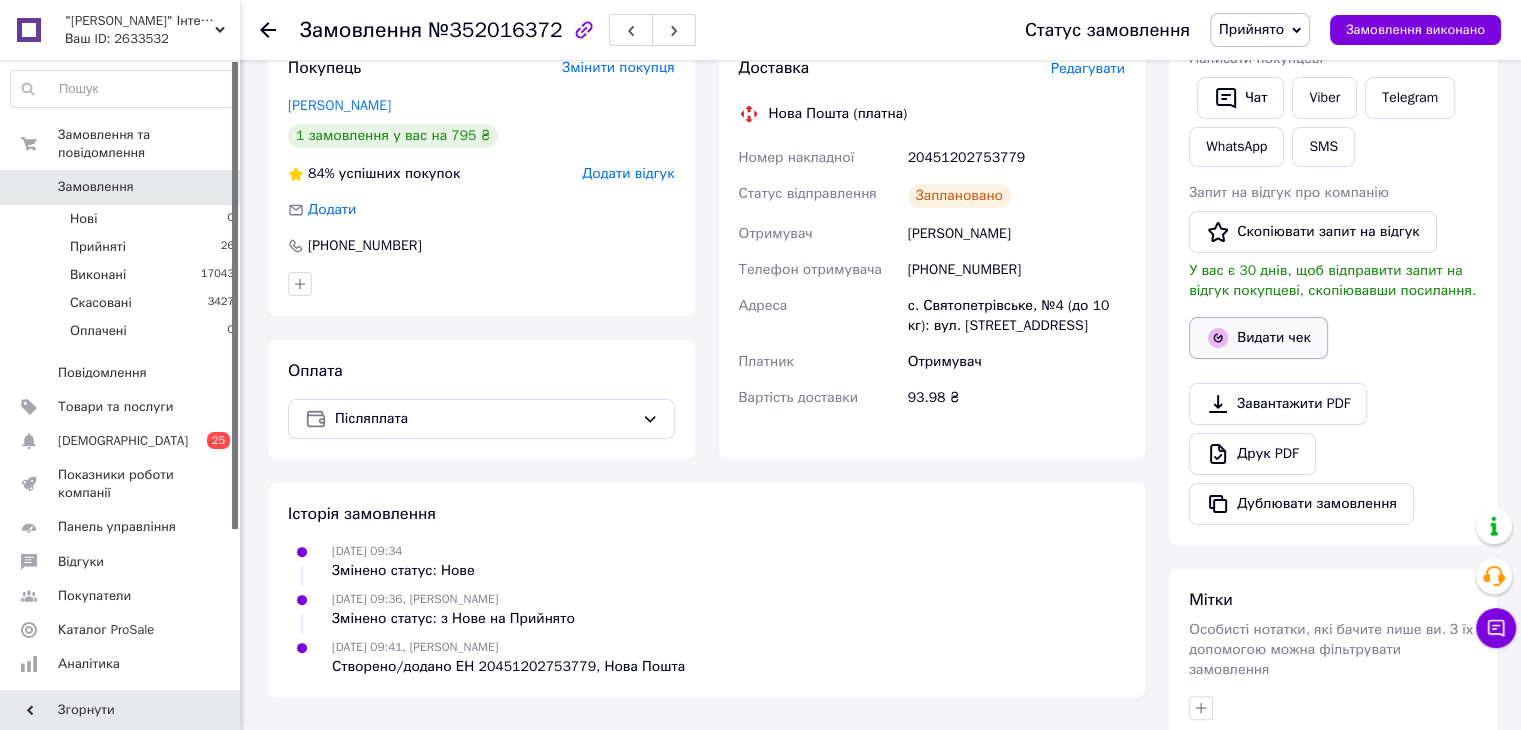 click on "Видати чек" at bounding box center [1258, 338] 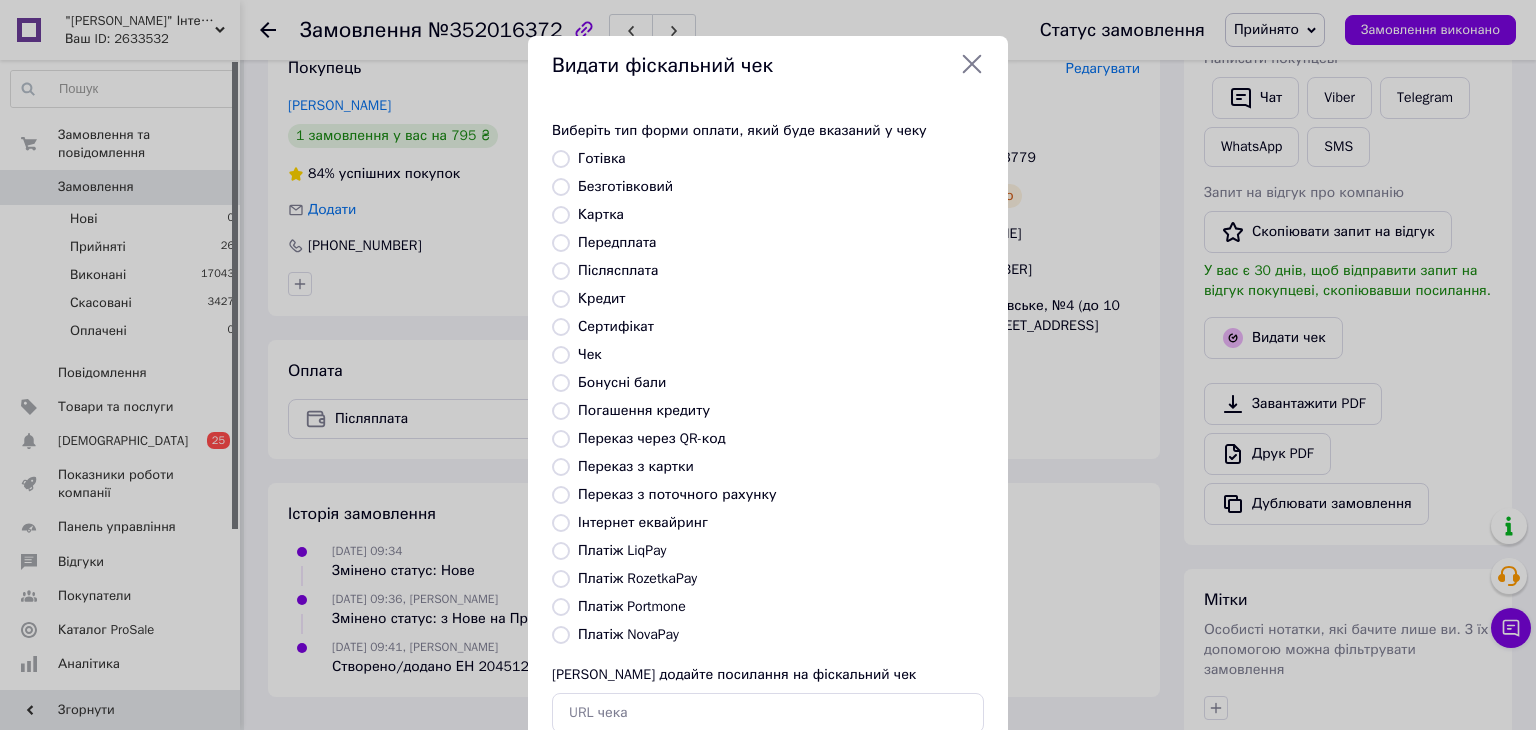 click on "Платіж NovaPay" at bounding box center (628, 634) 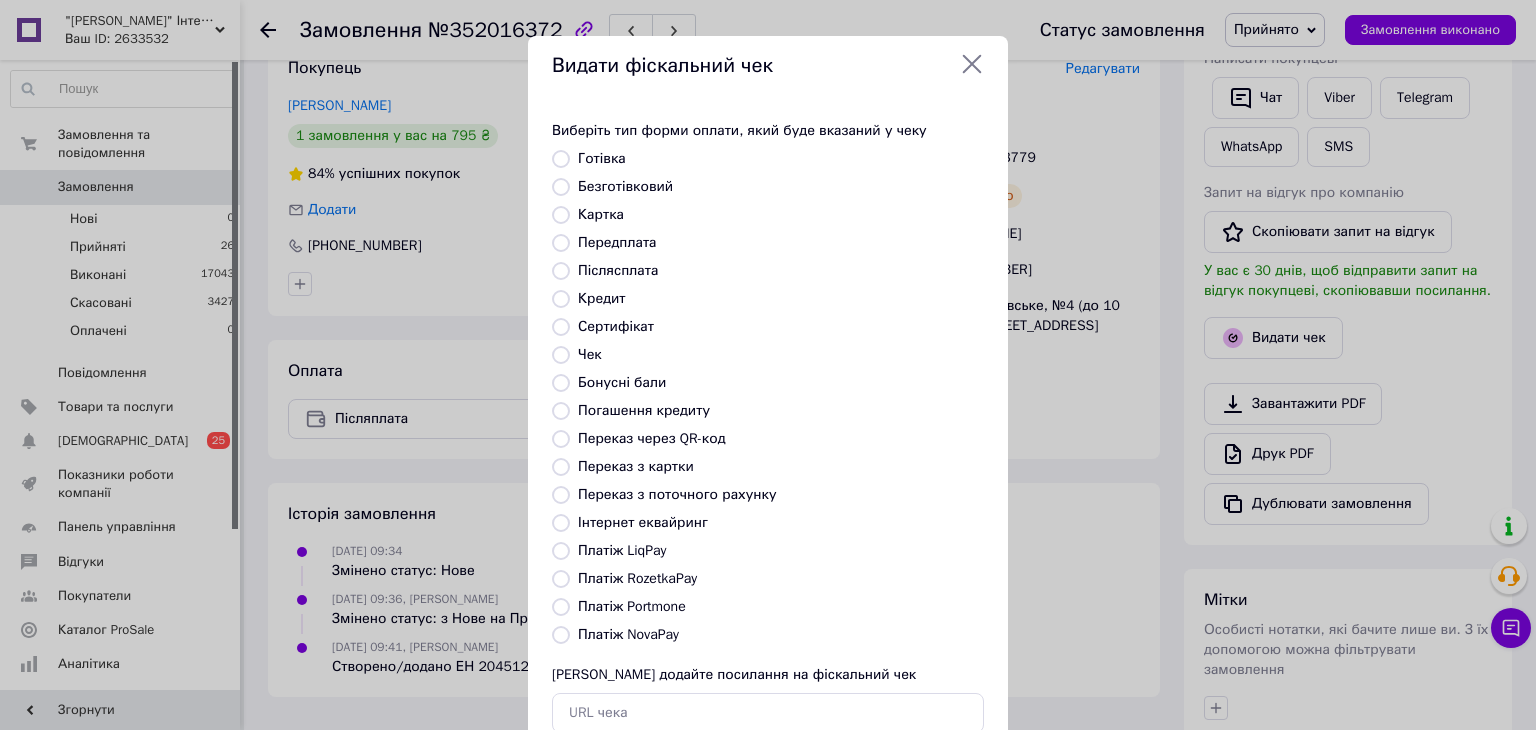 radio on "true" 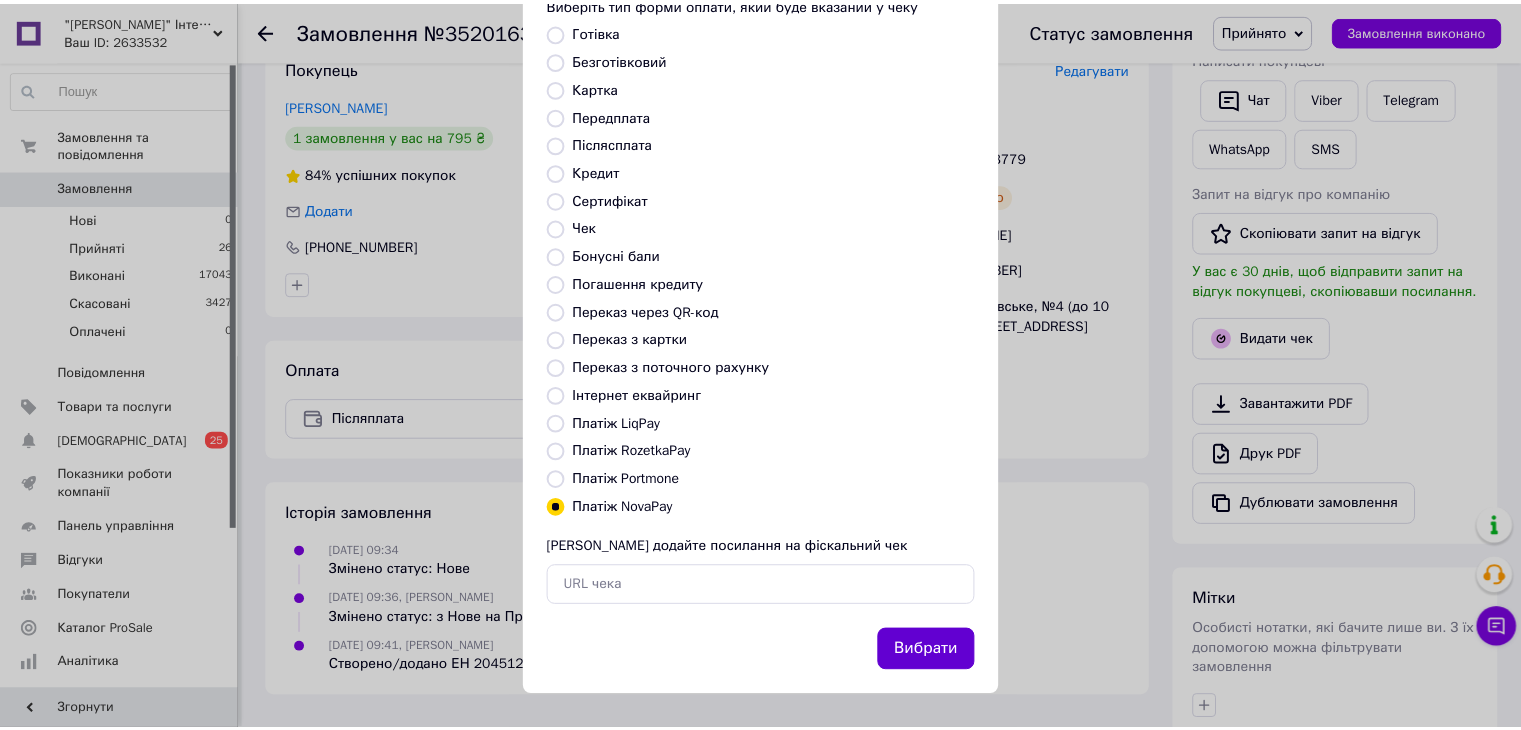 scroll, scrollTop: 128, scrollLeft: 0, axis: vertical 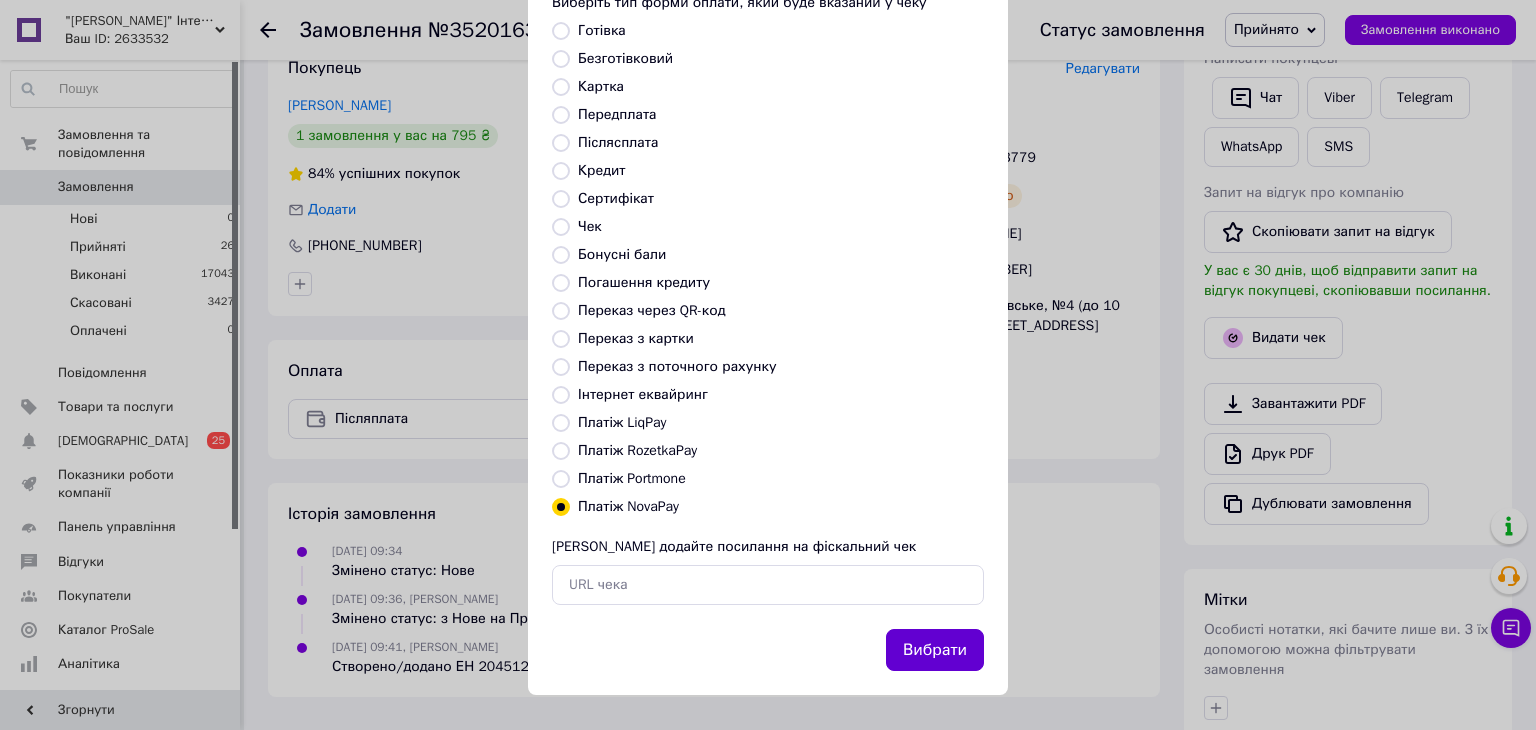 click on "Вибрати" at bounding box center (935, 650) 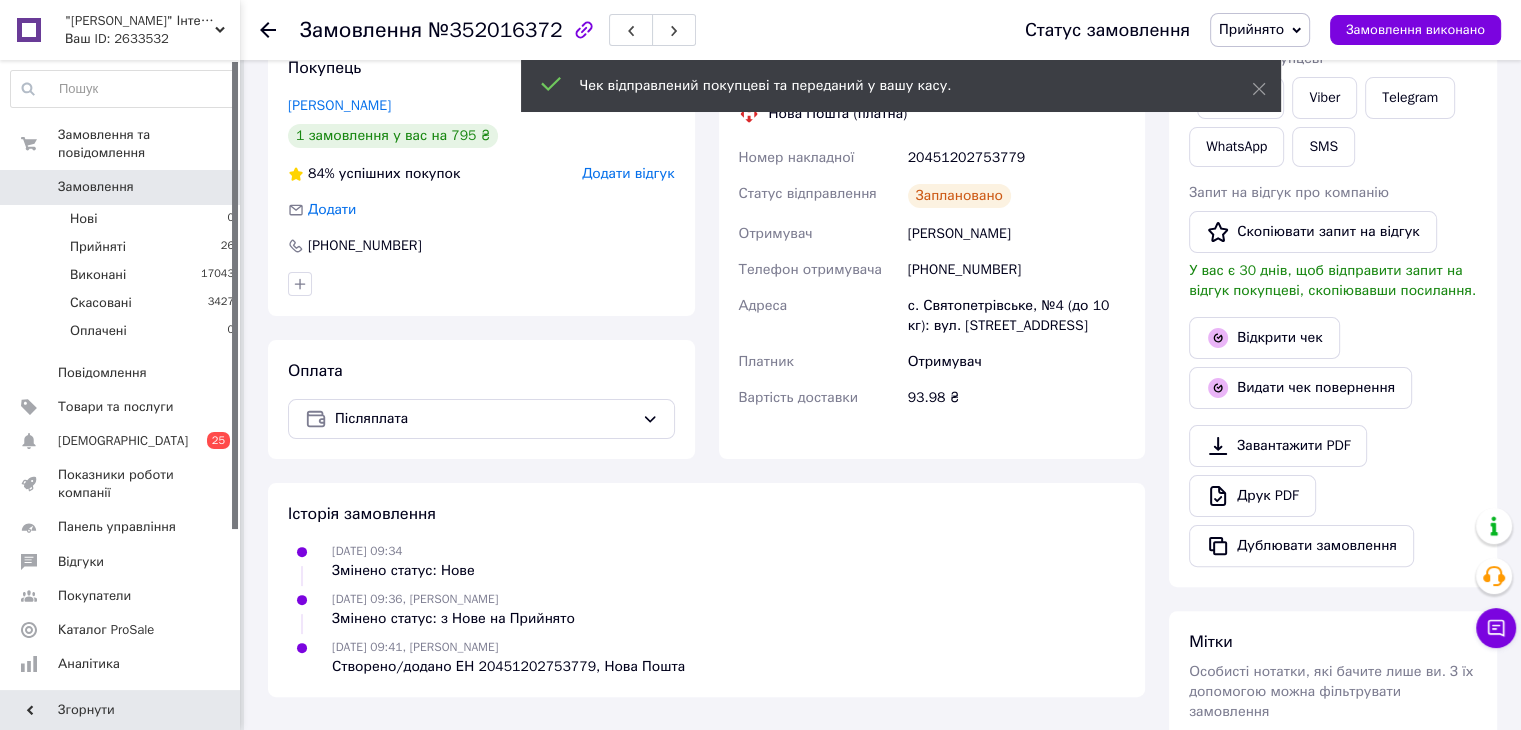 click 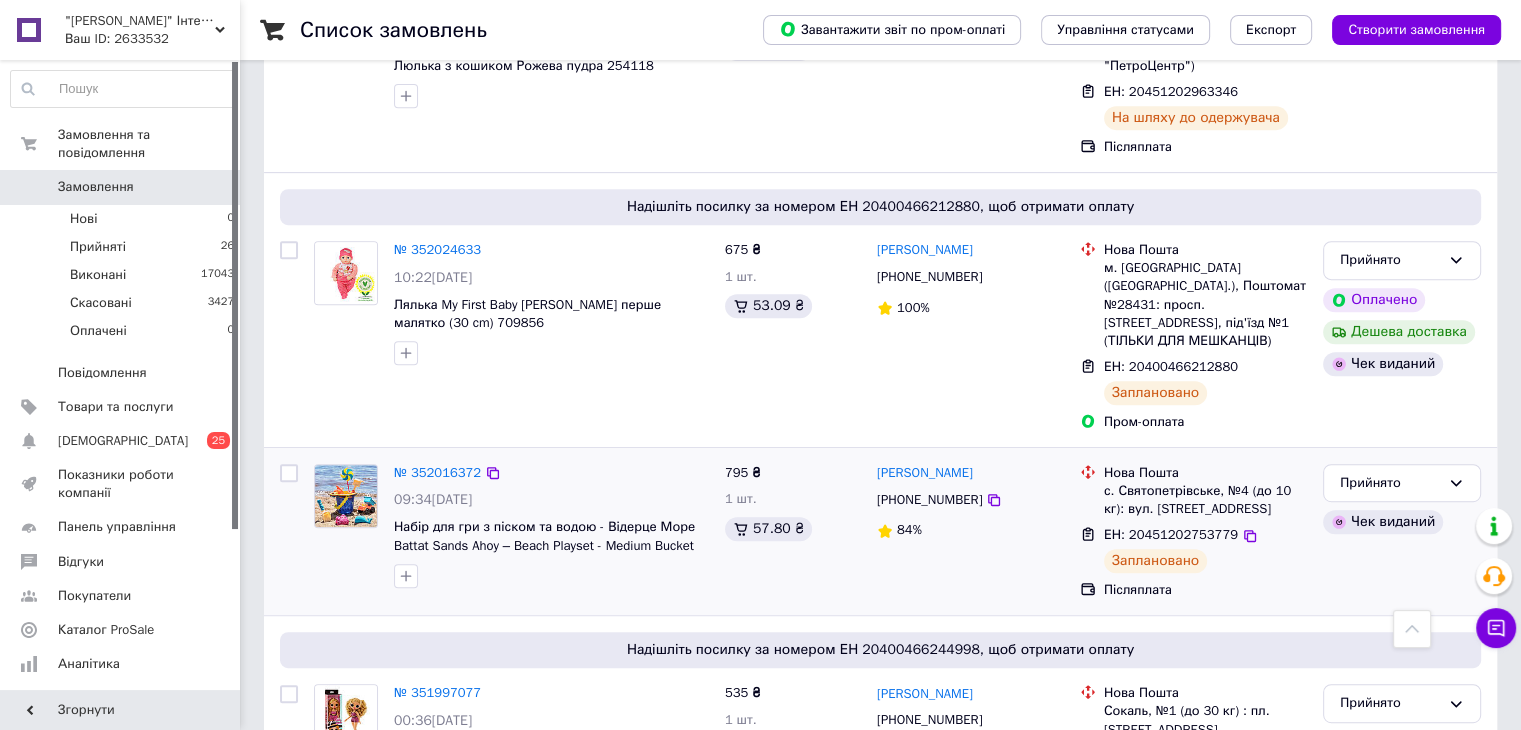 scroll, scrollTop: 1000, scrollLeft: 0, axis: vertical 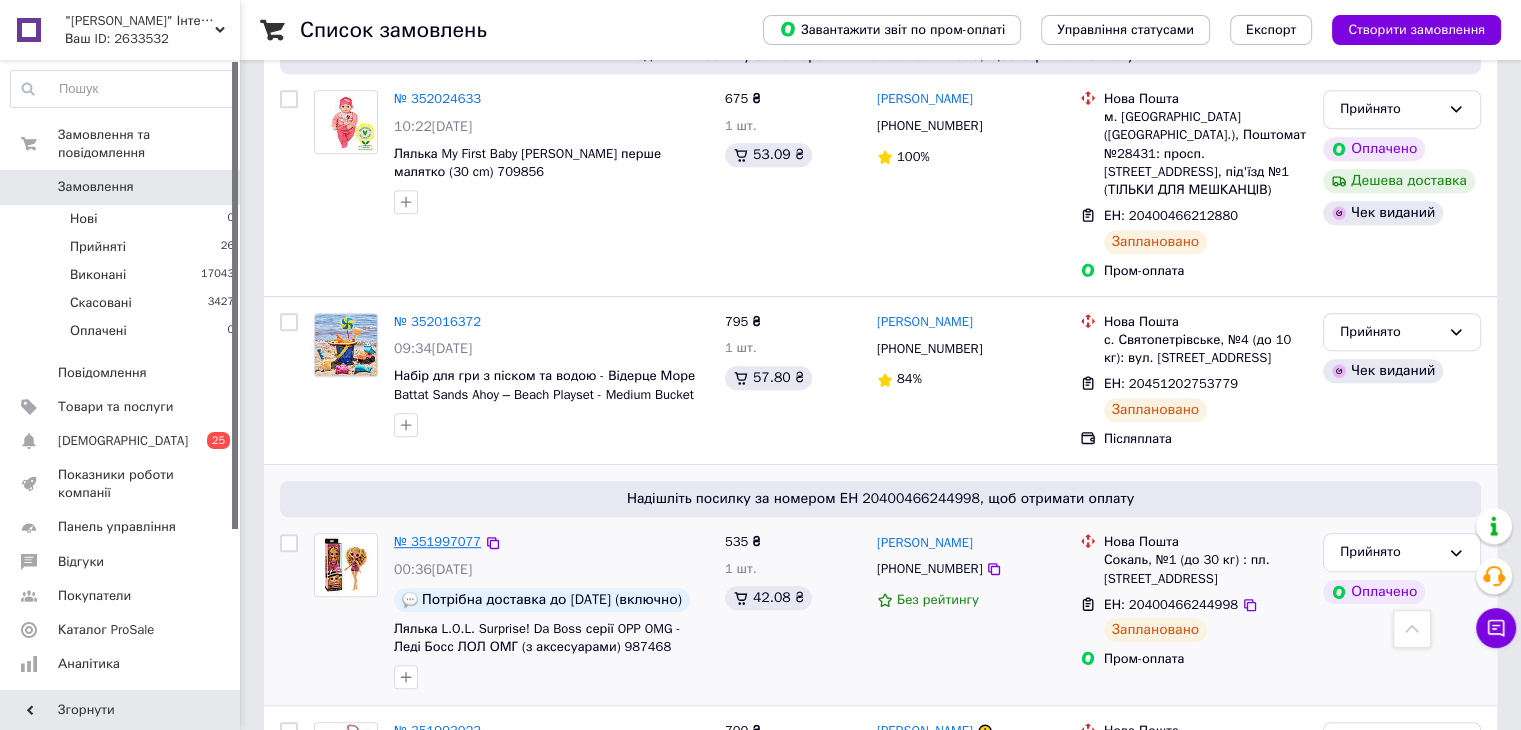 click on "№ 351997077" at bounding box center [437, 541] 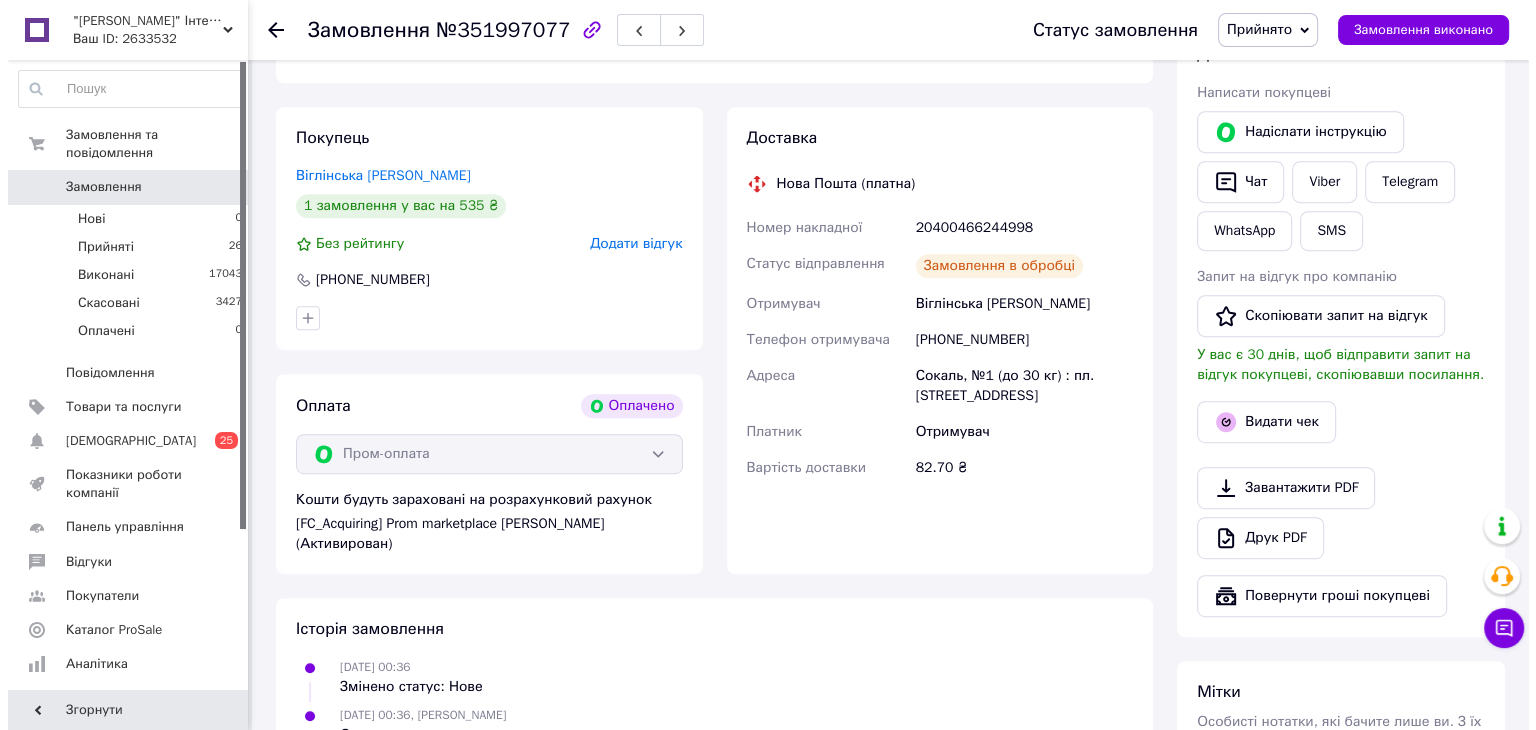 scroll, scrollTop: 800, scrollLeft: 0, axis: vertical 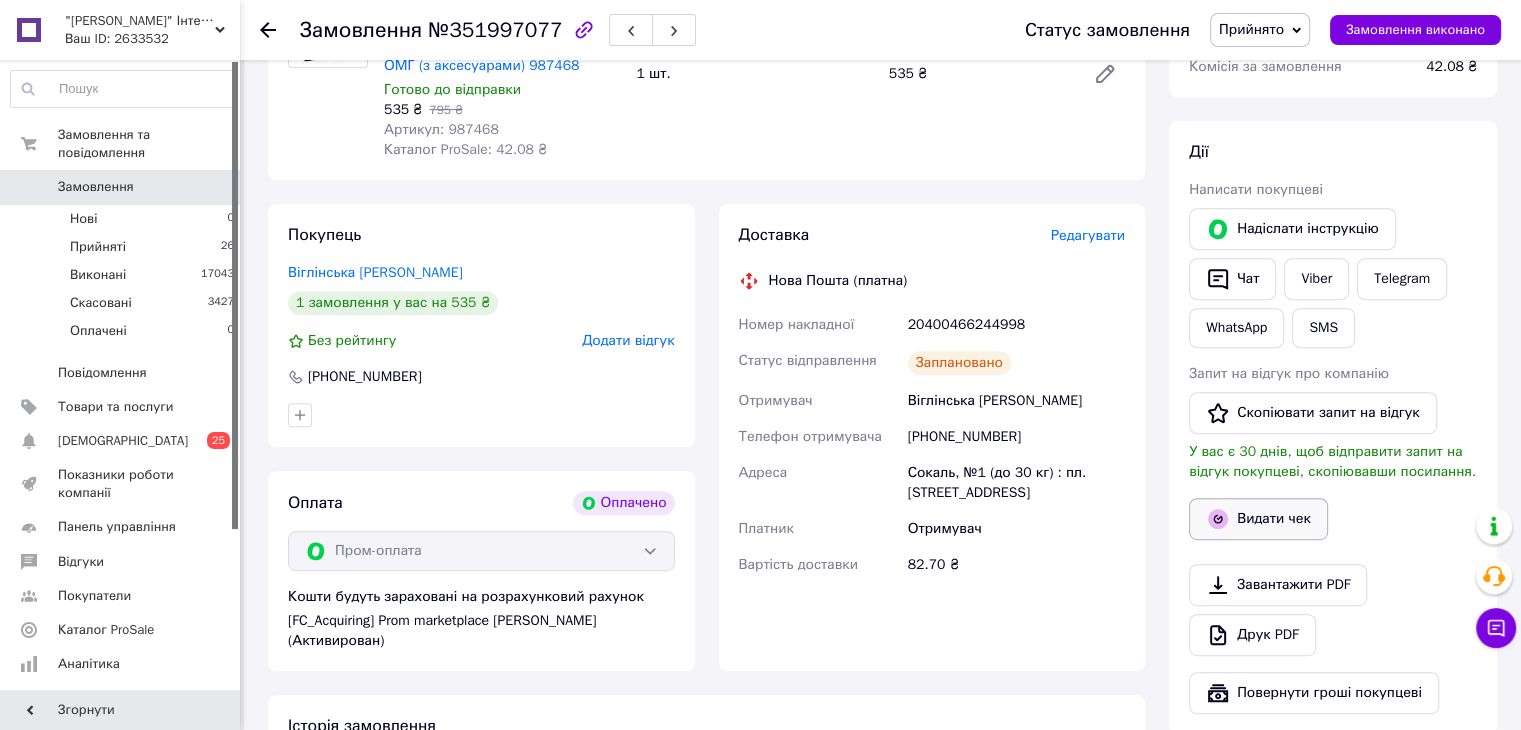 click on "Видати чек" at bounding box center [1258, 519] 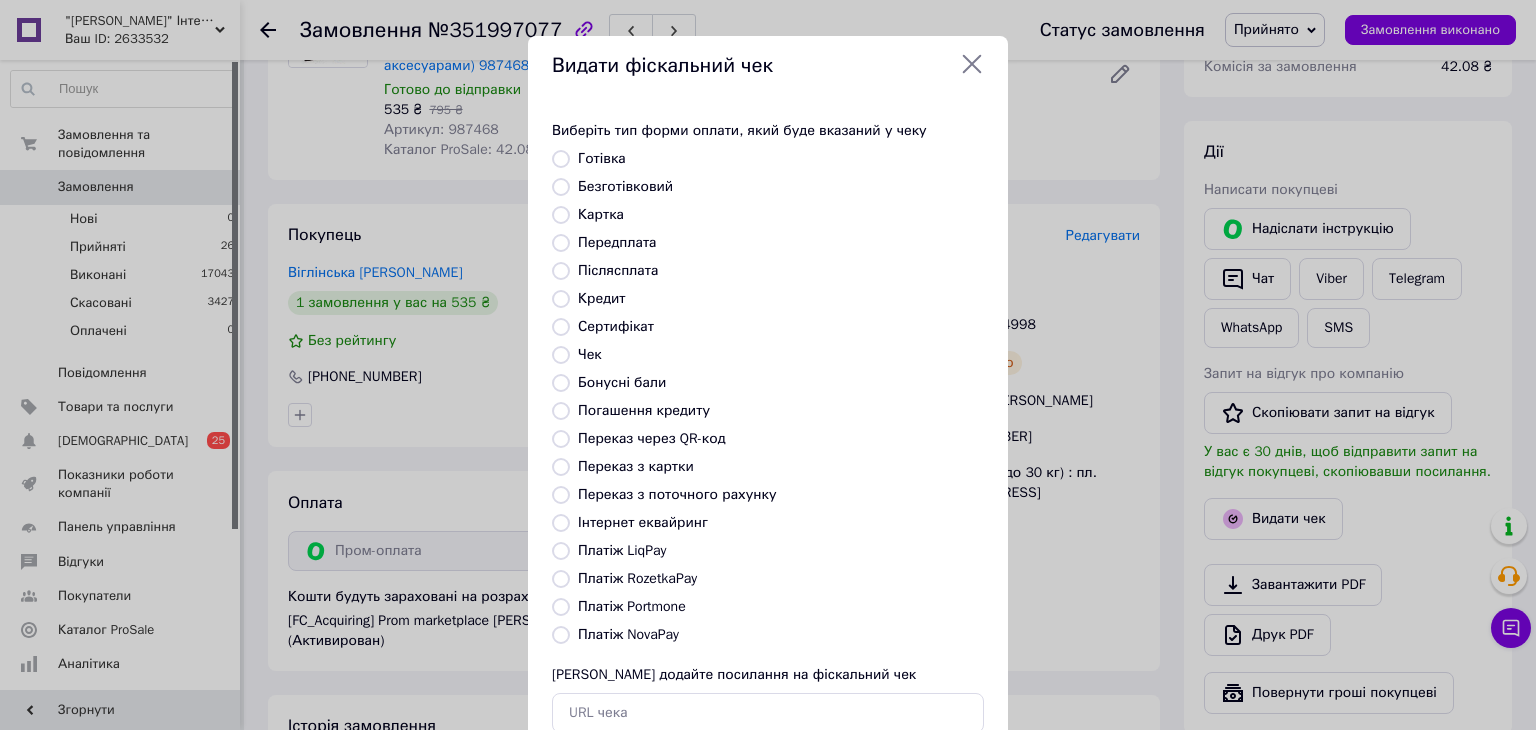 click at bounding box center (561, 579) 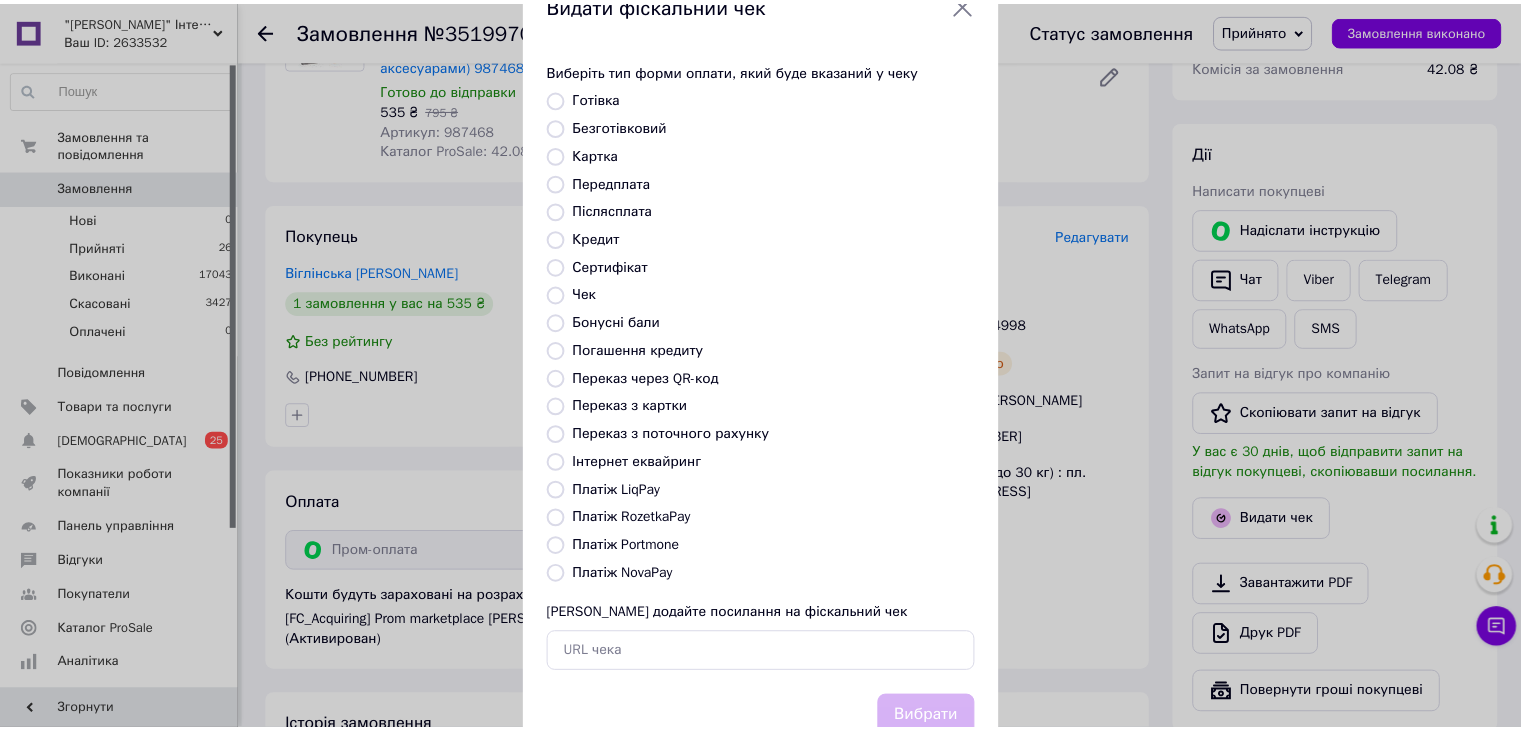 scroll, scrollTop: 128, scrollLeft: 0, axis: vertical 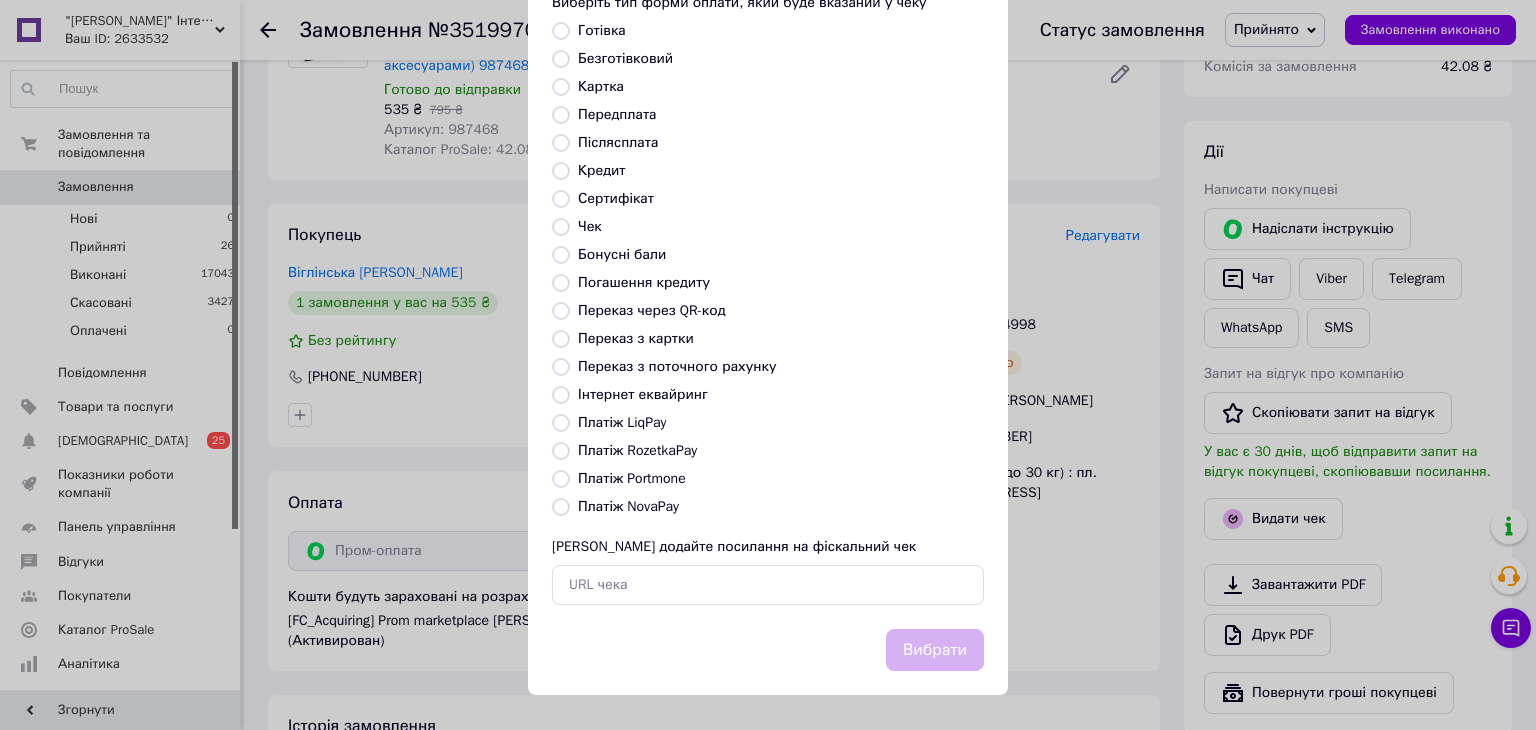 click on "Платіж RozetkaPay" at bounding box center [561, 451] 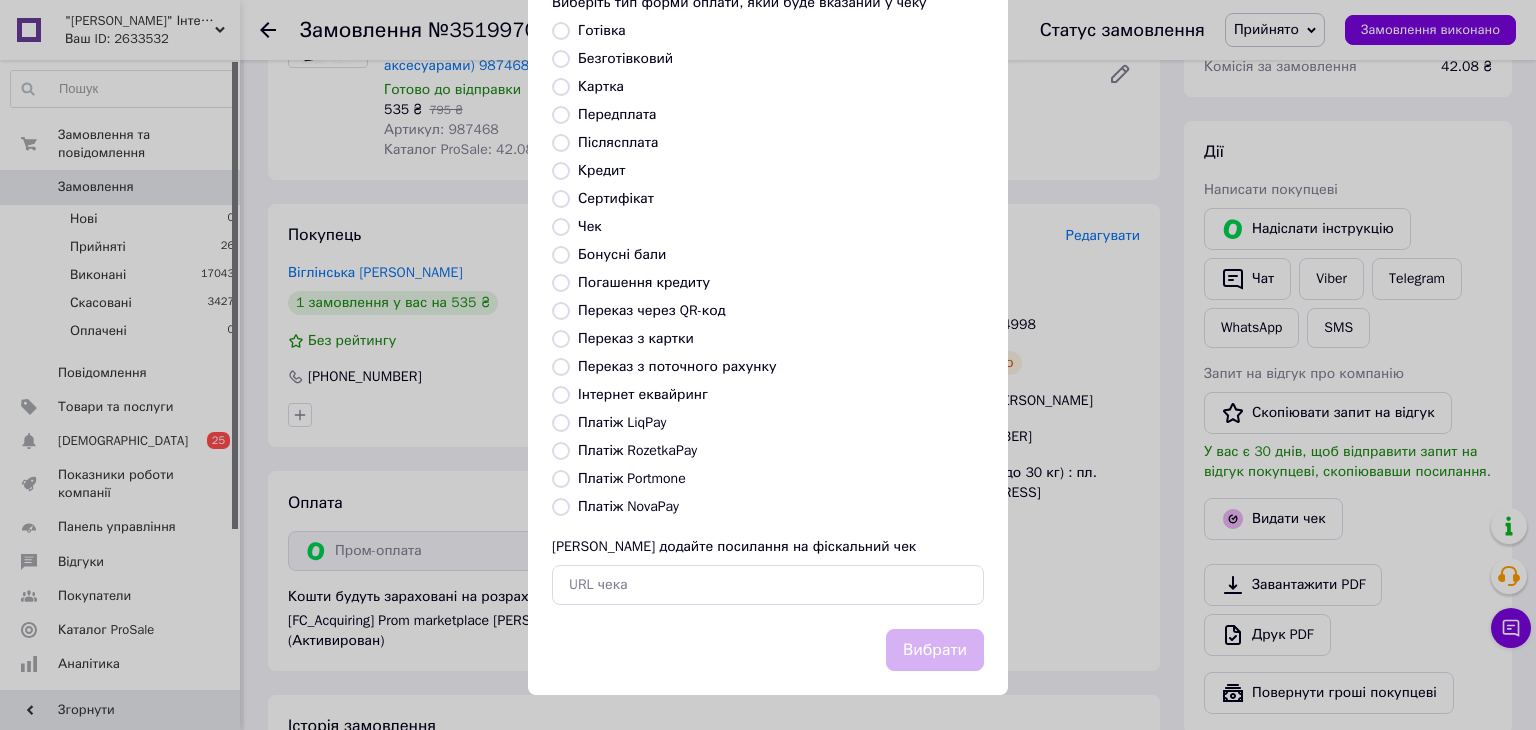 radio on "true" 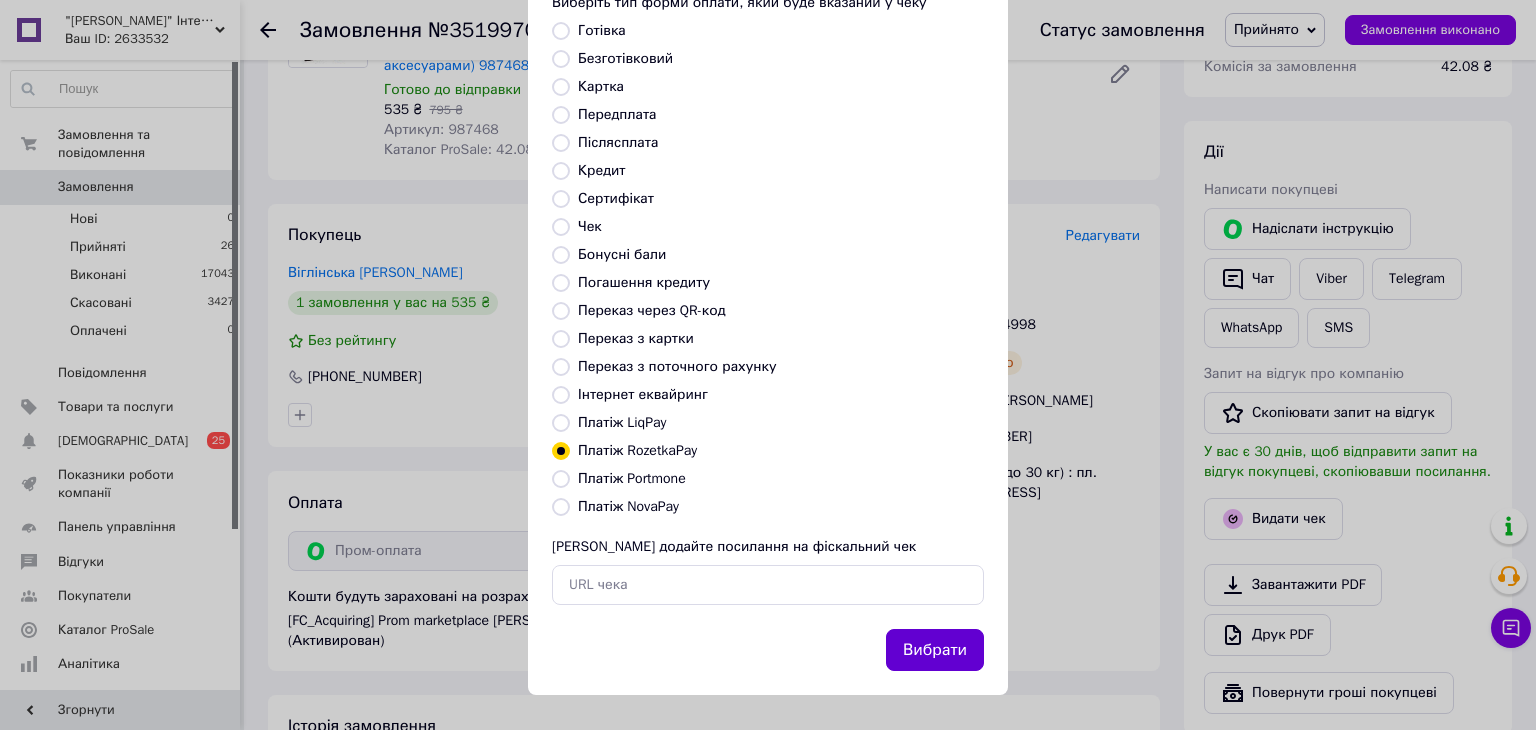 click on "Вибрати" at bounding box center (935, 650) 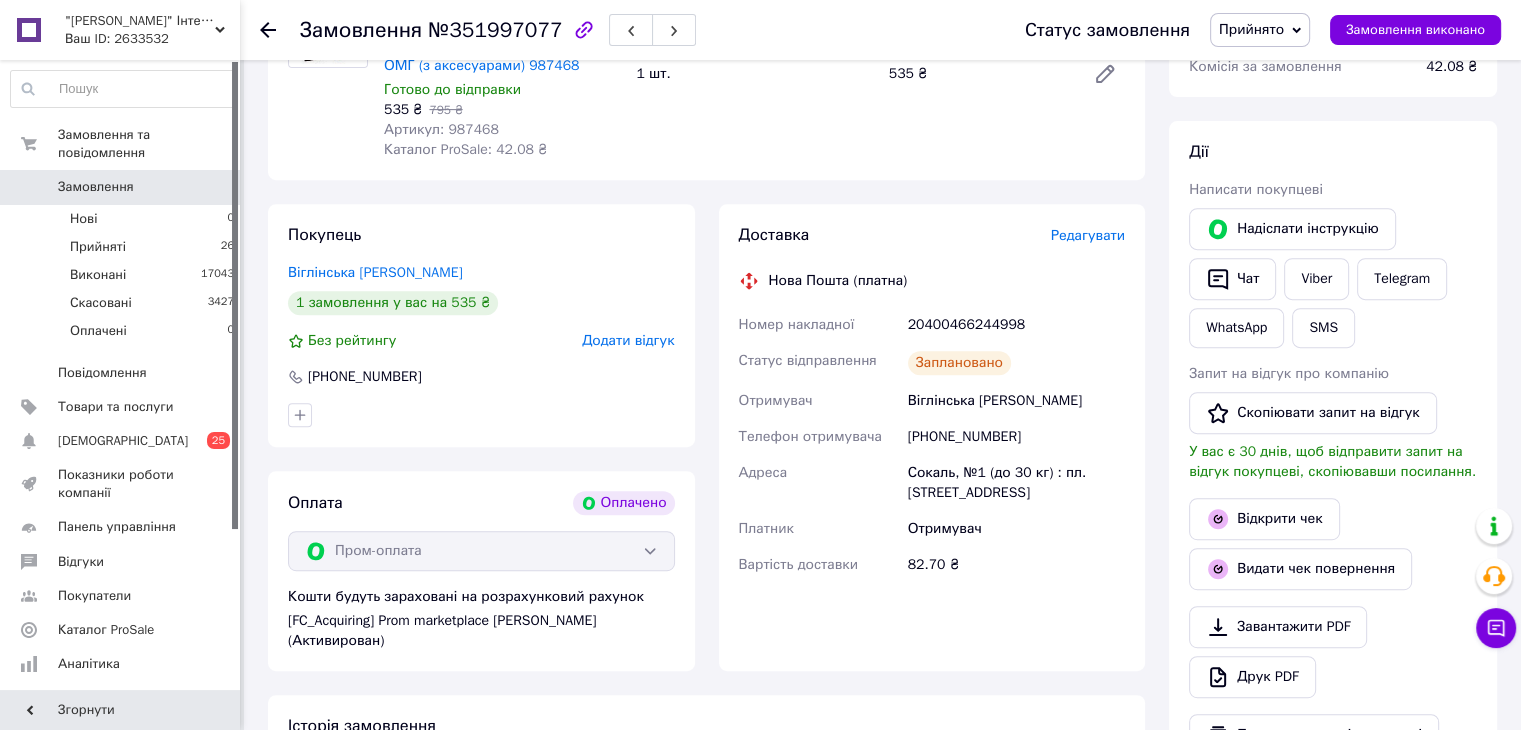 click 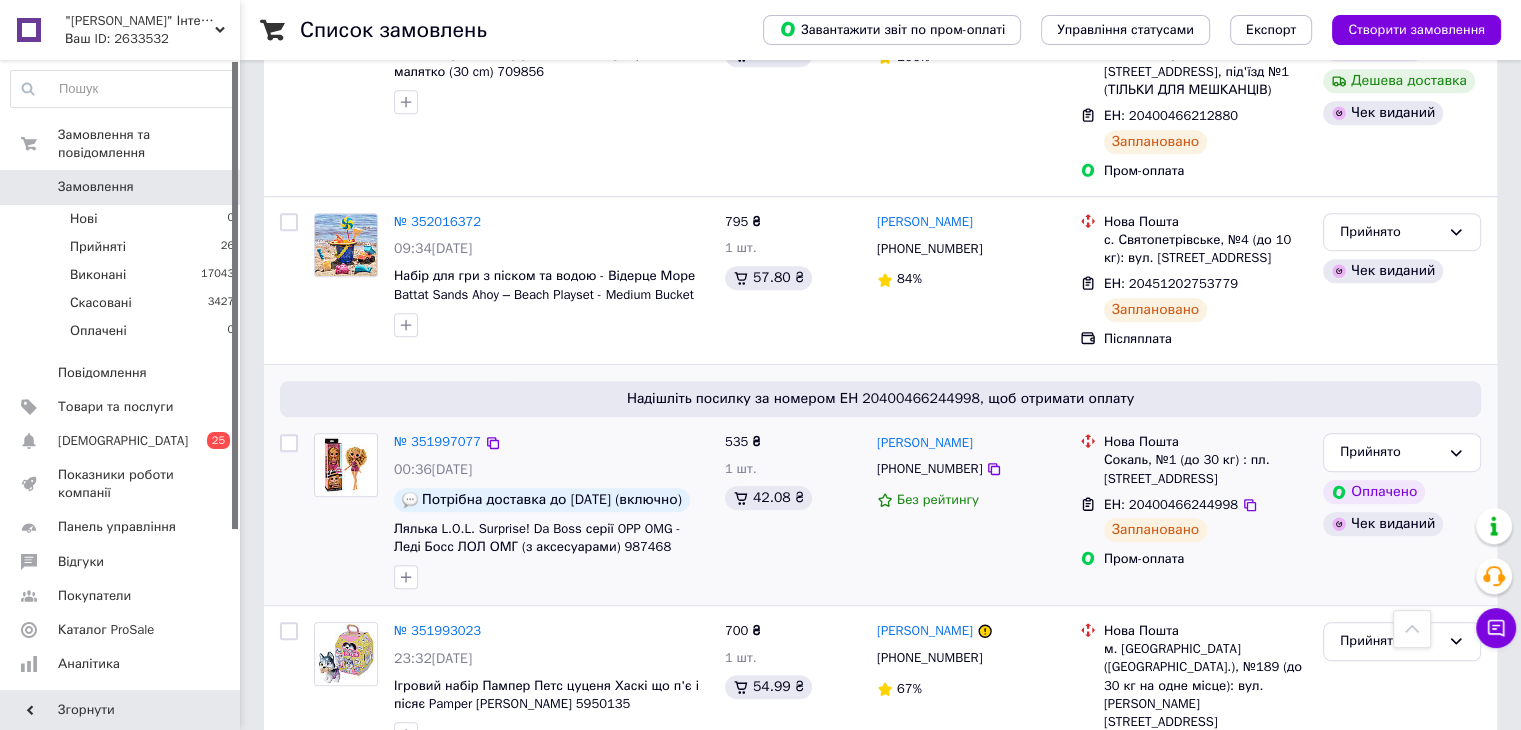 scroll, scrollTop: 1300, scrollLeft: 0, axis: vertical 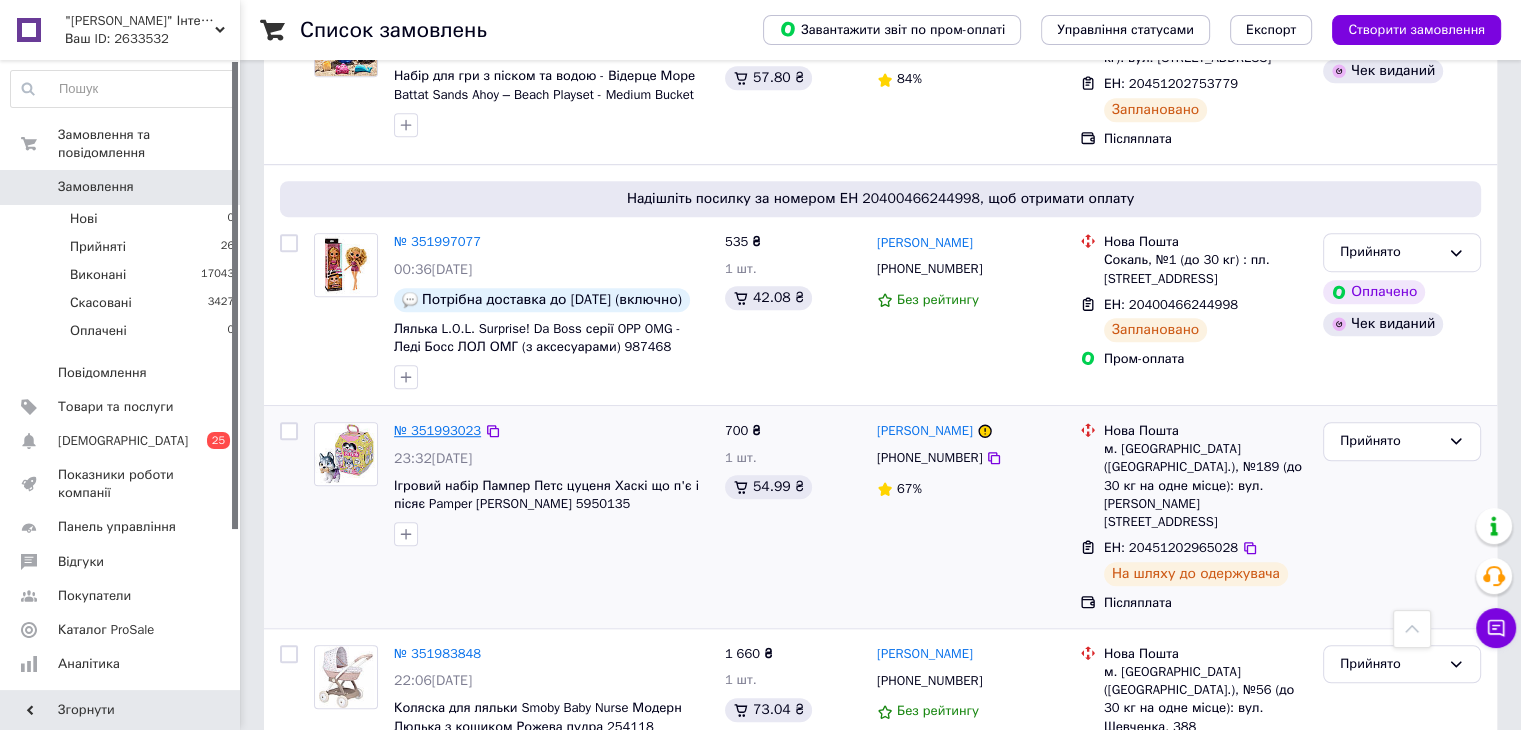 click on "№ 351993023" at bounding box center [437, 430] 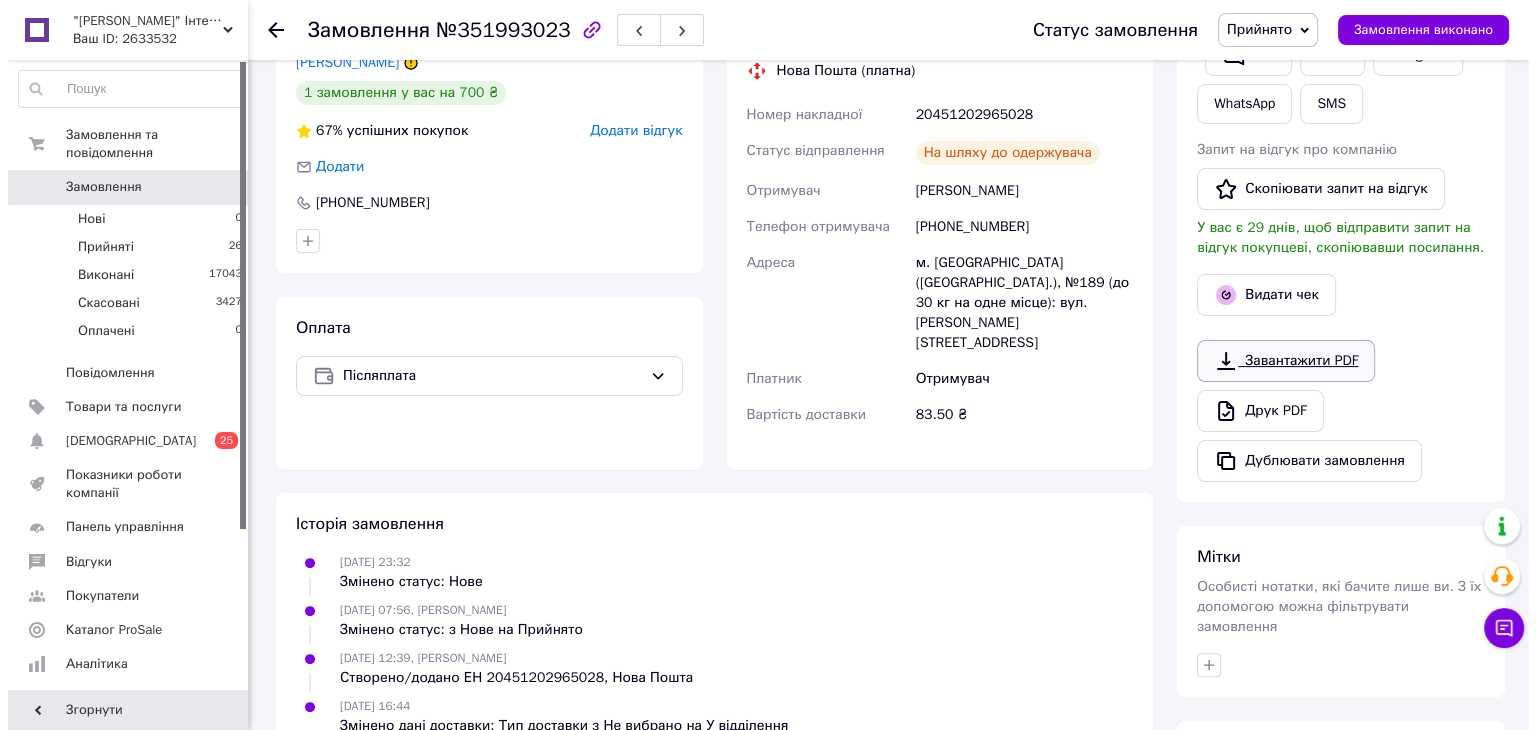 scroll, scrollTop: 410, scrollLeft: 0, axis: vertical 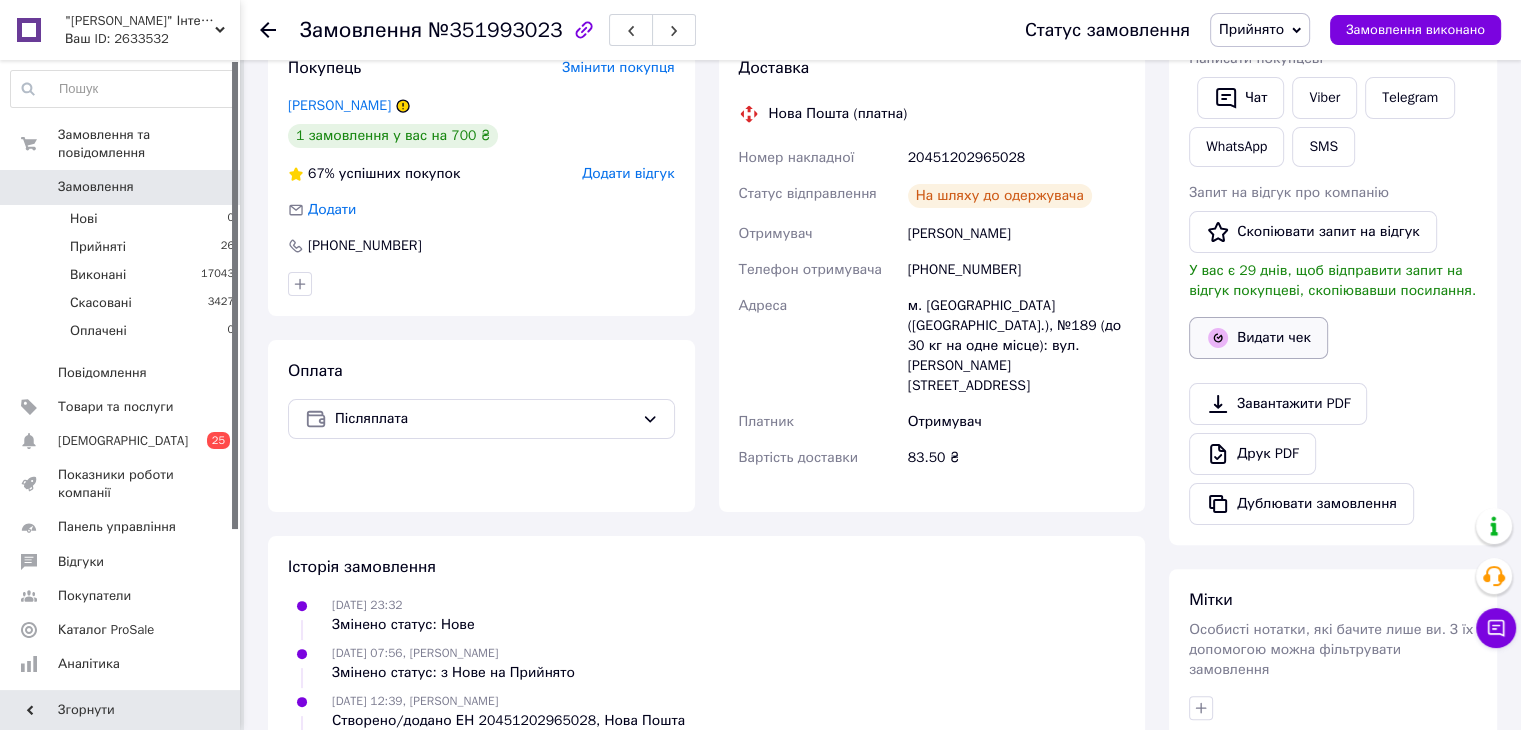 click on "Видати чек" at bounding box center [1258, 338] 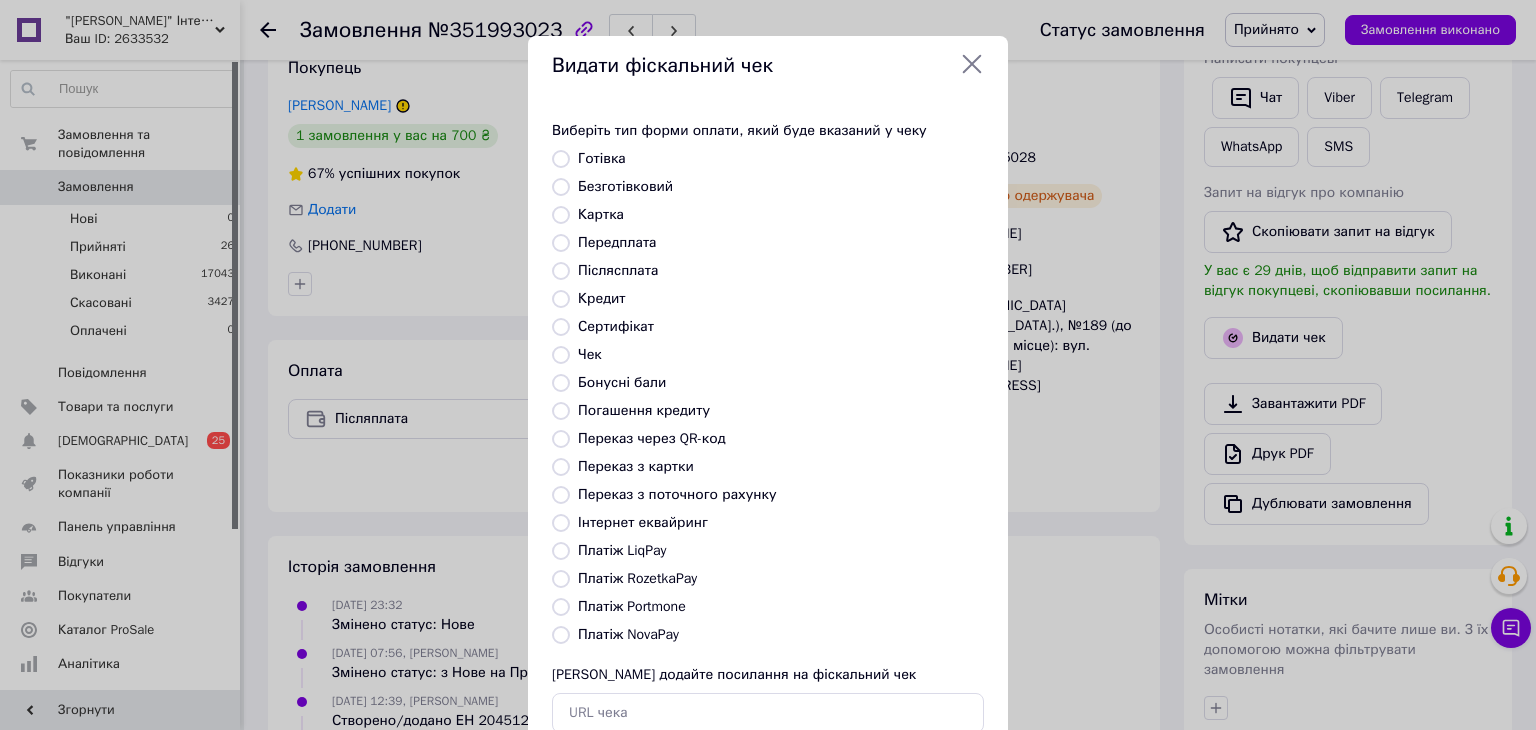 click on "Платіж NovaPay" at bounding box center (628, 634) 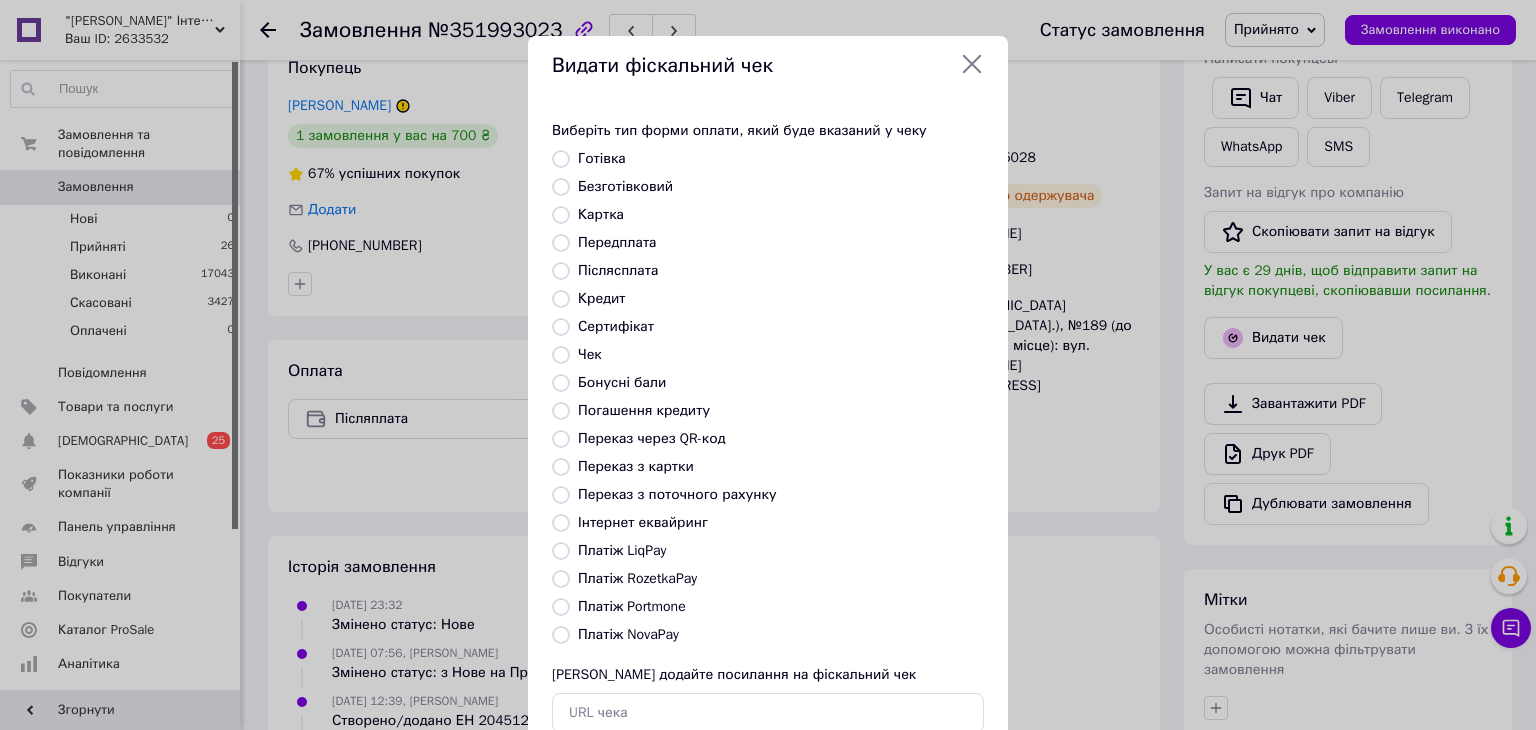 radio on "true" 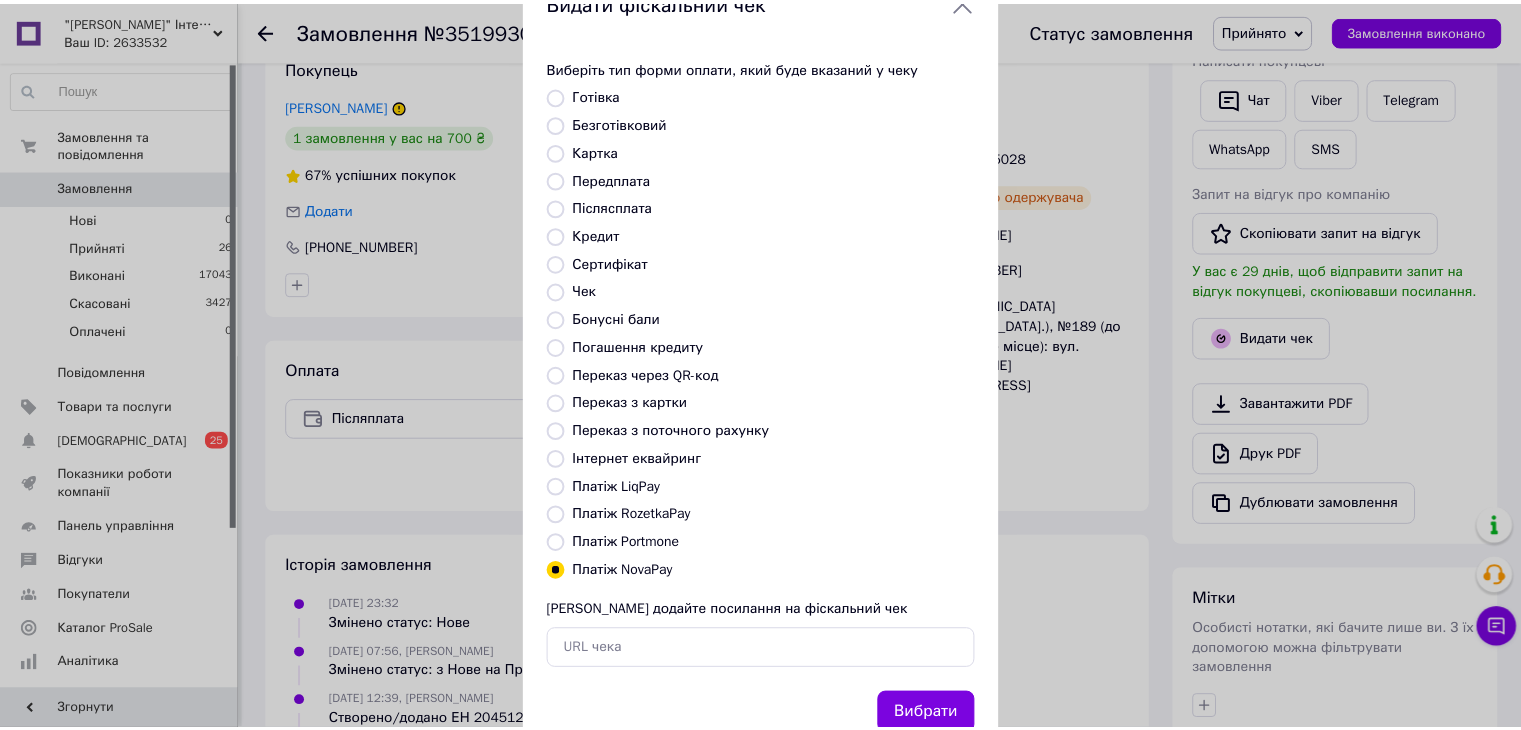 scroll, scrollTop: 128, scrollLeft: 0, axis: vertical 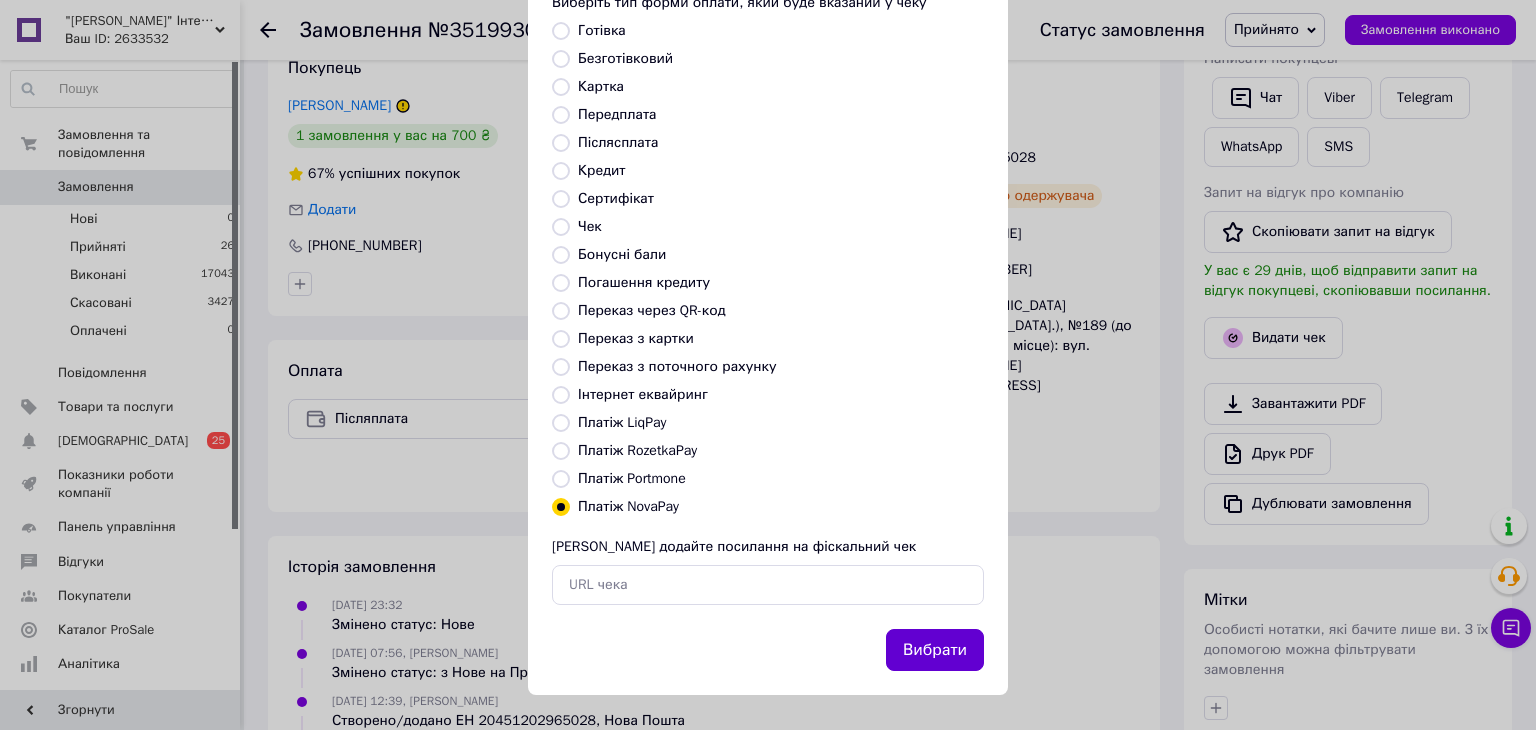 click on "Вибрати" at bounding box center [935, 650] 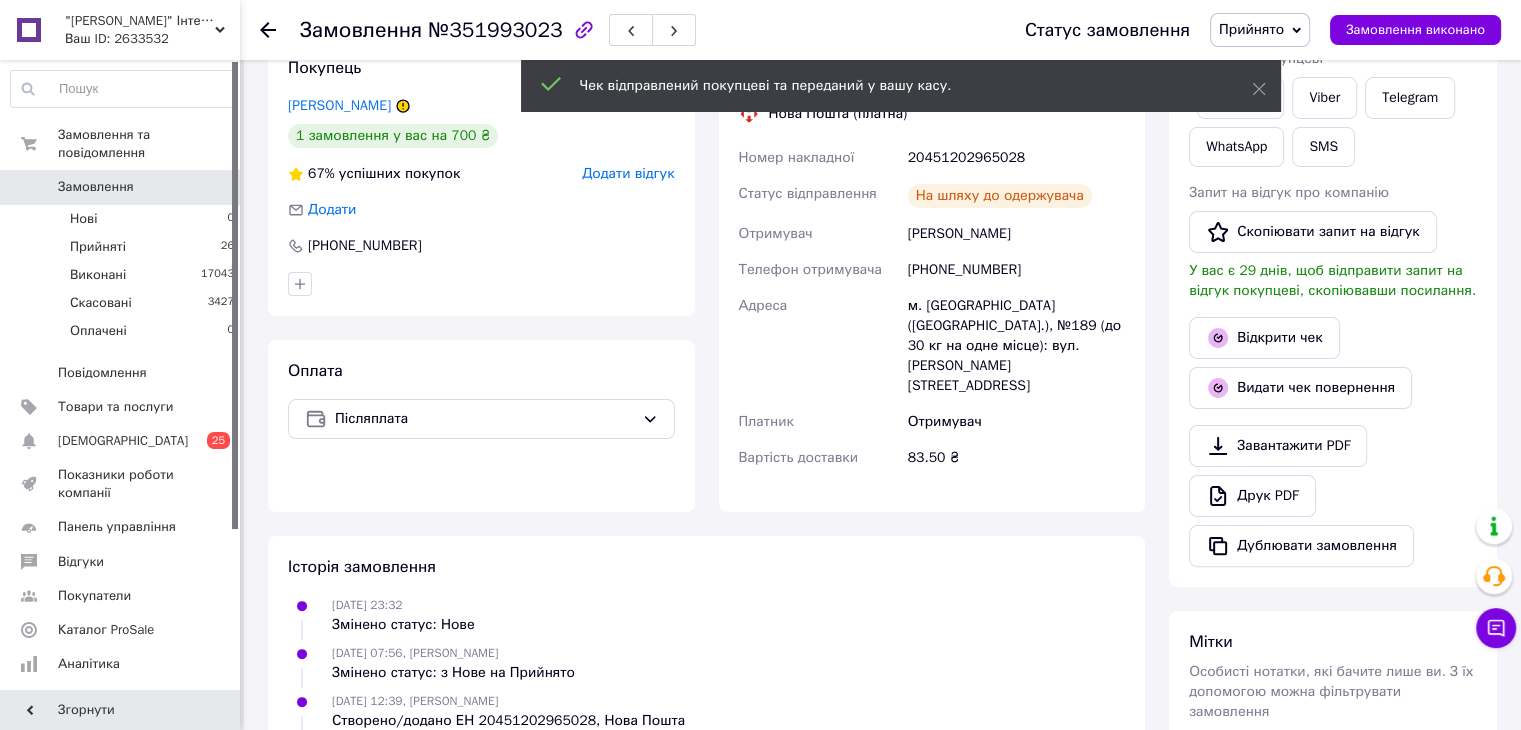 click 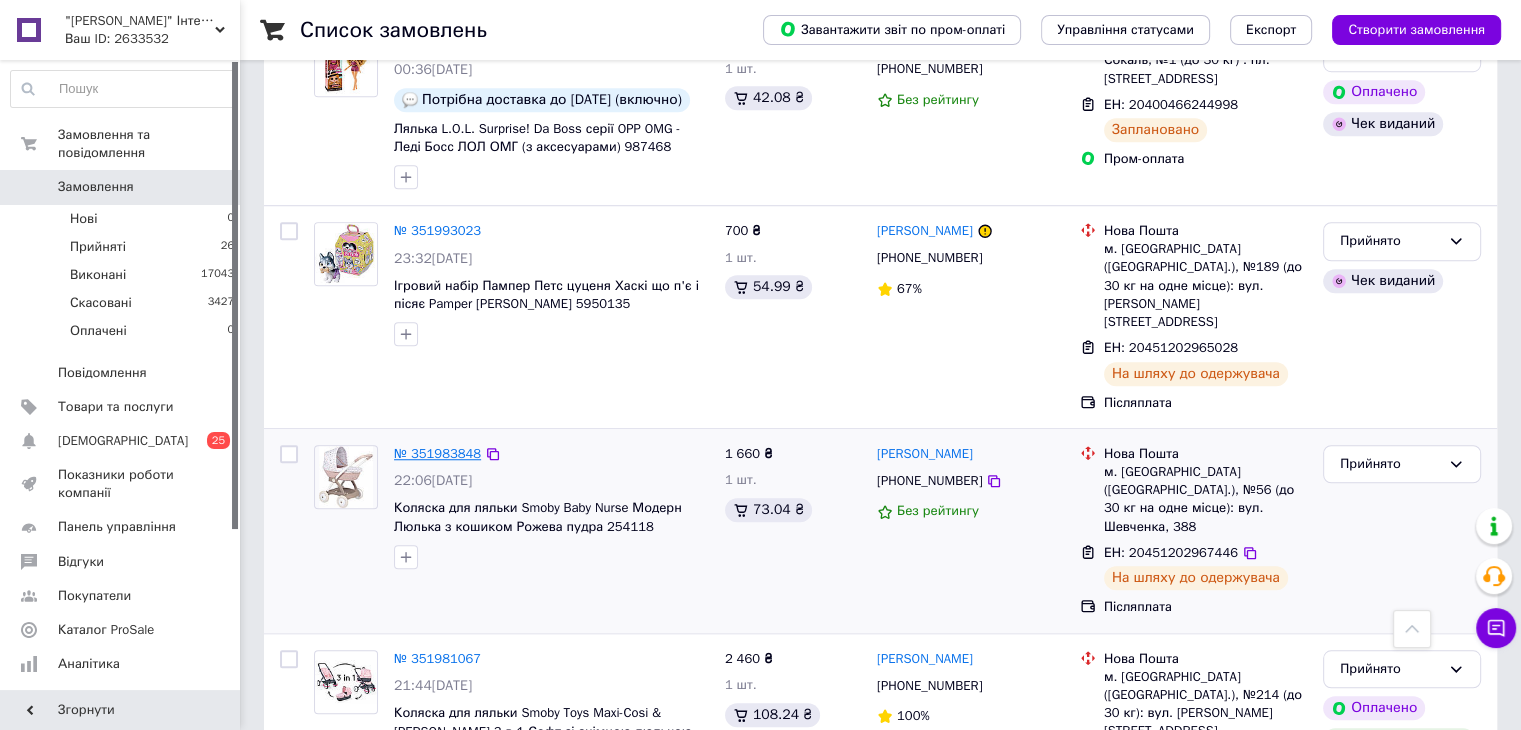 click on "№ 351983848" at bounding box center [437, 453] 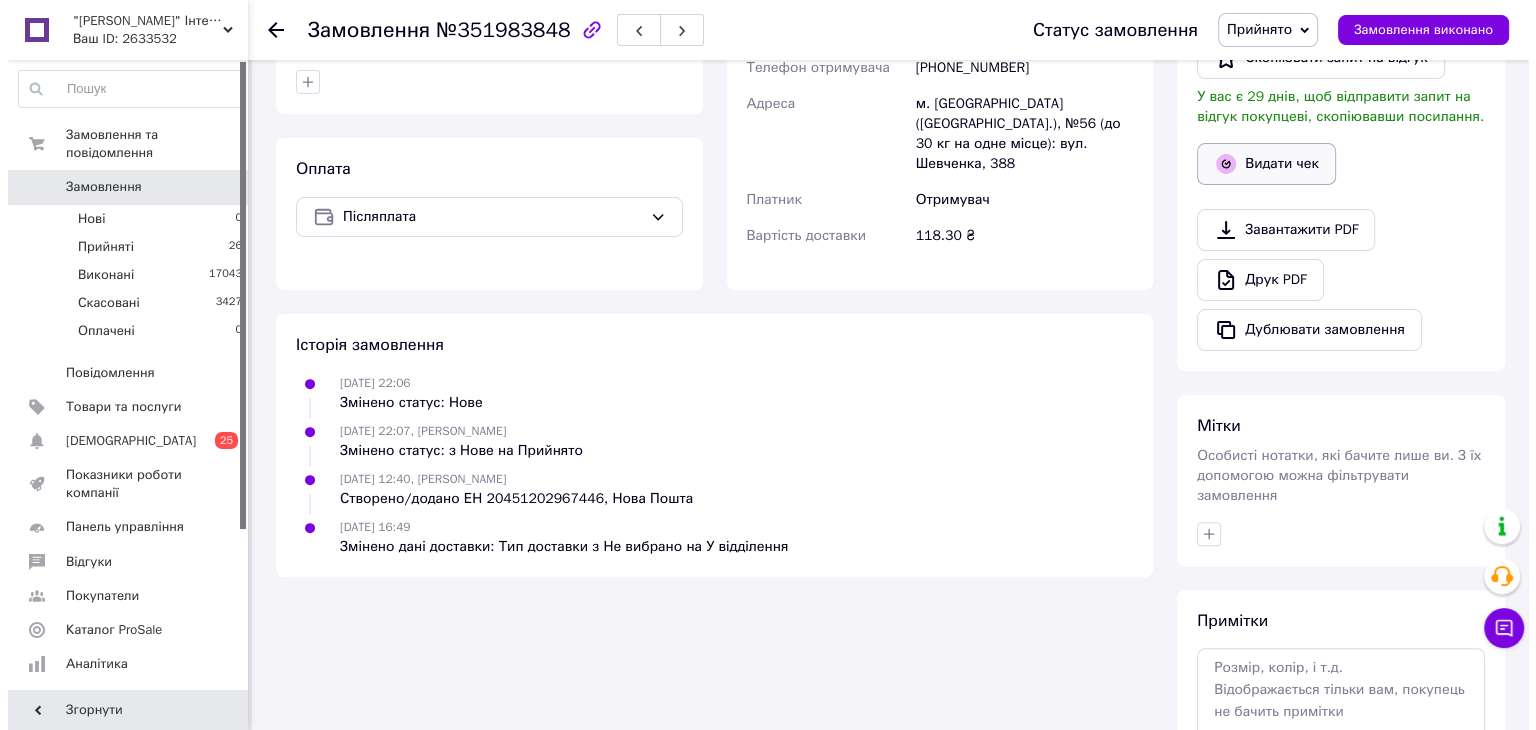 scroll, scrollTop: 410, scrollLeft: 0, axis: vertical 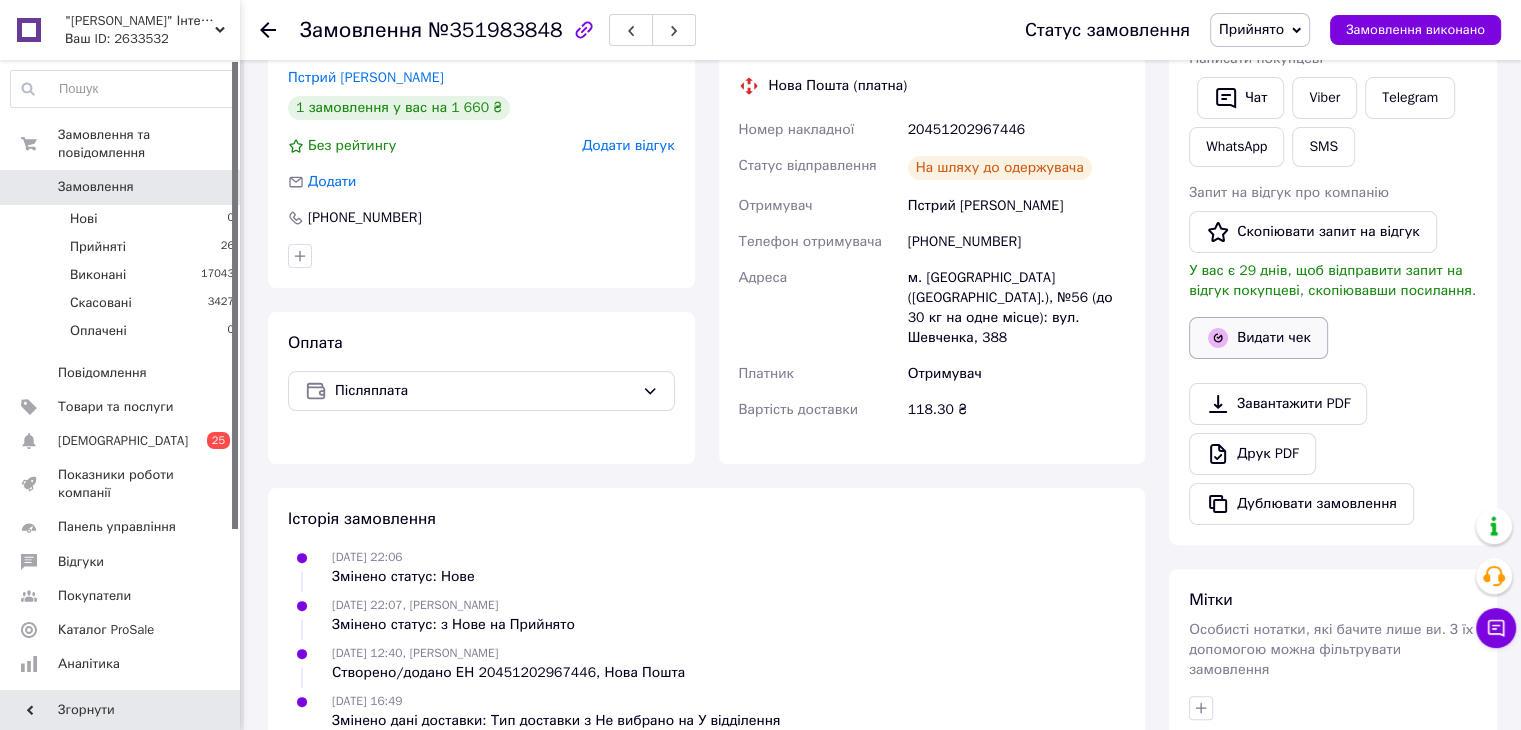 click on "Видати чек" at bounding box center (1258, 338) 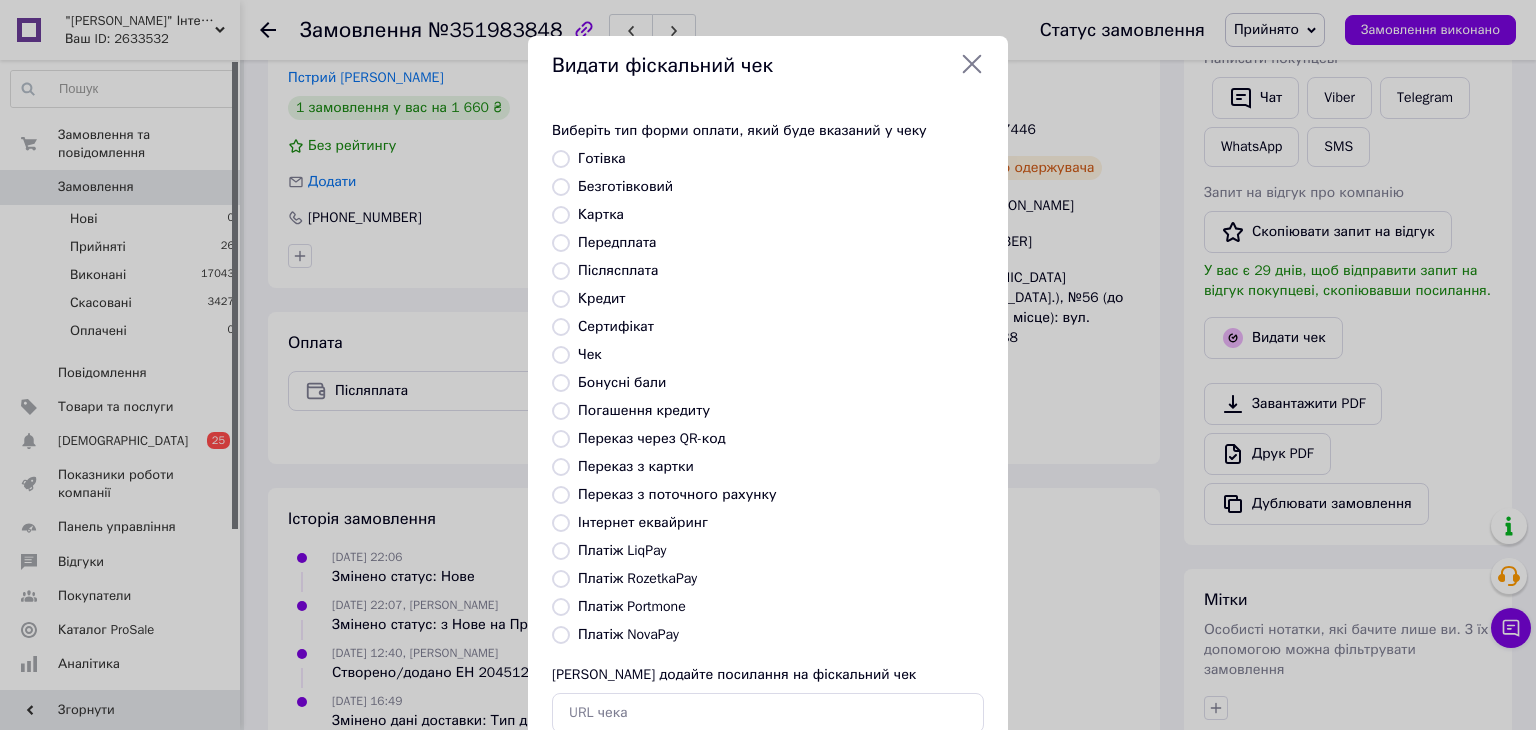 click on "Платіж NovaPay" at bounding box center (628, 634) 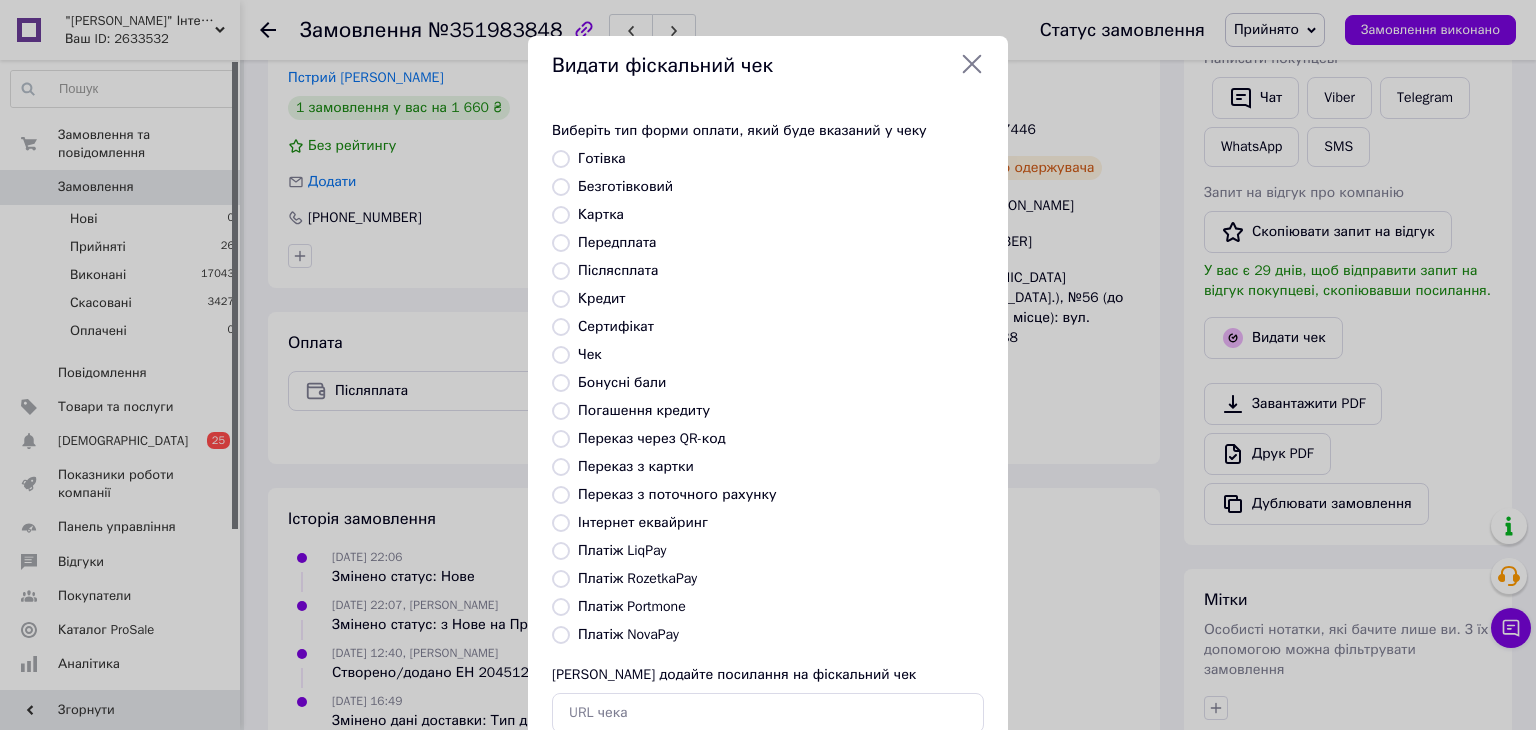 radio on "true" 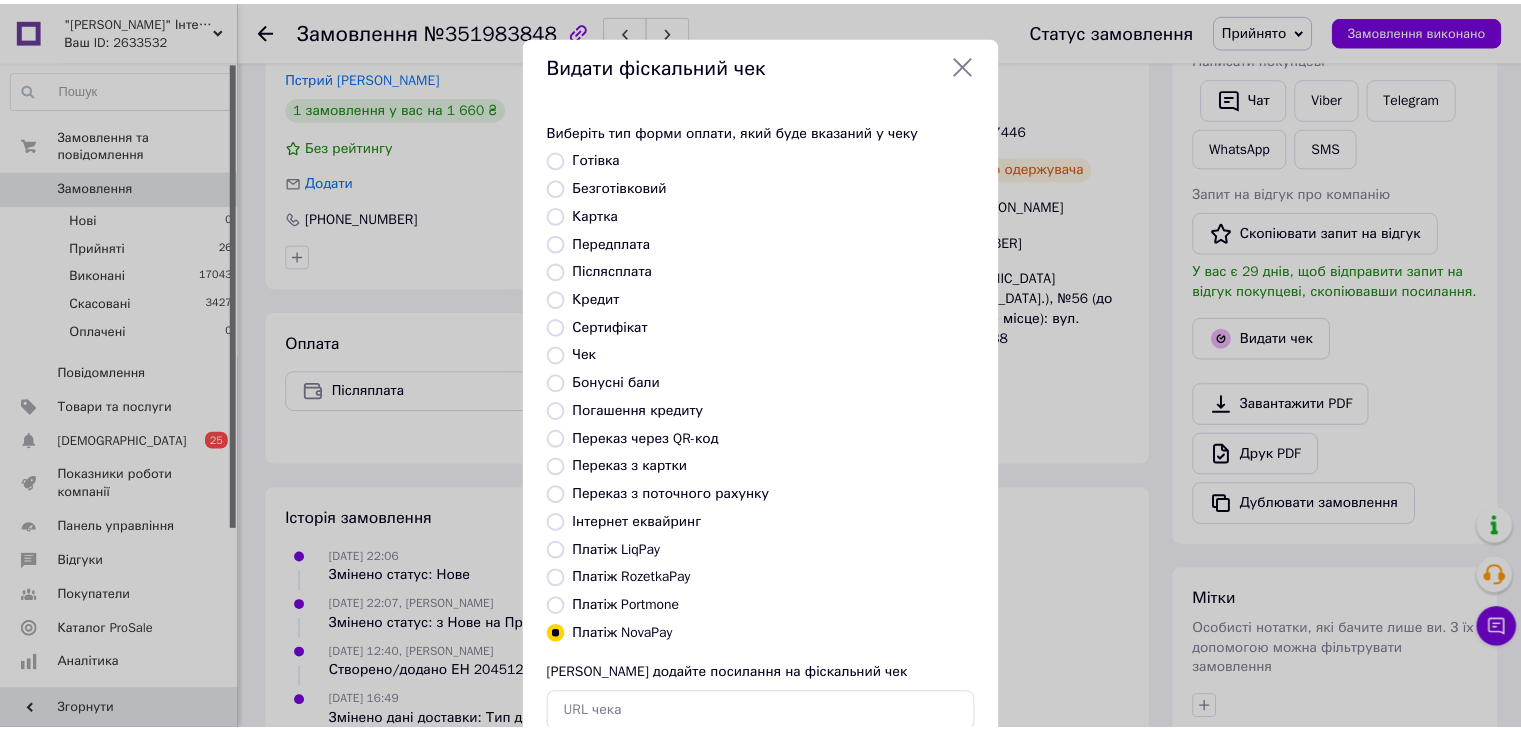 scroll, scrollTop: 128, scrollLeft: 0, axis: vertical 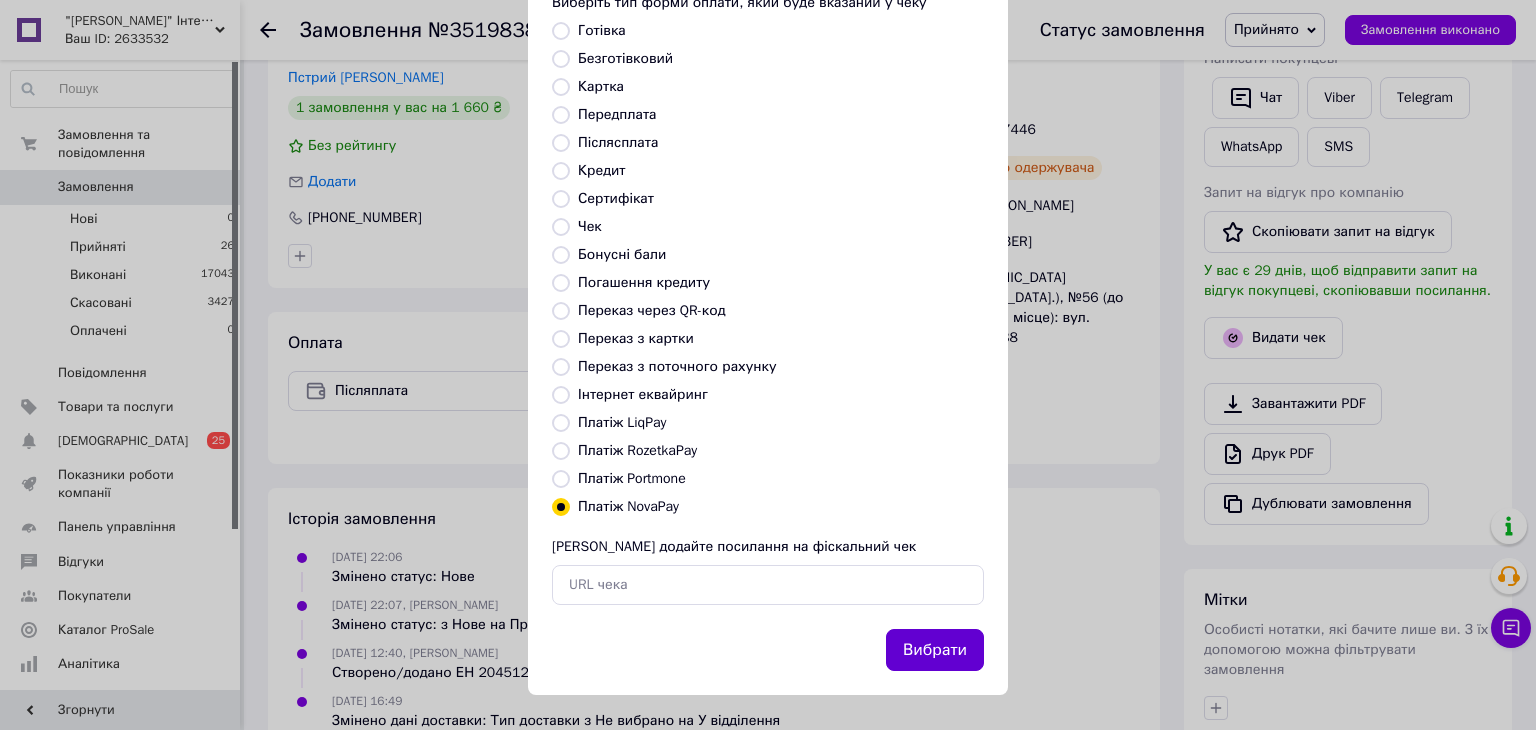 click on "Вибрати" at bounding box center (935, 650) 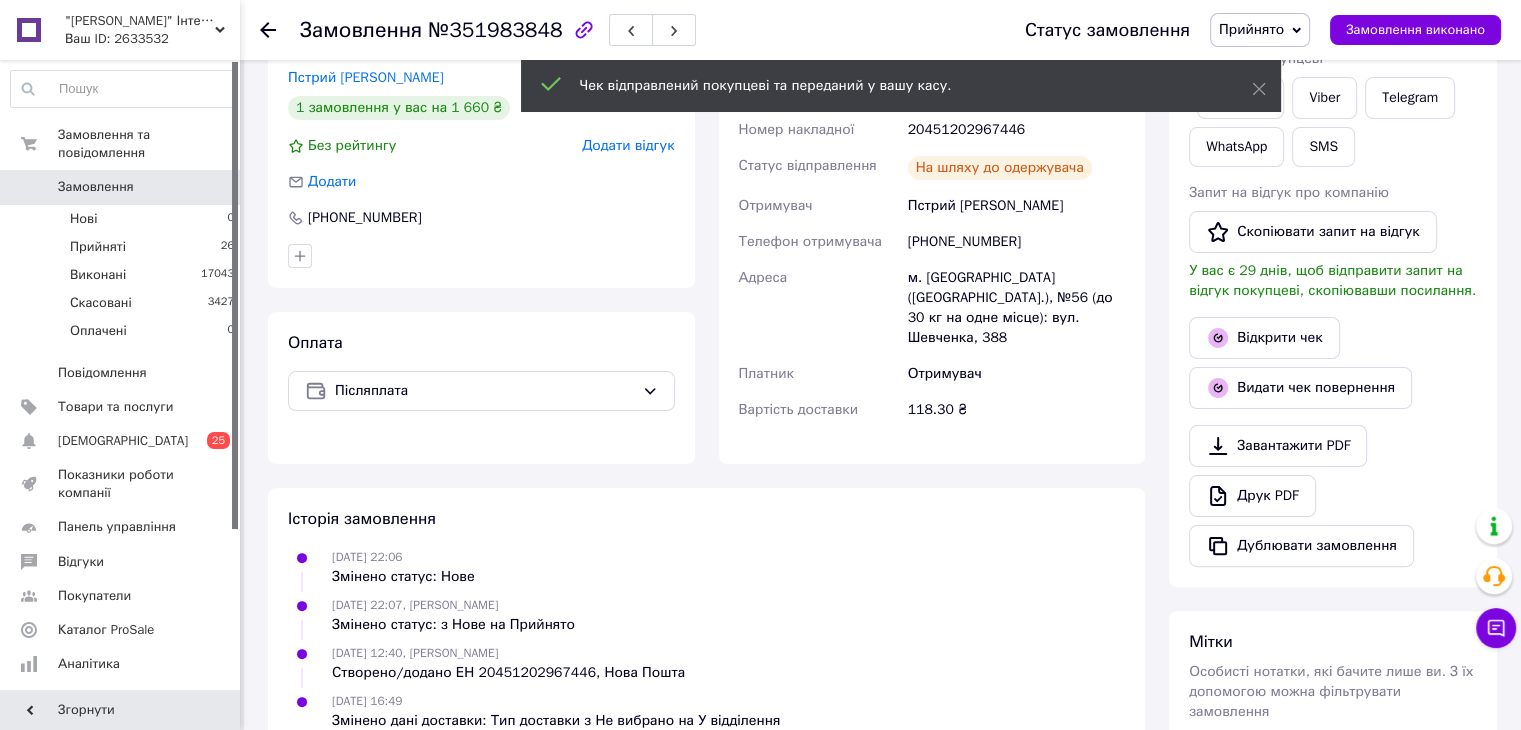 click 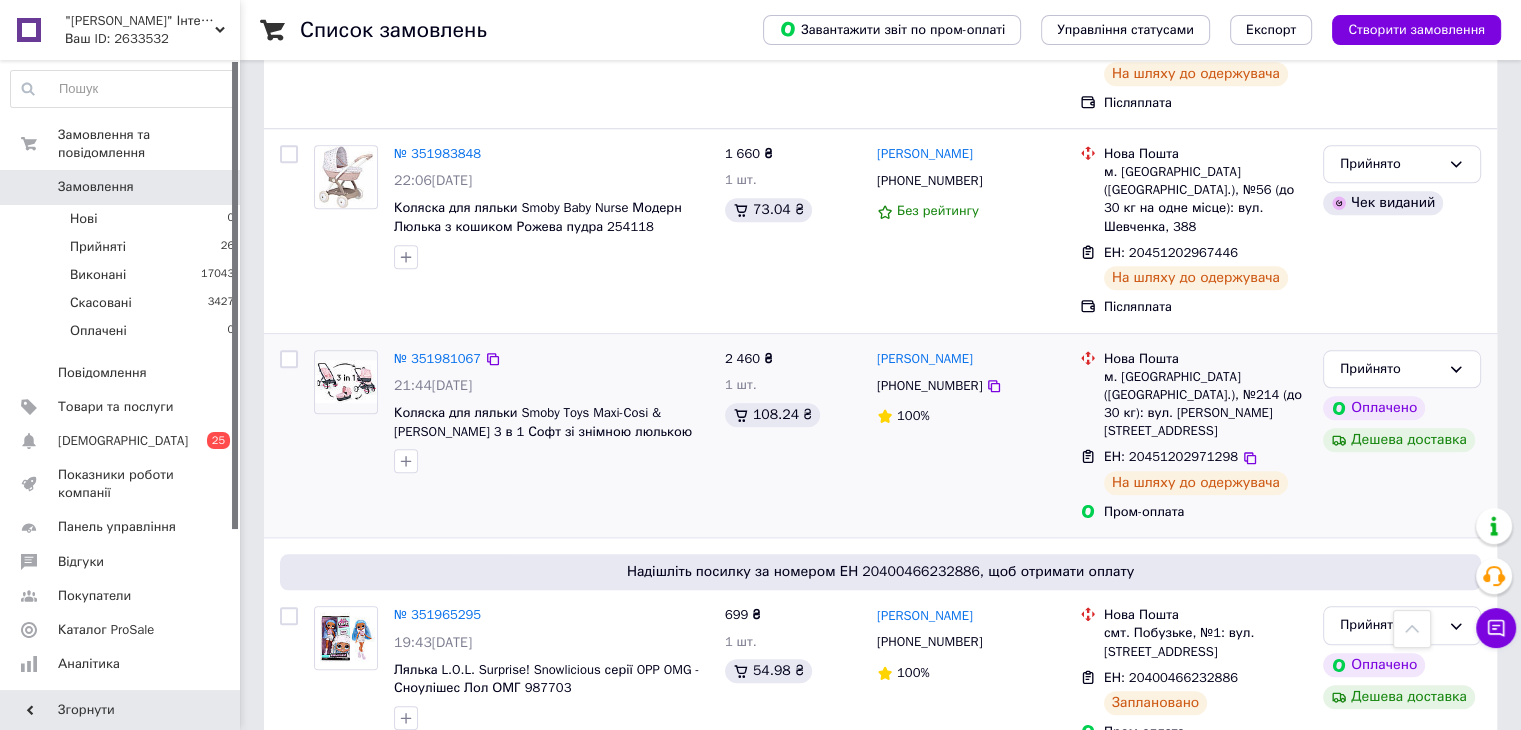 scroll, scrollTop: 1700, scrollLeft: 0, axis: vertical 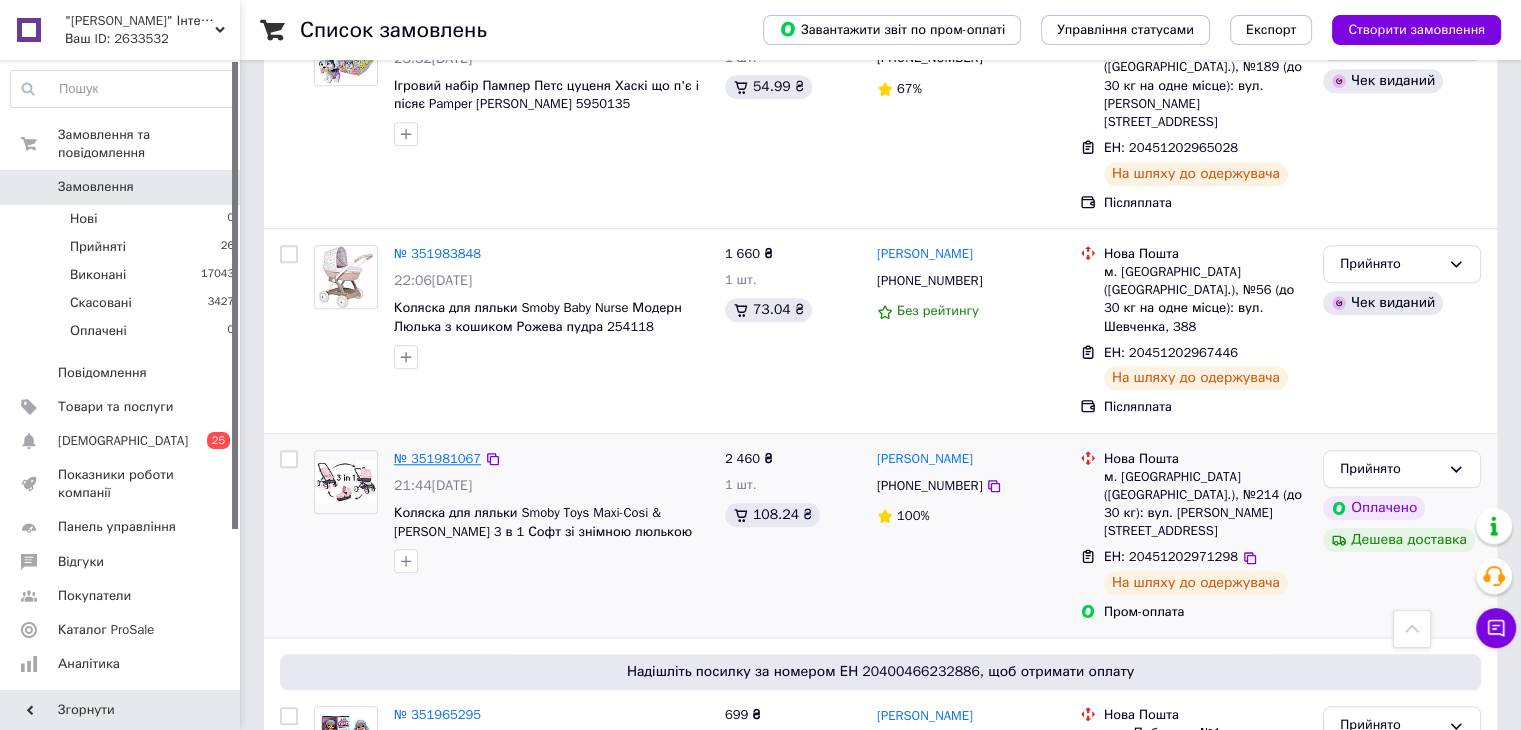 click on "№ 351981067" at bounding box center [437, 458] 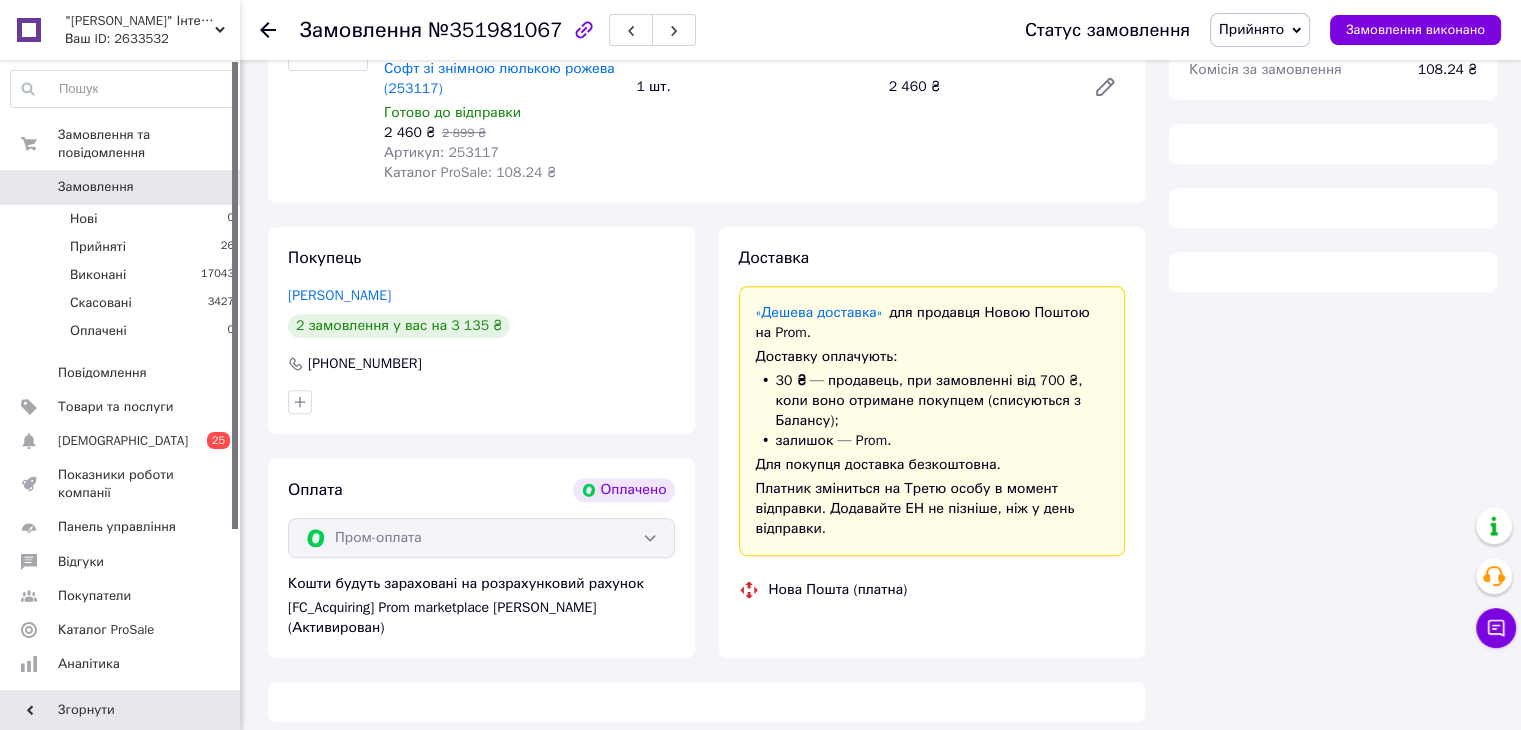 scroll, scrollTop: 1700, scrollLeft: 0, axis: vertical 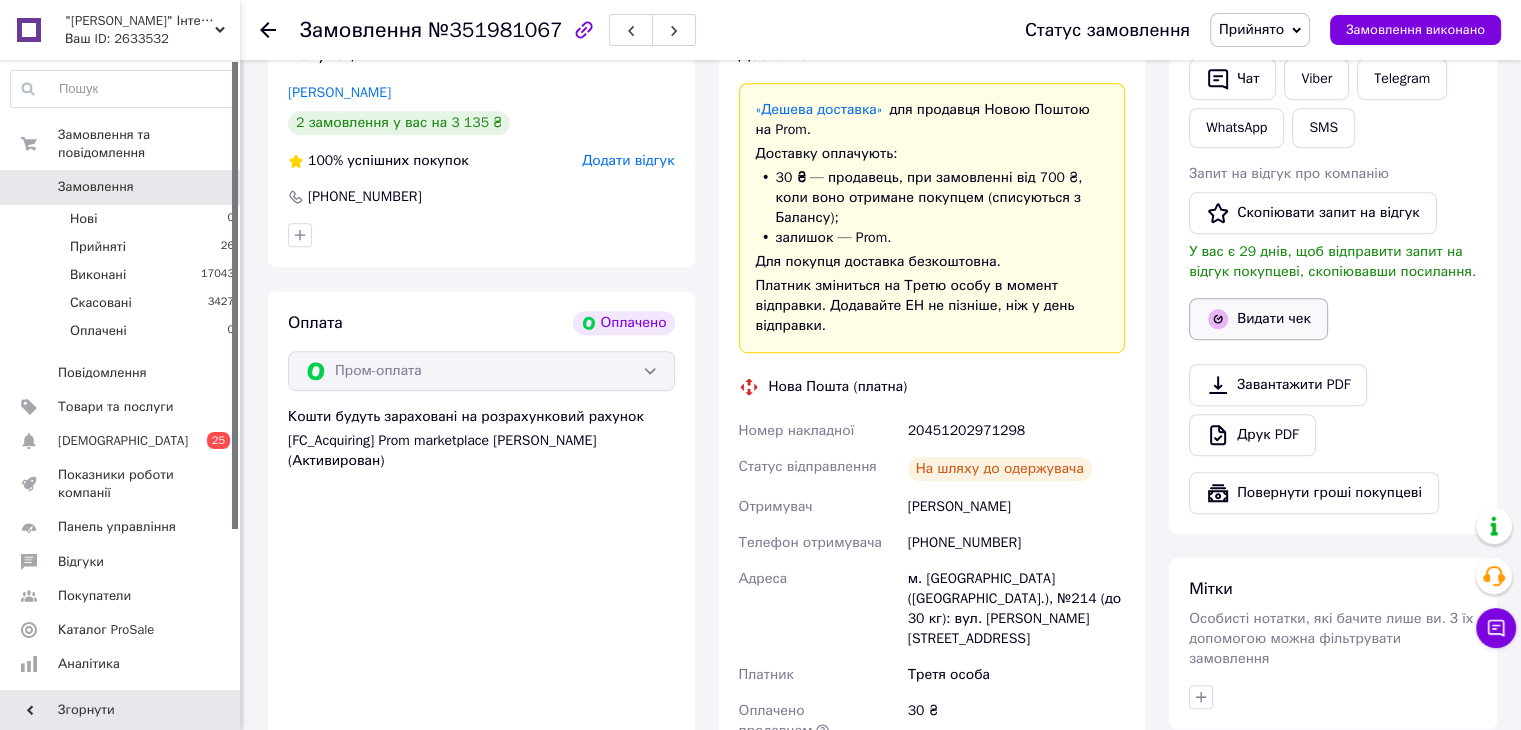 click on "Видати чек" at bounding box center [1258, 319] 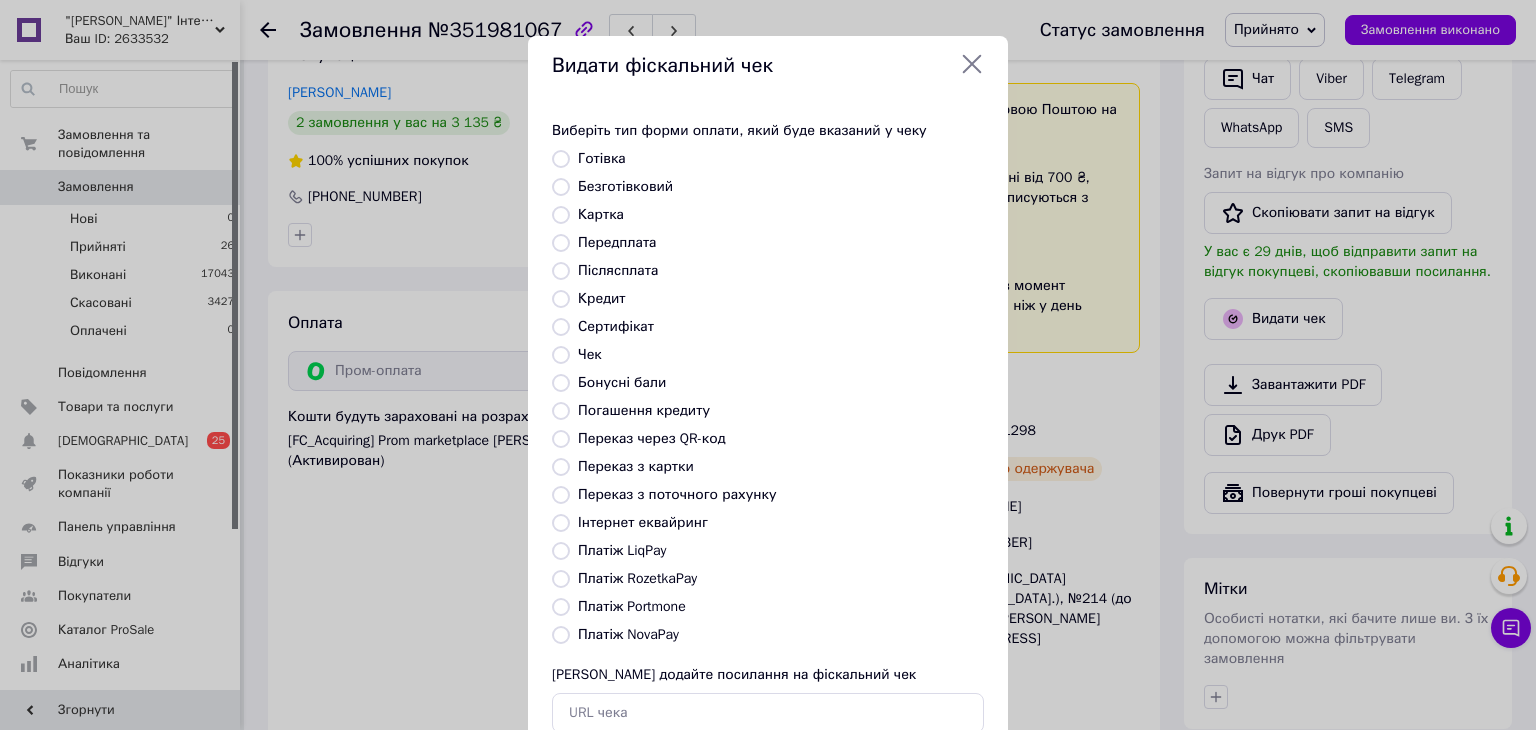click on "Платіж RozetkaPay" at bounding box center [637, 578] 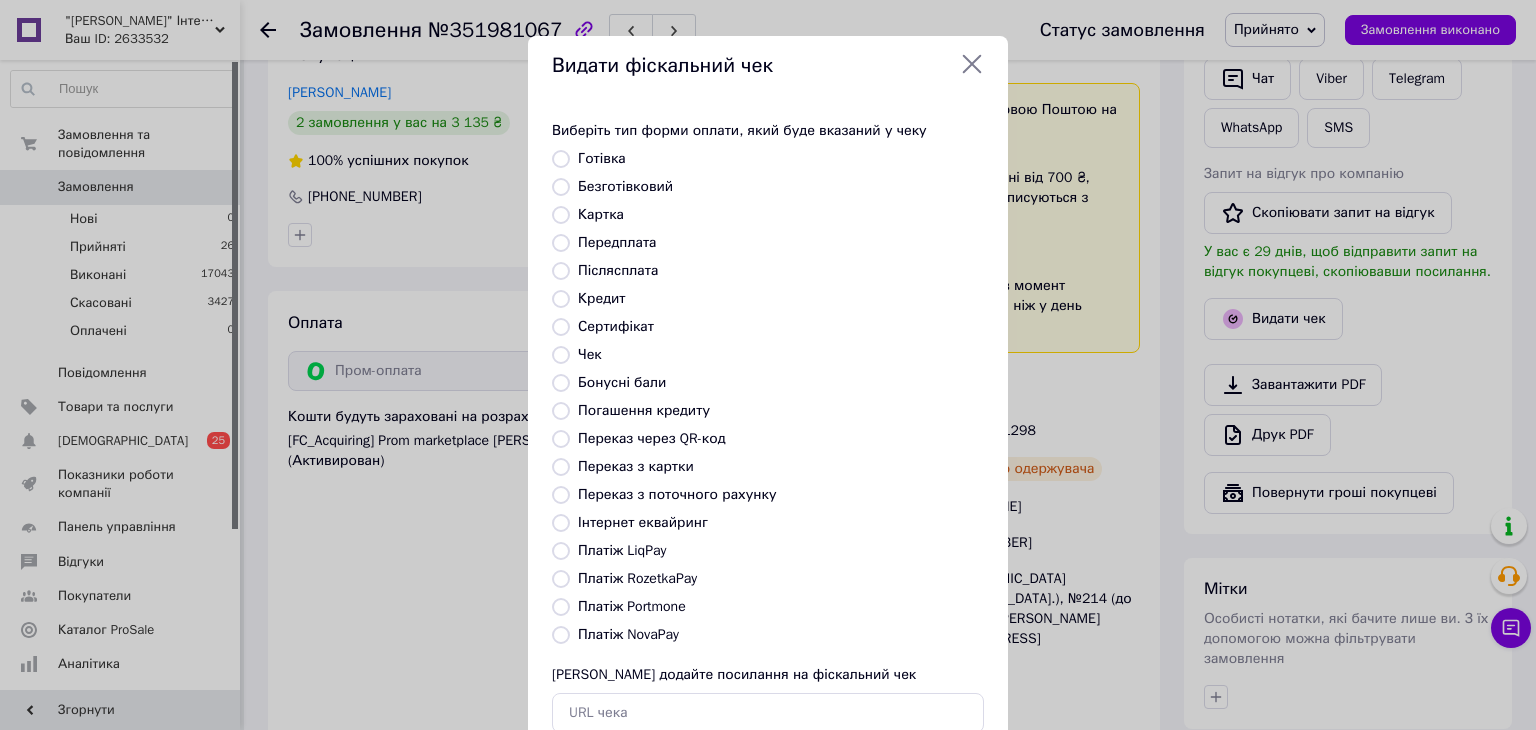 radio on "true" 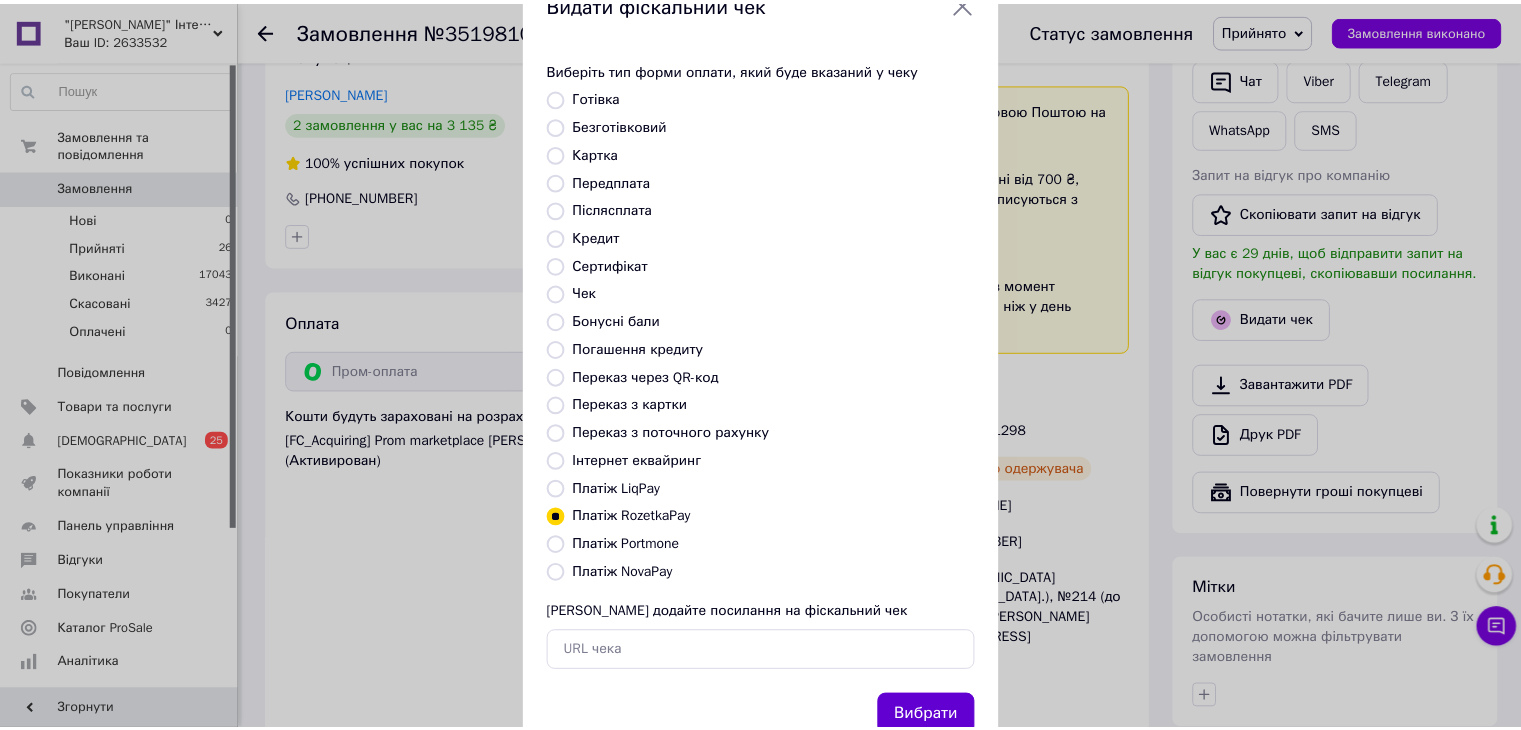 scroll, scrollTop: 128, scrollLeft: 0, axis: vertical 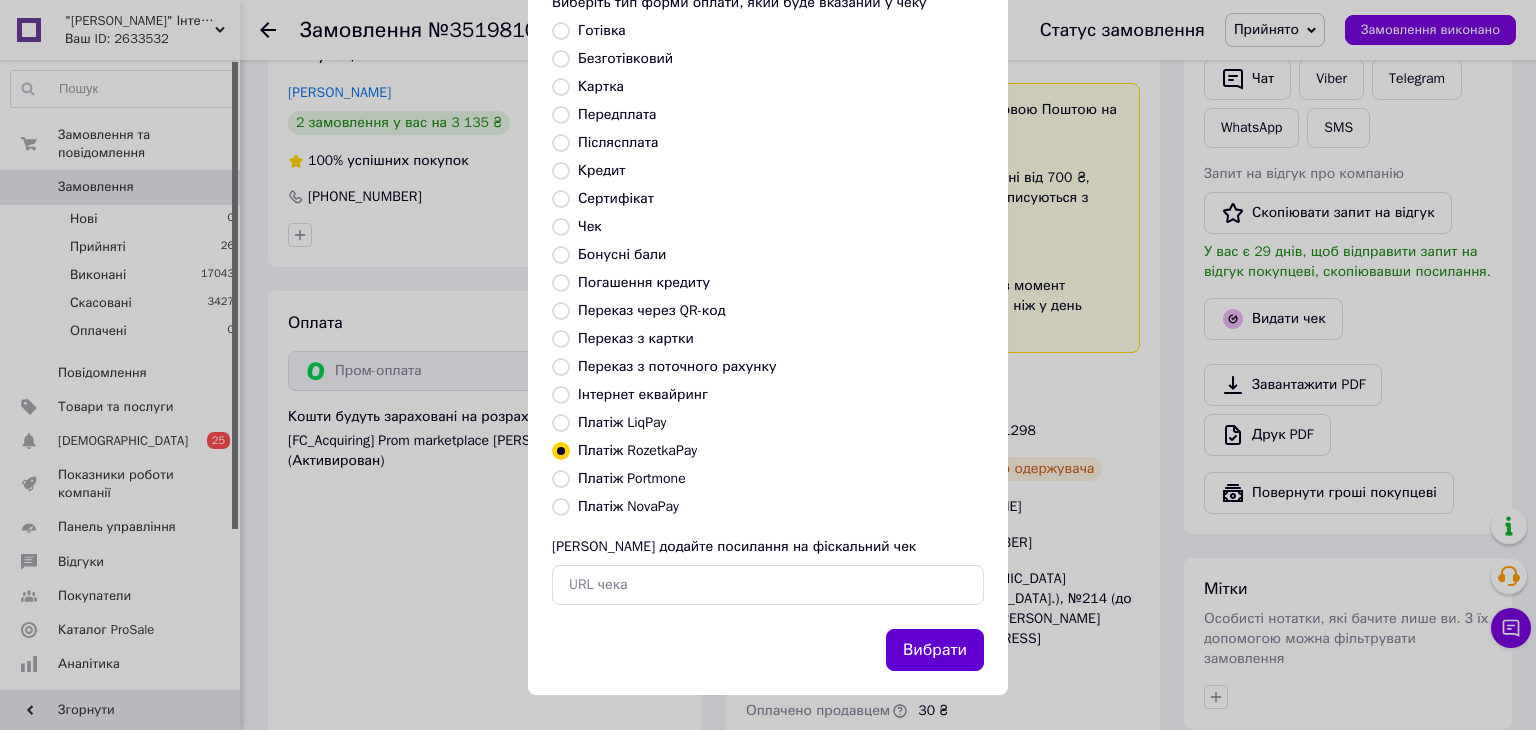 click on "Вибрати" at bounding box center (935, 650) 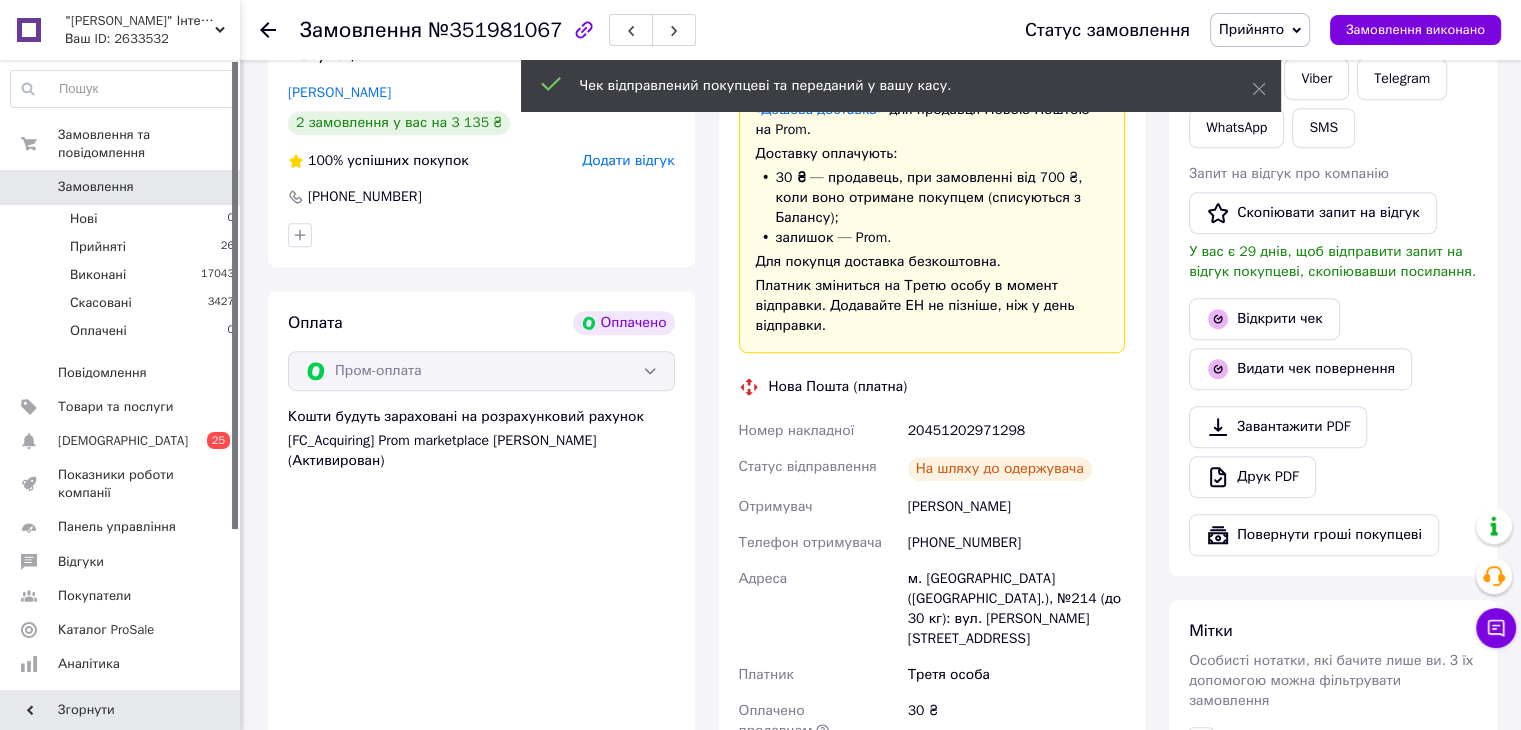 click 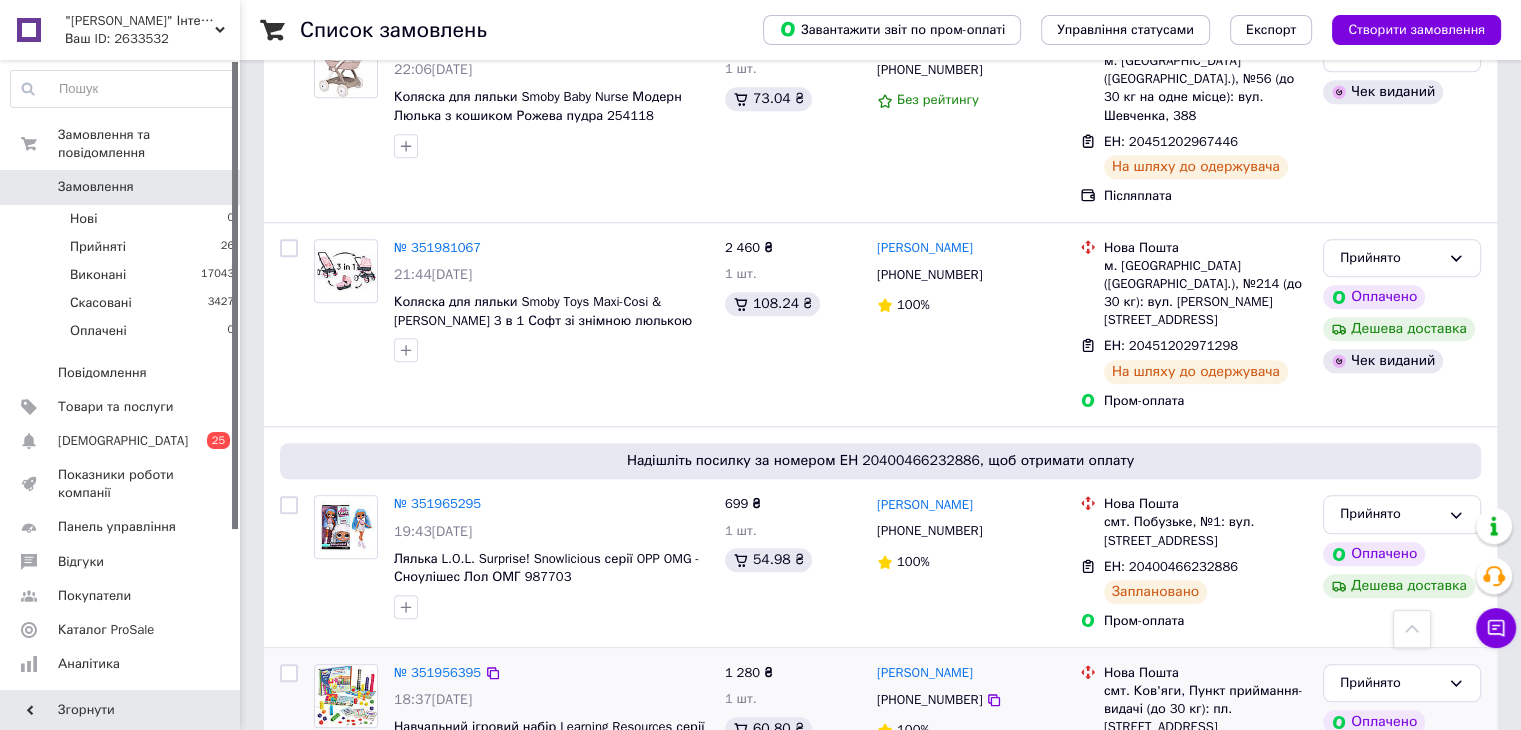 scroll, scrollTop: 2000, scrollLeft: 0, axis: vertical 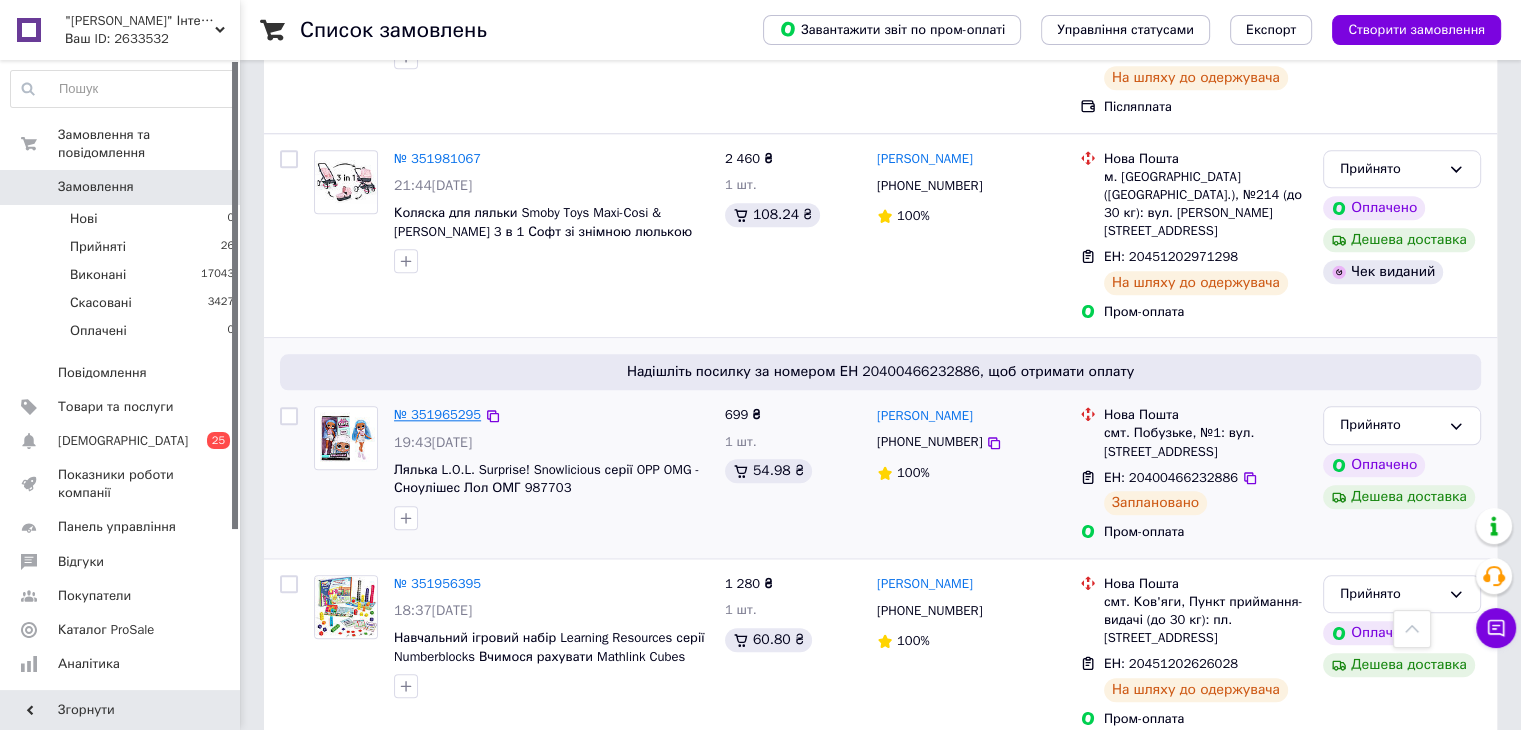 click on "№ 351965295" at bounding box center [437, 414] 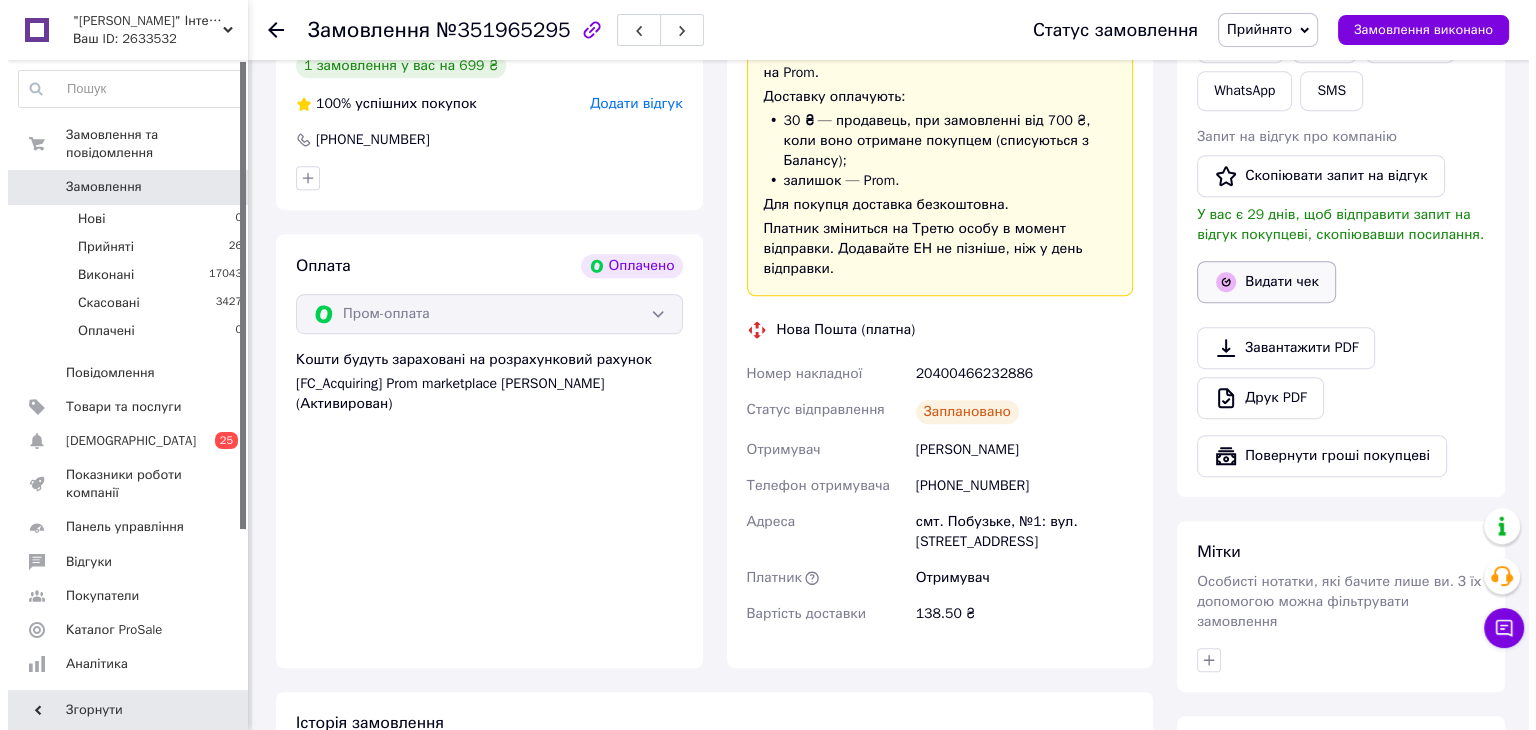 scroll, scrollTop: 990, scrollLeft: 0, axis: vertical 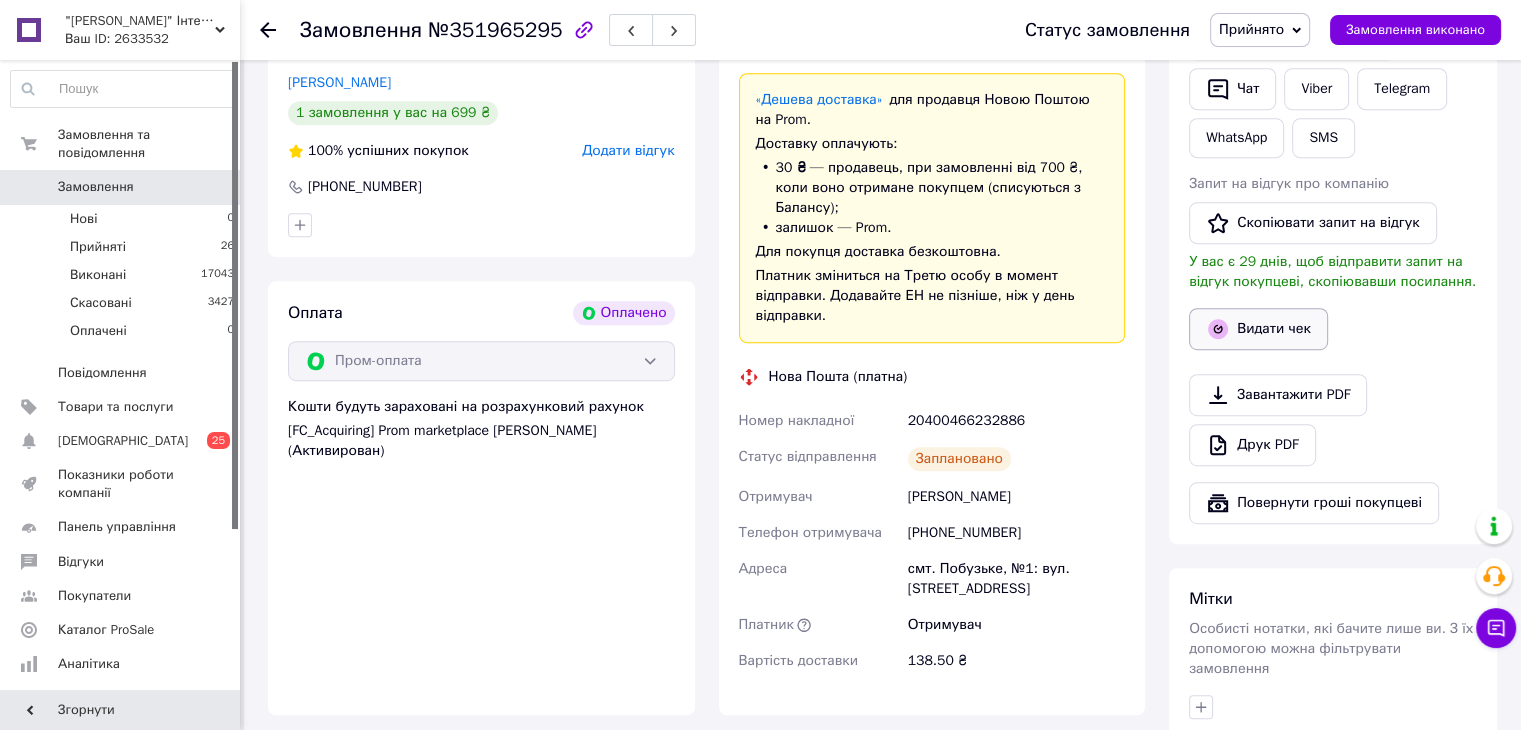 click on "Видати чек" at bounding box center (1258, 329) 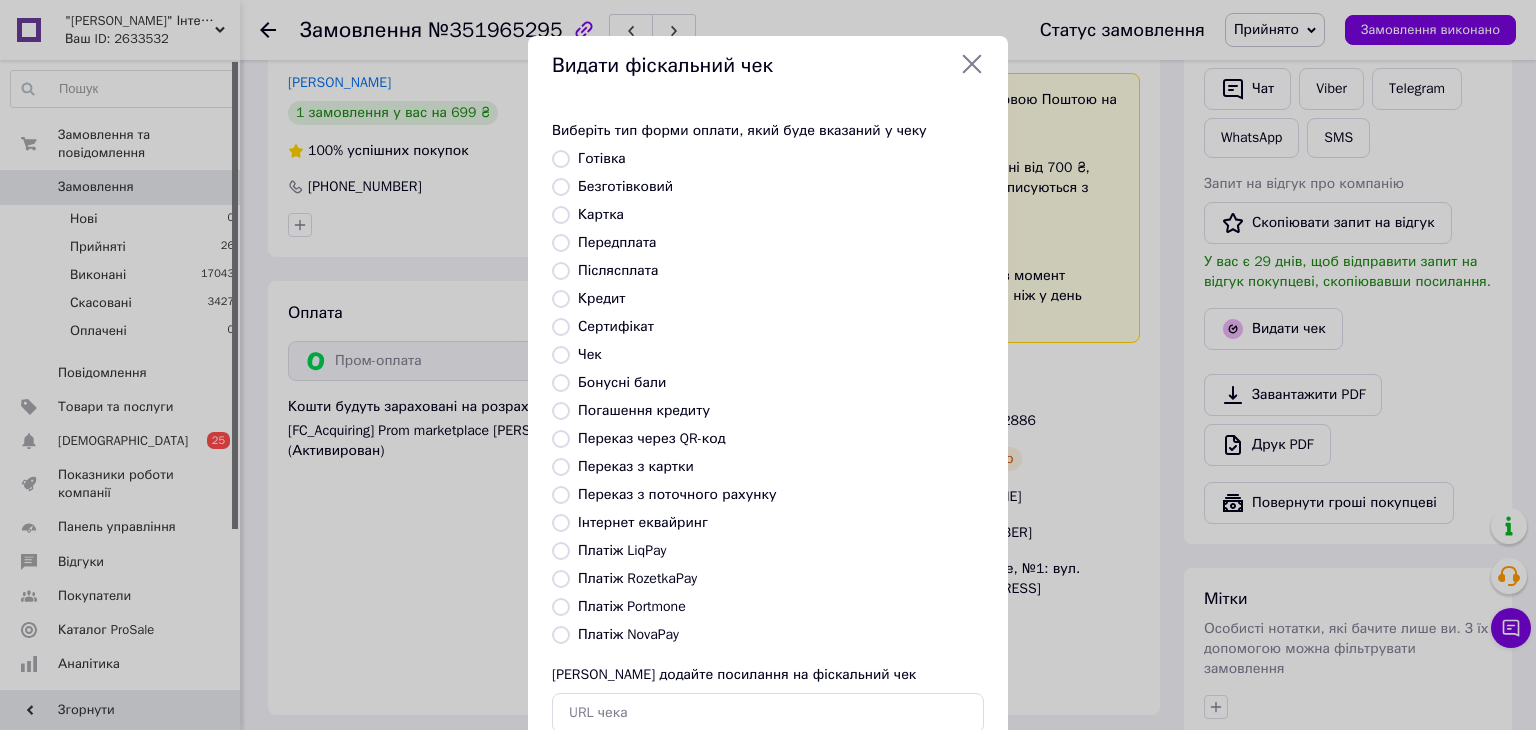 click on "Платіж RozetkaPay" at bounding box center [637, 578] 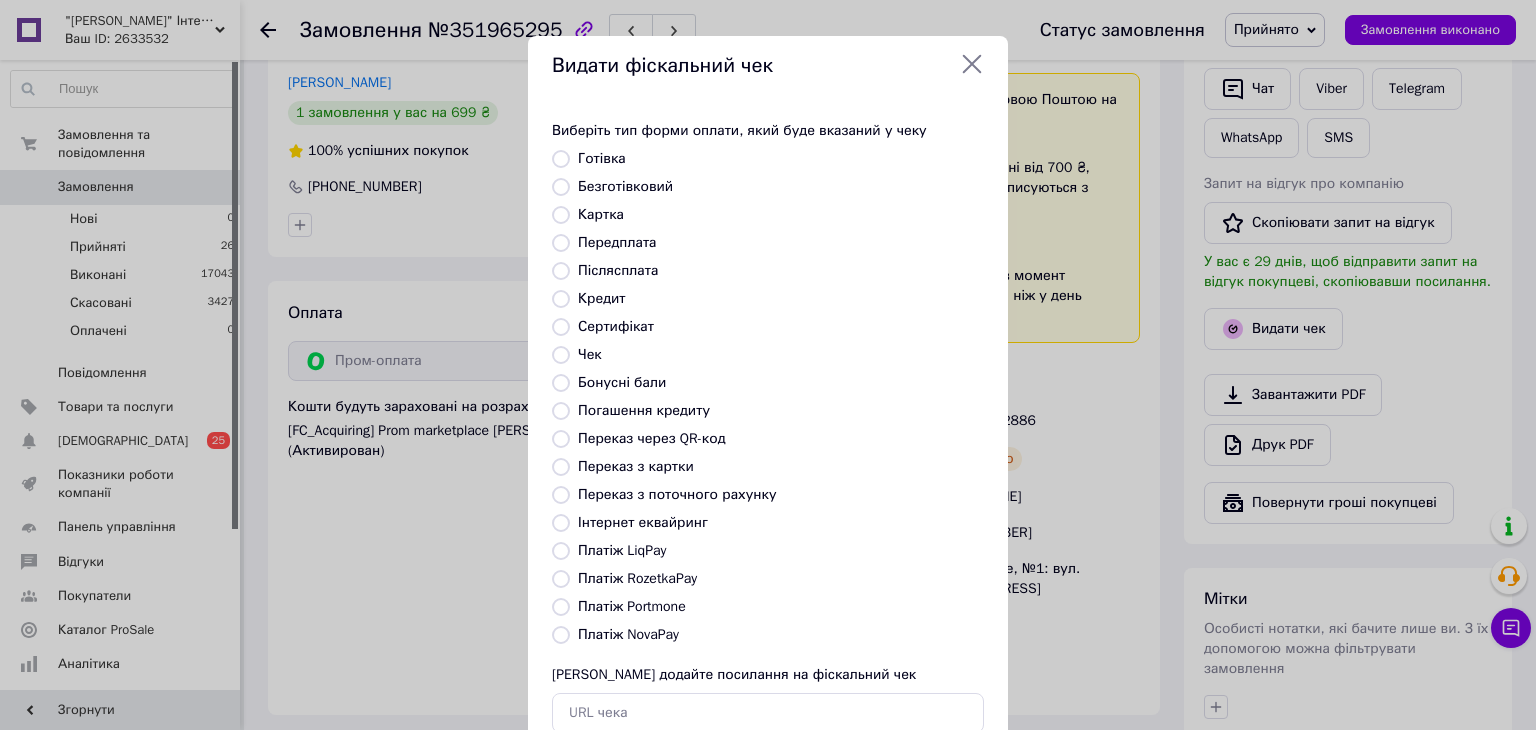 radio on "true" 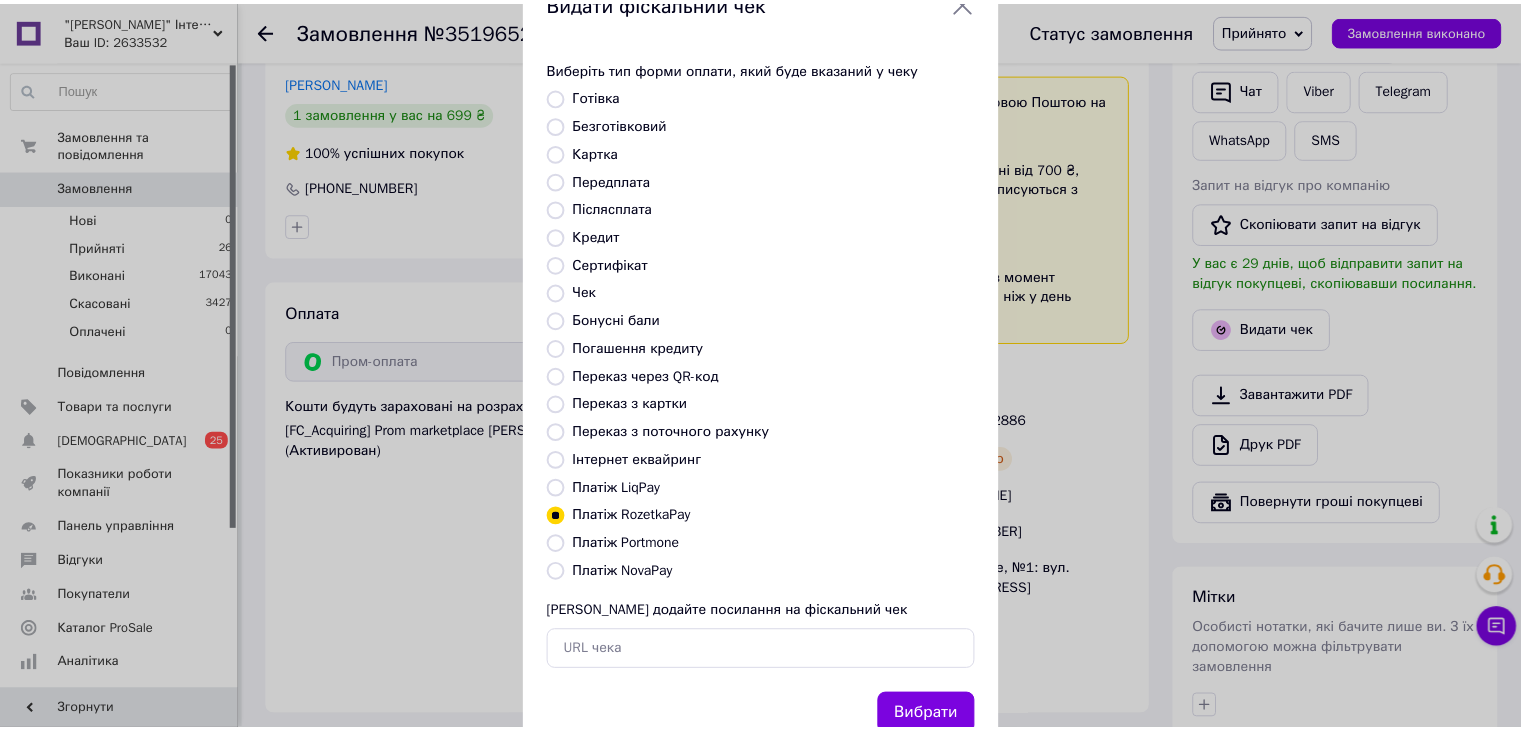 scroll, scrollTop: 128, scrollLeft: 0, axis: vertical 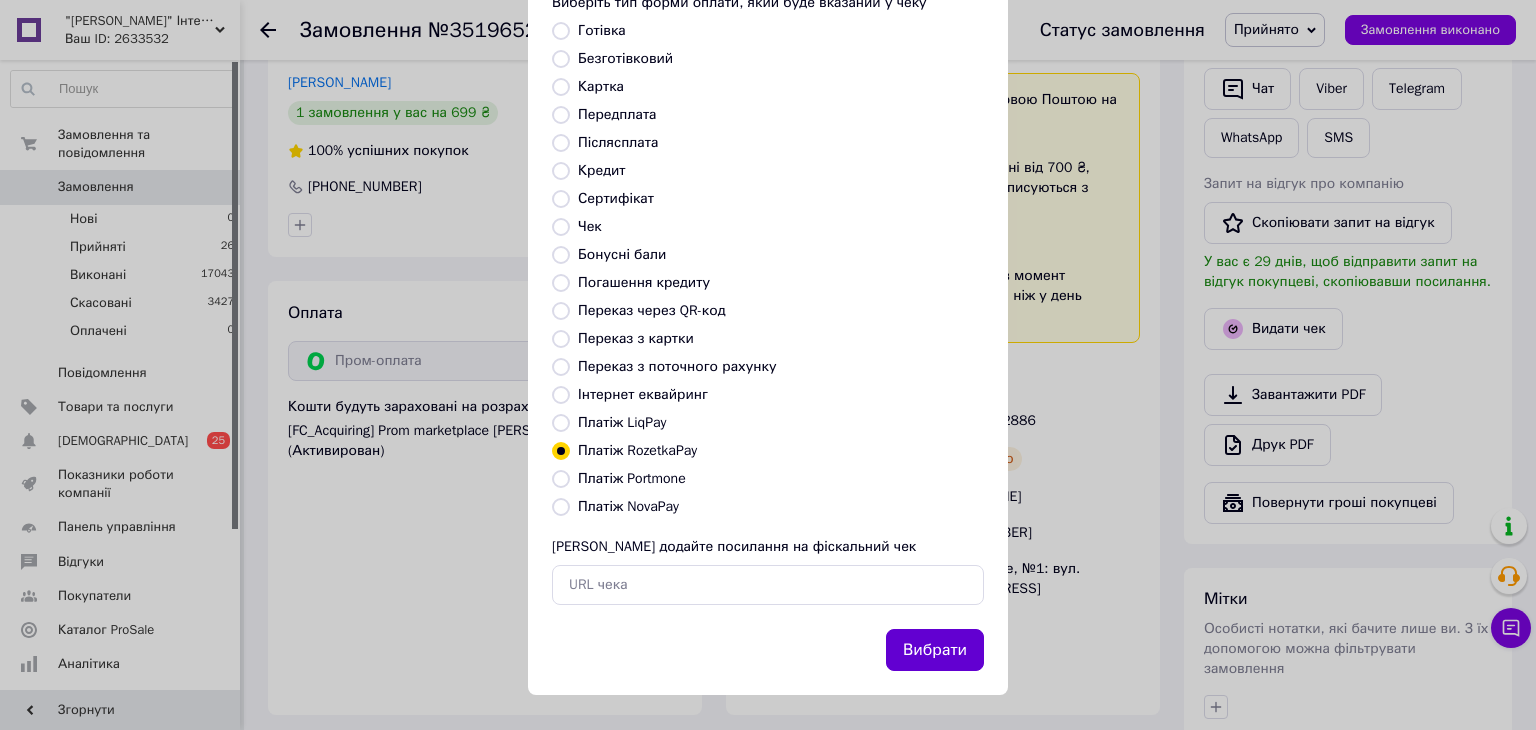 click on "Вибрати" at bounding box center [935, 650] 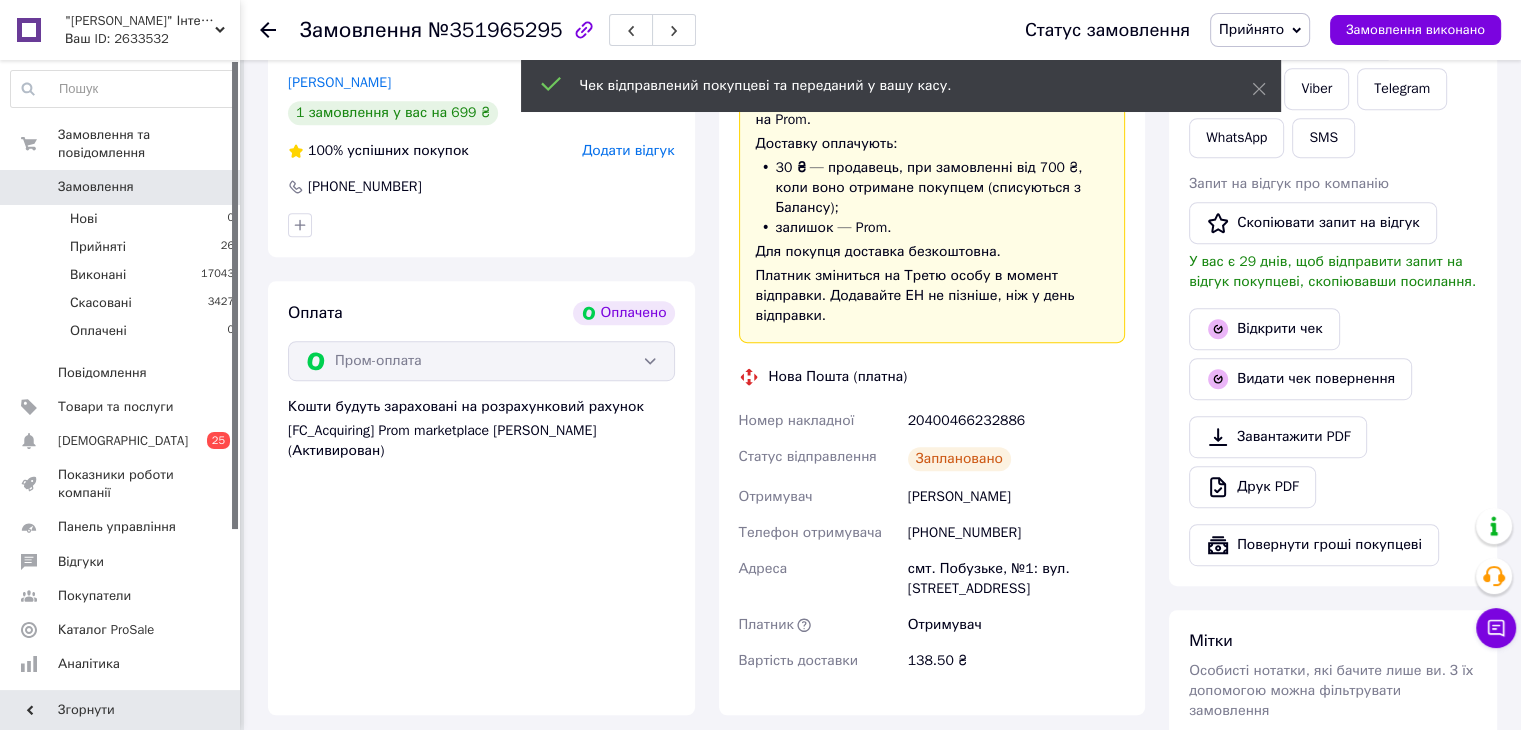 click 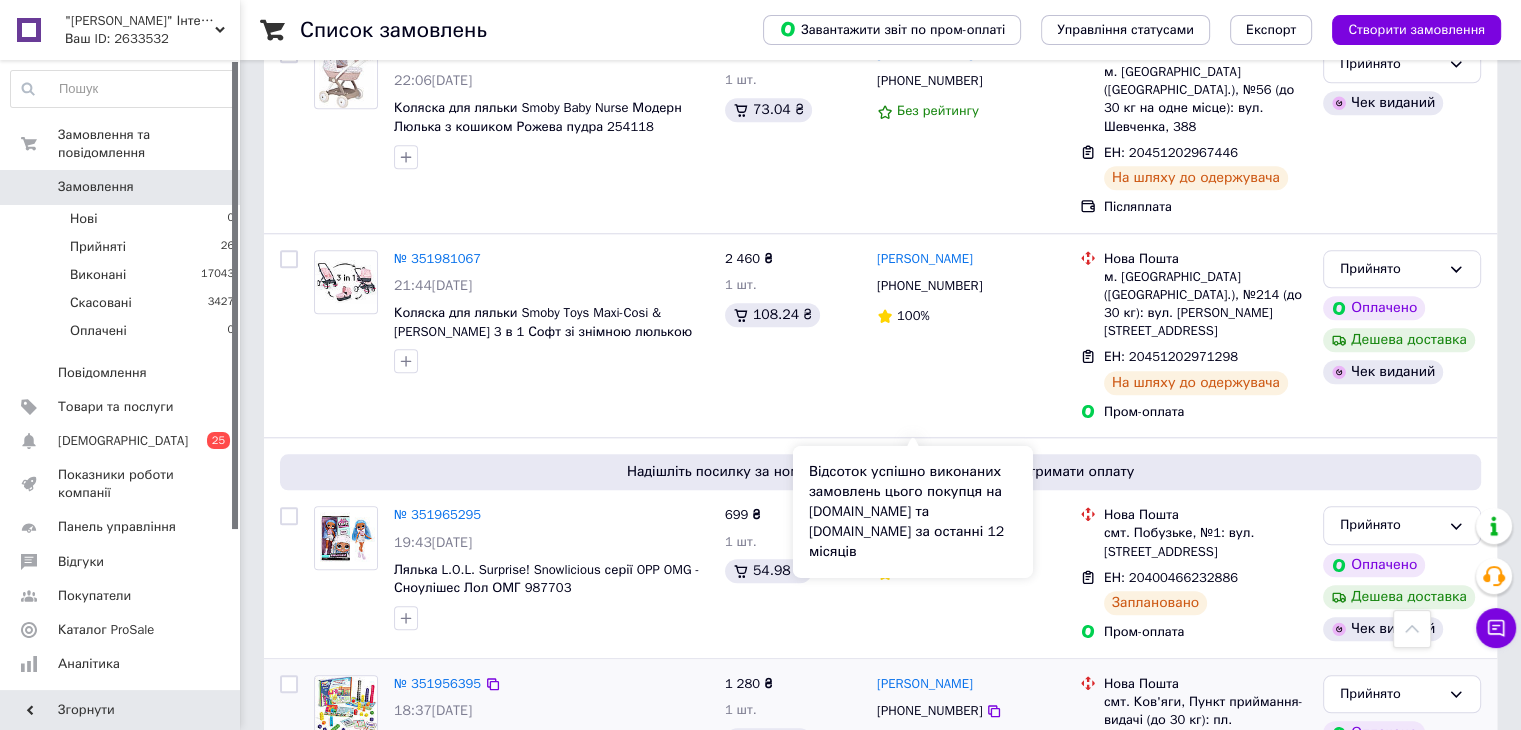 scroll, scrollTop: 2100, scrollLeft: 0, axis: vertical 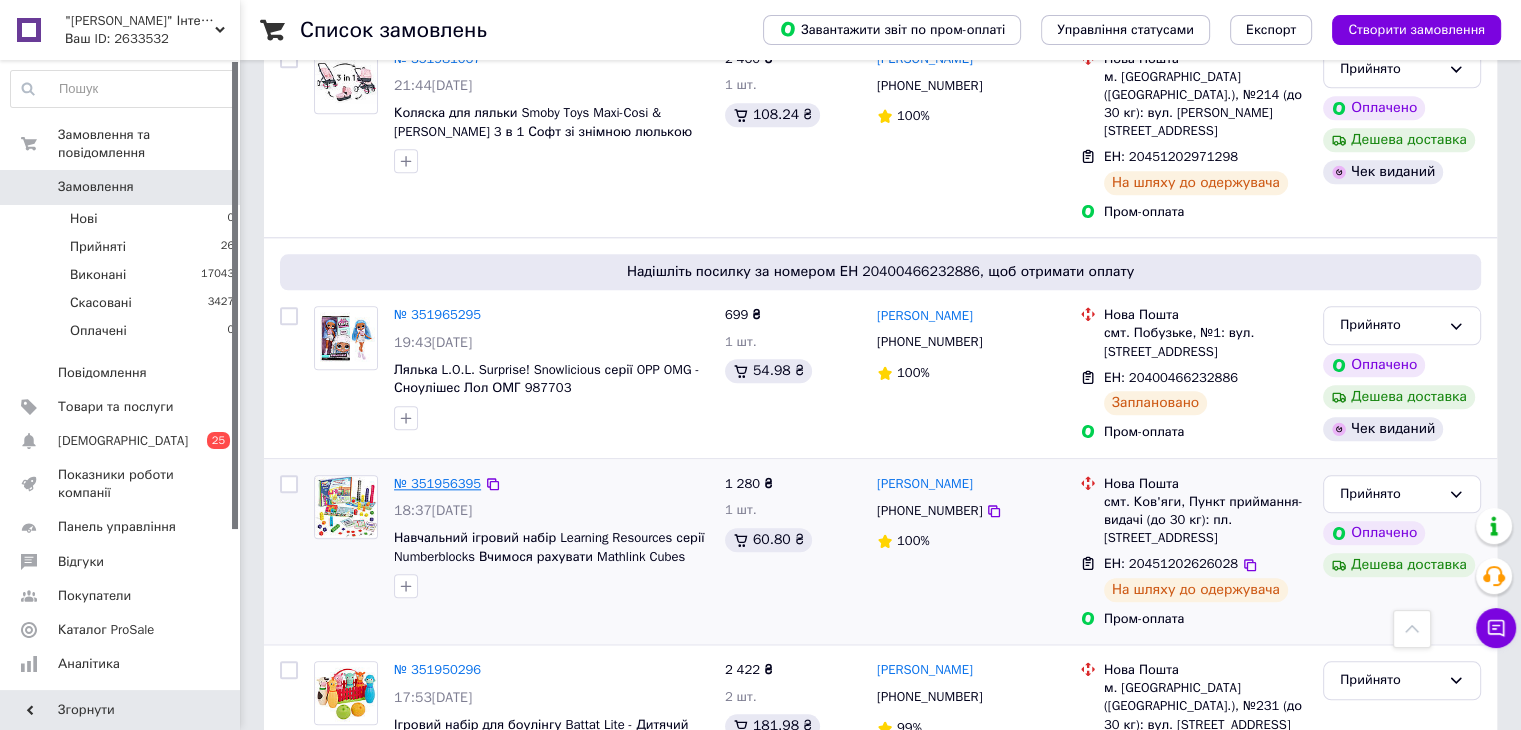 click on "№ 351956395" at bounding box center [437, 483] 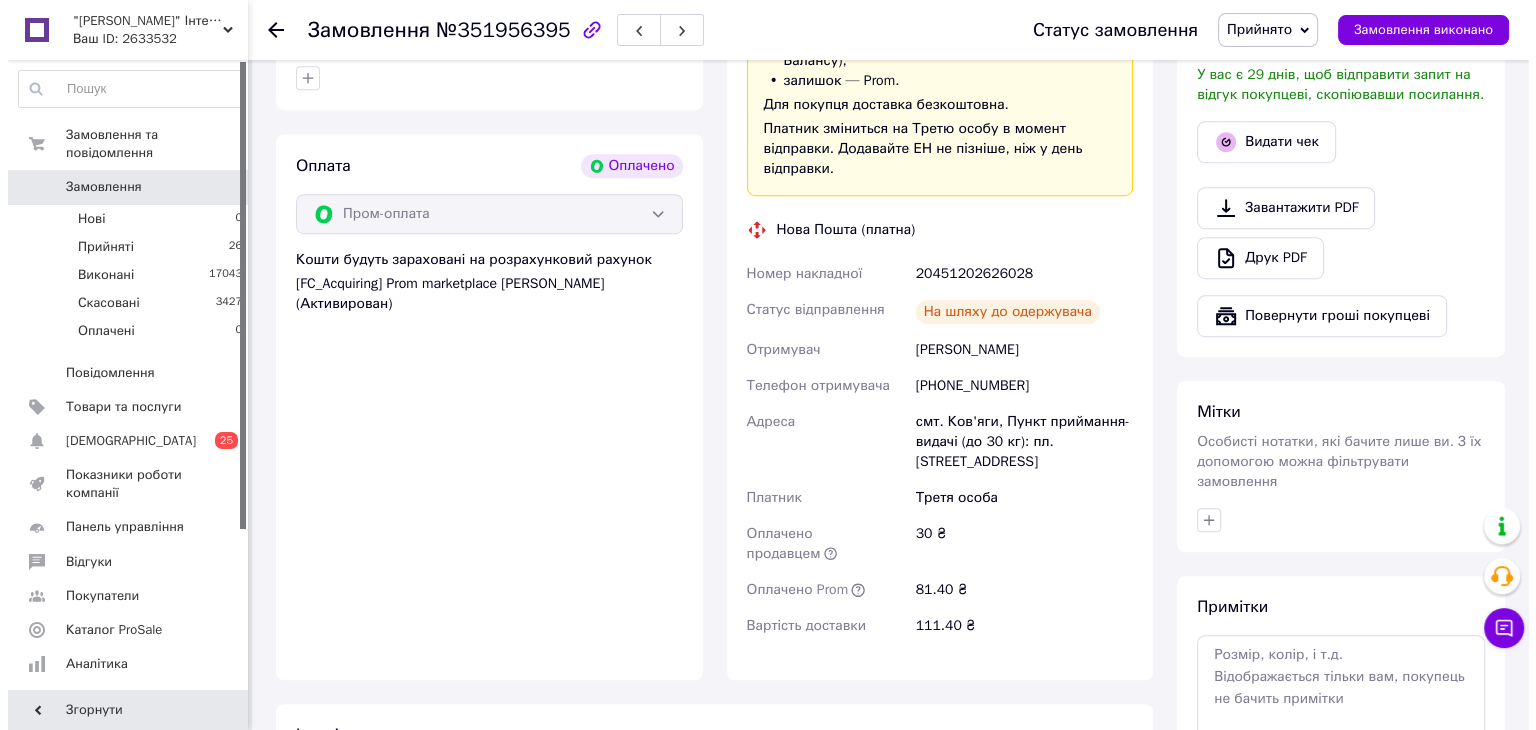 scroll, scrollTop: 1176, scrollLeft: 0, axis: vertical 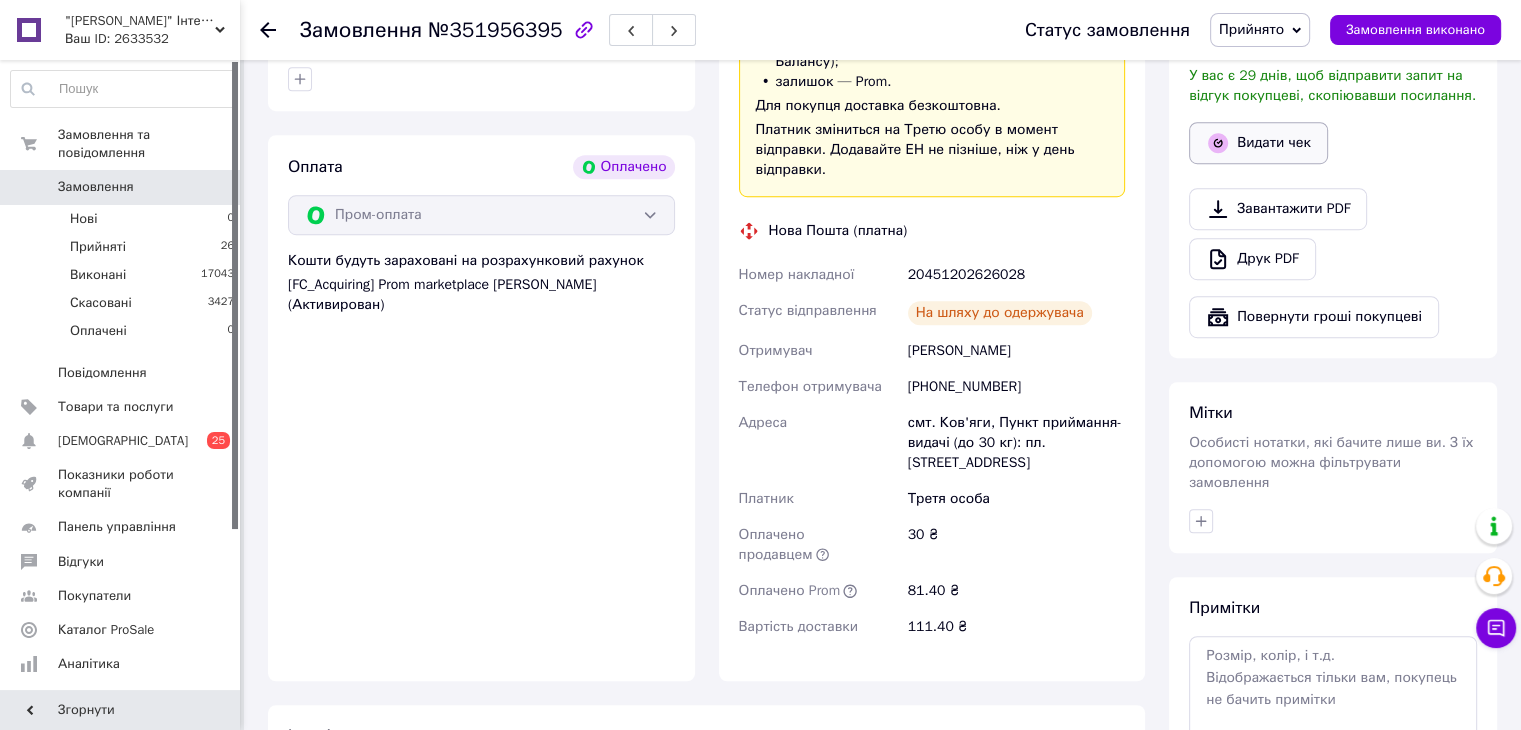 click on "Видати чек" at bounding box center (1258, 143) 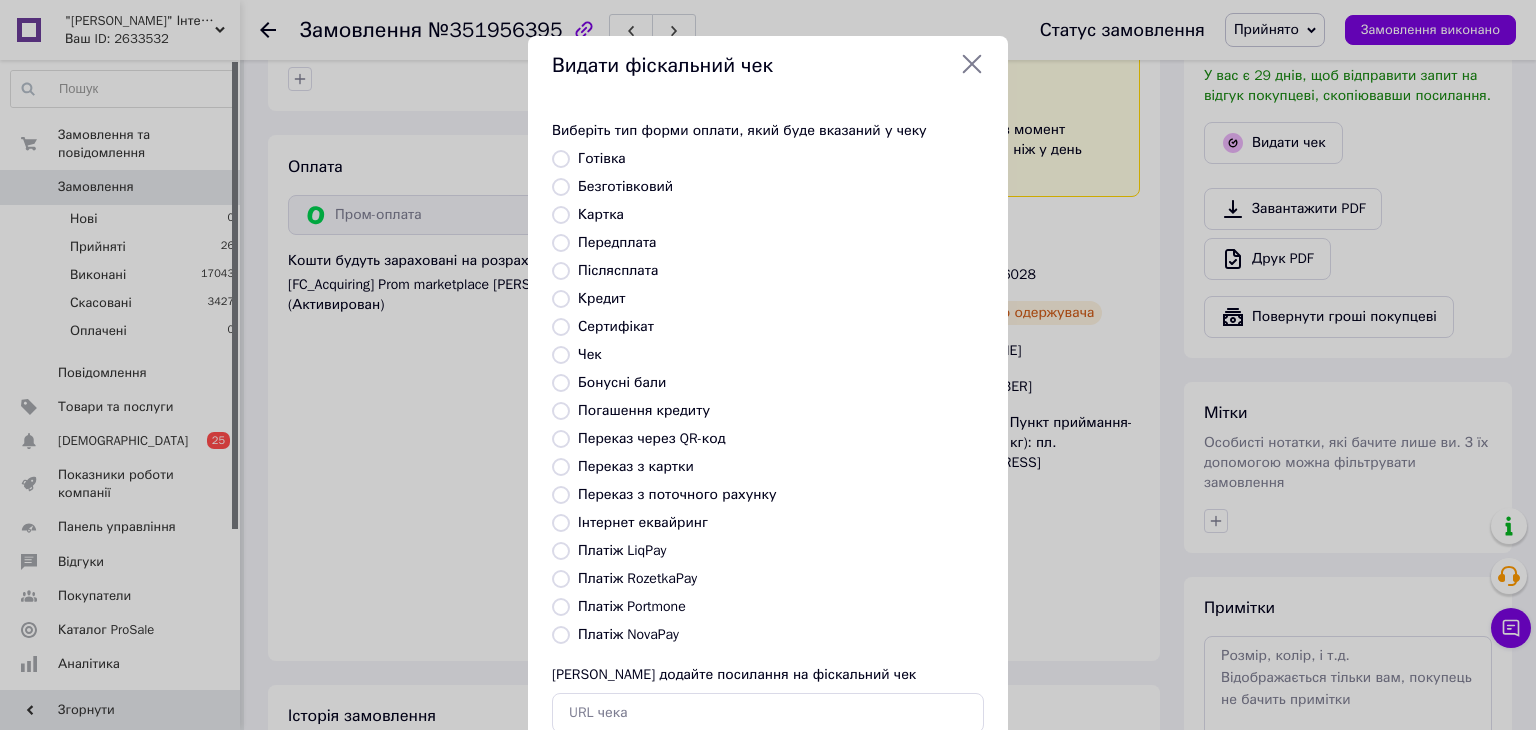click on "Платіж RozetkaPay" at bounding box center (637, 578) 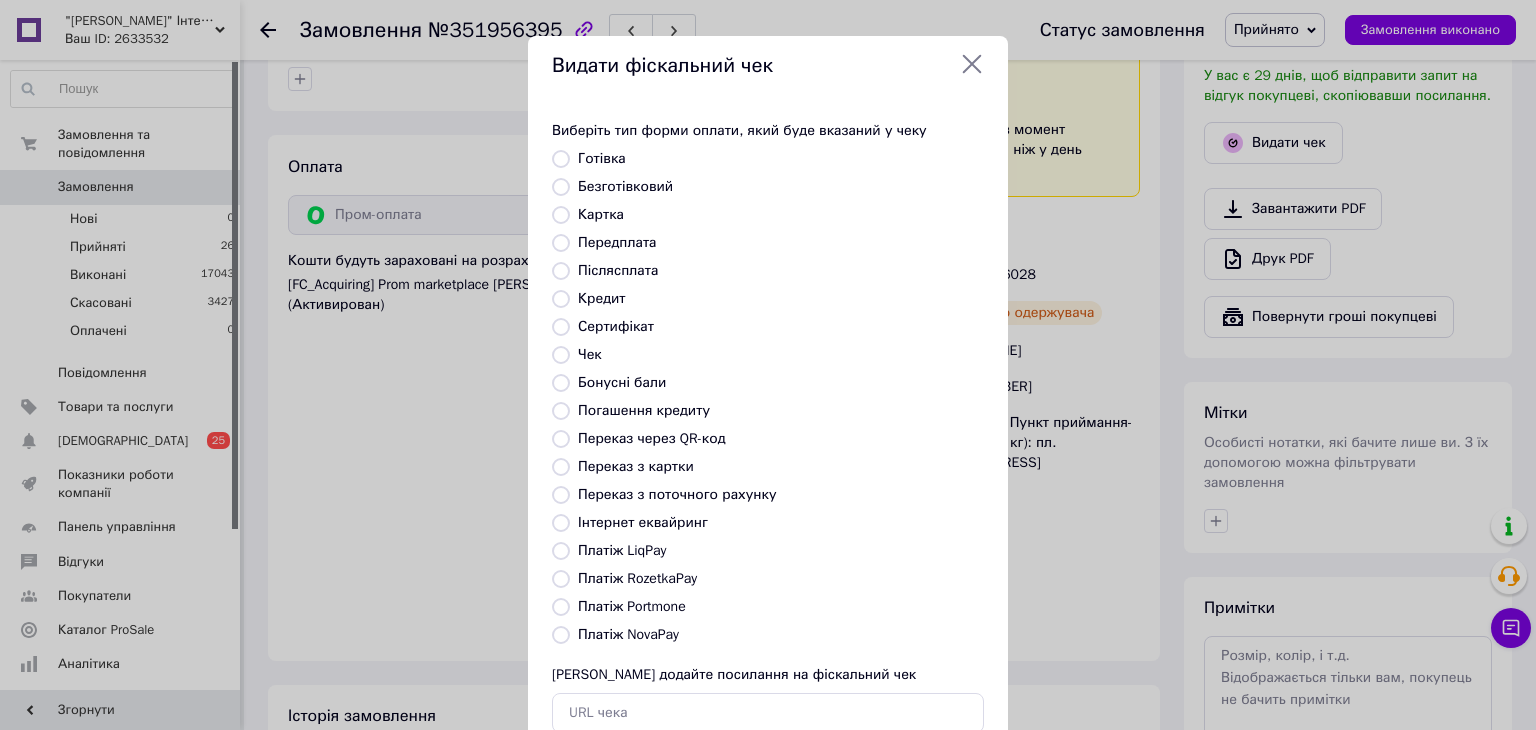 radio on "true" 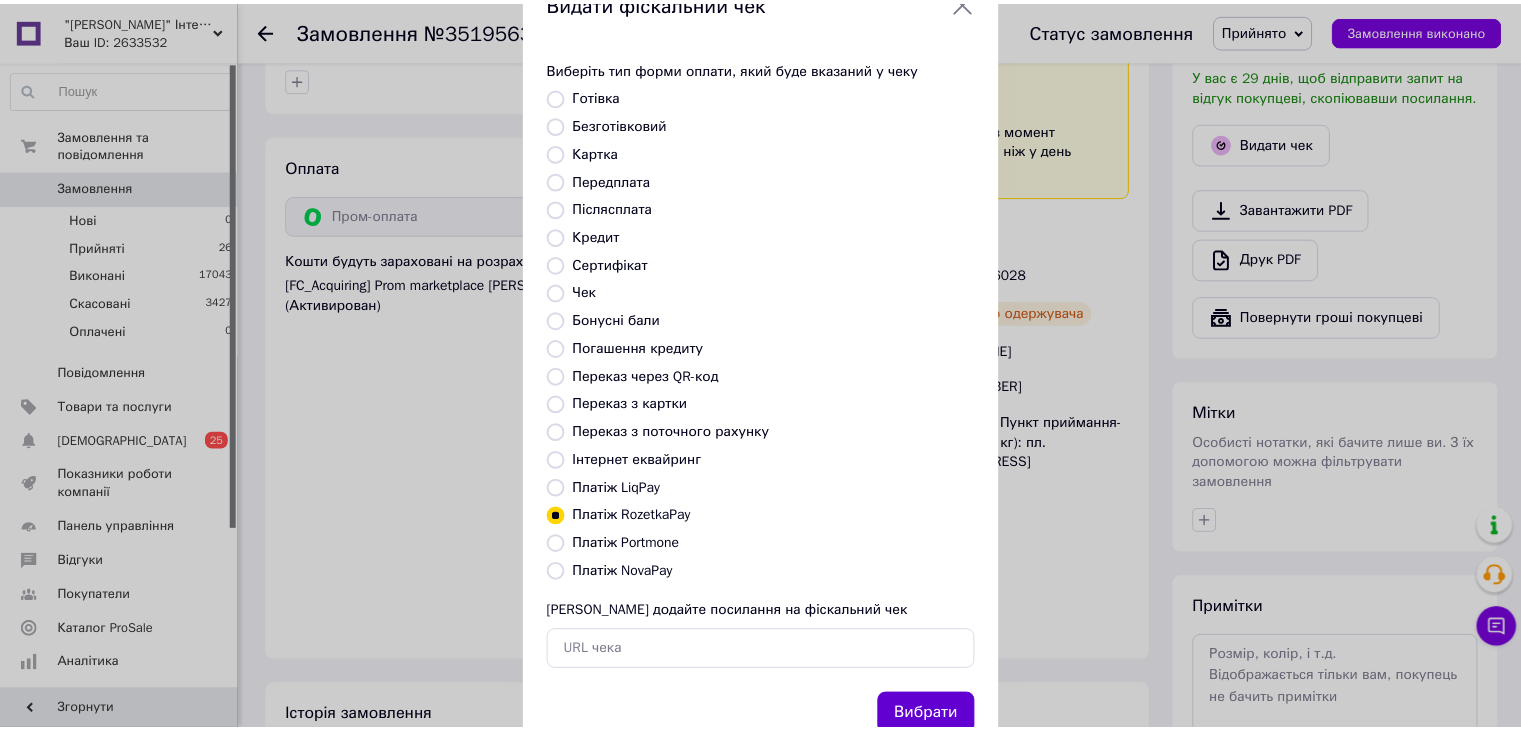 scroll, scrollTop: 128, scrollLeft: 0, axis: vertical 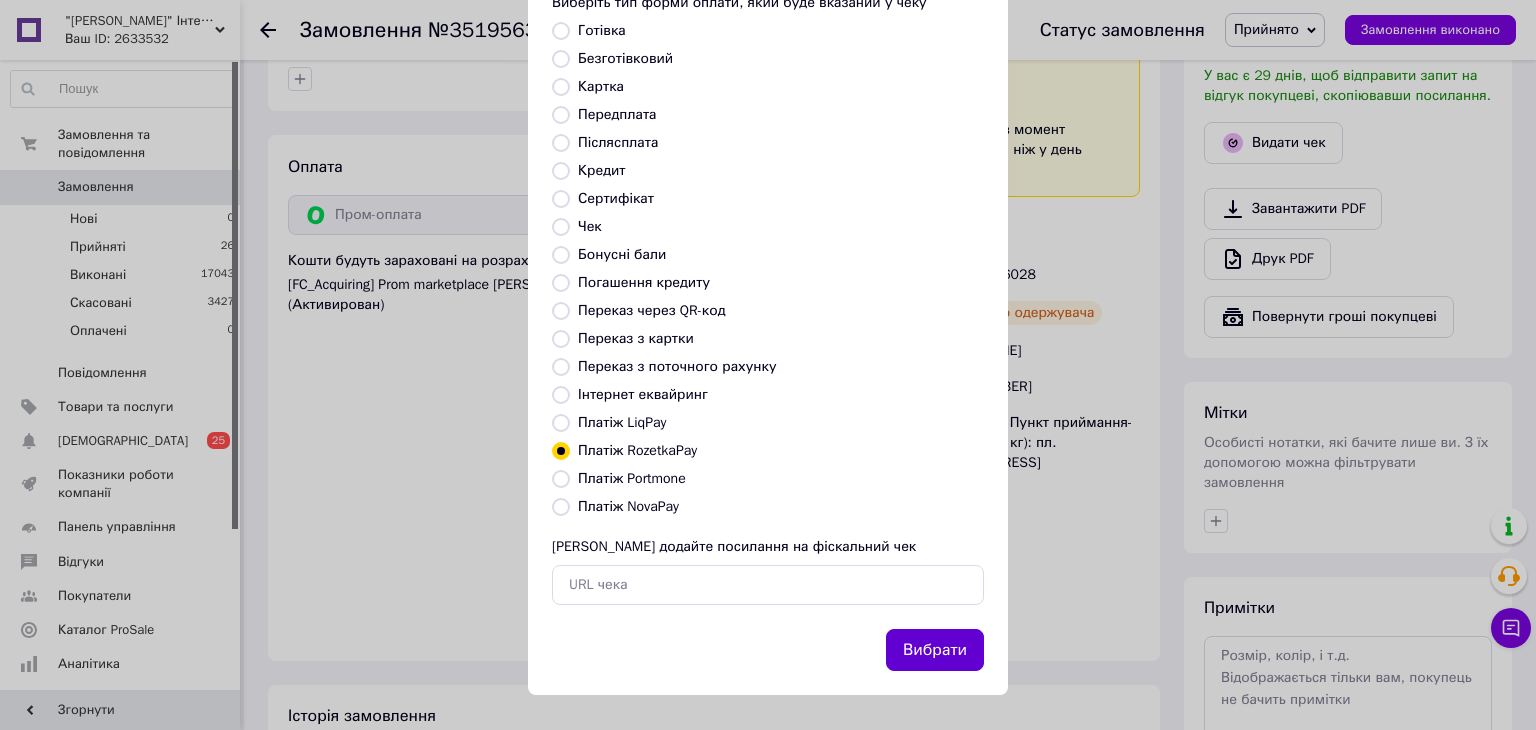 click on "Вибрати" at bounding box center (935, 650) 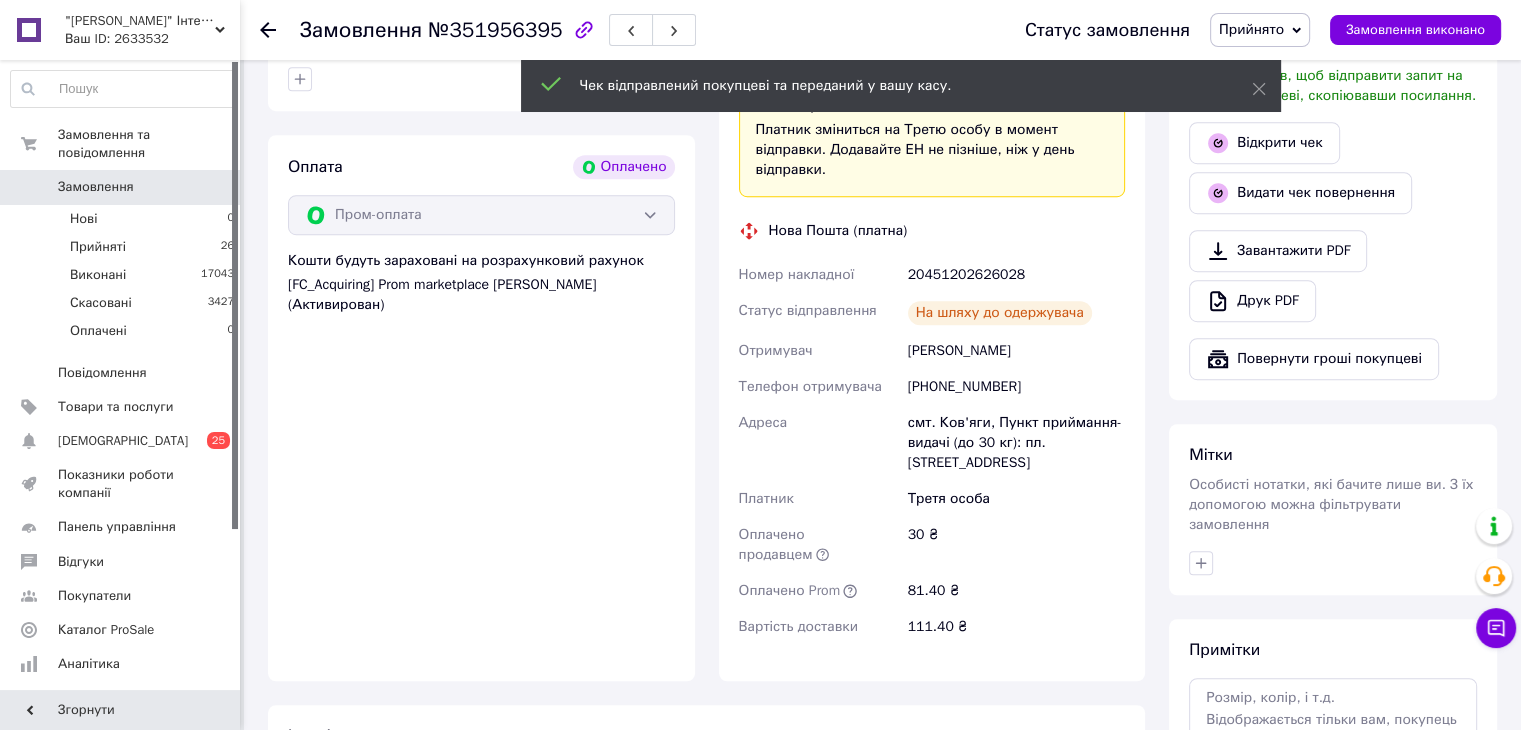 click 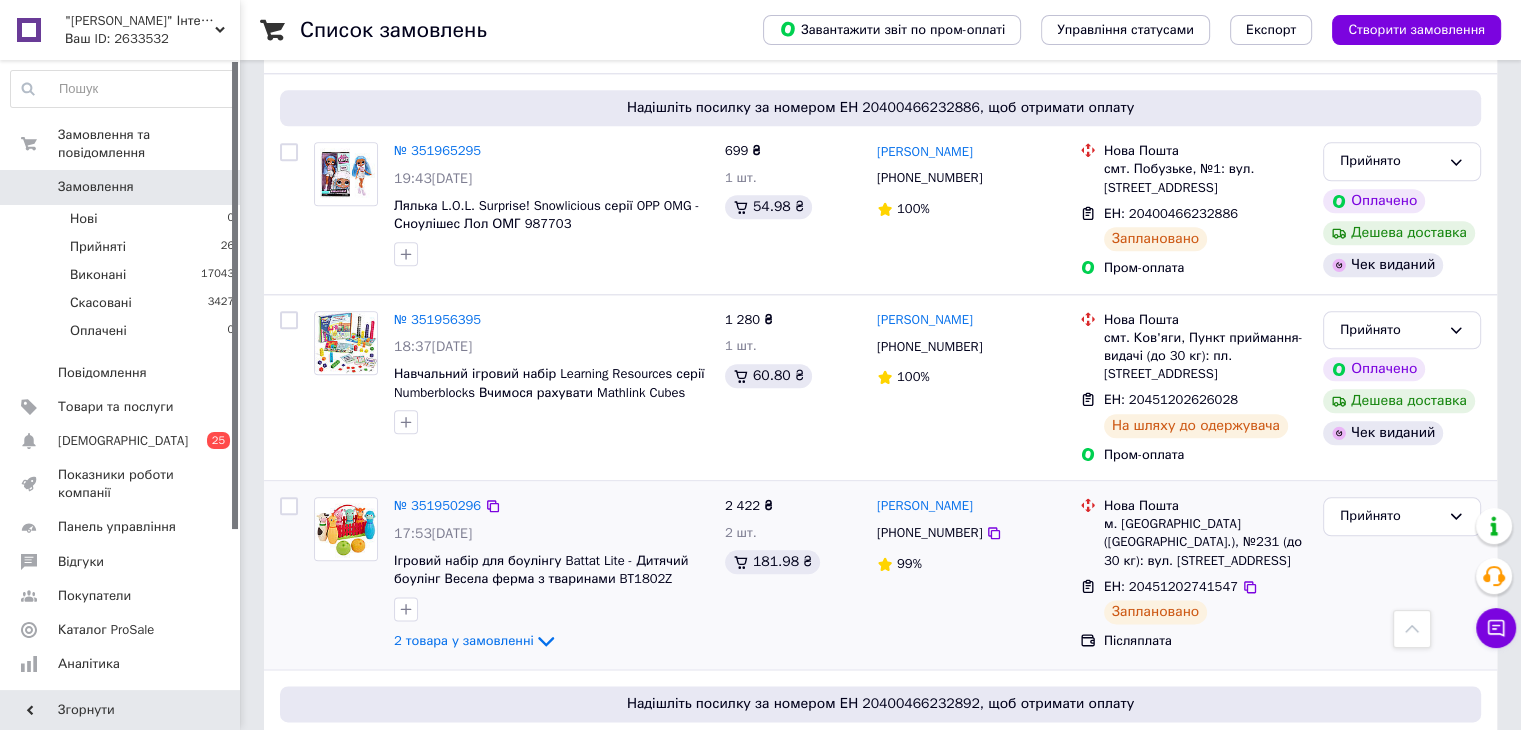 scroll, scrollTop: 2300, scrollLeft: 0, axis: vertical 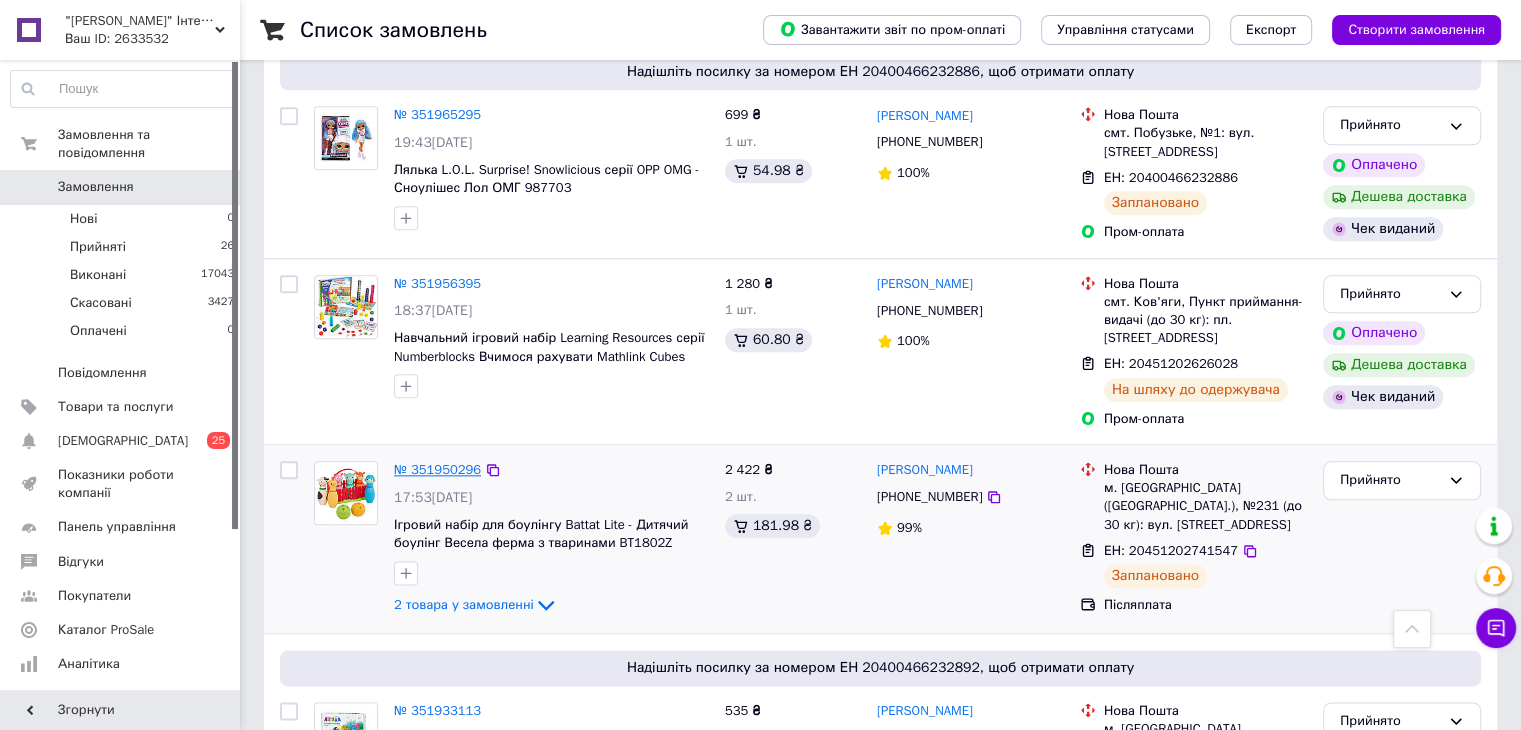 click on "№ 351950296" at bounding box center [437, 469] 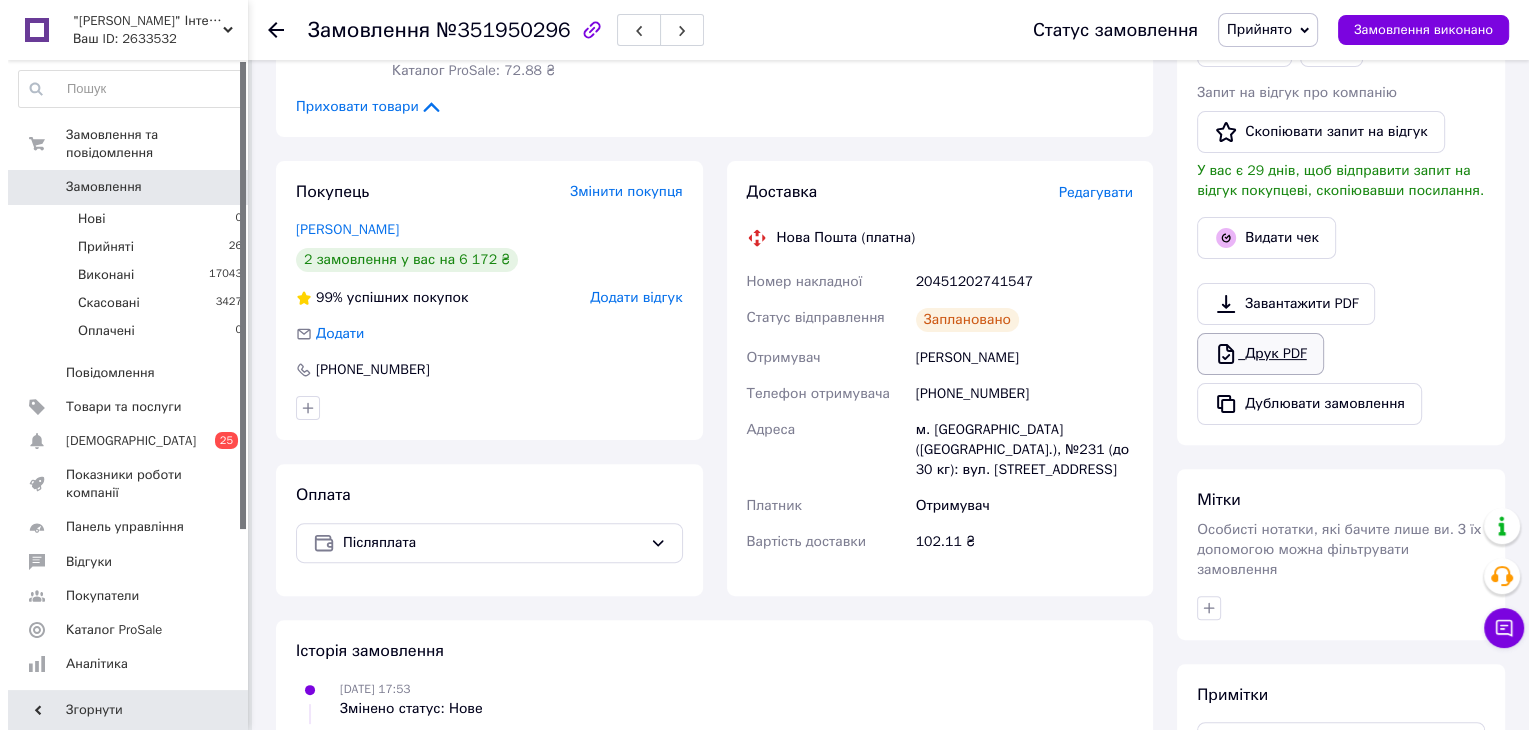 scroll, scrollTop: 410, scrollLeft: 0, axis: vertical 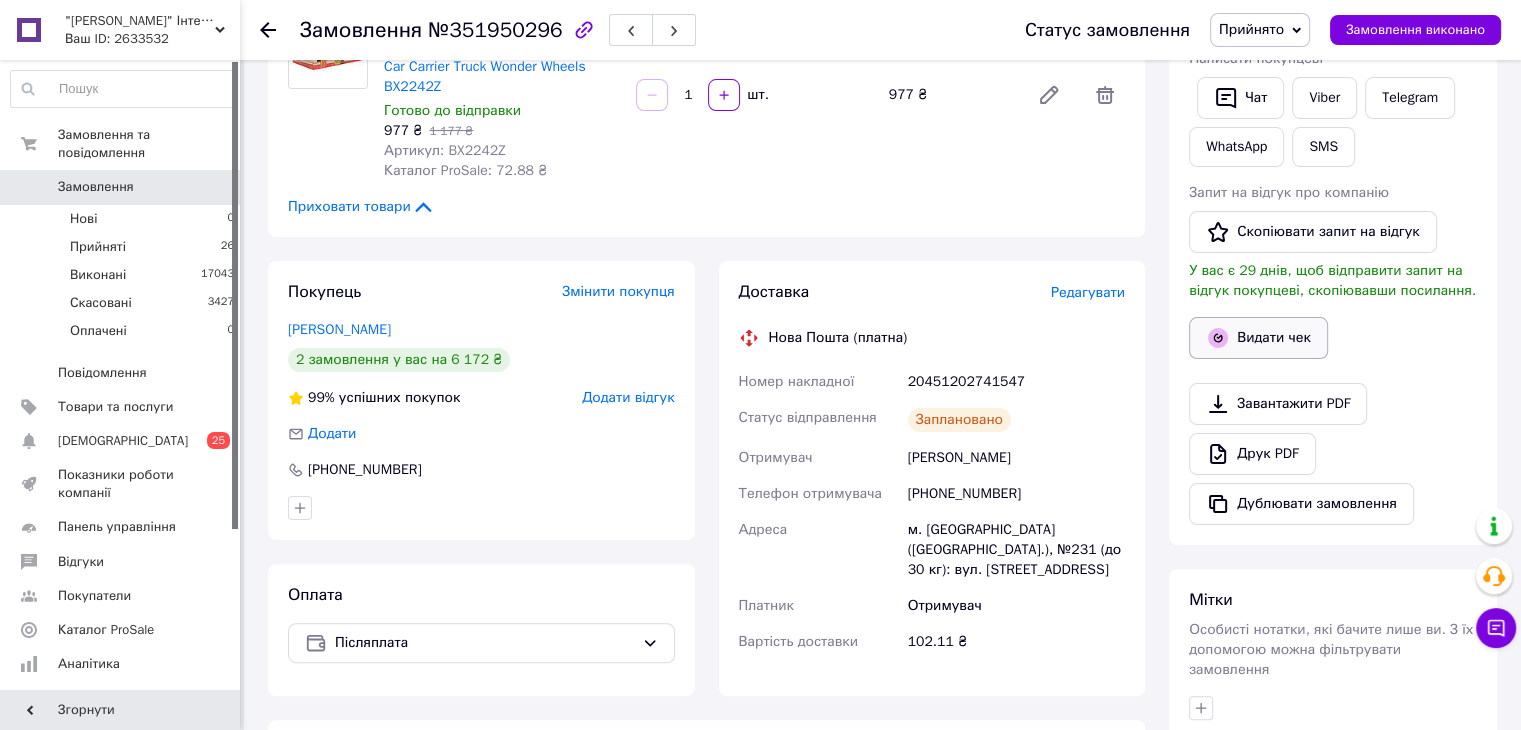 click on "Видати чек" at bounding box center [1258, 338] 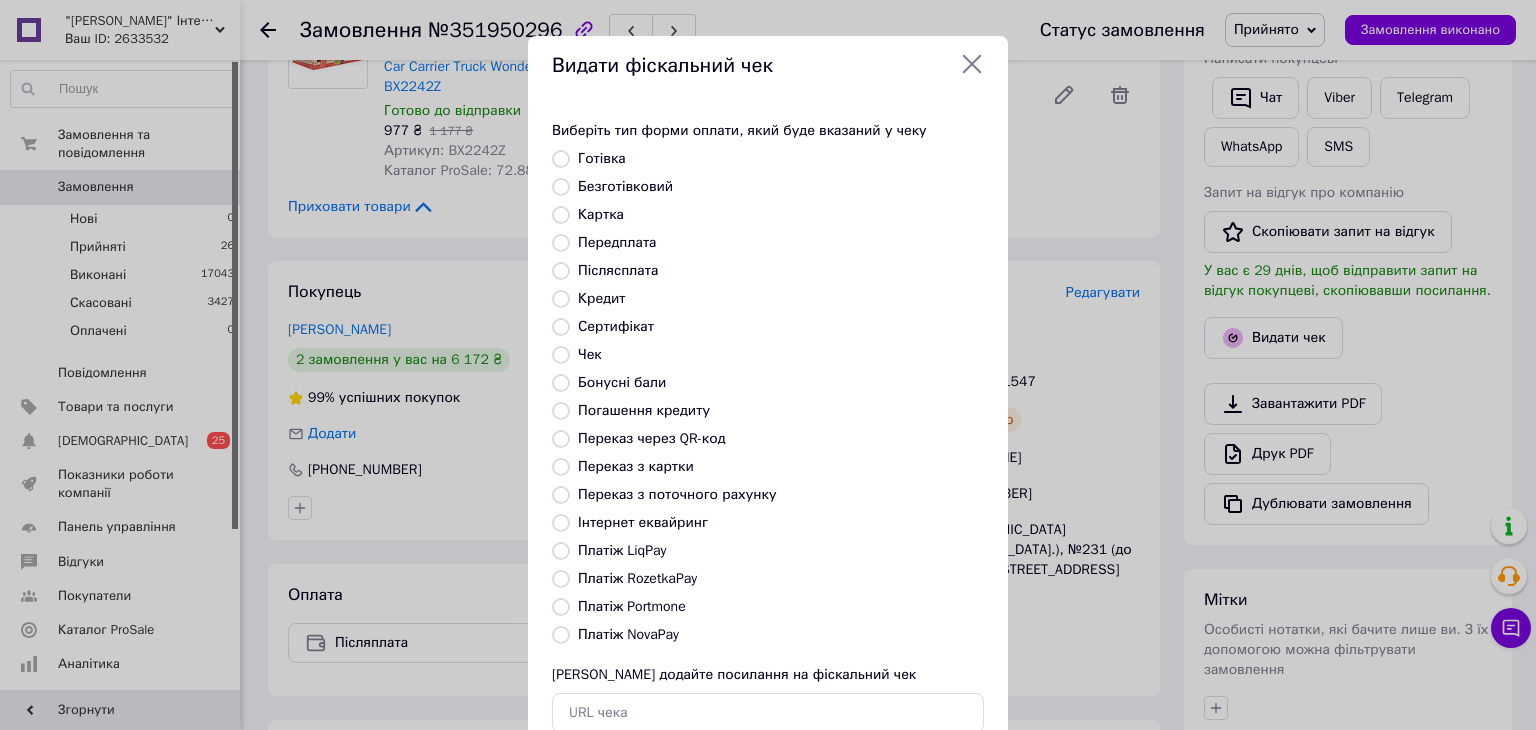 click on "Платіж NovaPay" at bounding box center (628, 634) 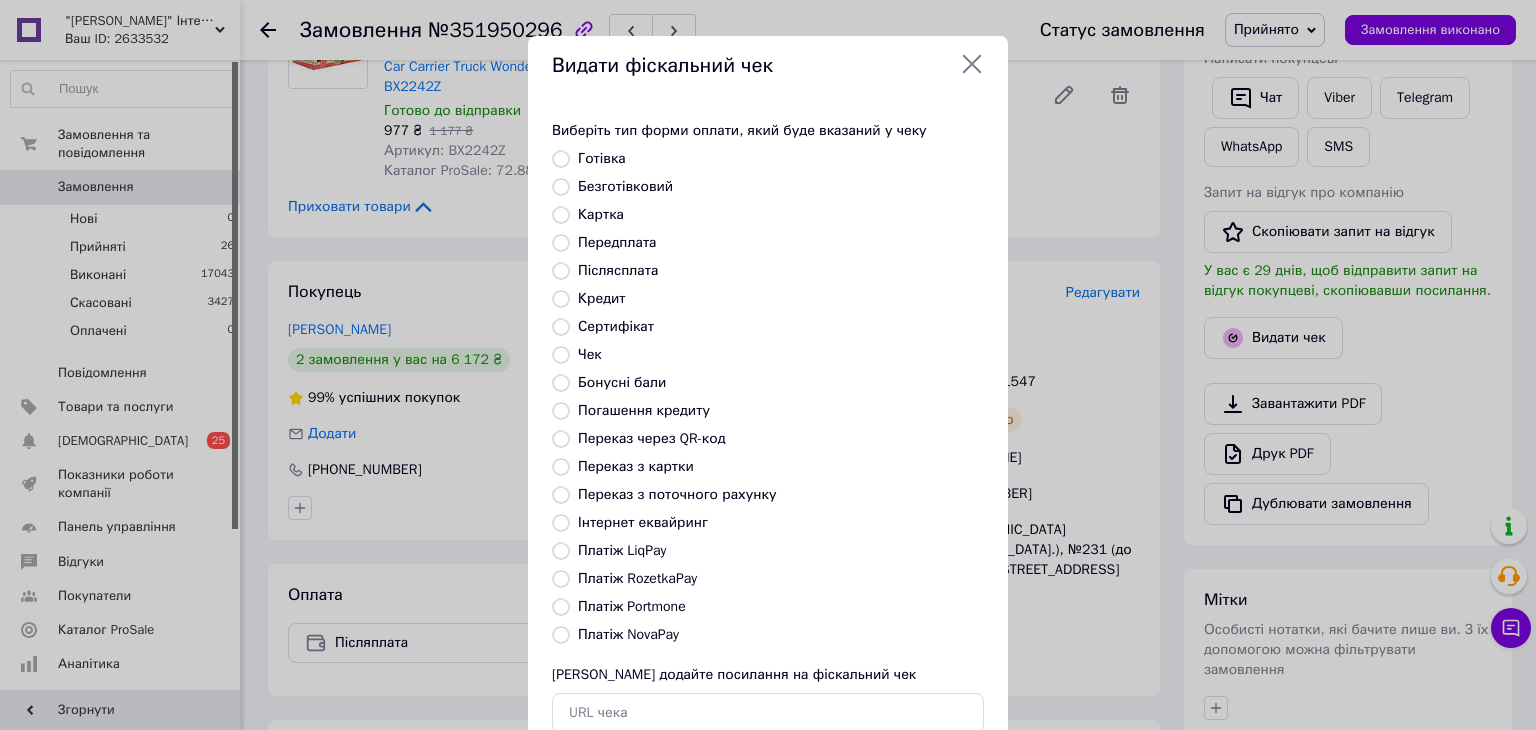 radio on "true" 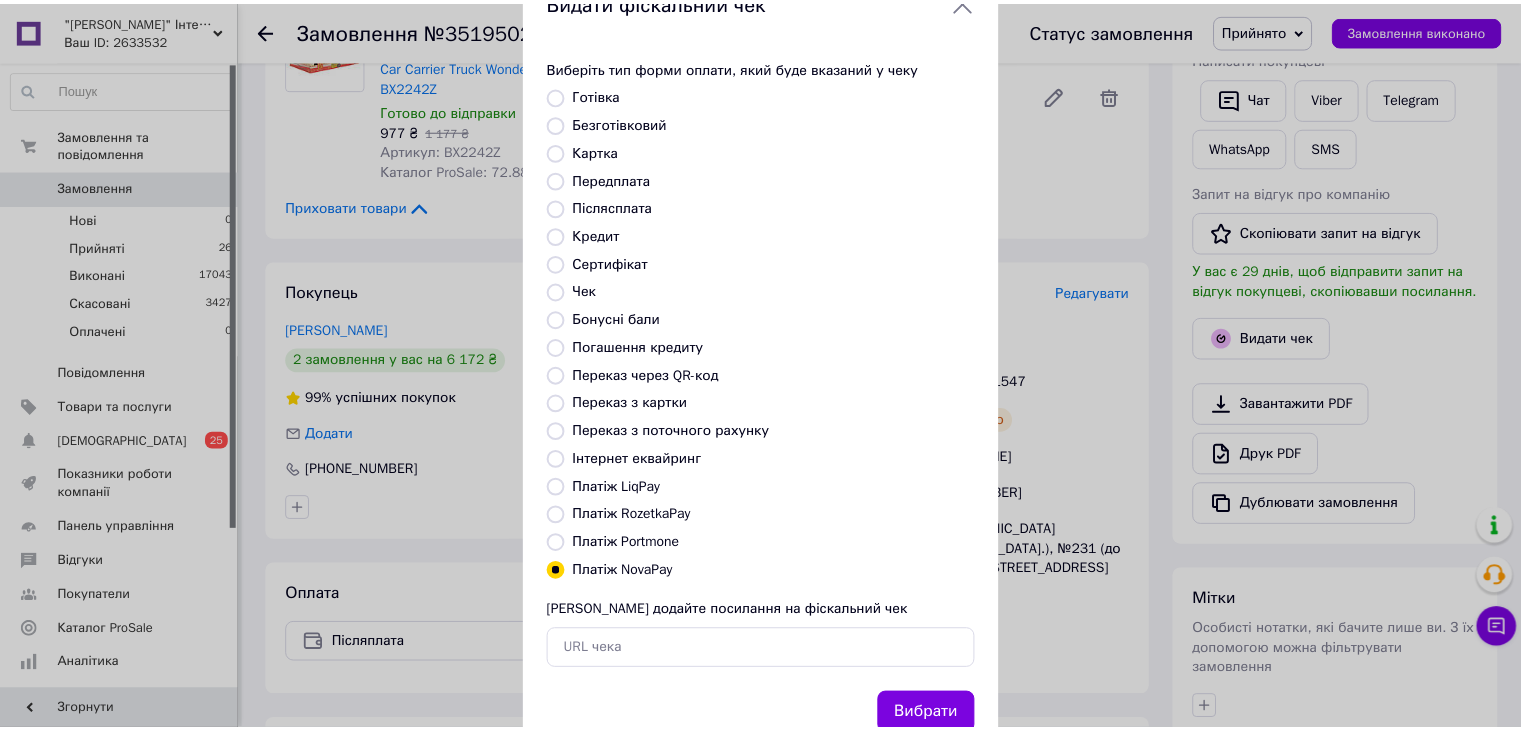 scroll, scrollTop: 128, scrollLeft: 0, axis: vertical 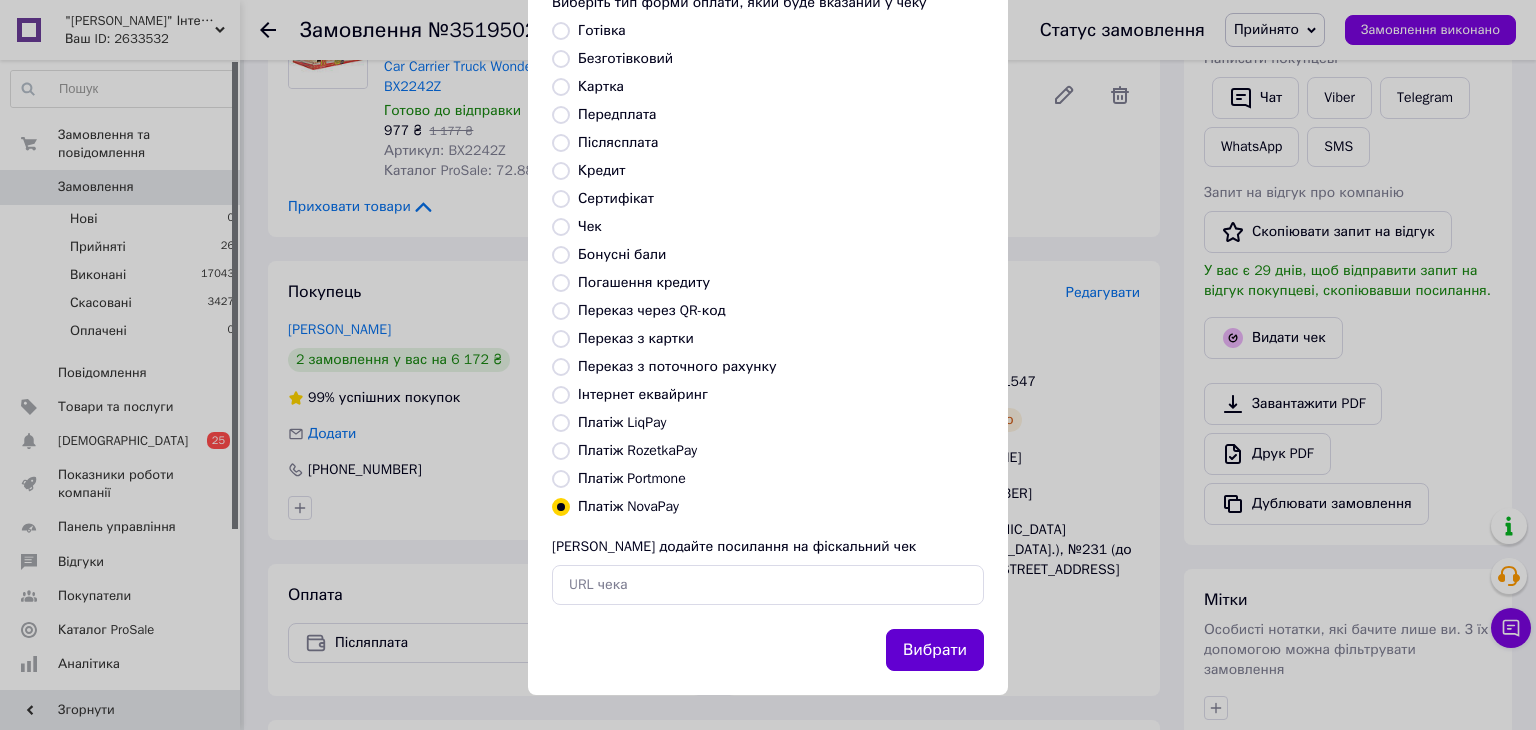 click on "Вибрати" at bounding box center (935, 650) 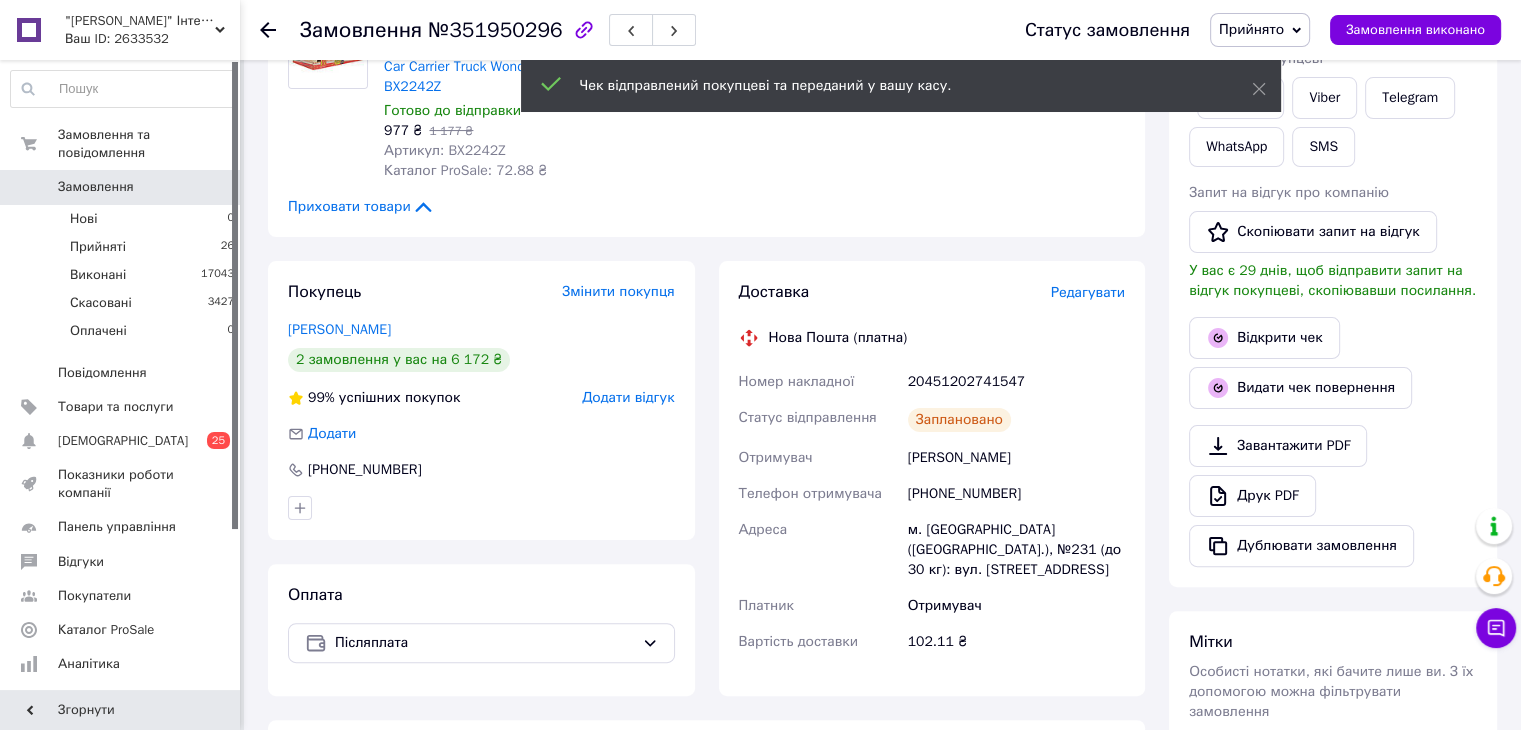 click 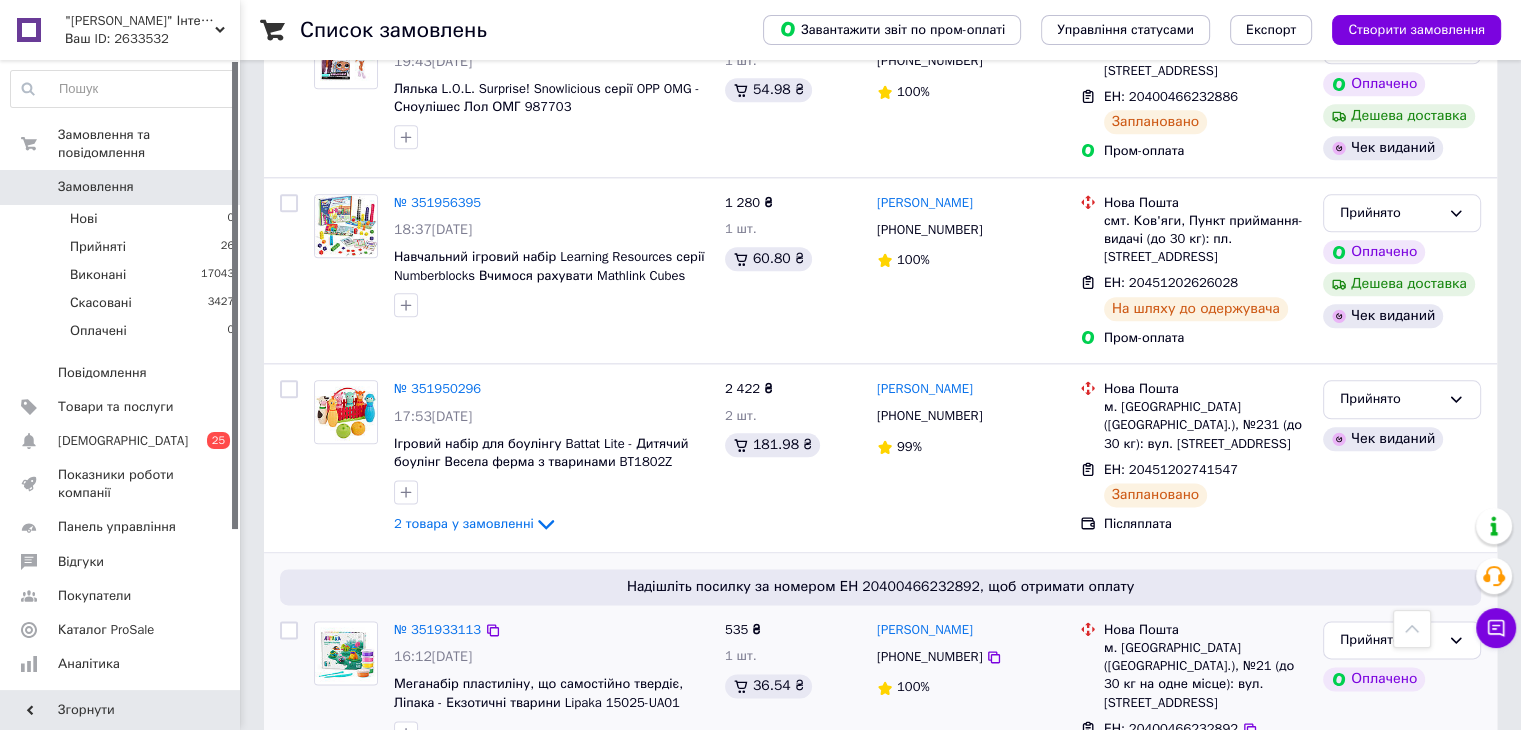scroll, scrollTop: 2500, scrollLeft: 0, axis: vertical 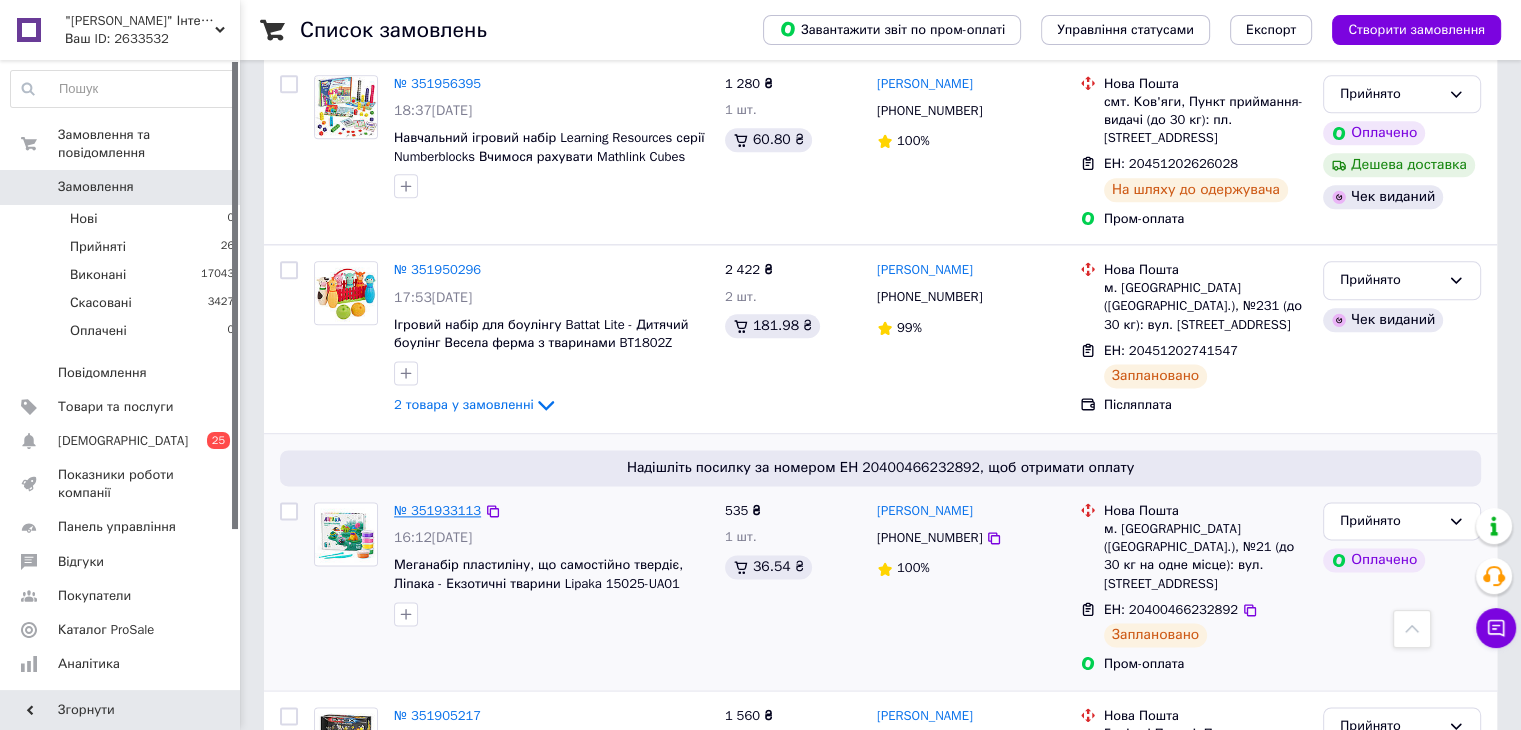 click on "№ 351933113" at bounding box center (437, 510) 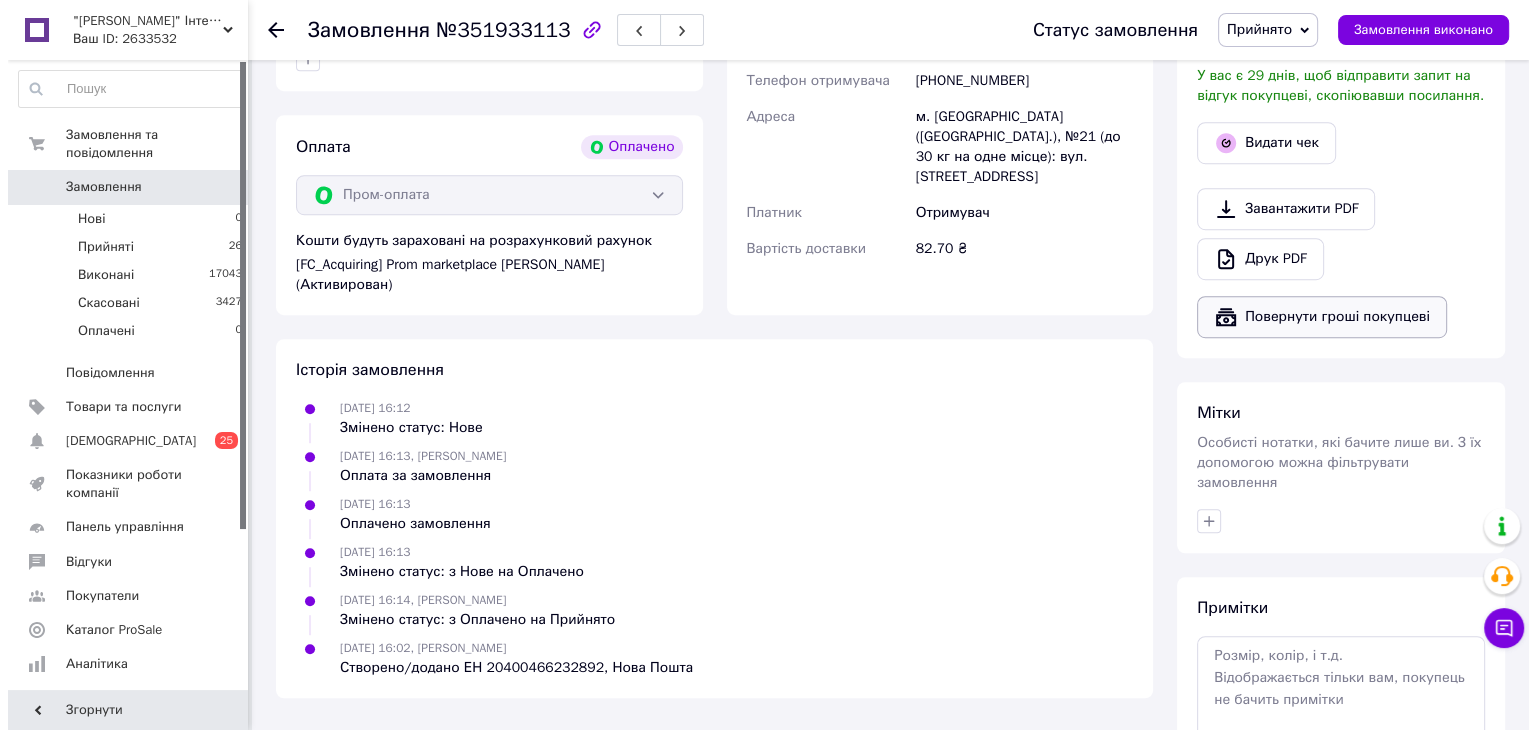 scroll, scrollTop: 1090, scrollLeft: 0, axis: vertical 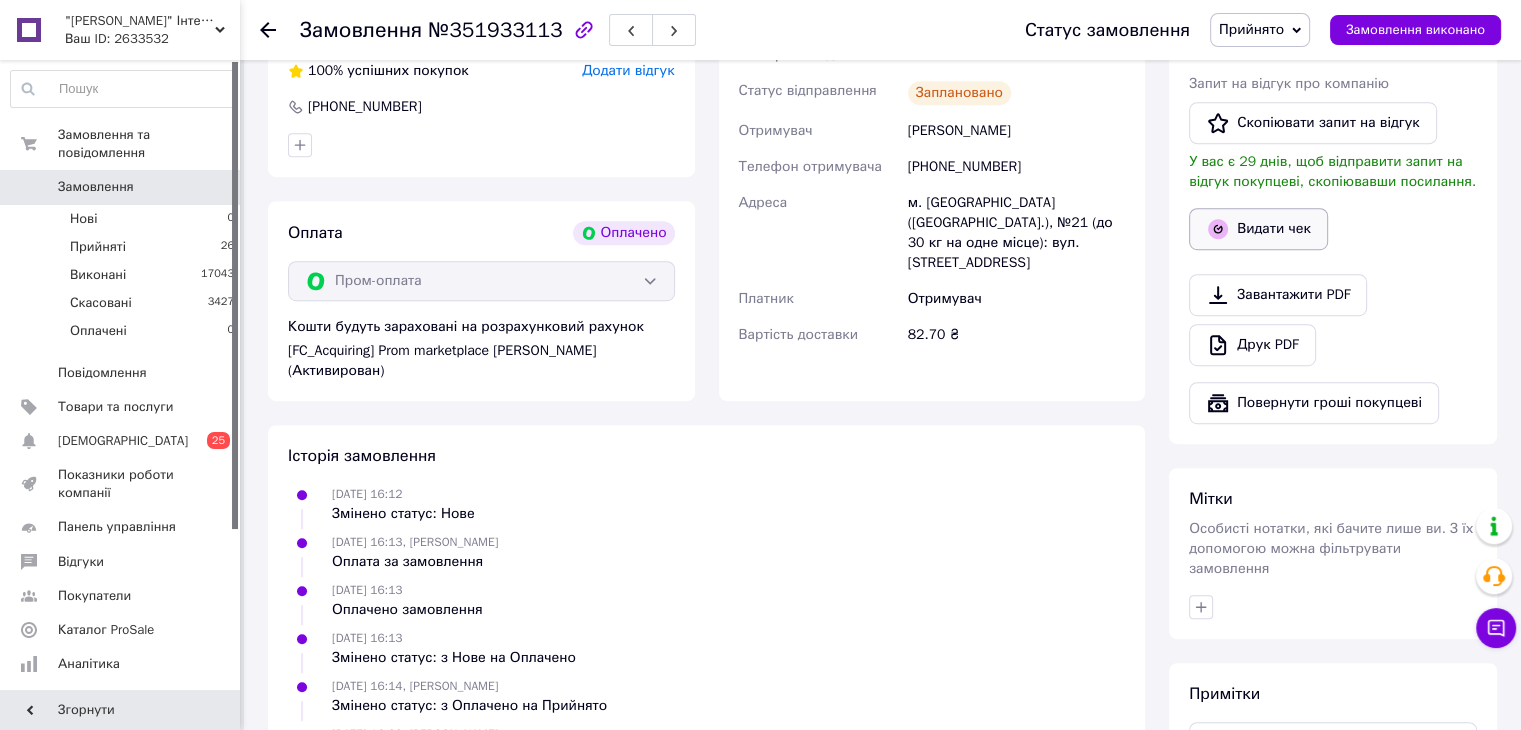 click on "Видати чек" at bounding box center (1258, 229) 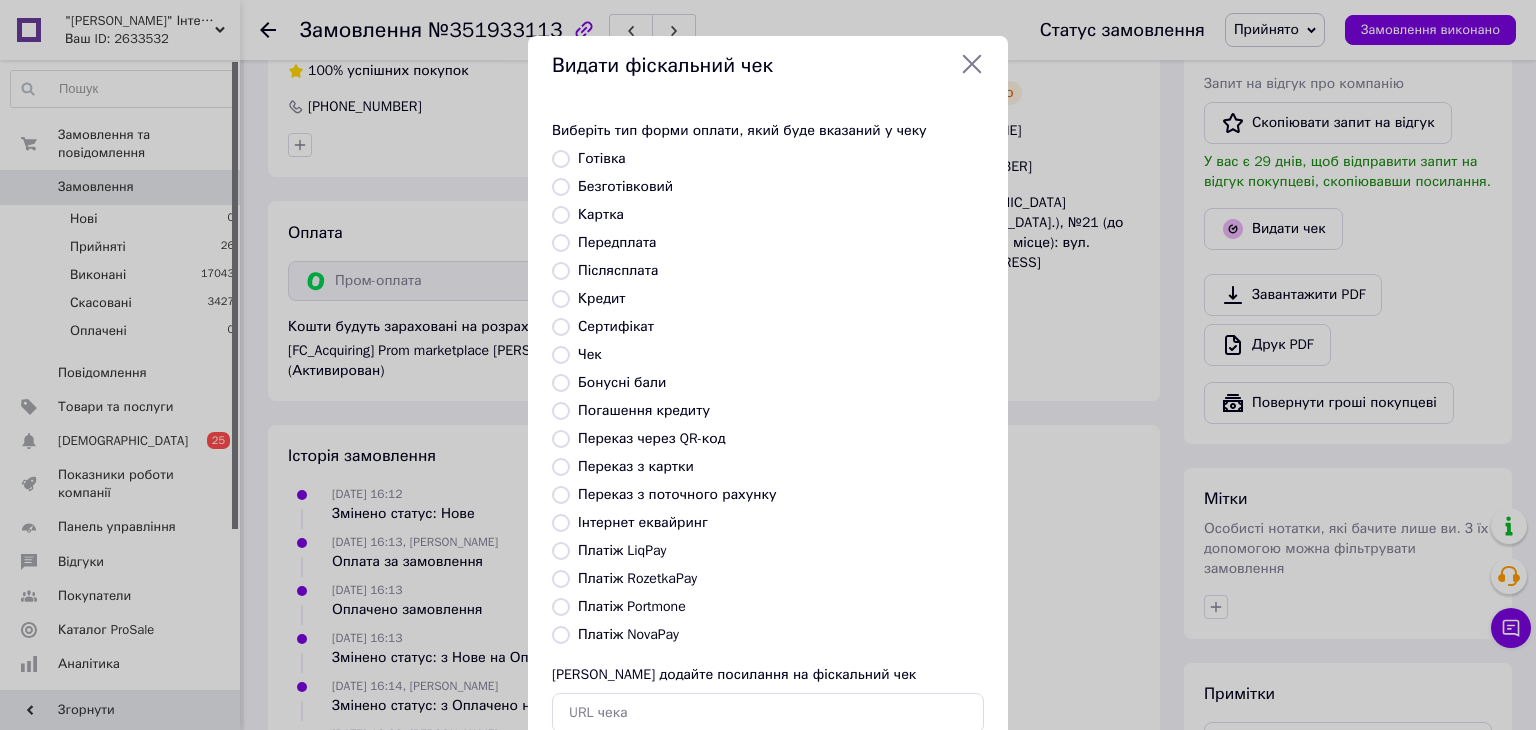 click on "Платіж RozetkaPay" at bounding box center [637, 578] 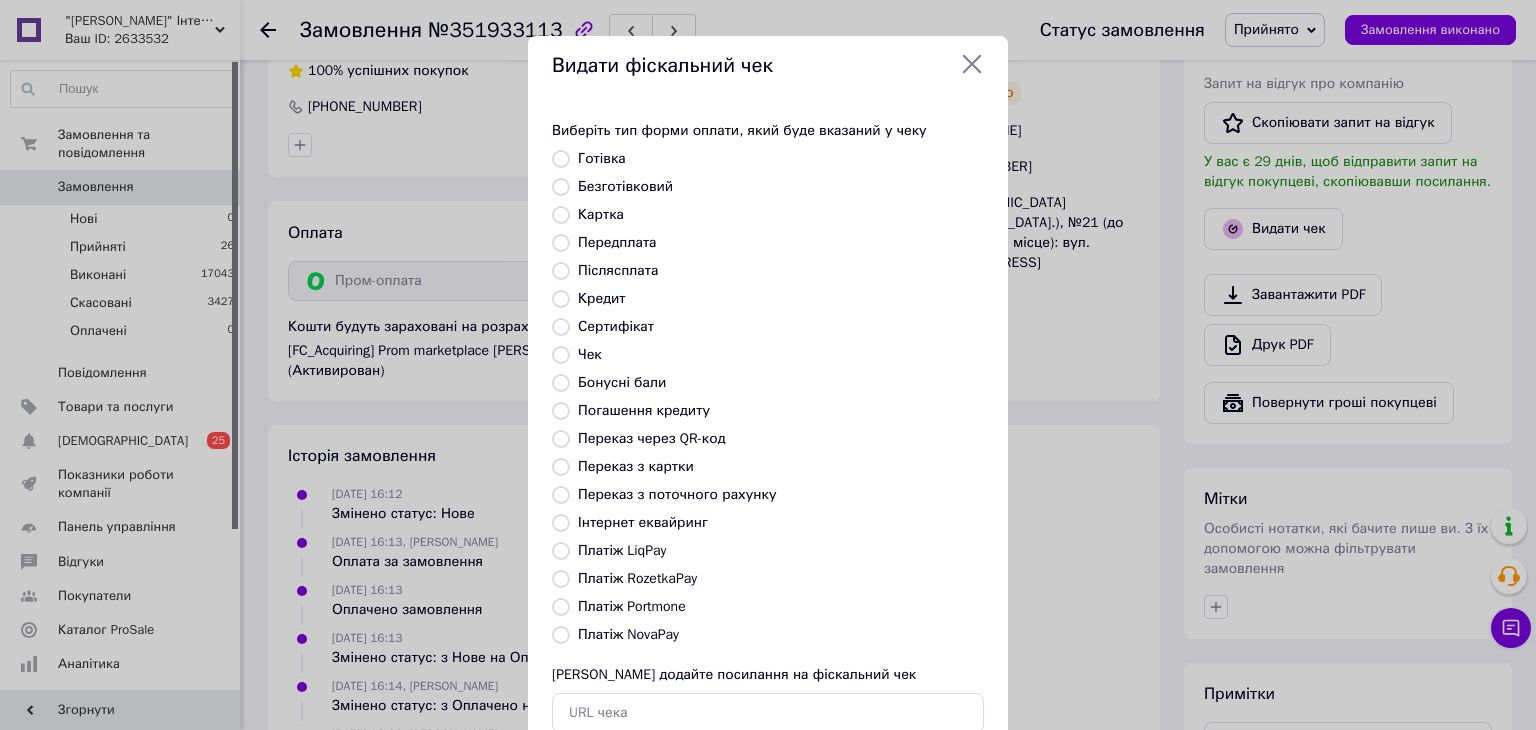 radio on "true" 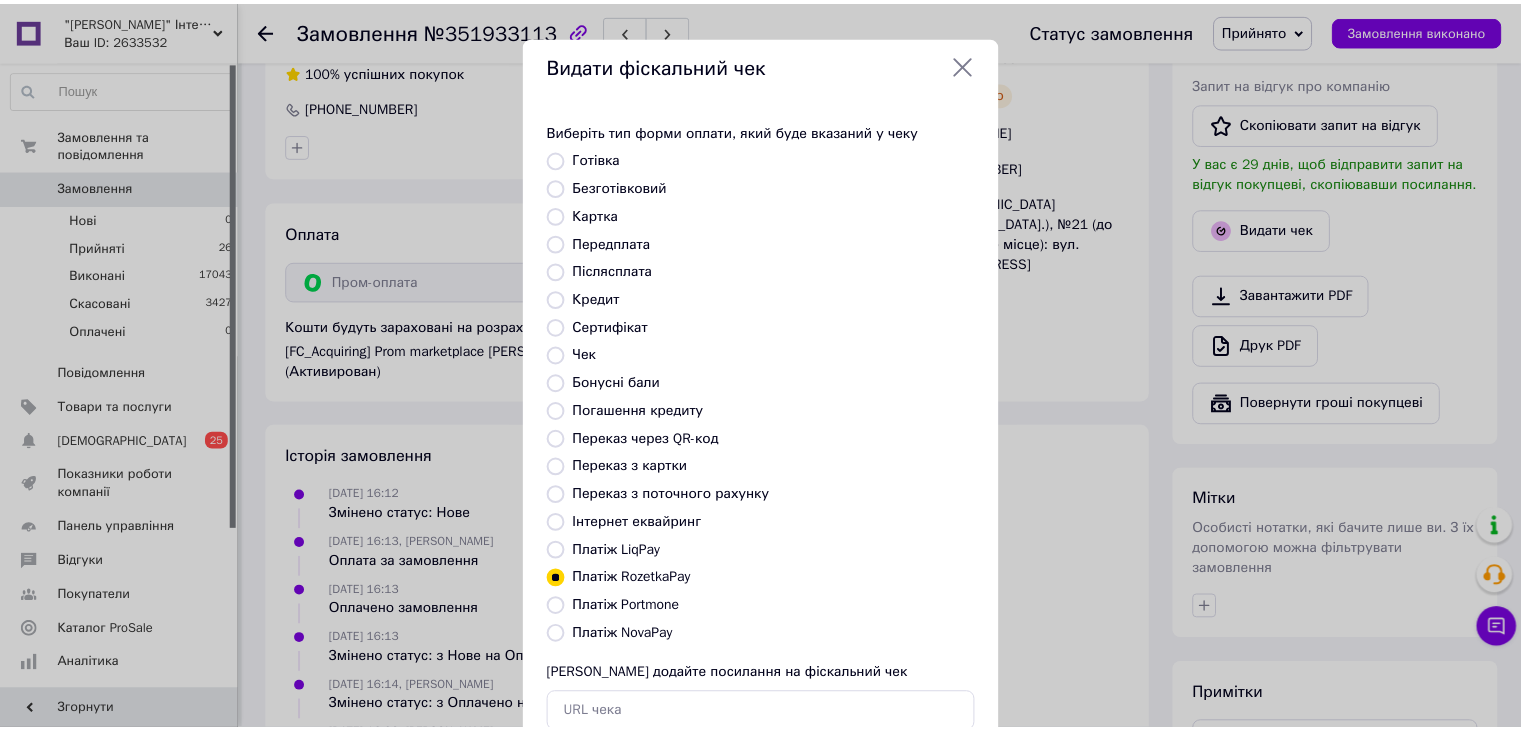 scroll, scrollTop: 128, scrollLeft: 0, axis: vertical 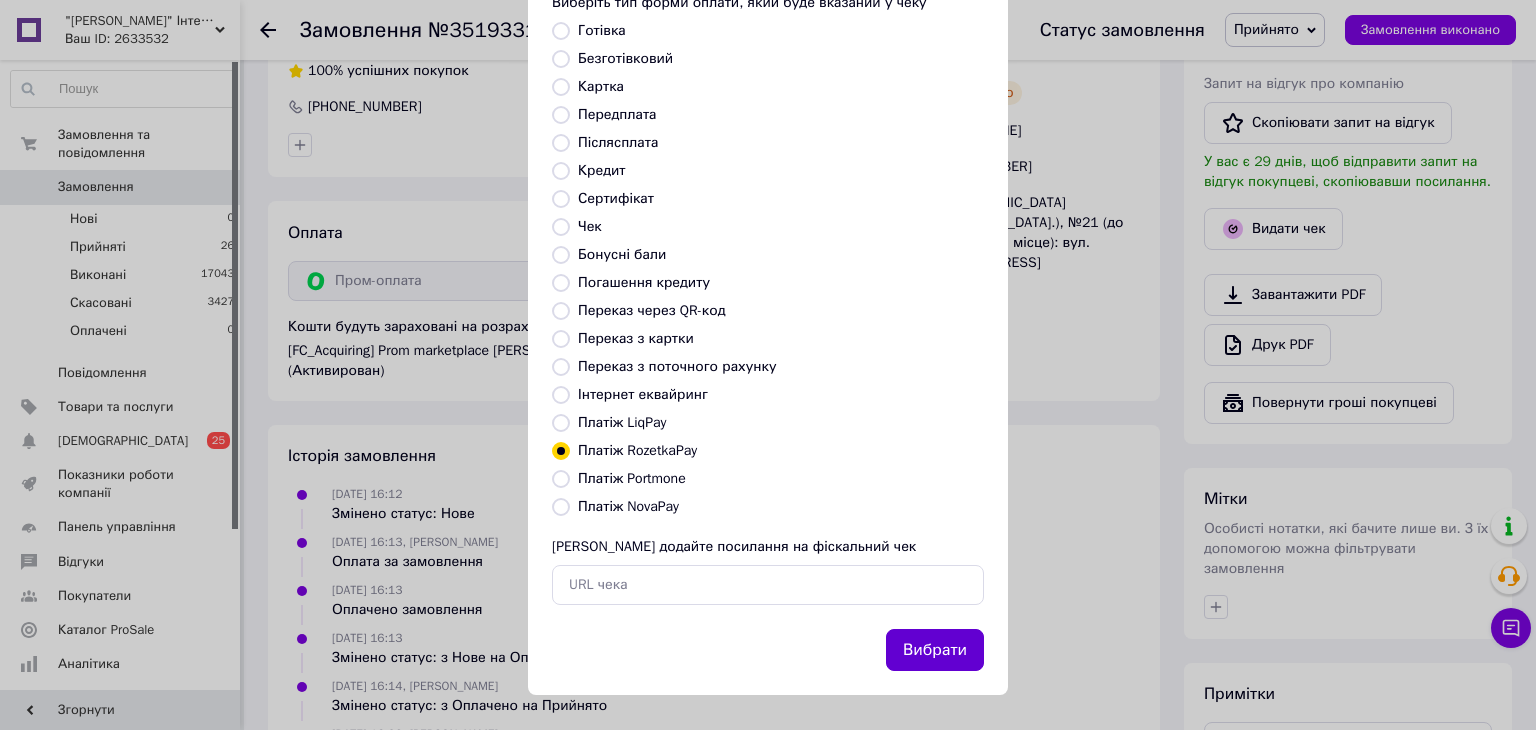 click on "Вибрати" at bounding box center [935, 650] 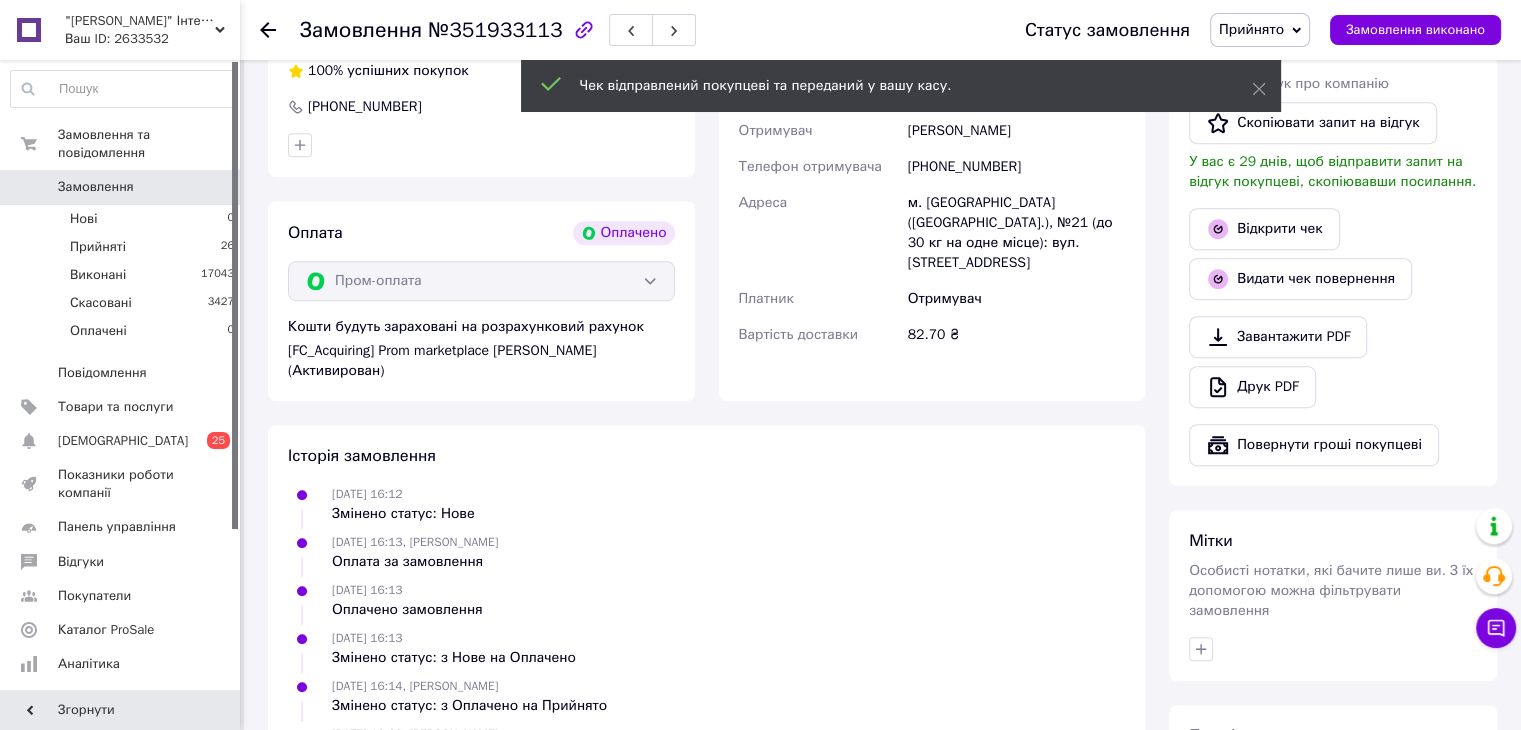 click 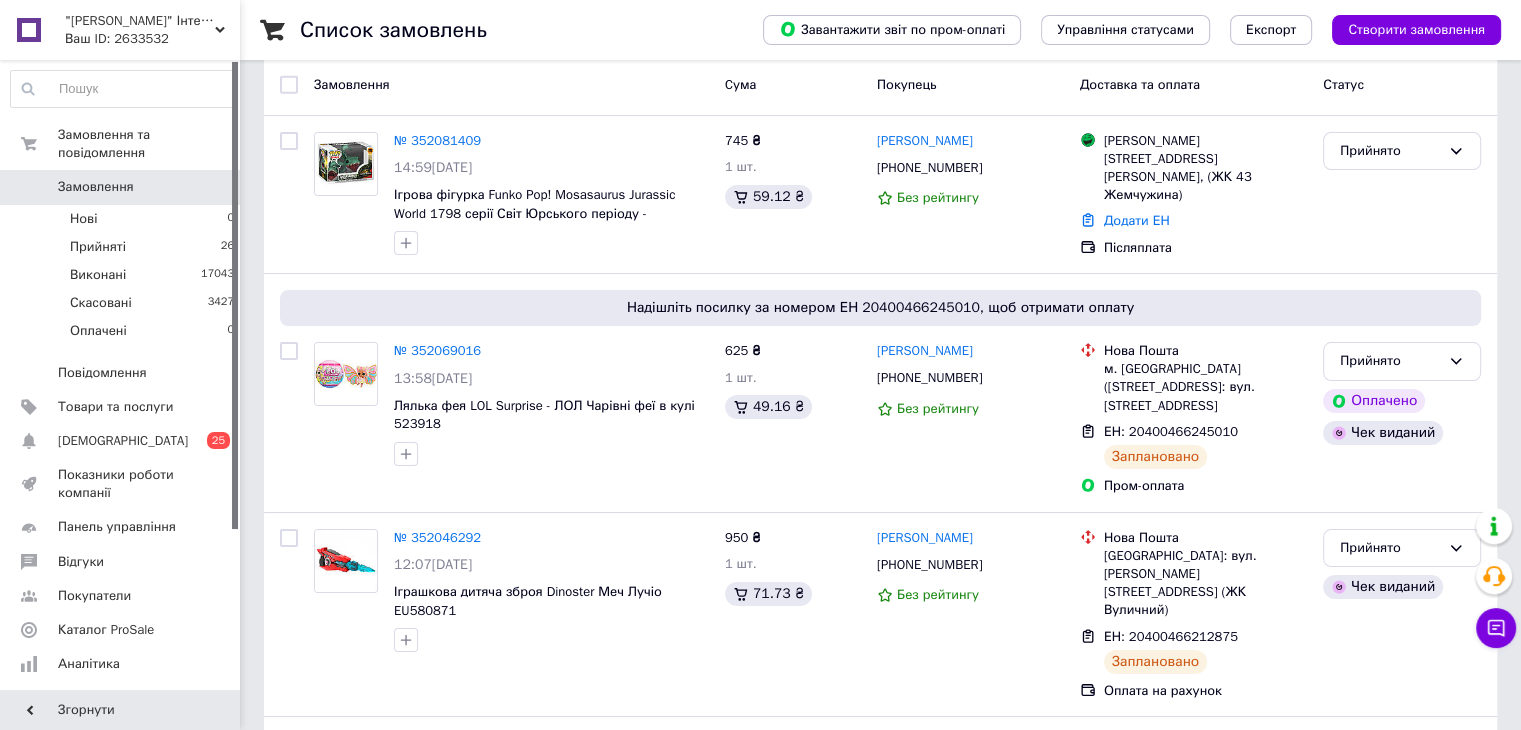 scroll, scrollTop: 0, scrollLeft: 0, axis: both 